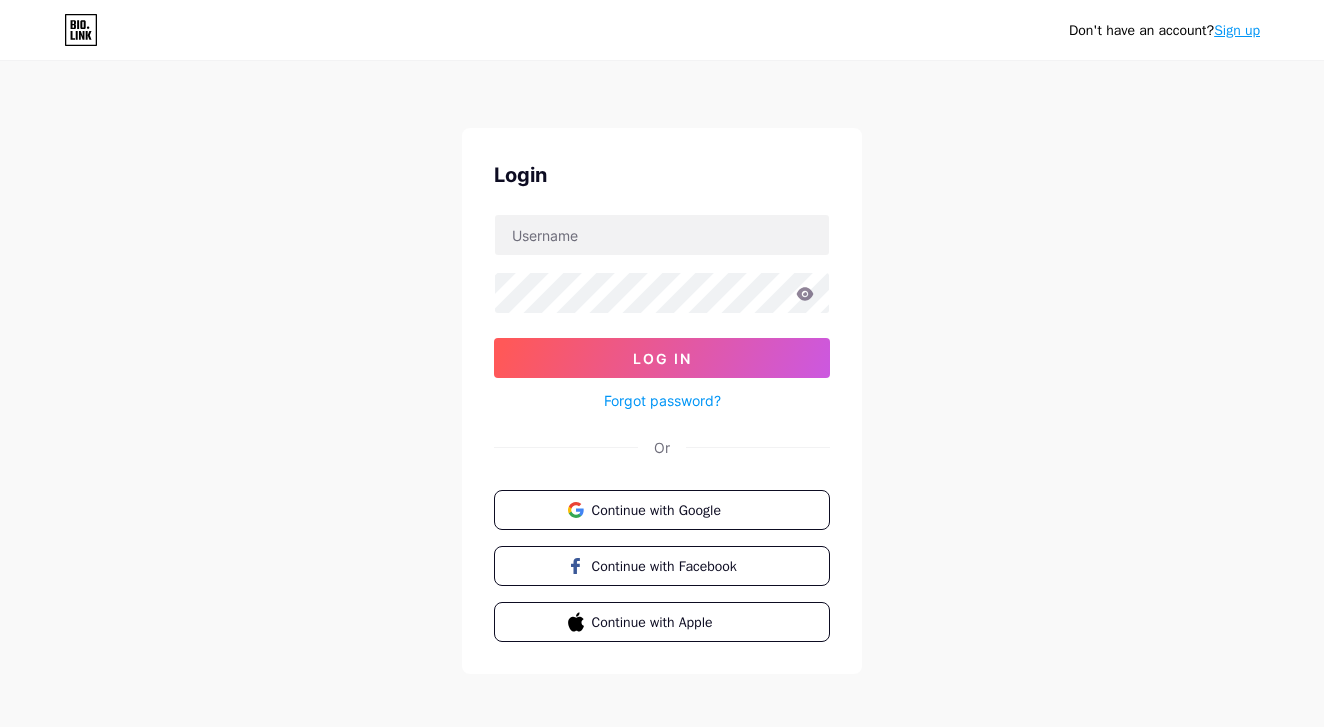 scroll, scrollTop: 0, scrollLeft: 0, axis: both 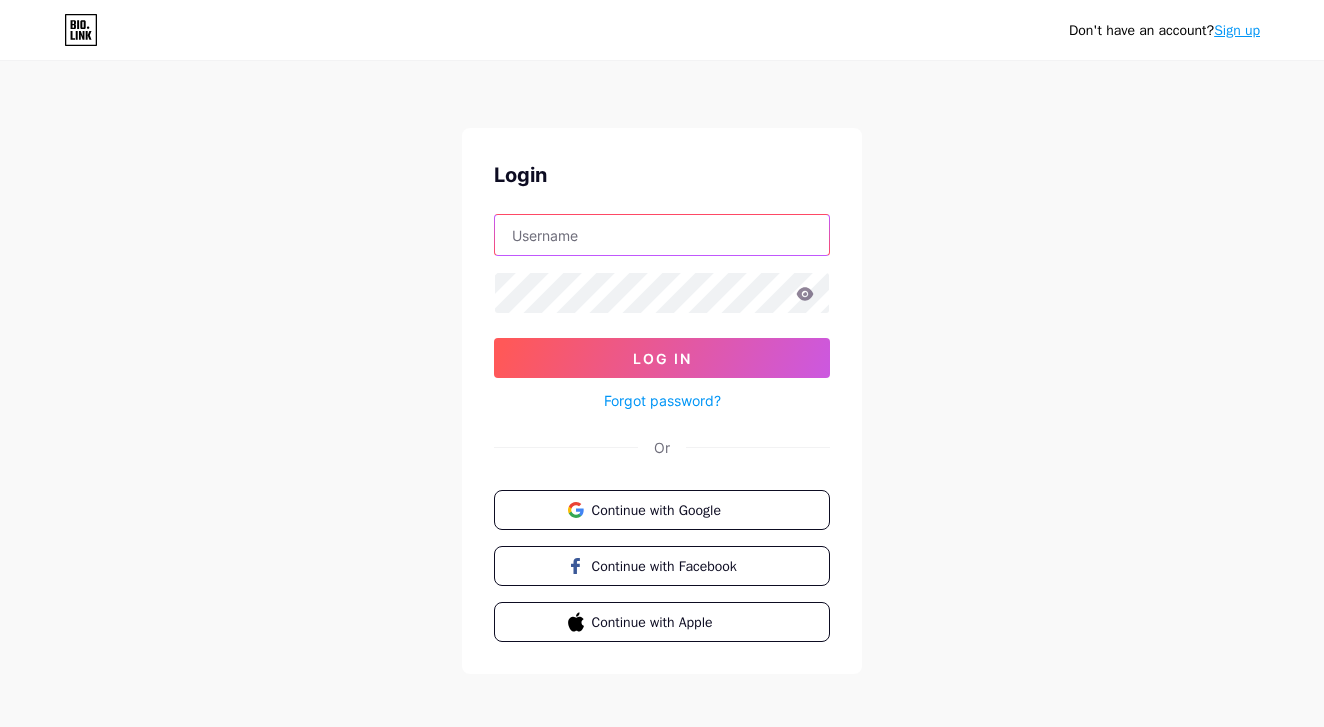 click at bounding box center [662, 235] 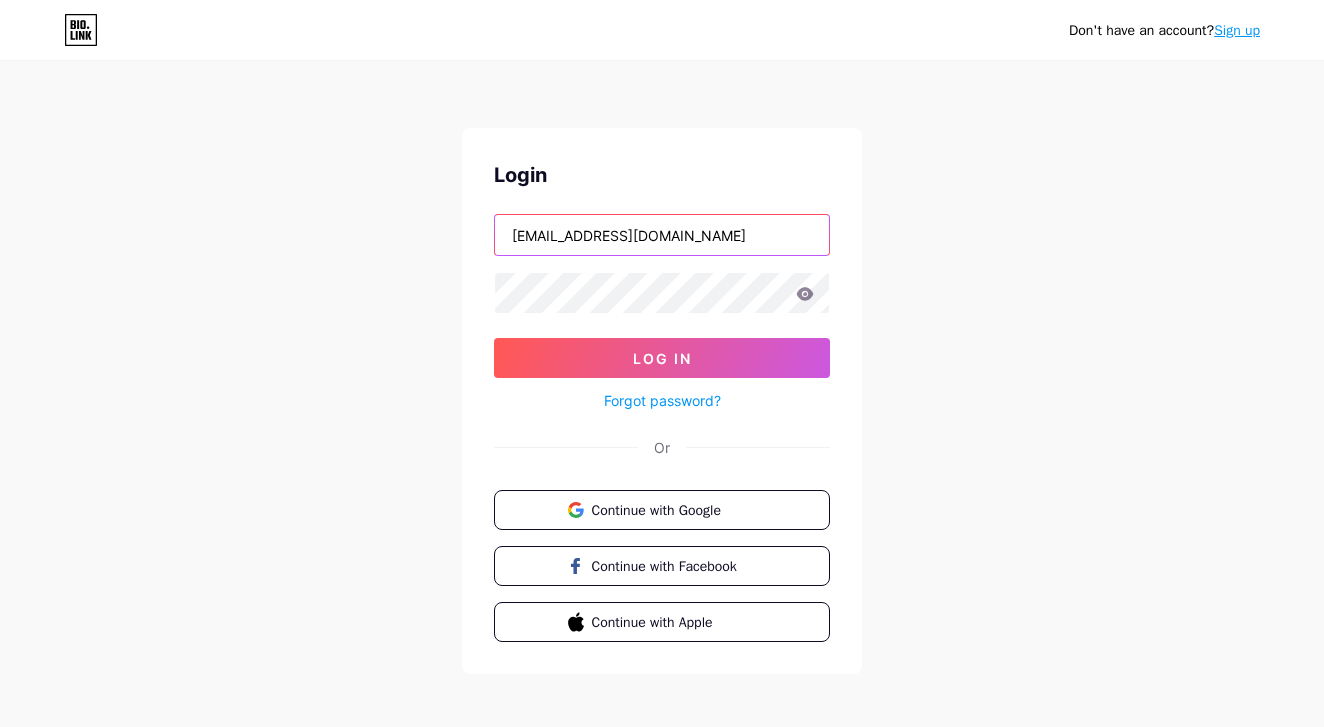 type on "gunasekarawiz@gmail.com" 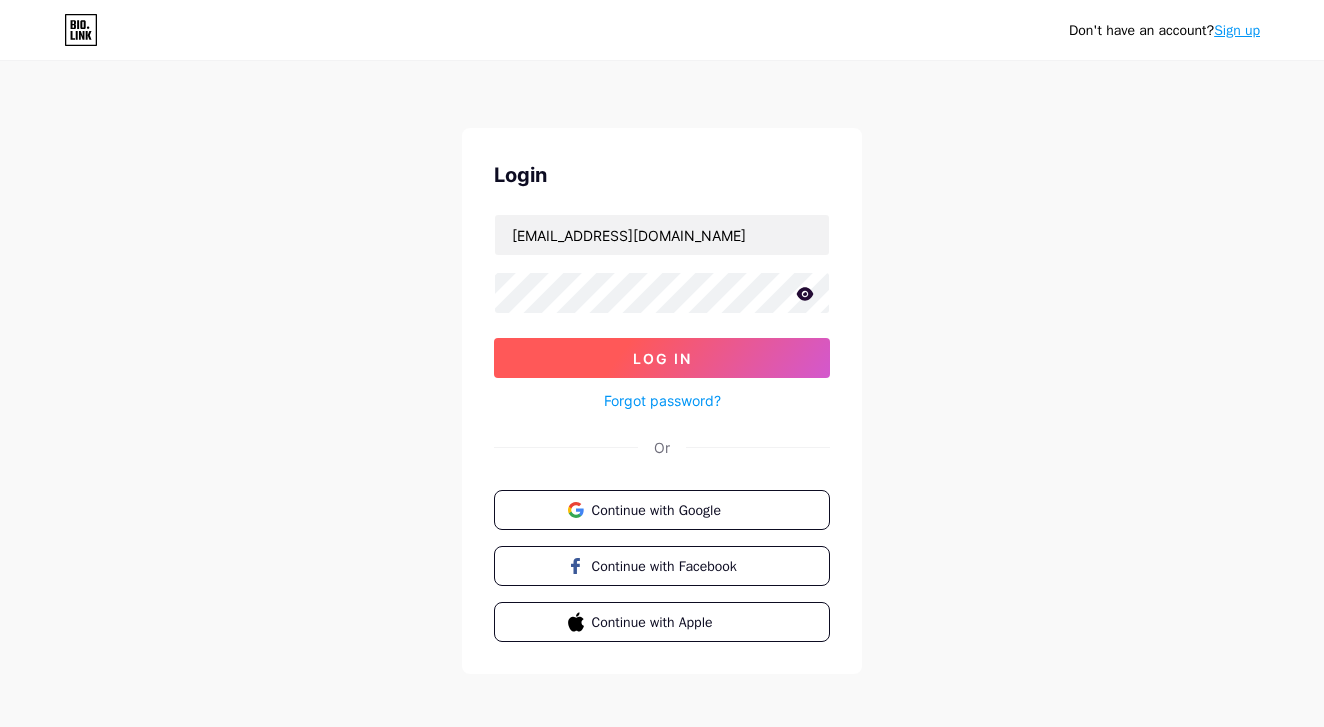 click on "Log In" at bounding box center [662, 358] 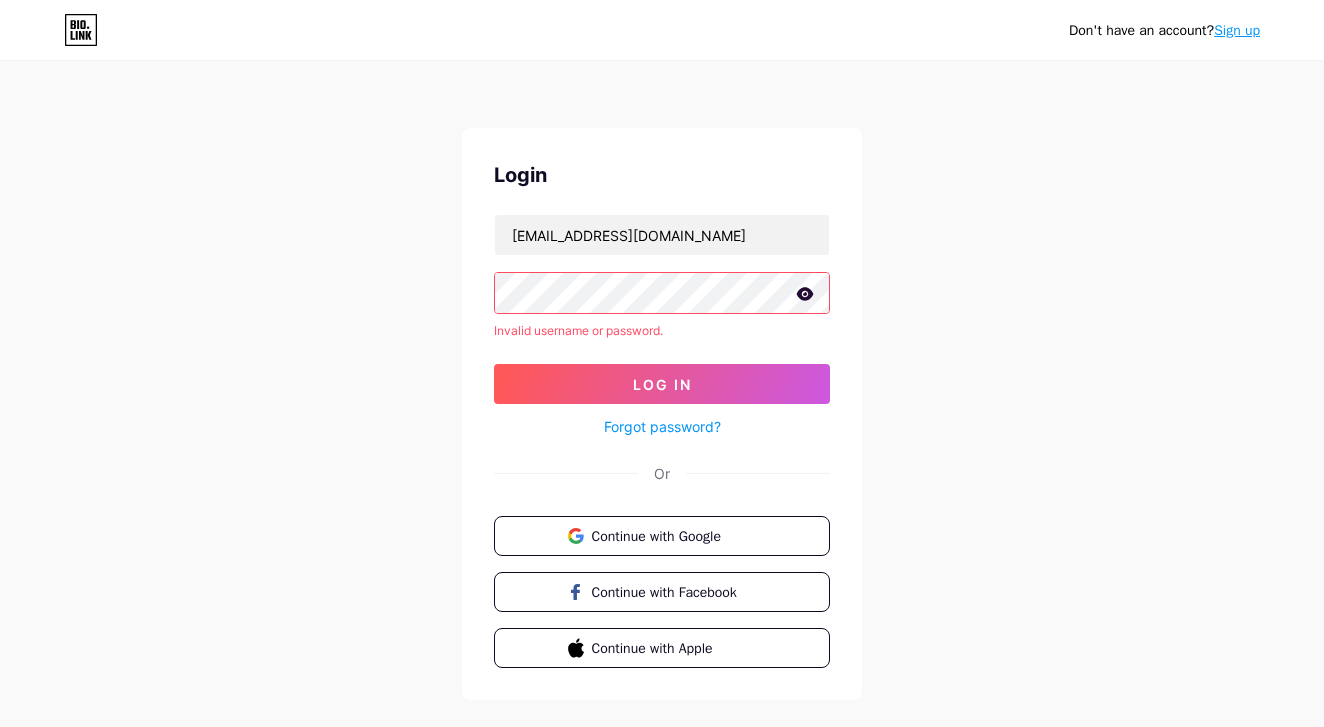click on "Login     gunasekarawiz@gmail.com           Invalid username or password.     Log In
Forgot password?
Or       Continue with Google     Continue with Facebook
Continue with Apple" at bounding box center [662, 414] 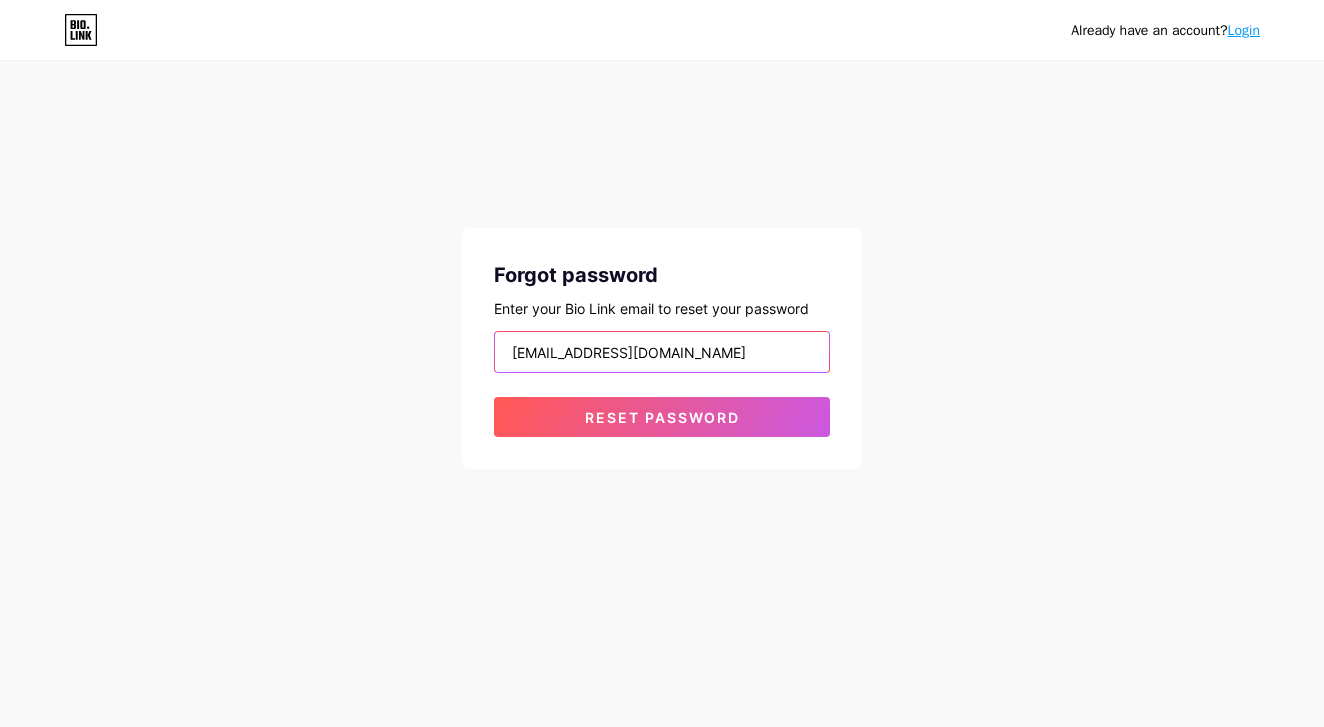 type on "gunasekarawiz@gmail.com" 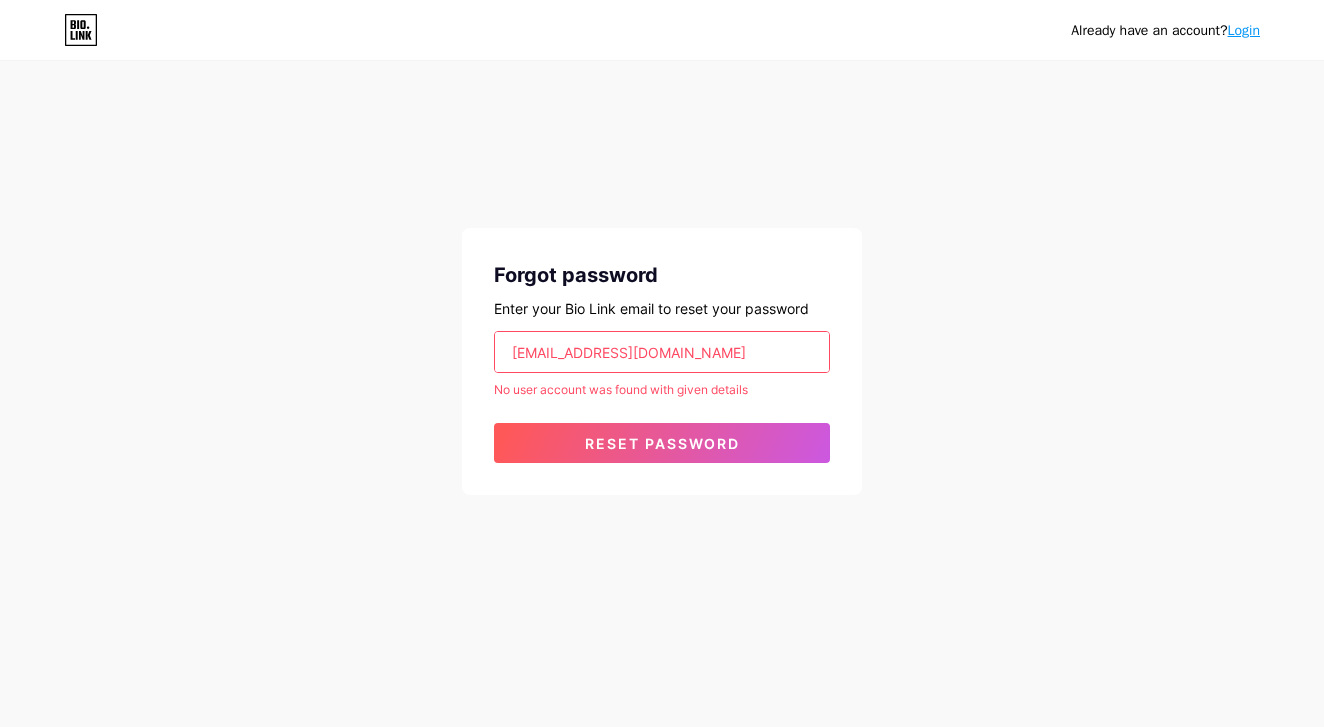 drag, startPoint x: 968, startPoint y: 141, endPoint x: 826, endPoint y: 186, distance: 148.95973 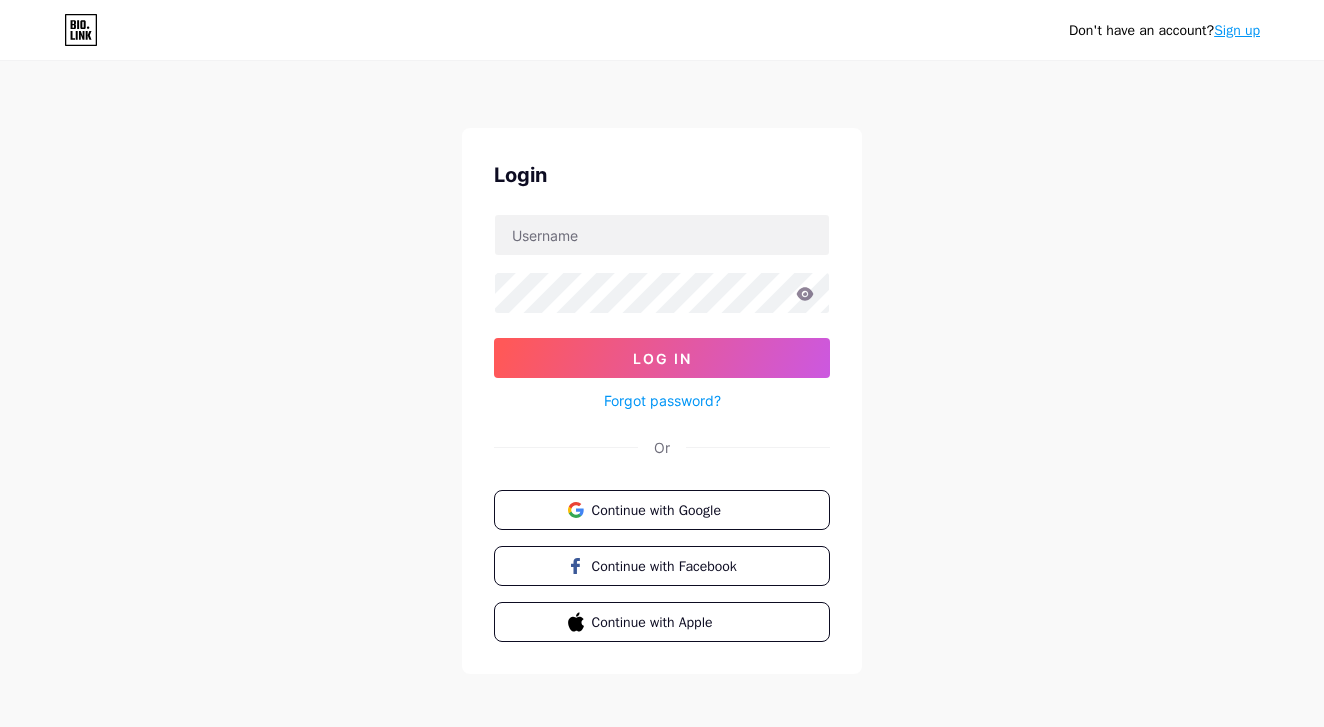 click on "Sign up" at bounding box center (1237, 30) 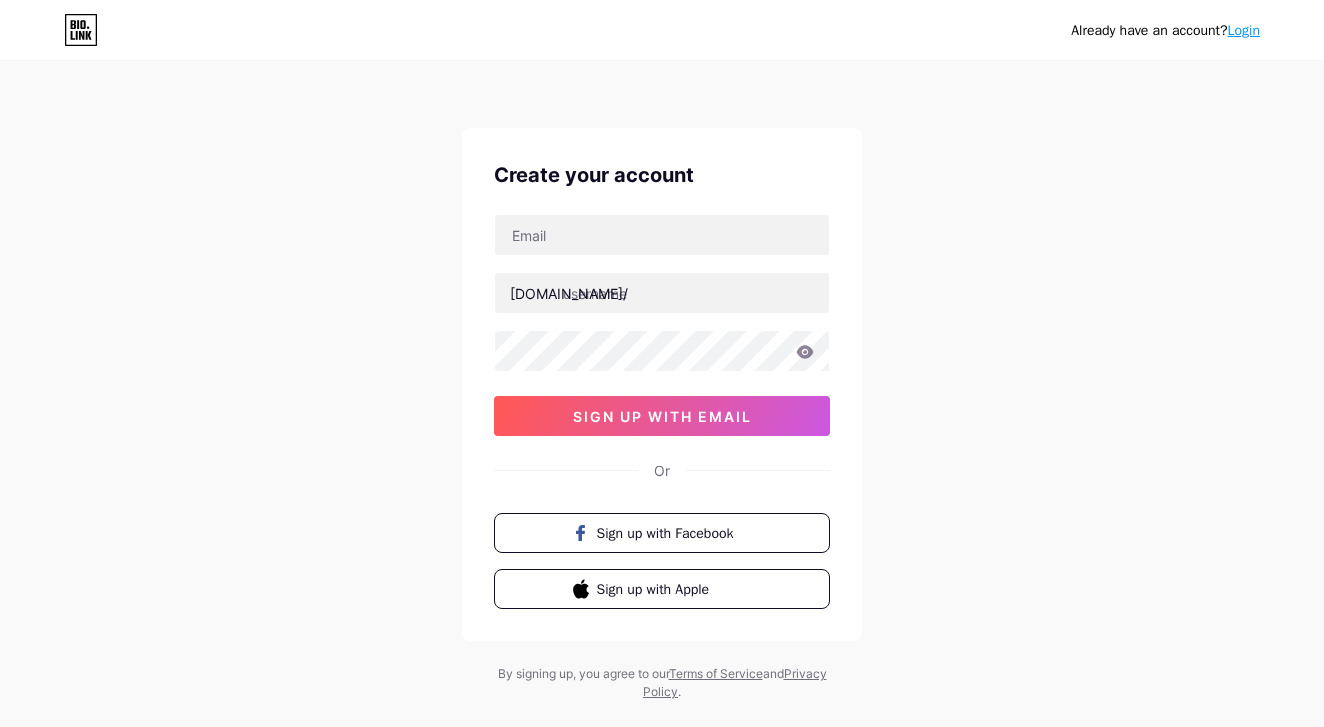 click on "Login" at bounding box center (1244, 30) 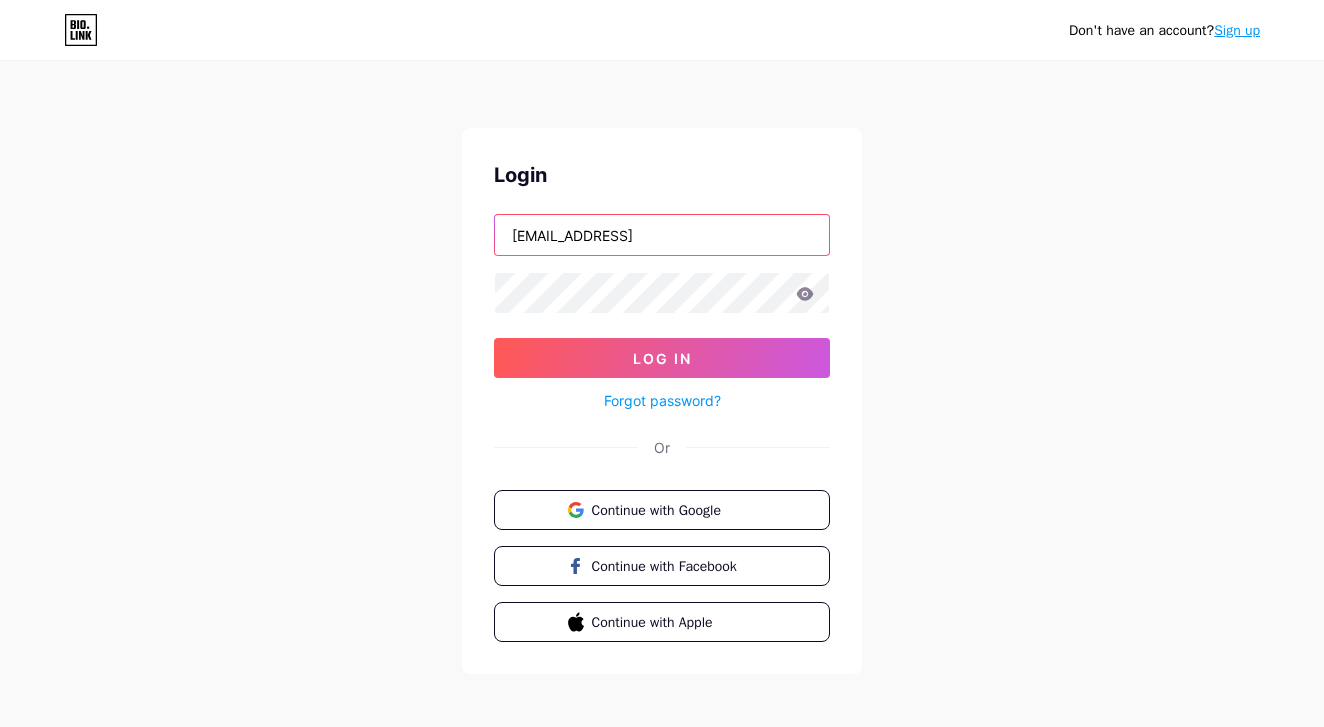 click on "7nsofficial@gmail.con" at bounding box center (662, 235) 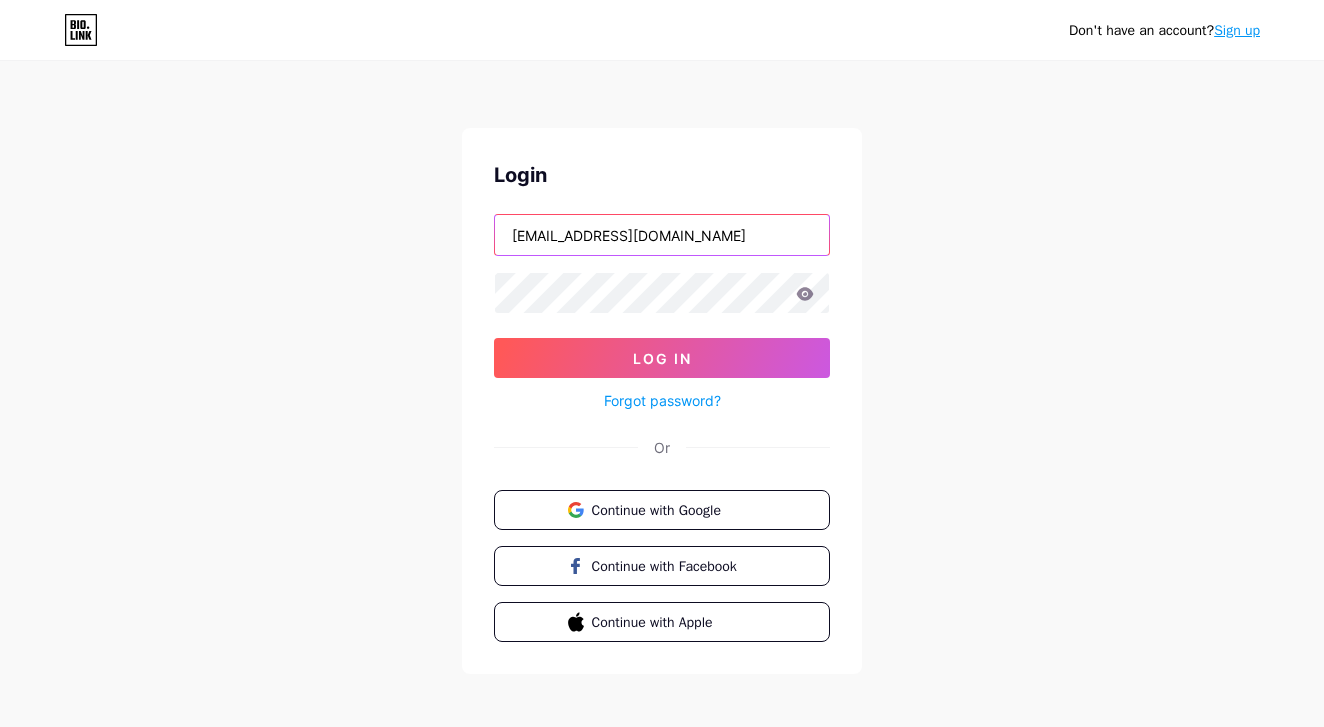 type on "7nsofficial@gmail.com" 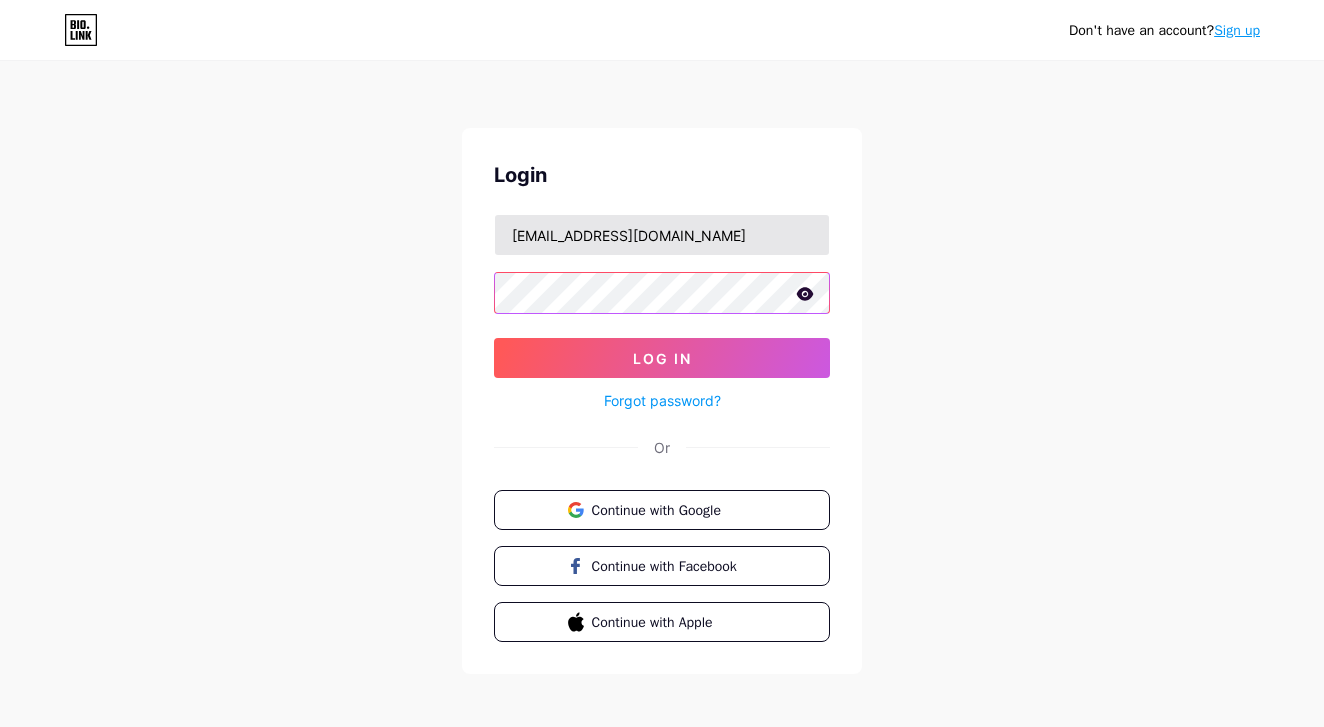 click on "Log In" at bounding box center (662, 358) 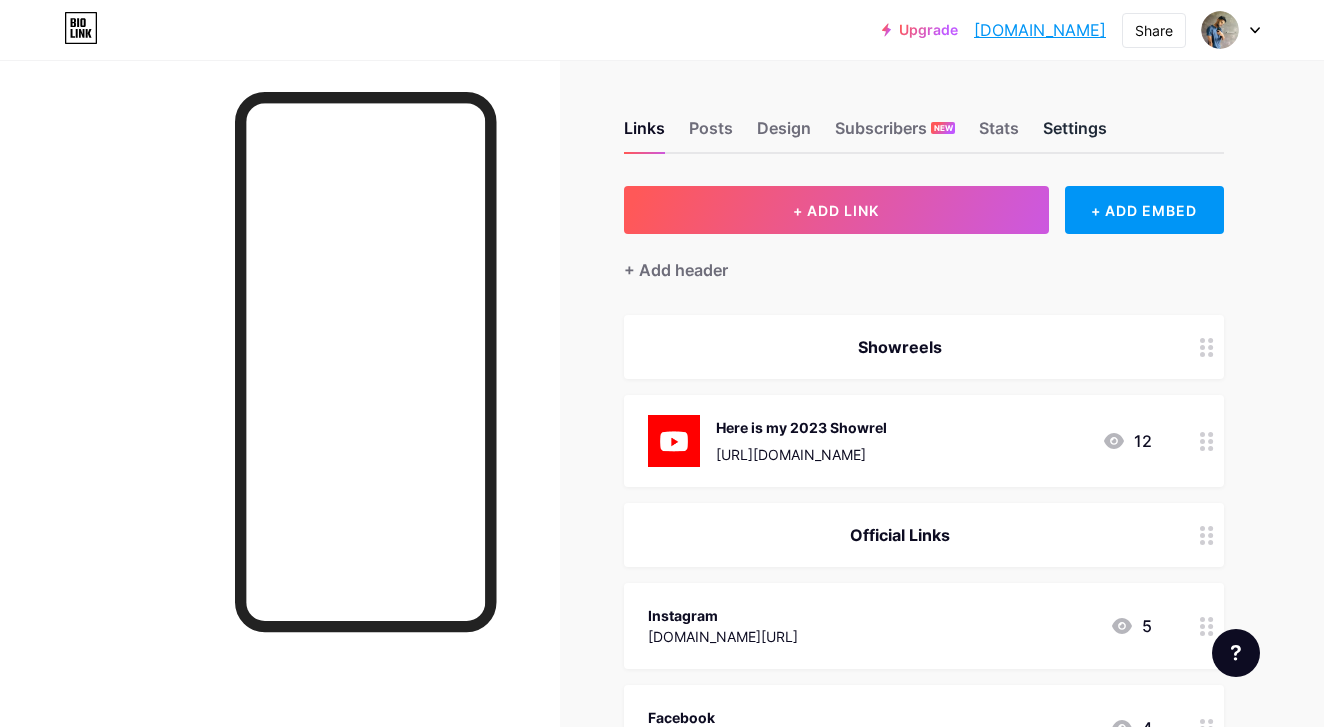 click on "Settings" at bounding box center (1075, 134) 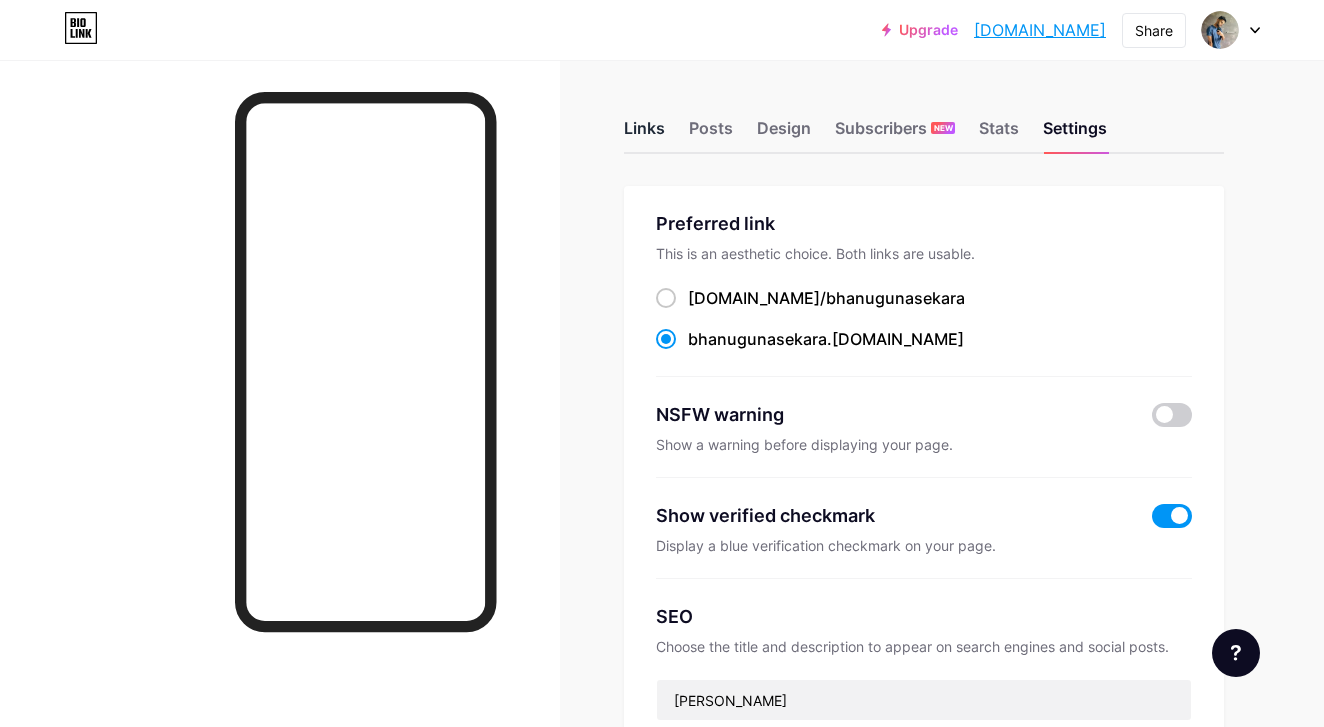 click on "Links" at bounding box center [644, 134] 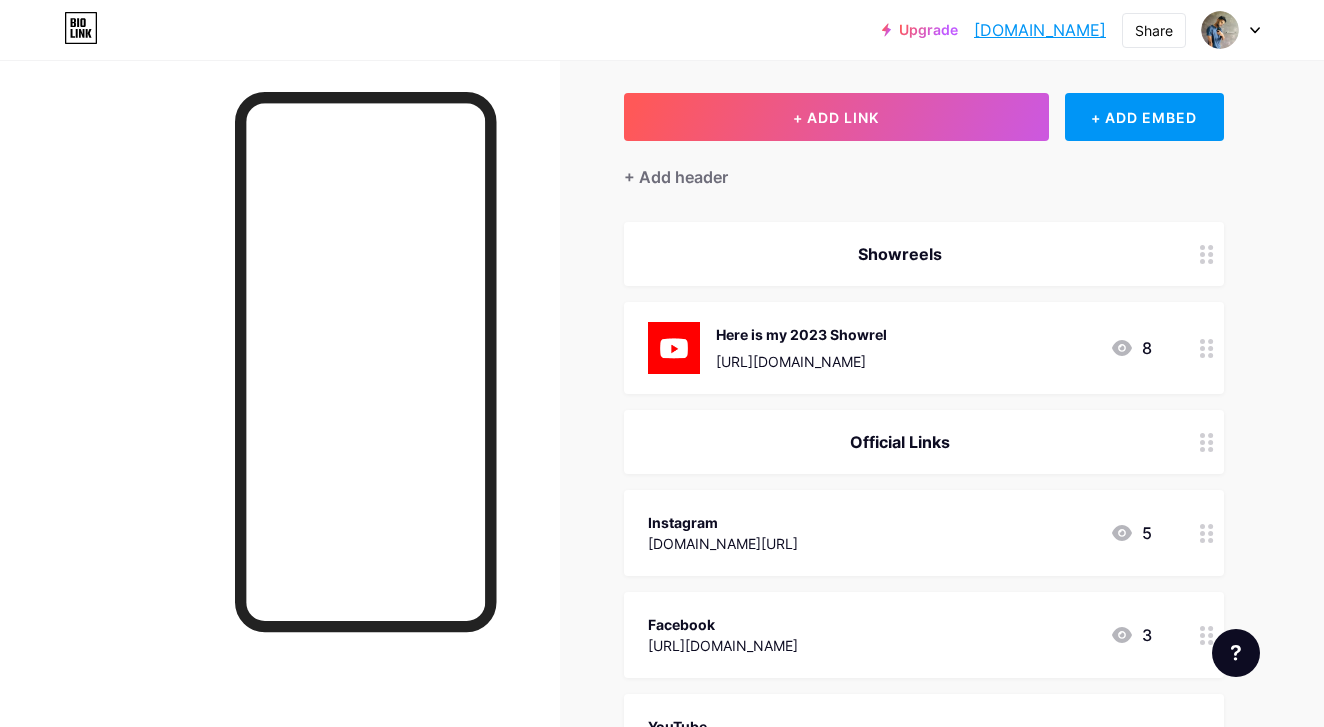 scroll, scrollTop: 94, scrollLeft: 0, axis: vertical 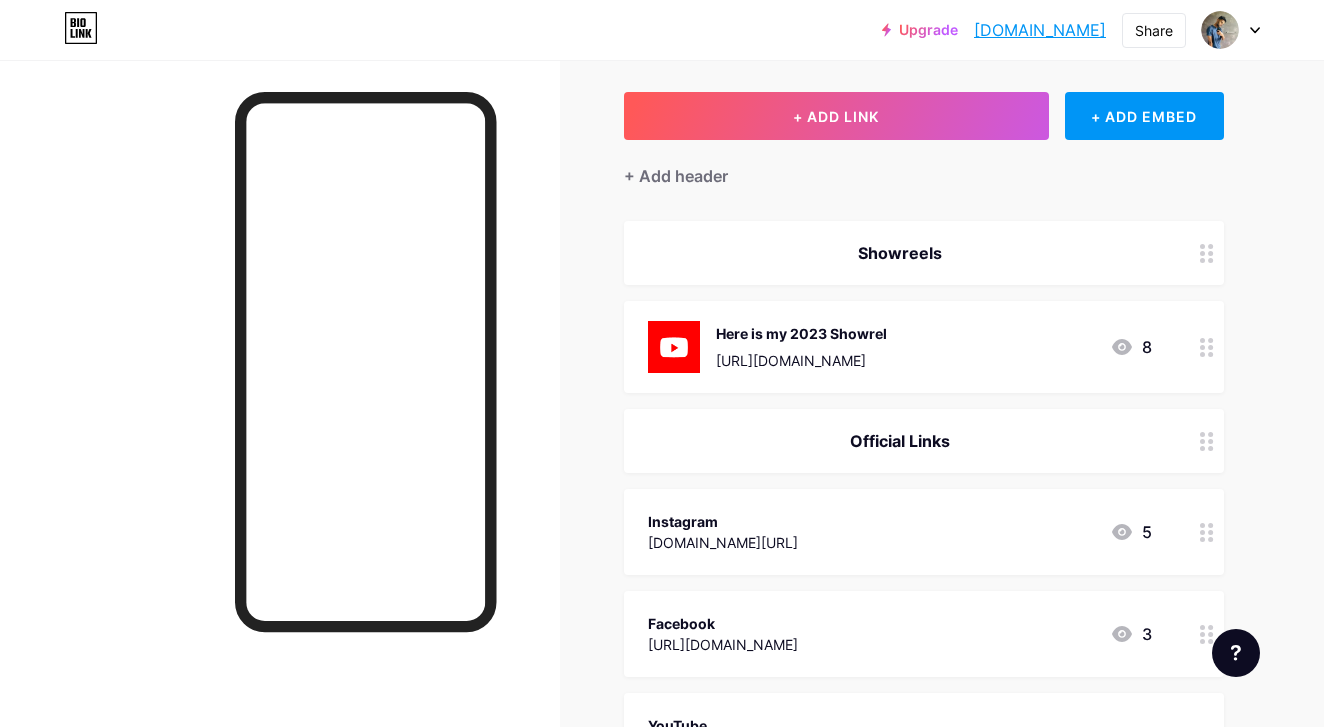 click on "Here is my 2023 Showrel
https://youtu.be/Az4K_qFGhMU
8" at bounding box center [900, 347] 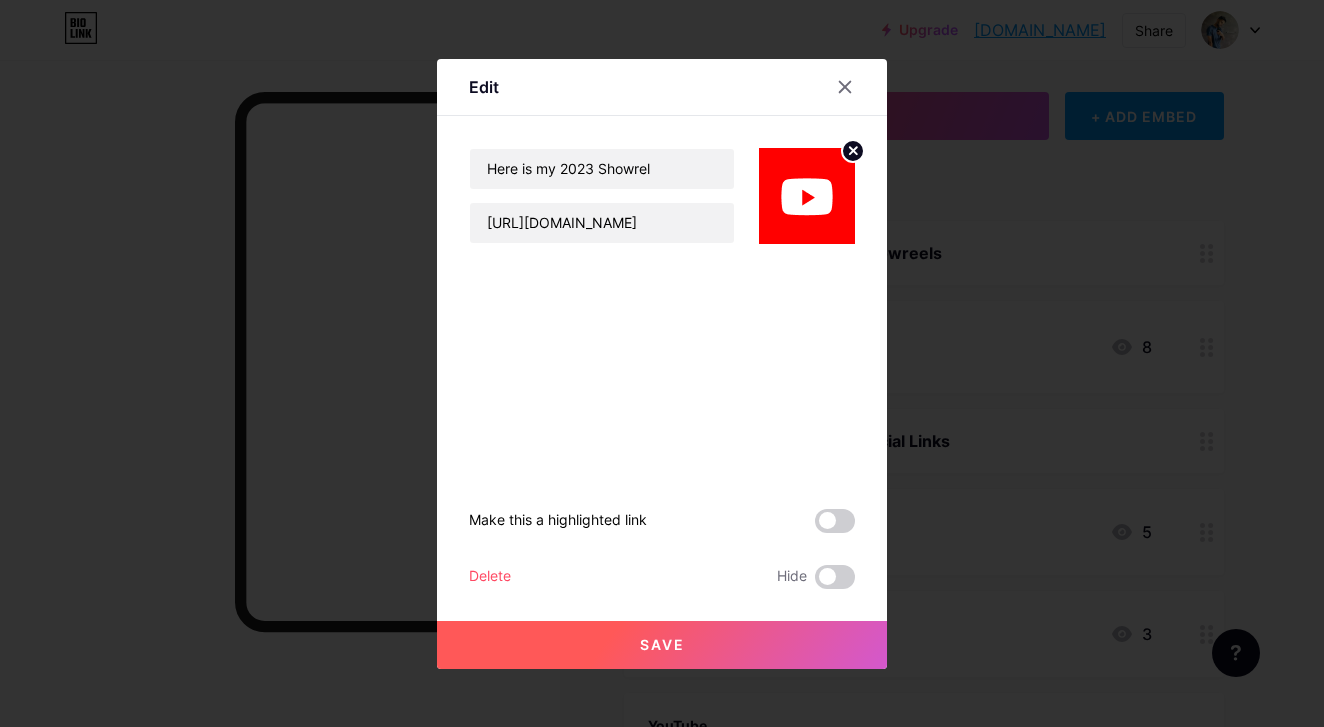 click on "Delete
Hide" at bounding box center (662, 577) 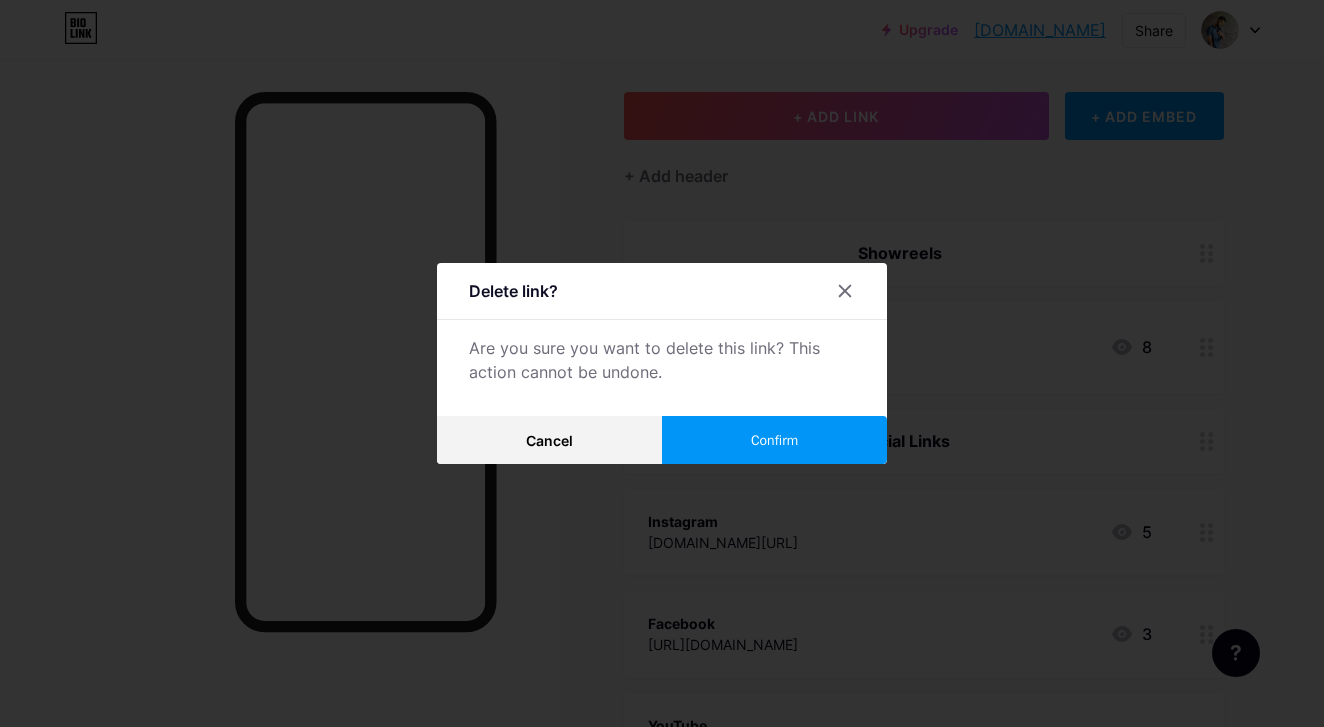 click on "Confirm" at bounding box center [774, 440] 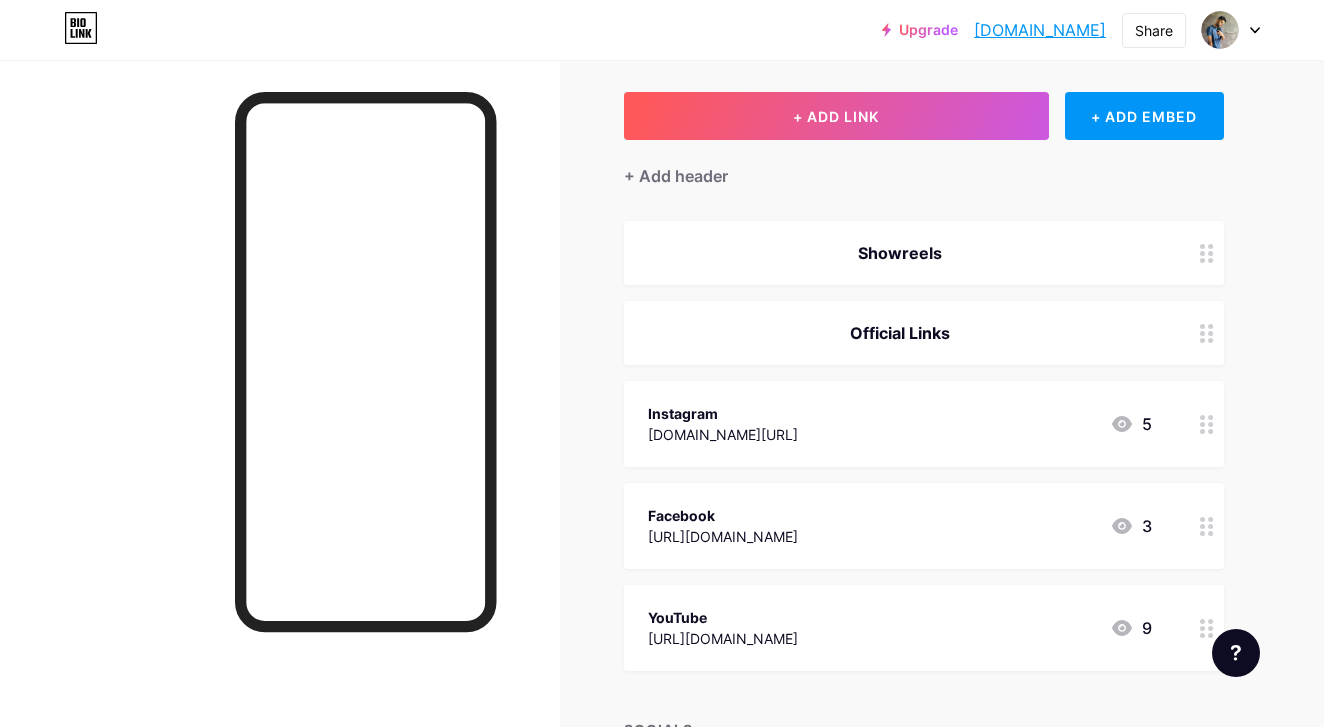 click on "Showreels" at bounding box center (900, 253) 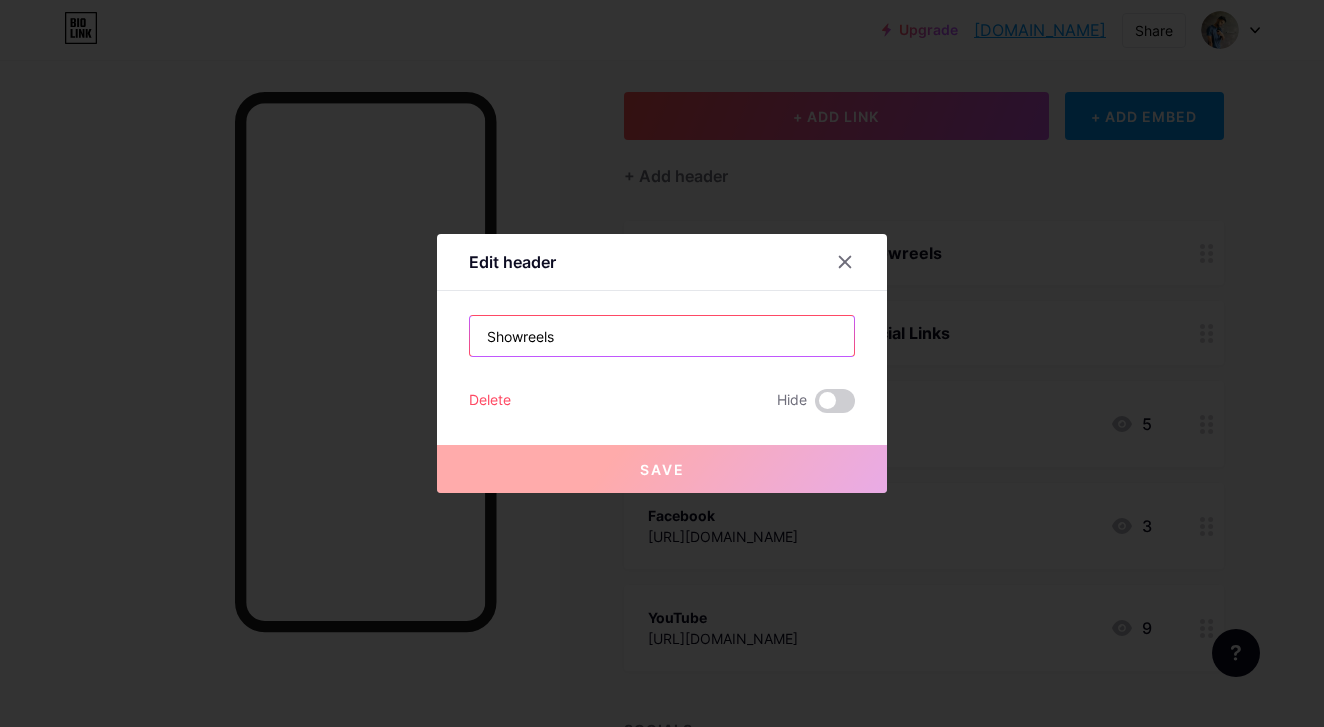 click on "Showreels" at bounding box center [662, 336] 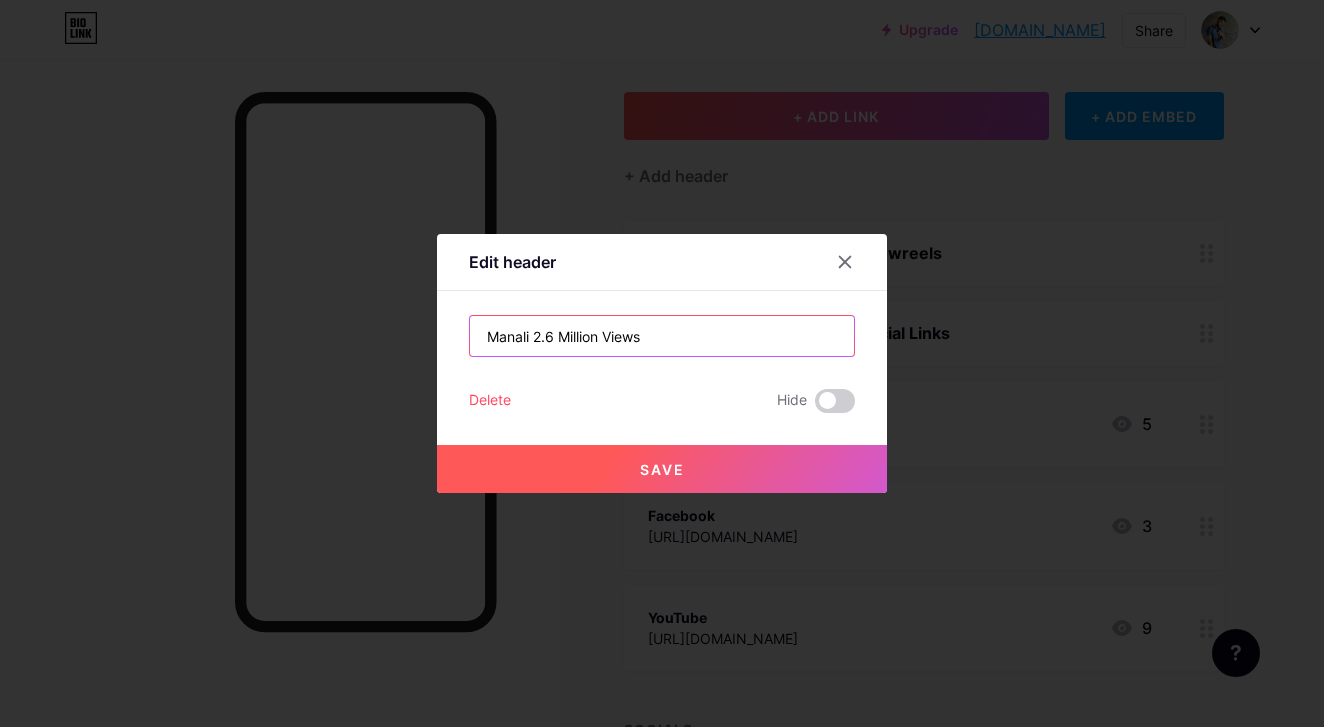 type on "Manali 2.6 Million Views" 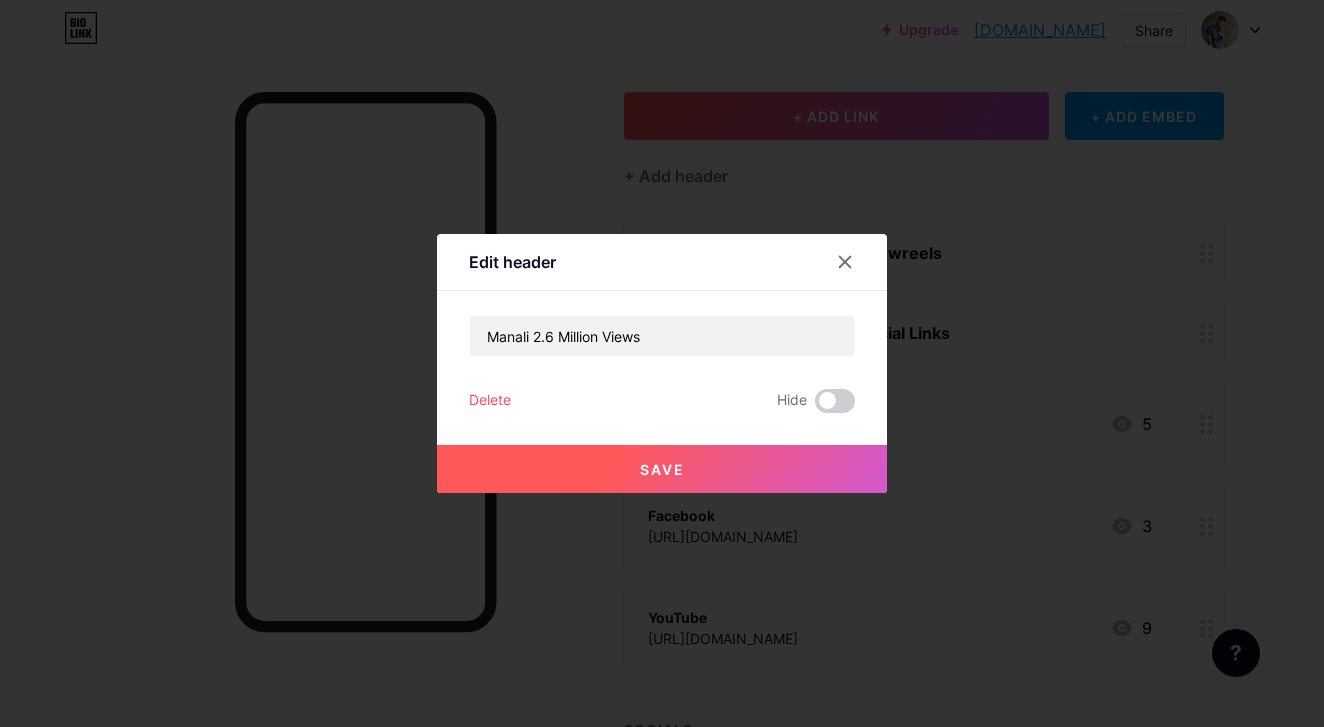 click on "Save" at bounding box center [662, 469] 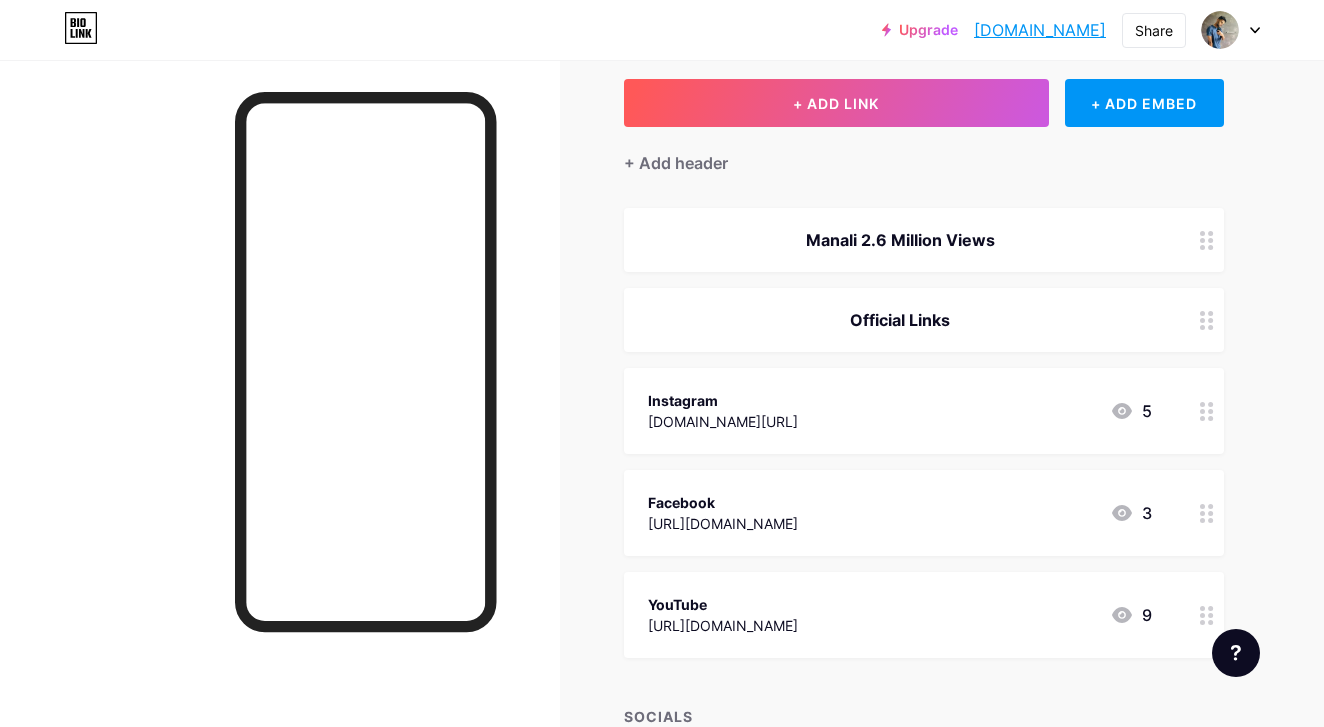 scroll, scrollTop: 109, scrollLeft: 0, axis: vertical 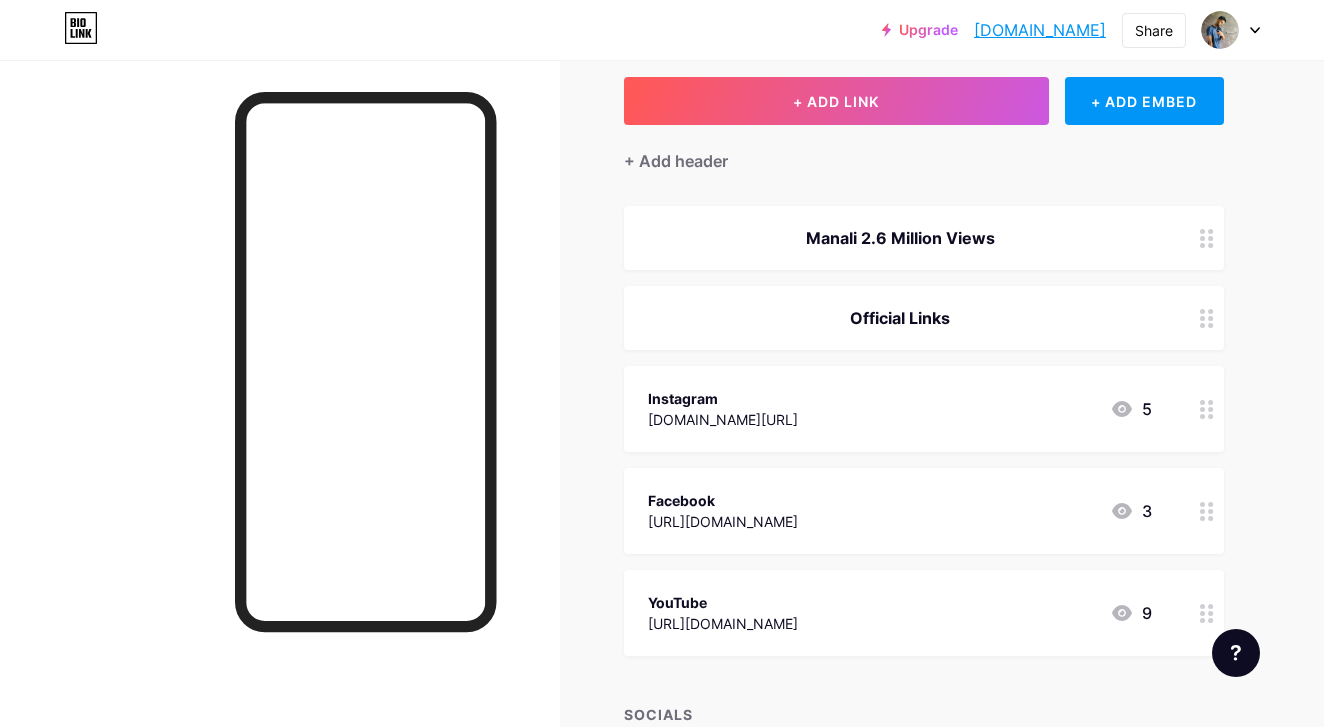 click on "Manali 2.6 Million Views" at bounding box center (900, 238) 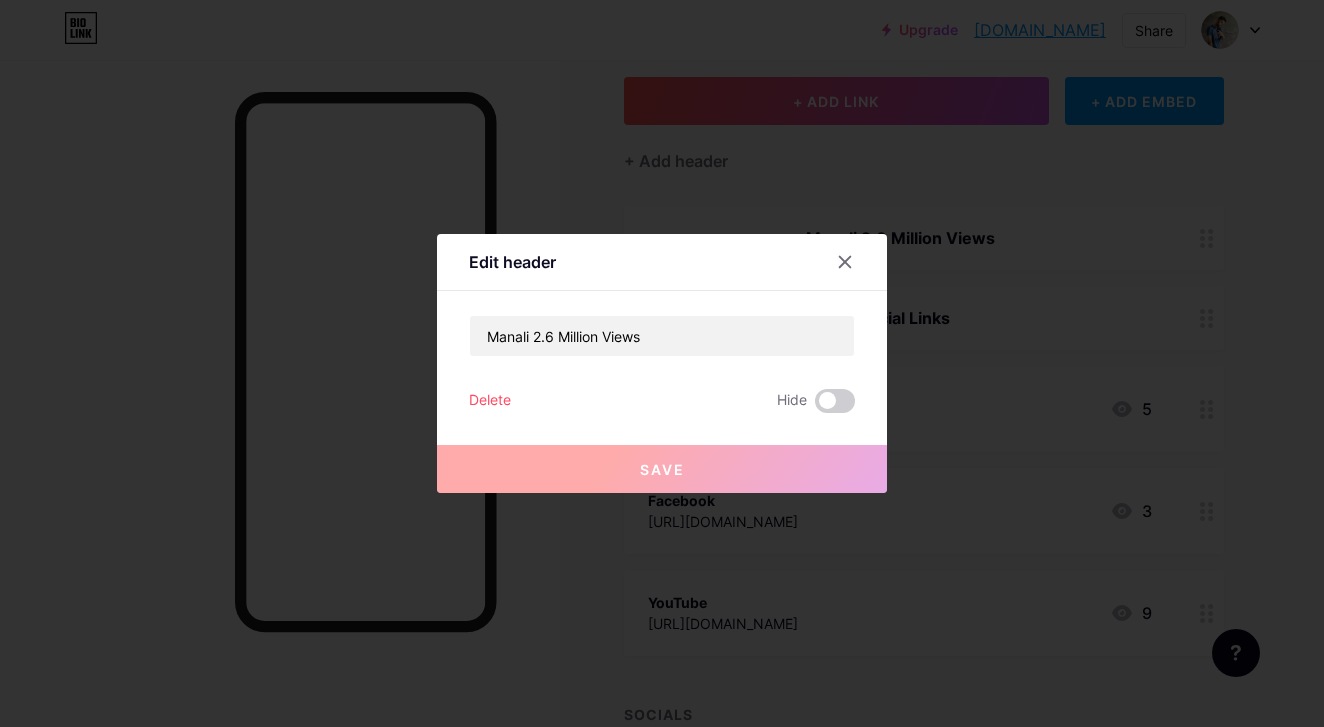 click at bounding box center (857, 262) 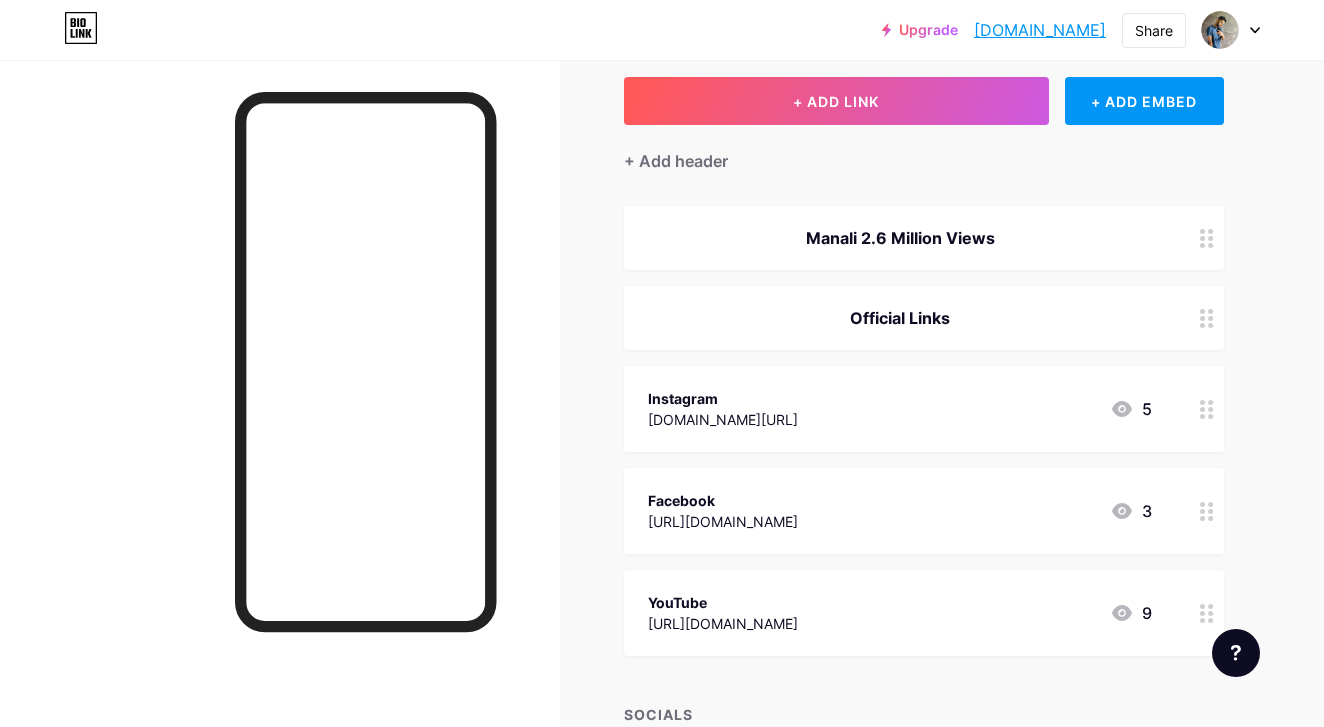click at bounding box center [1207, 238] 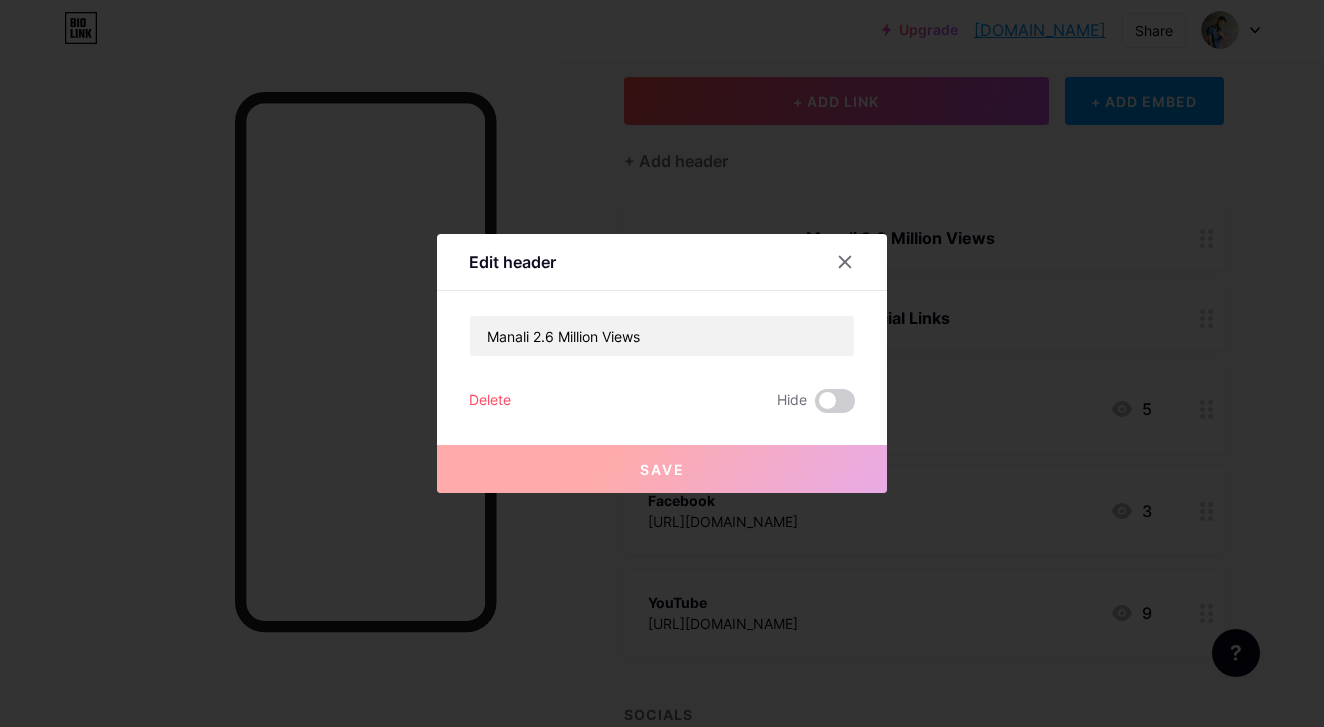 drag, startPoint x: 693, startPoint y: 456, endPoint x: 522, endPoint y: 411, distance: 176.82195 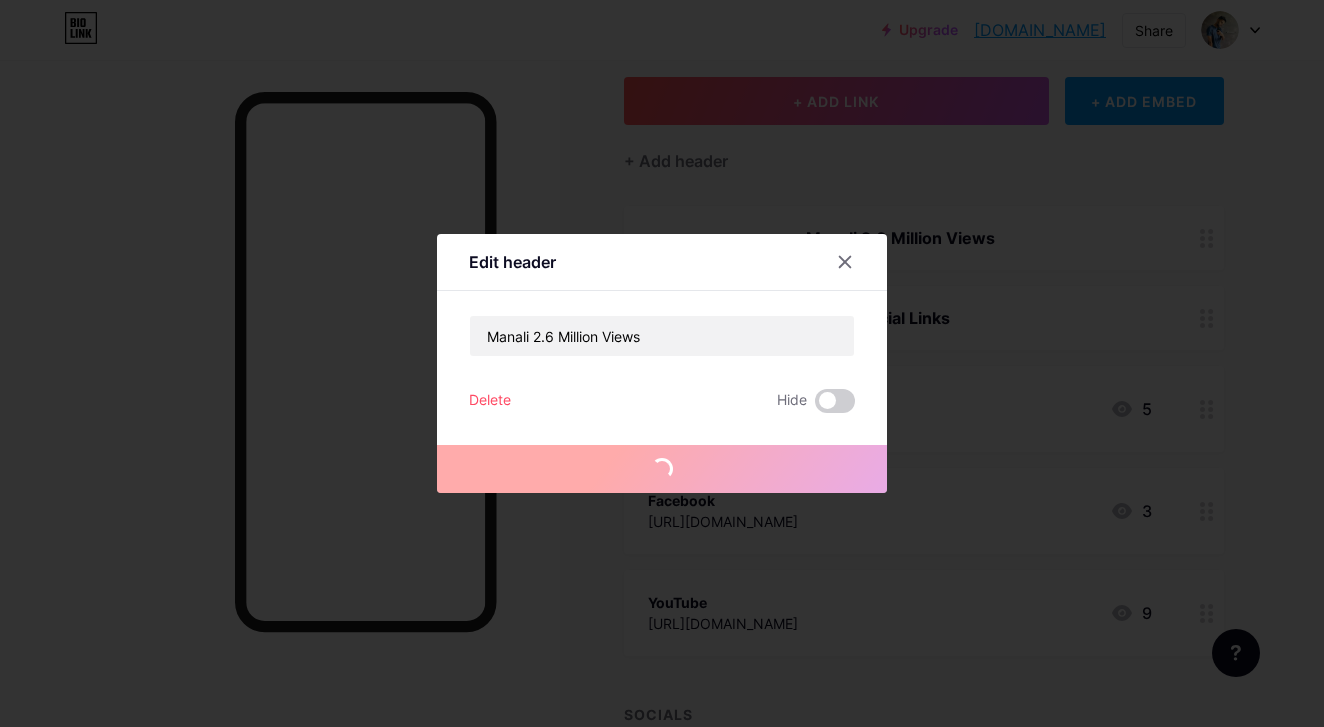 click on "Edit header       Manali 2.6 Million Views
Delete
Hide         Save" at bounding box center (662, 363) 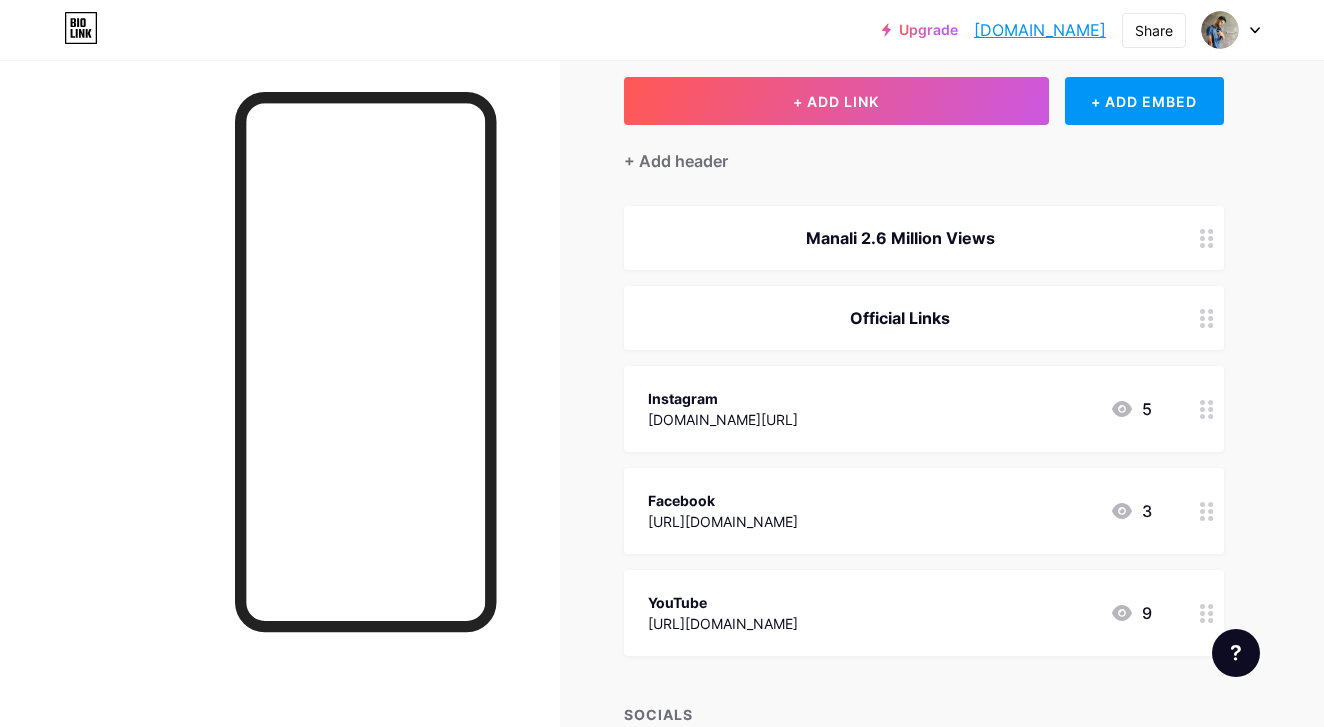 click on "Official Links" at bounding box center [924, 318] 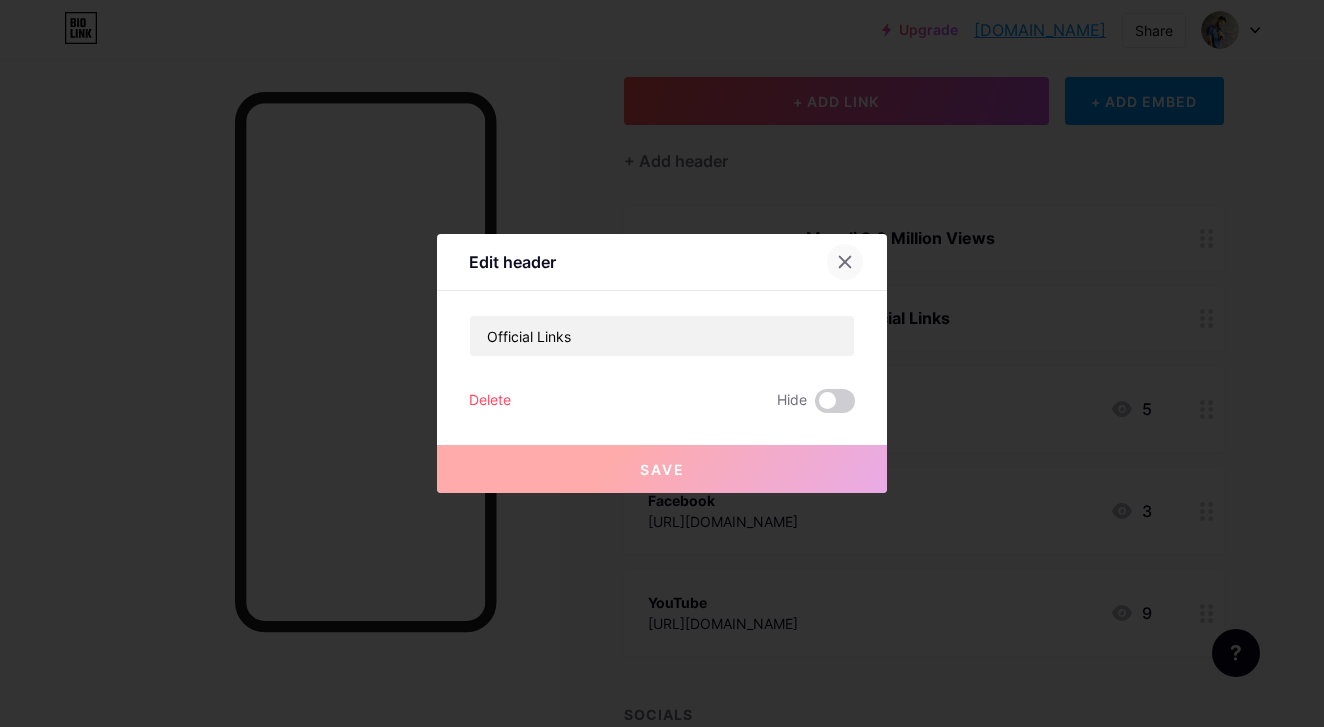 click at bounding box center (845, 262) 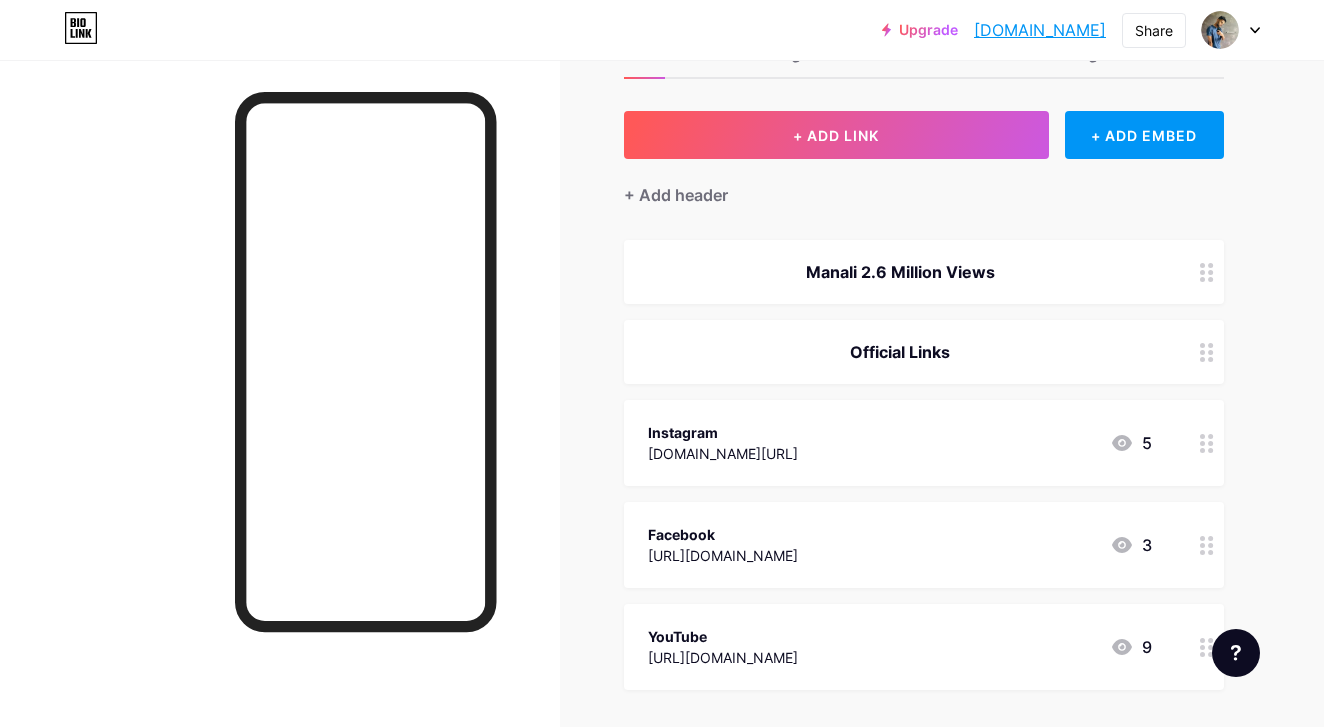 scroll, scrollTop: 64, scrollLeft: 0, axis: vertical 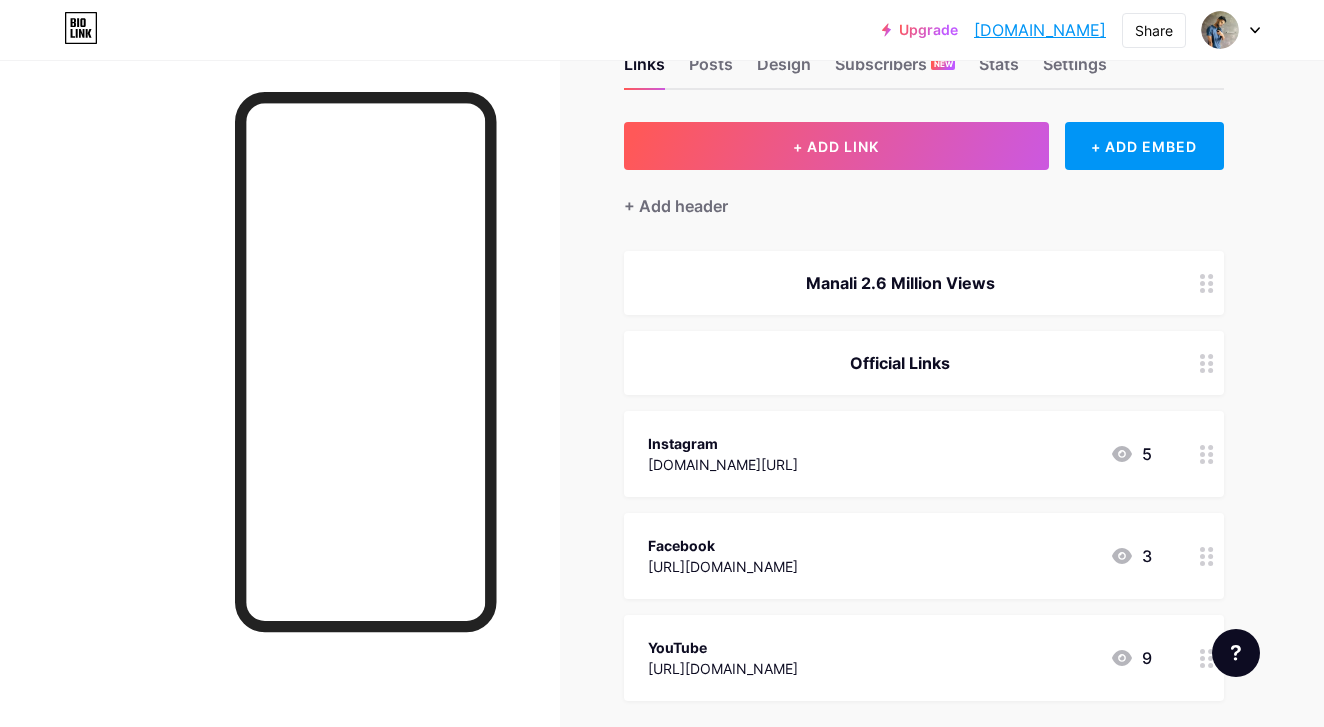 click on "Manali 2.6 Million Views" at bounding box center (924, 283) 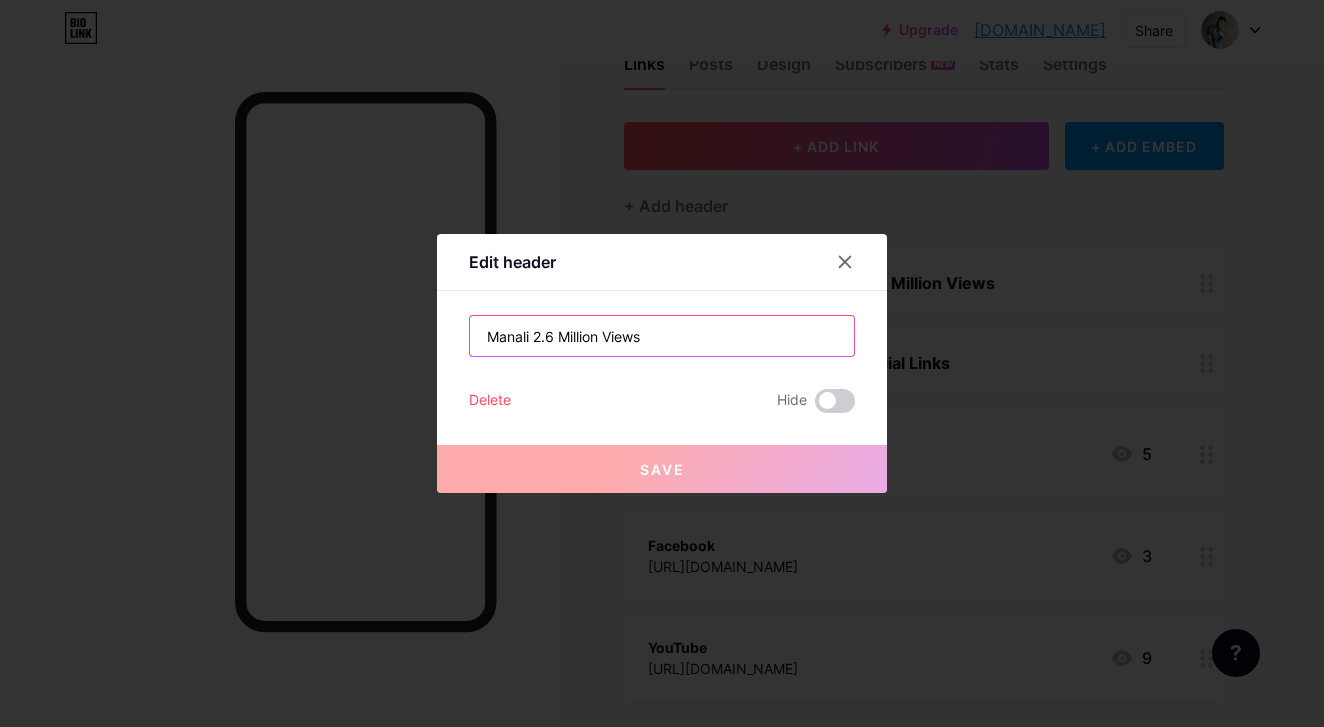 drag, startPoint x: 721, startPoint y: 348, endPoint x: 463, endPoint y: 335, distance: 258.3273 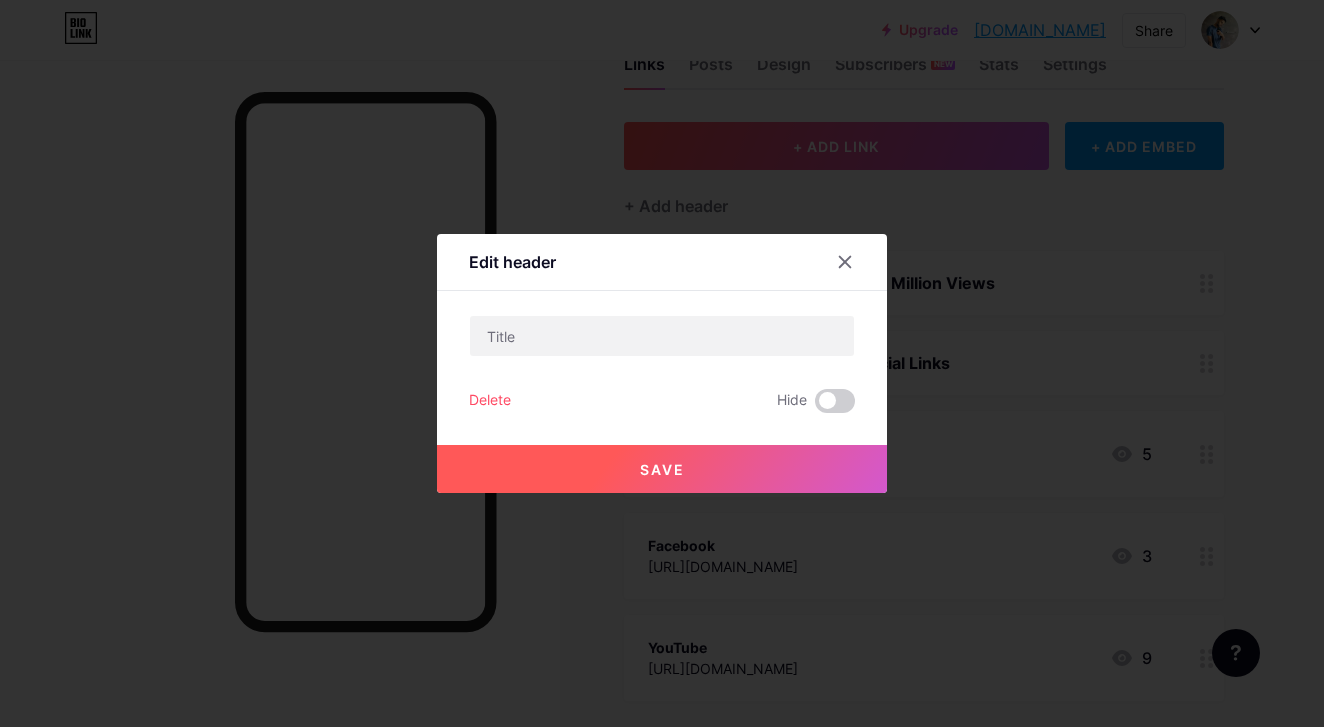 click on "Delete" at bounding box center [490, 401] 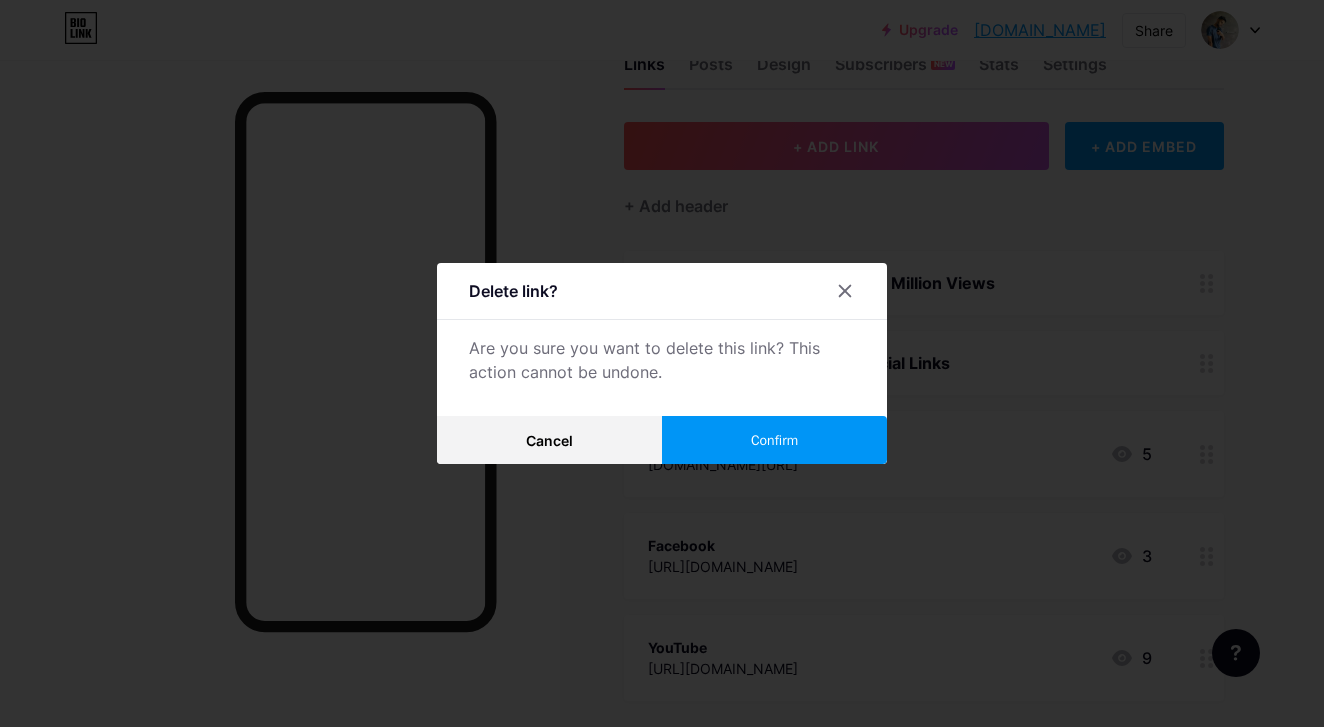click on "Confirm" at bounding box center (774, 440) 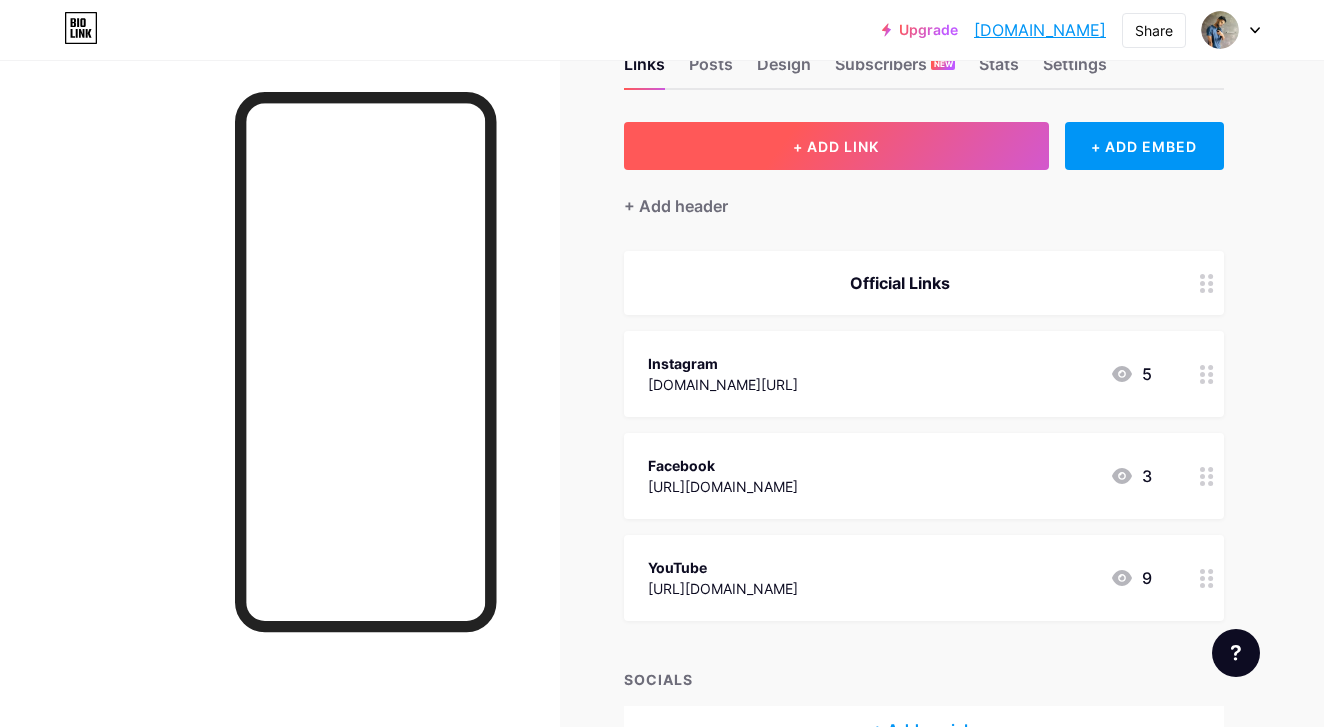 click on "+ ADD LINK" at bounding box center (836, 146) 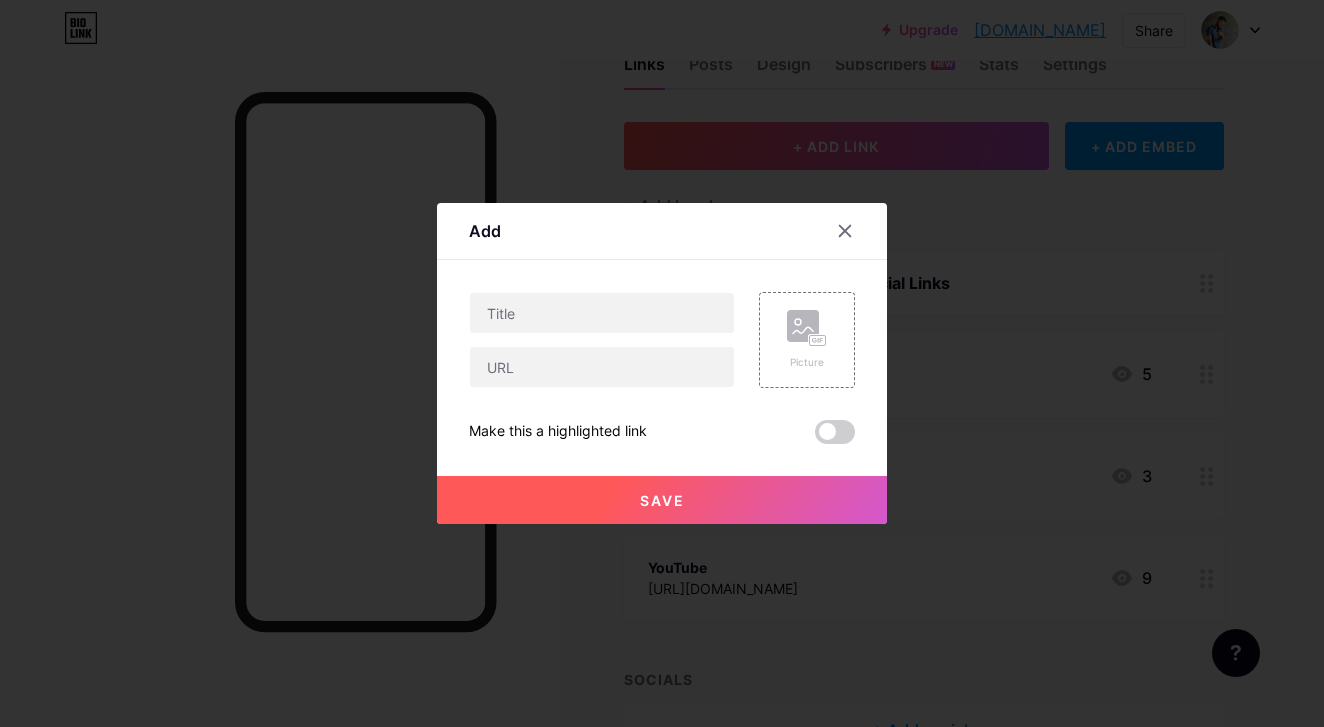 click on "Content
YouTube
Play YouTube video without leaving your page.
ADD
Vimeo
Play Vimeo video without leaving your page.
ADD
Tiktok
Grow your TikTok following
ADD
Tweet
Embed a tweet.
ADD
Reddit
Showcase your Reddit profile
ADD
Spotify
Embed Spotify to play the preview of a track.
ADD
Twitch
Play Twitch video without leaving your page.
ADD
SoundCloud
ADD" at bounding box center (662, 352) 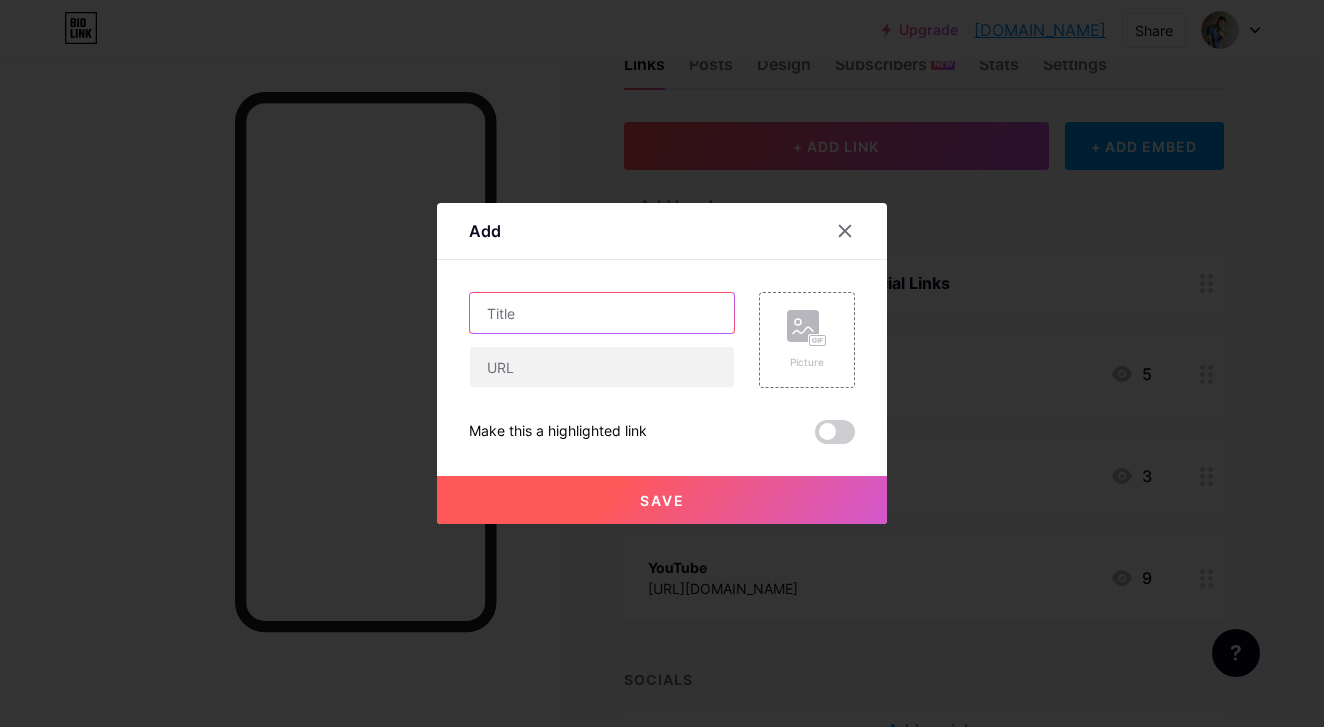 click at bounding box center (602, 313) 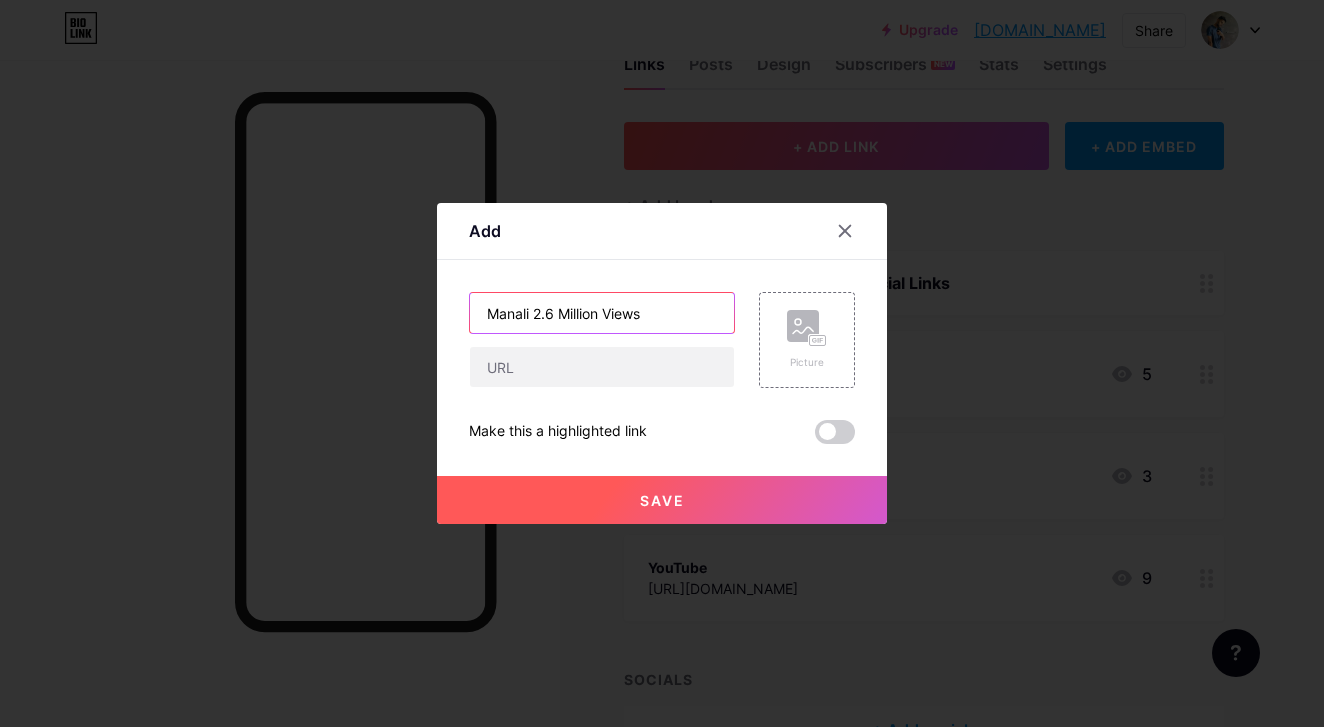 type on "Manali 2.6 Million Views" 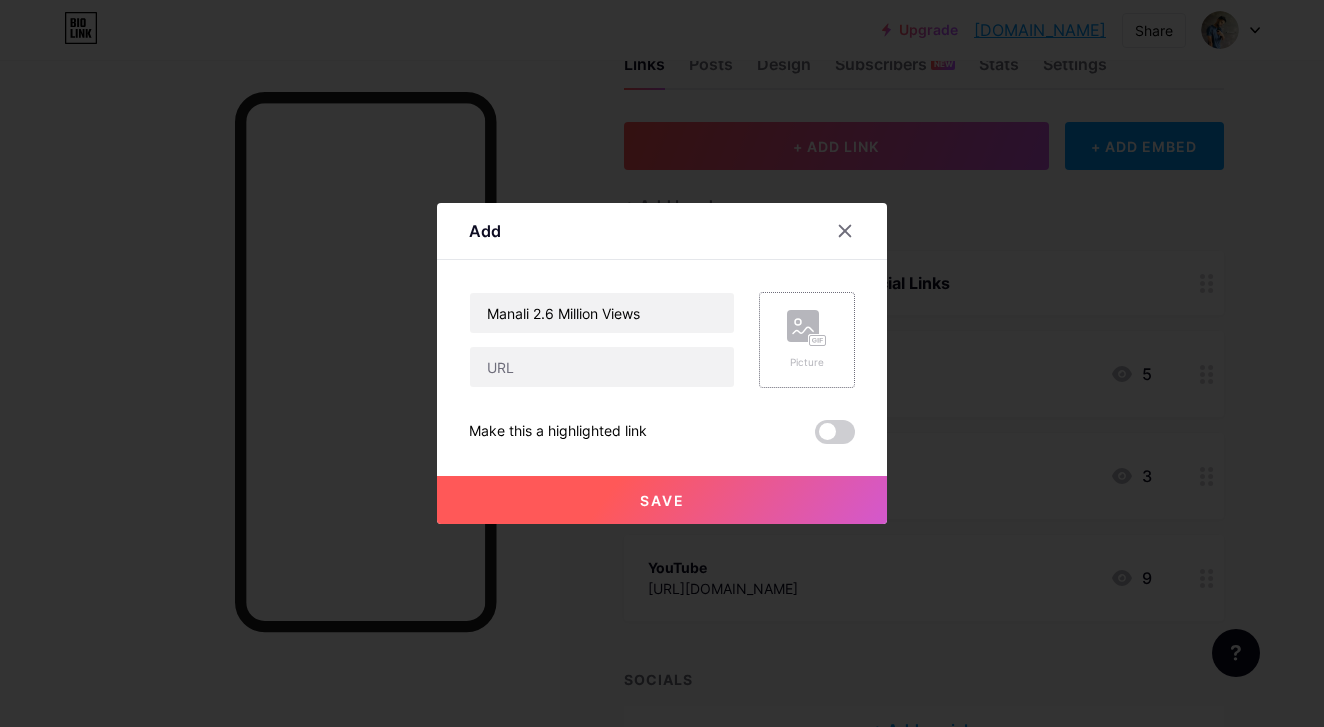 click 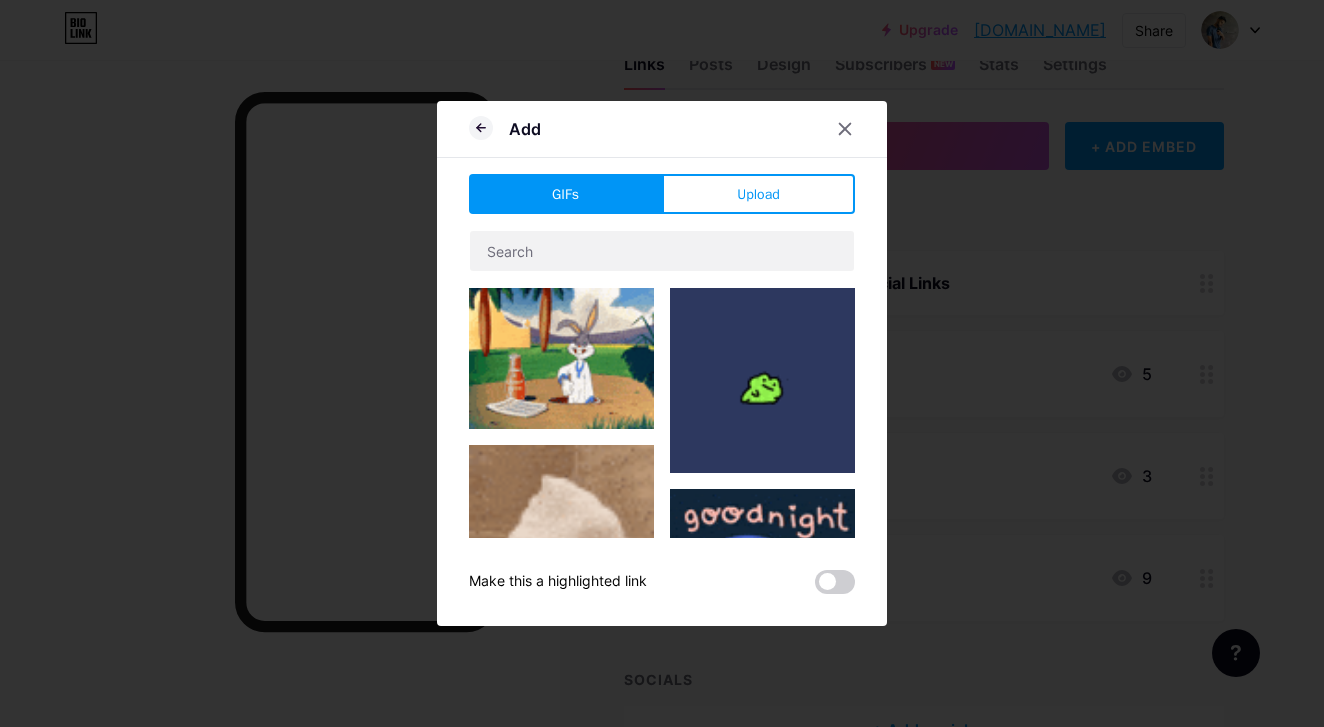 click on "GIFs     Upload       Content
YouTube
Play YouTube video without leaving your page.
ADD
Vimeo
Play Vimeo video without leaving your page.
ADD
Tiktok
Grow your TikTok following
ADD
Tweet
Embed a tweet.
ADD
Reddit
Showcase your Reddit profile
ADD
Spotify
Embed Spotify to play the preview of a track.
ADD
Twitch
Play Twitch video without leaving your page.
ADD
ADD
ADD" at bounding box center [662, 384] 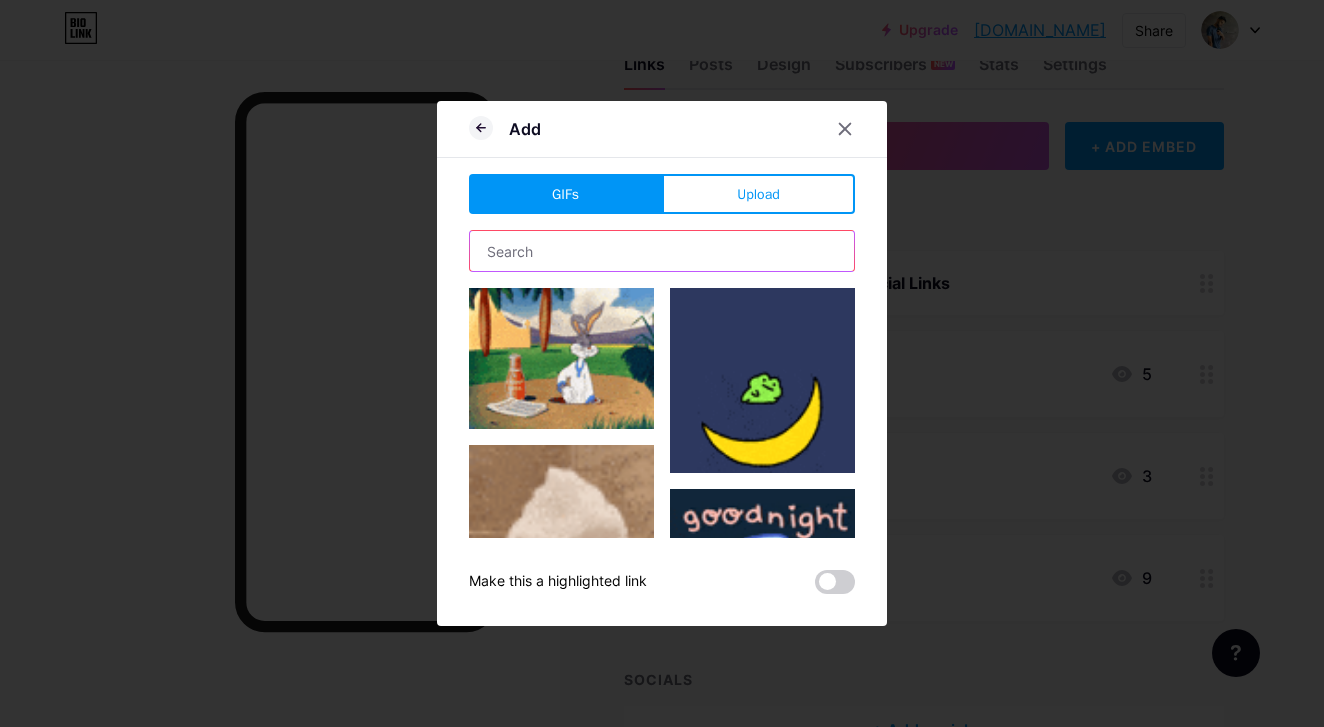 click at bounding box center [662, 251] 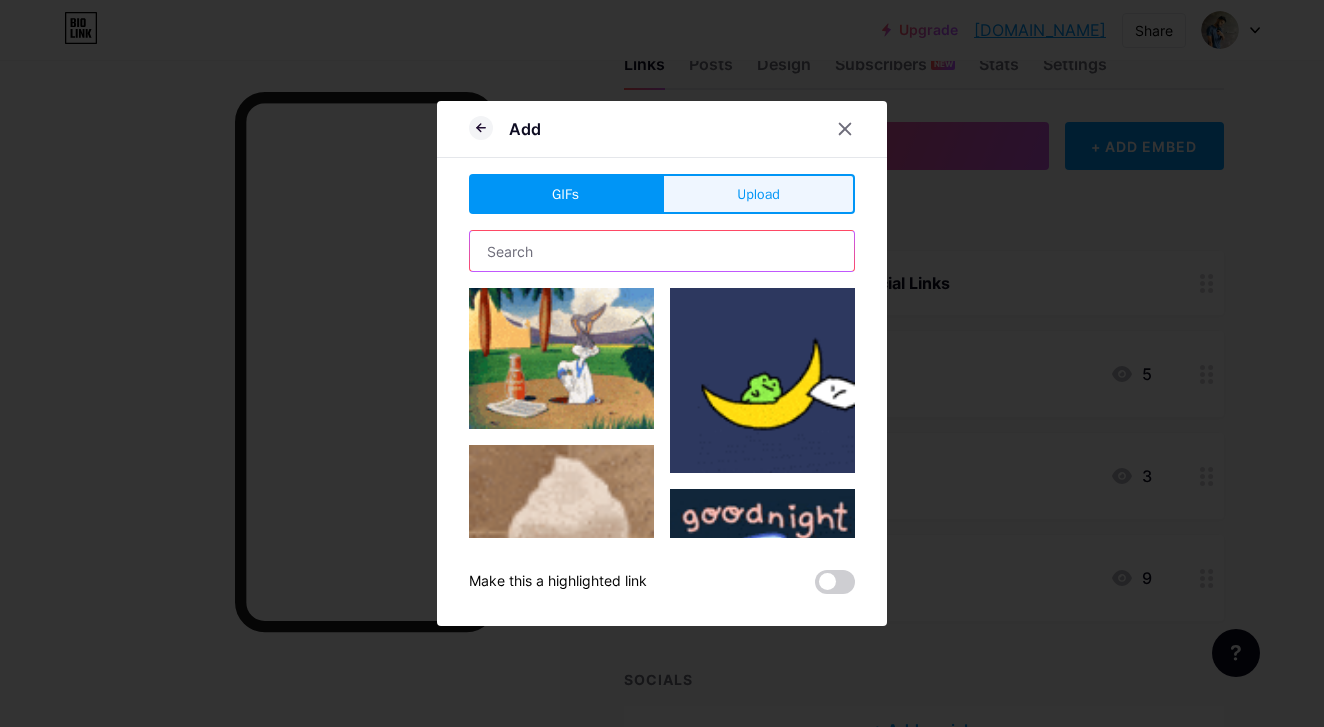click on "Upload" at bounding box center (758, 194) 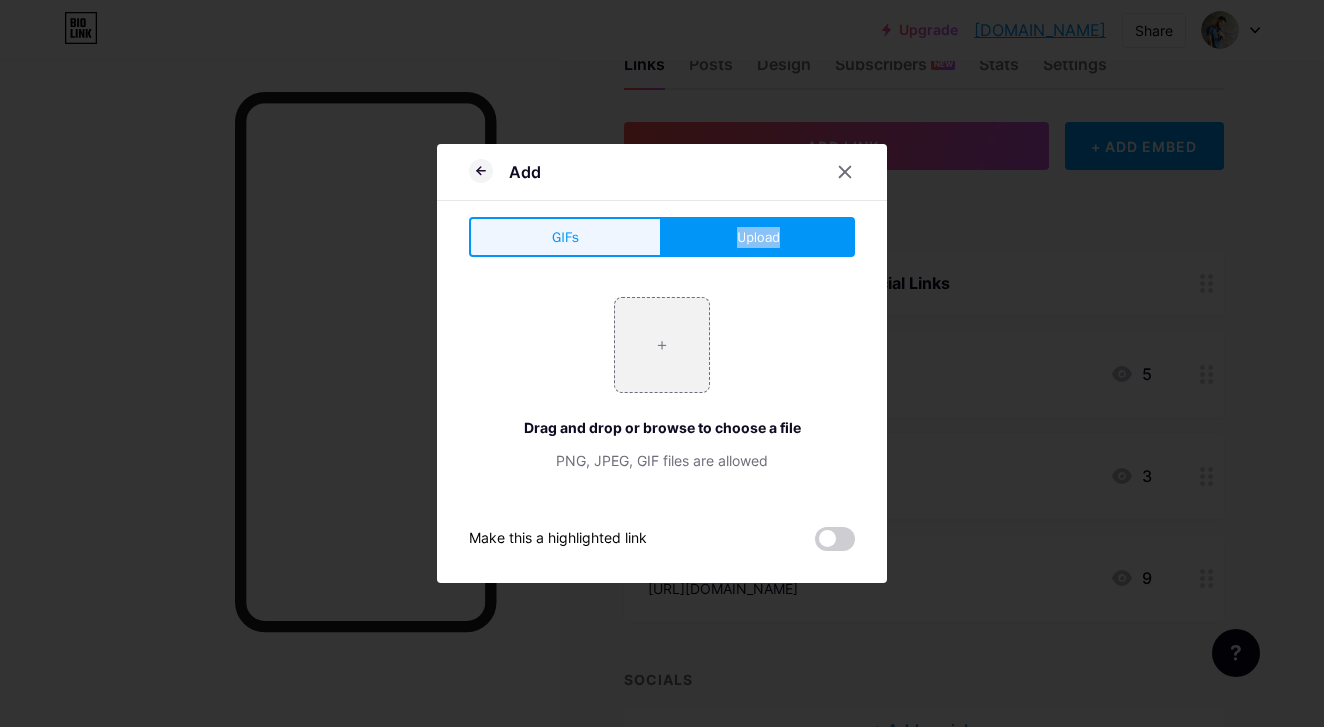 drag, startPoint x: 728, startPoint y: 208, endPoint x: 628, endPoint y: 224, distance: 101.27191 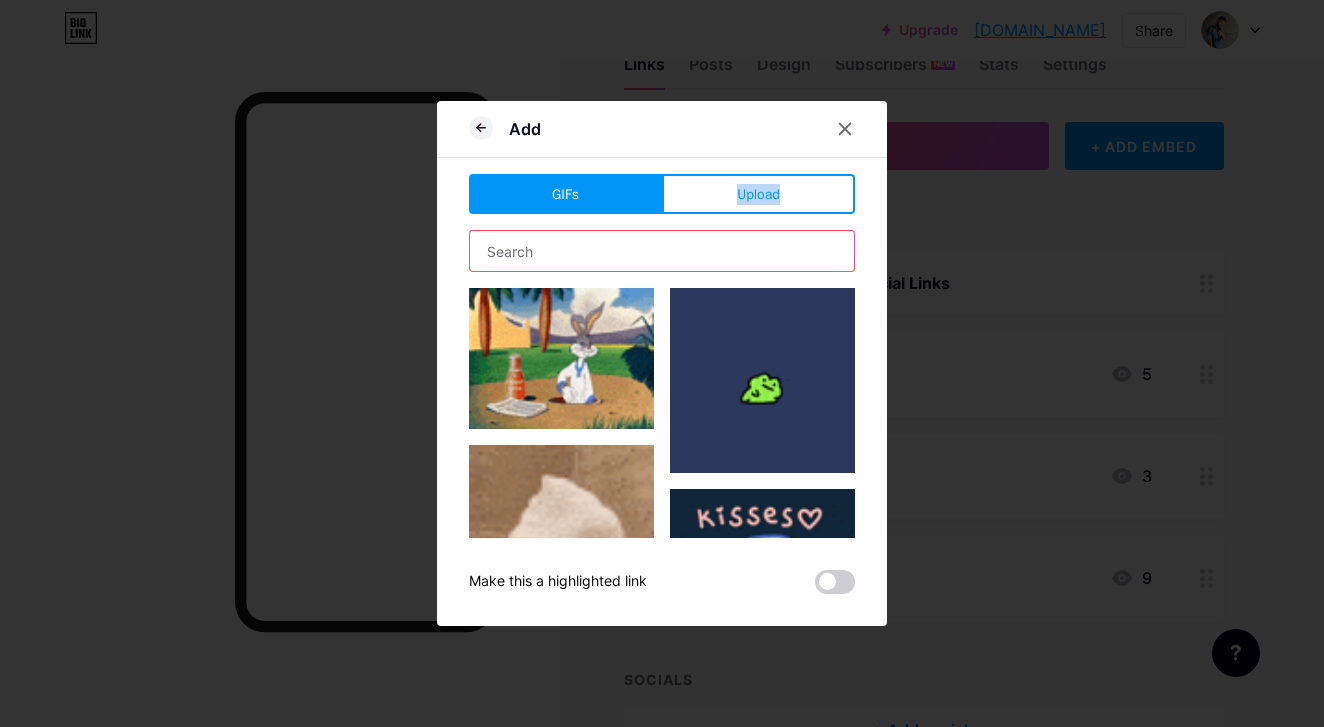click at bounding box center (662, 251) 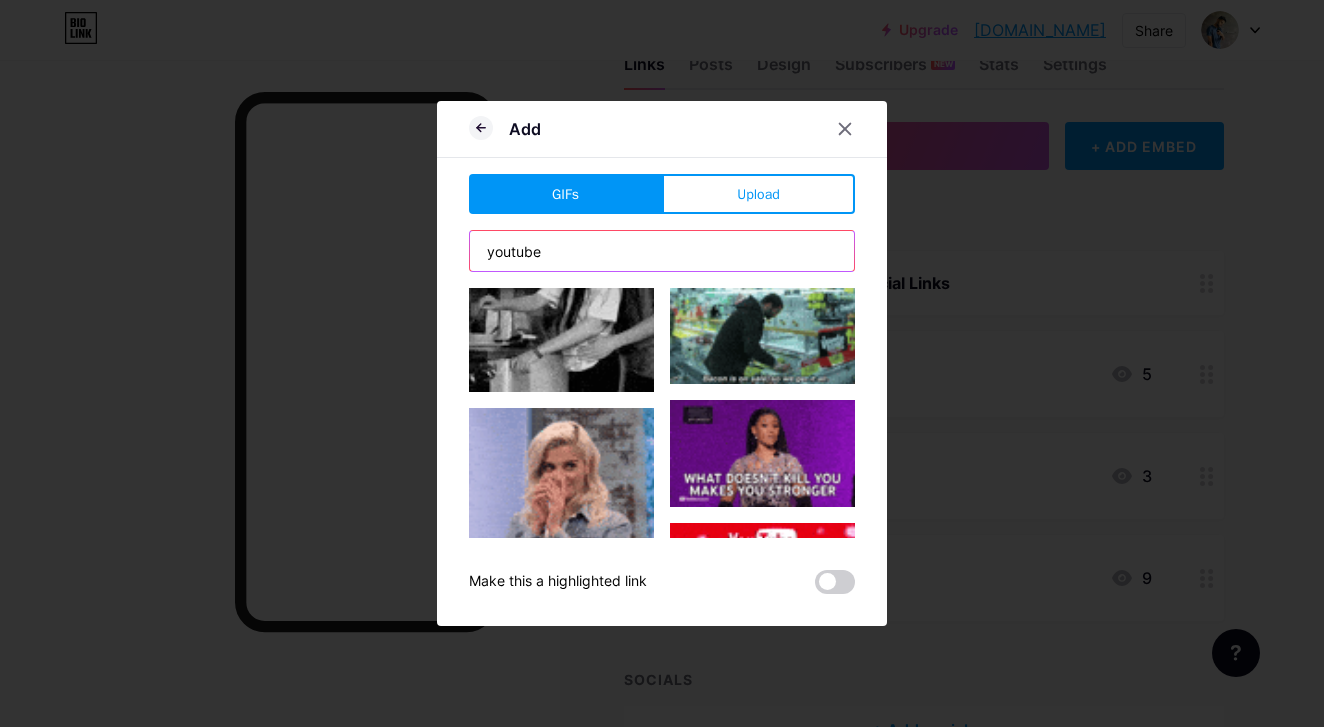 type on "YouTube" 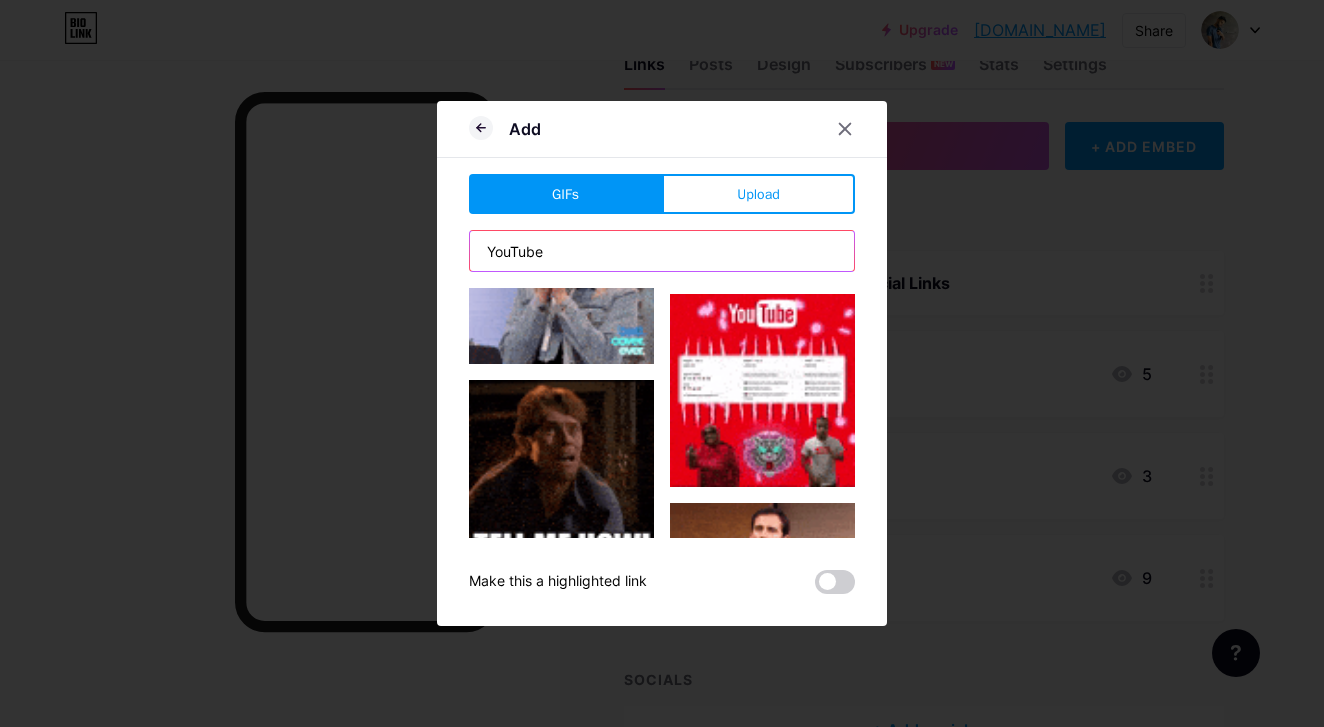 scroll, scrollTop: 246, scrollLeft: 0, axis: vertical 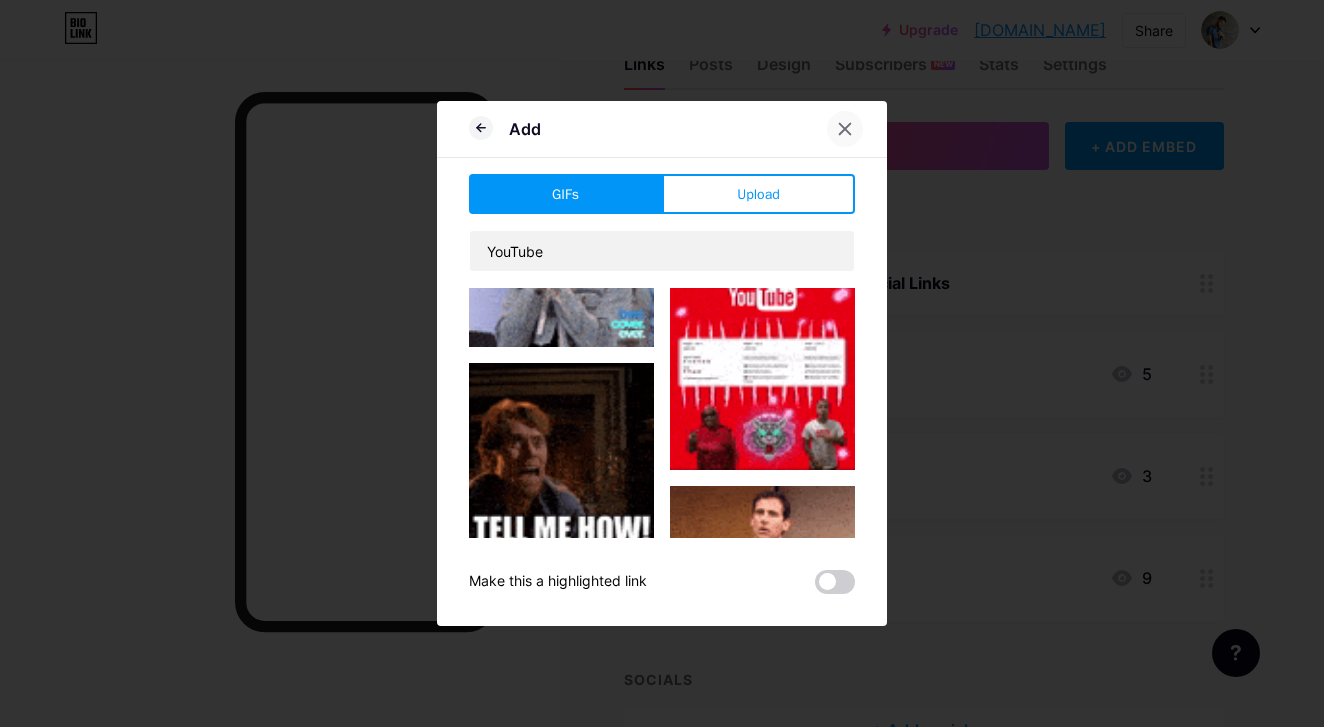 click at bounding box center (845, 129) 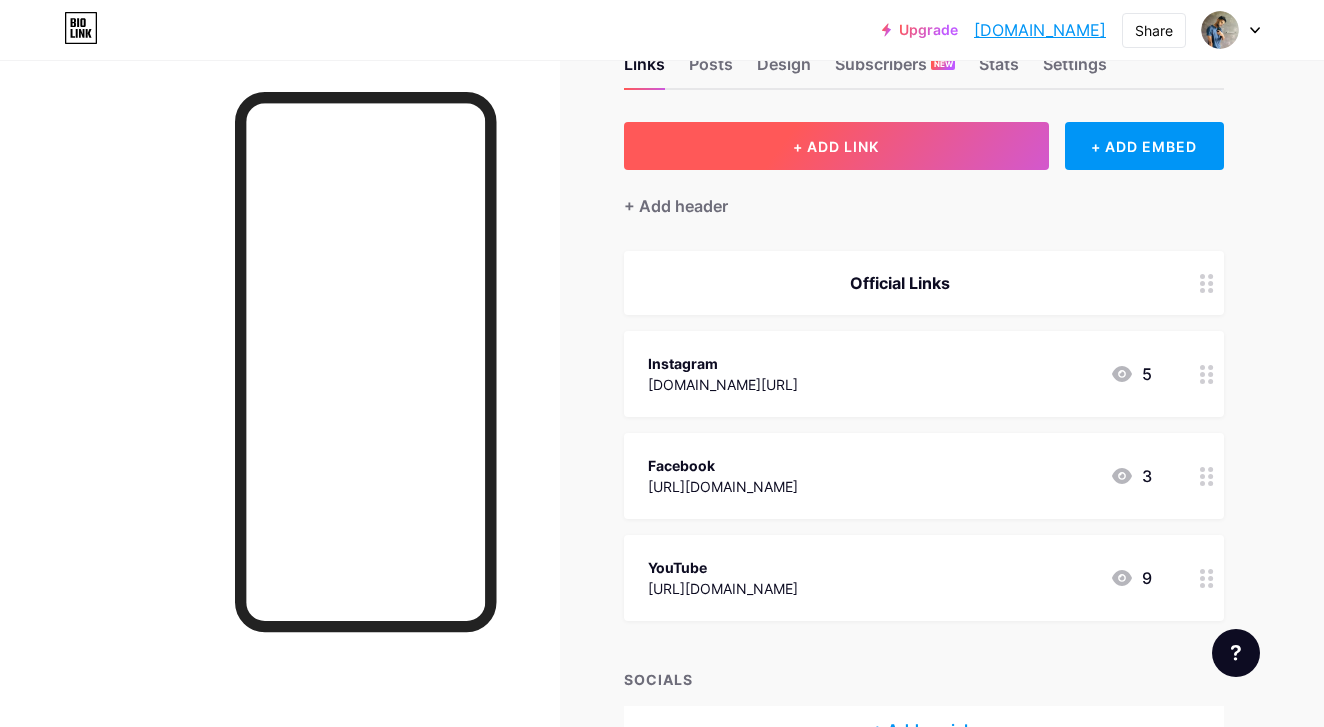 click on "+ ADD LINK" at bounding box center (836, 146) 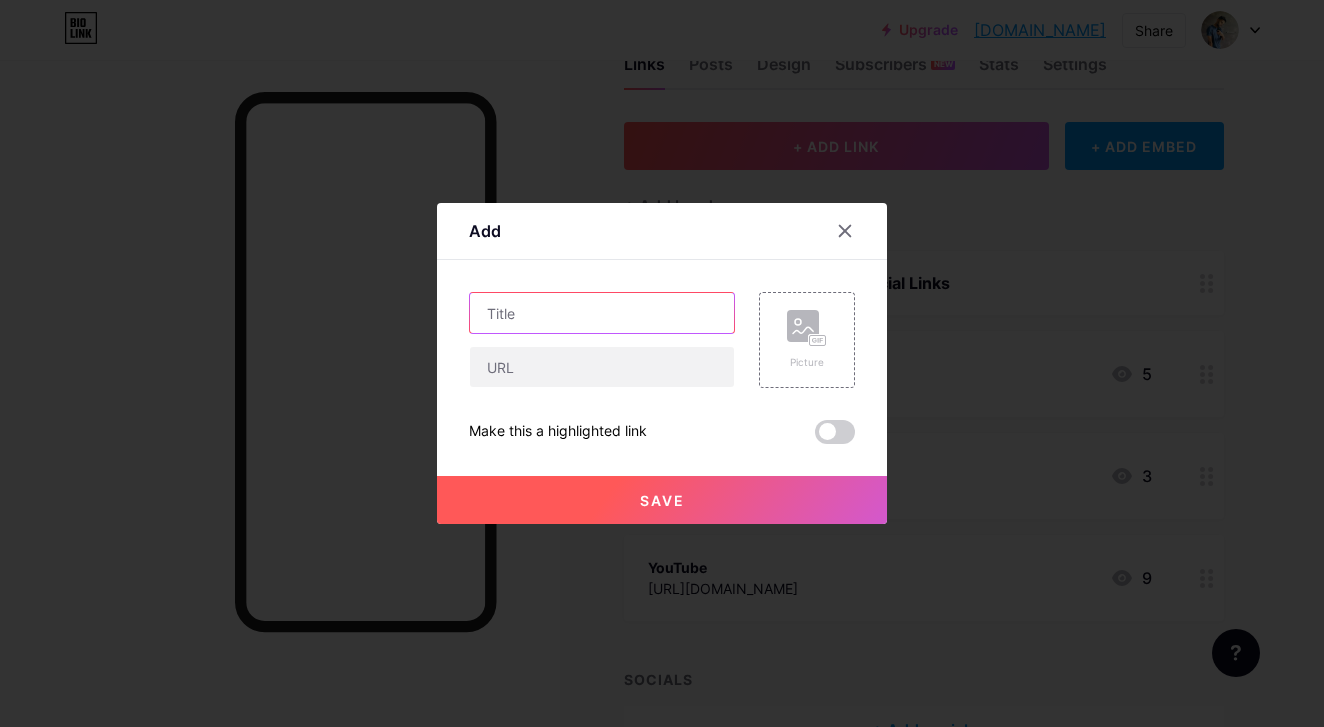 click at bounding box center [602, 313] 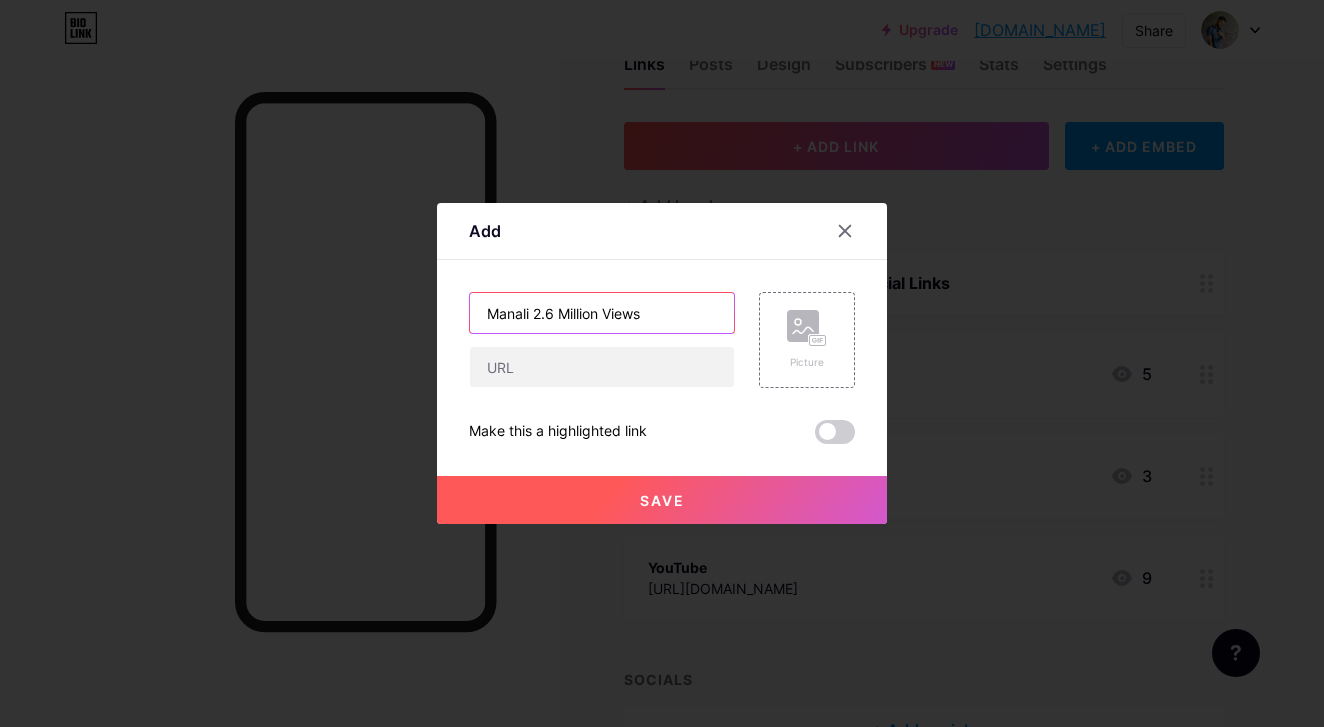 paste on "🔥" 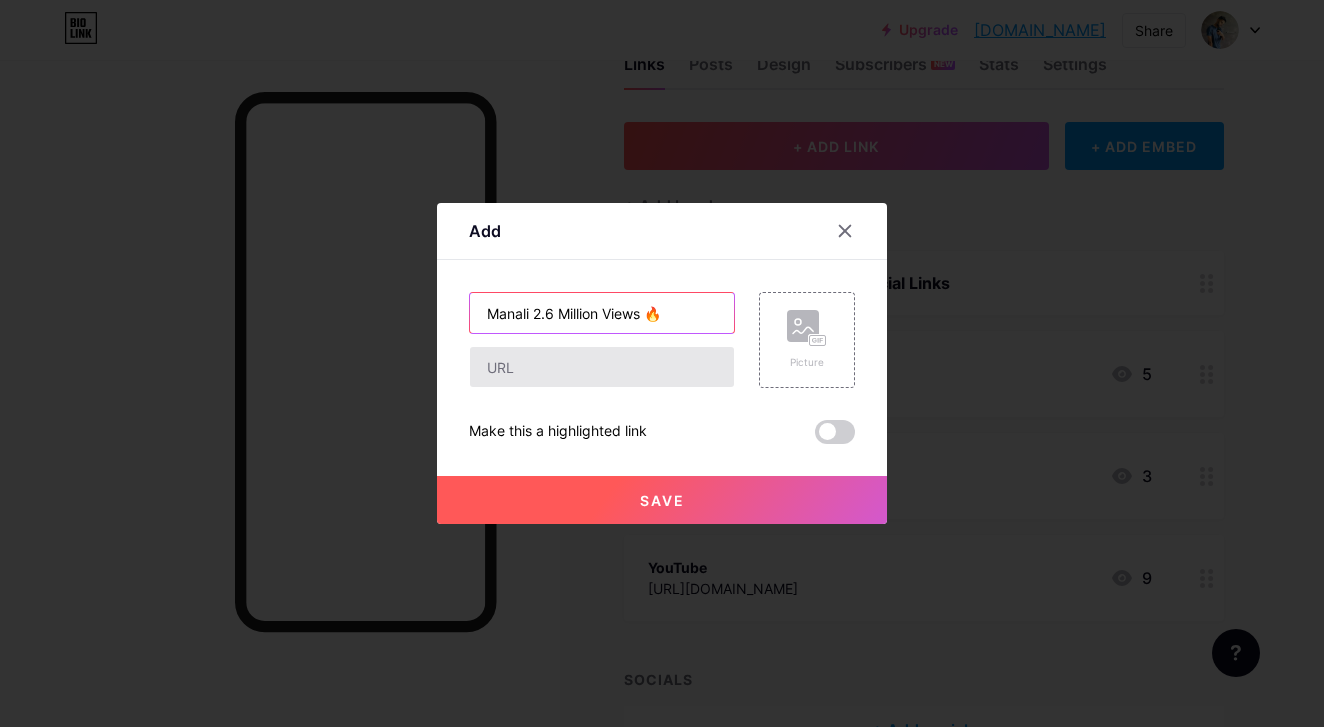 type on "Manali 2.6 Million Views 🔥" 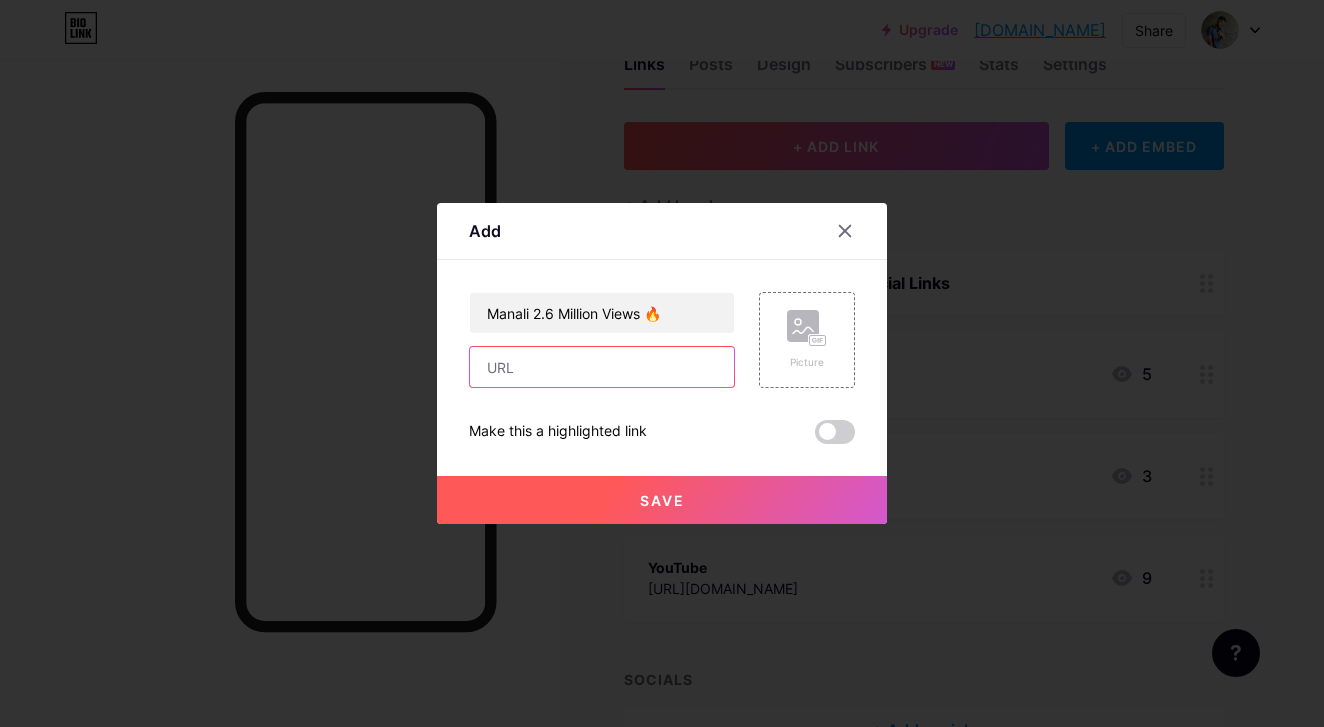 click at bounding box center [602, 367] 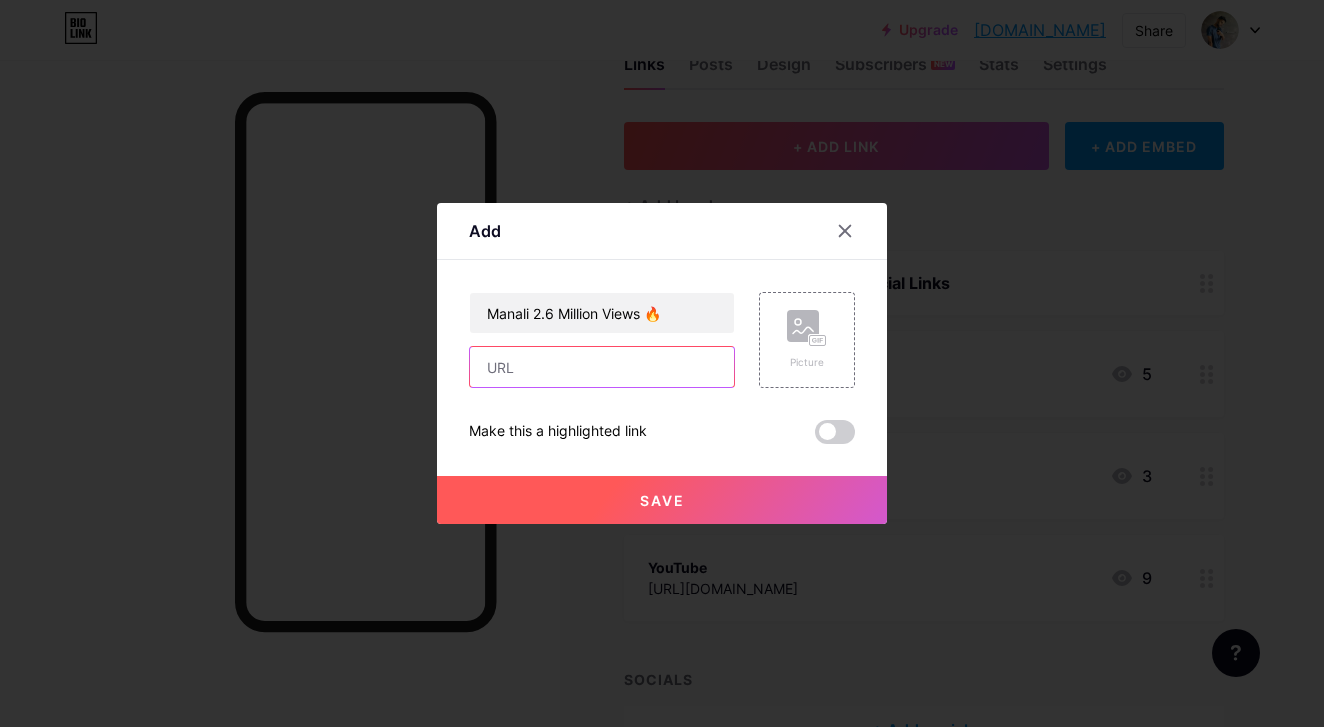paste on "[URL][DOMAIN_NAME]" 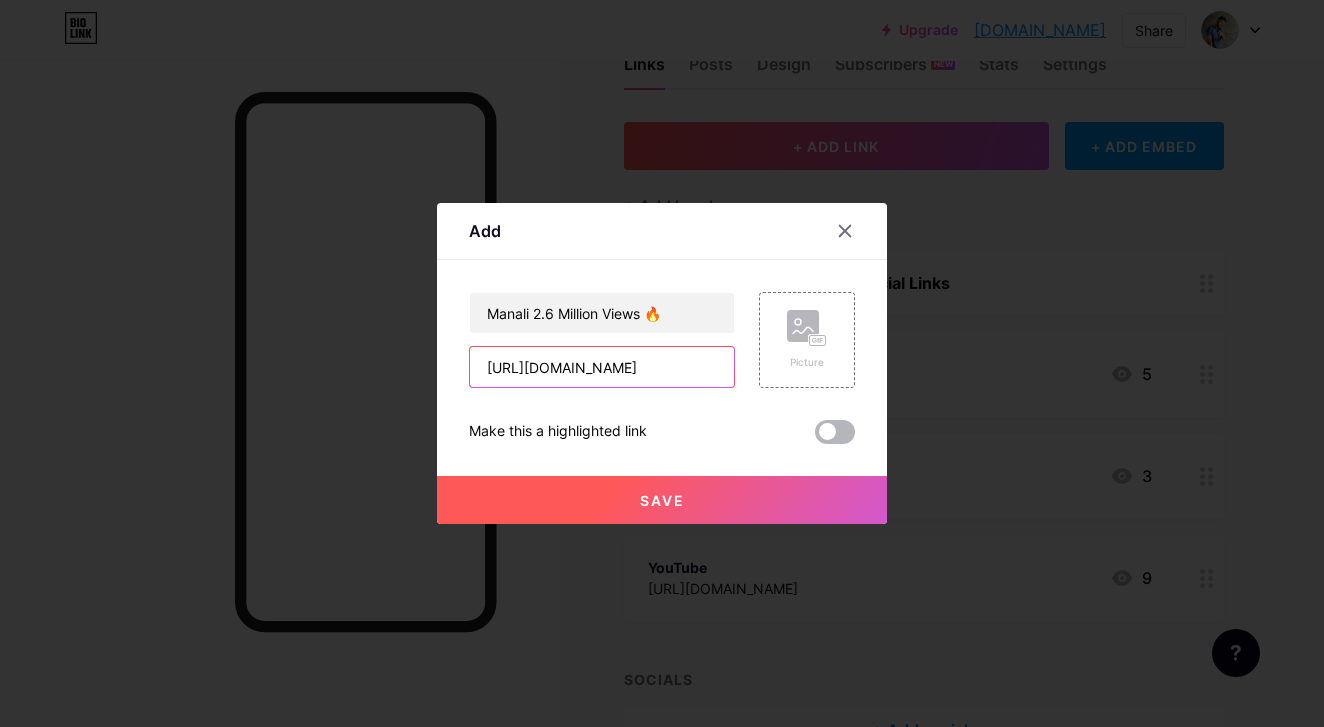 type on "[URL][DOMAIN_NAME]" 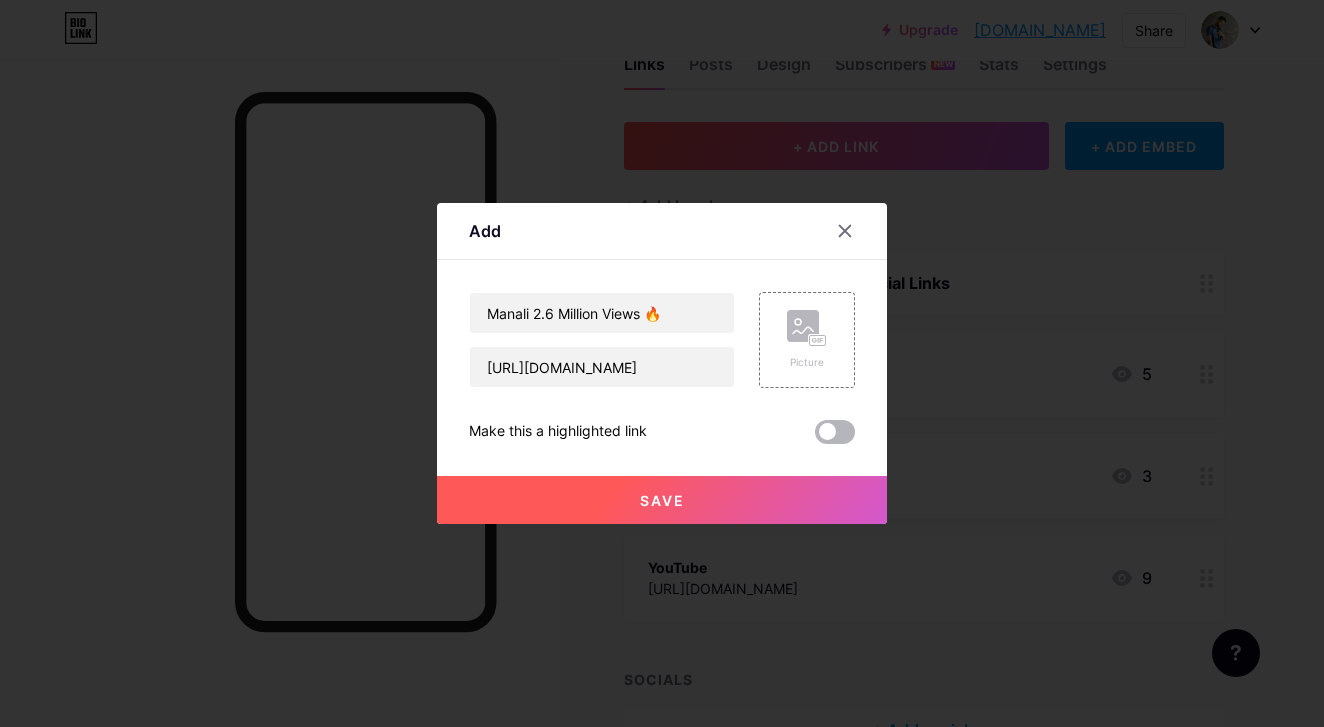 click at bounding box center [835, 432] 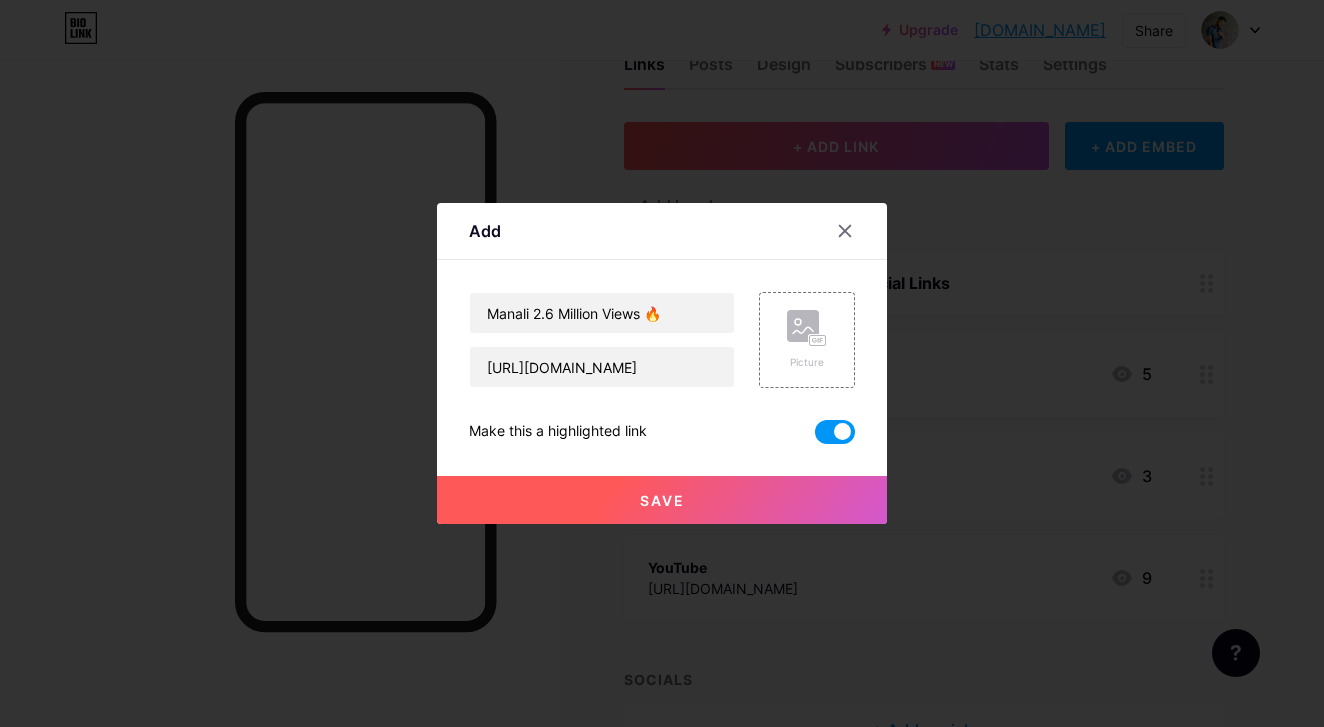 click on "Save" at bounding box center (662, 500) 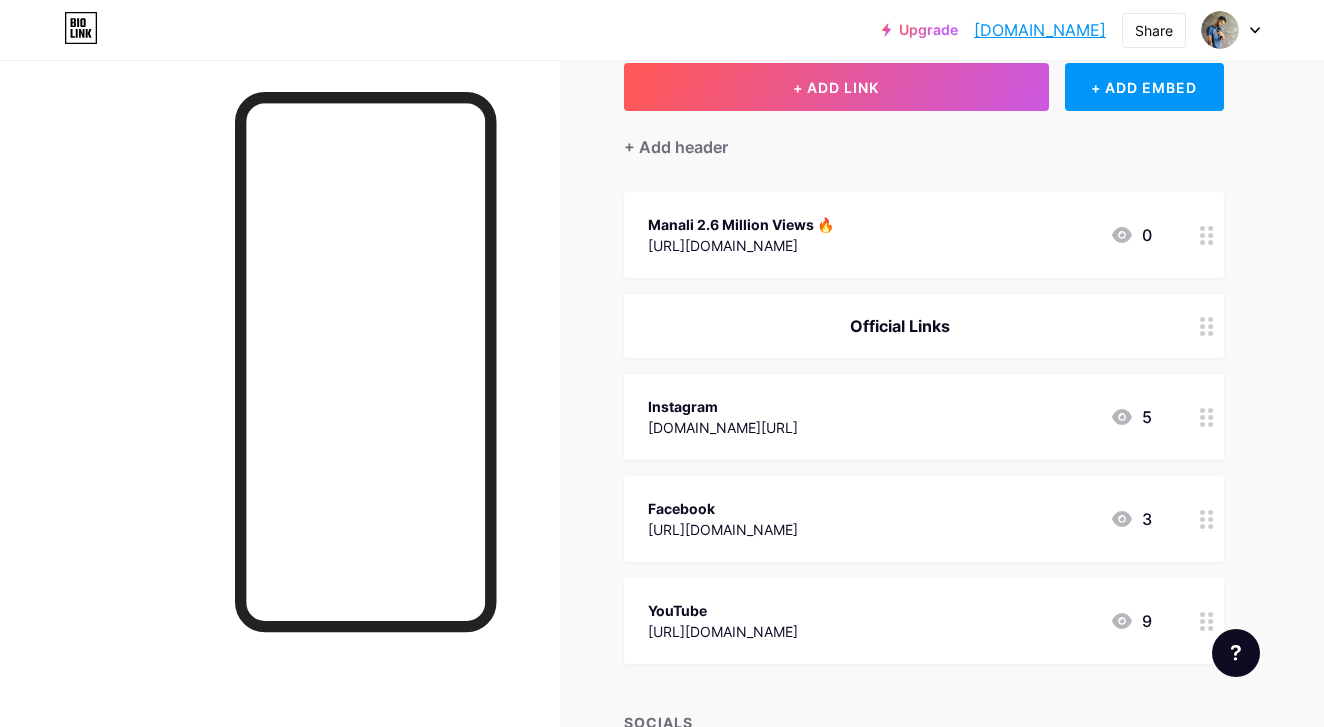 scroll, scrollTop: 124, scrollLeft: 0, axis: vertical 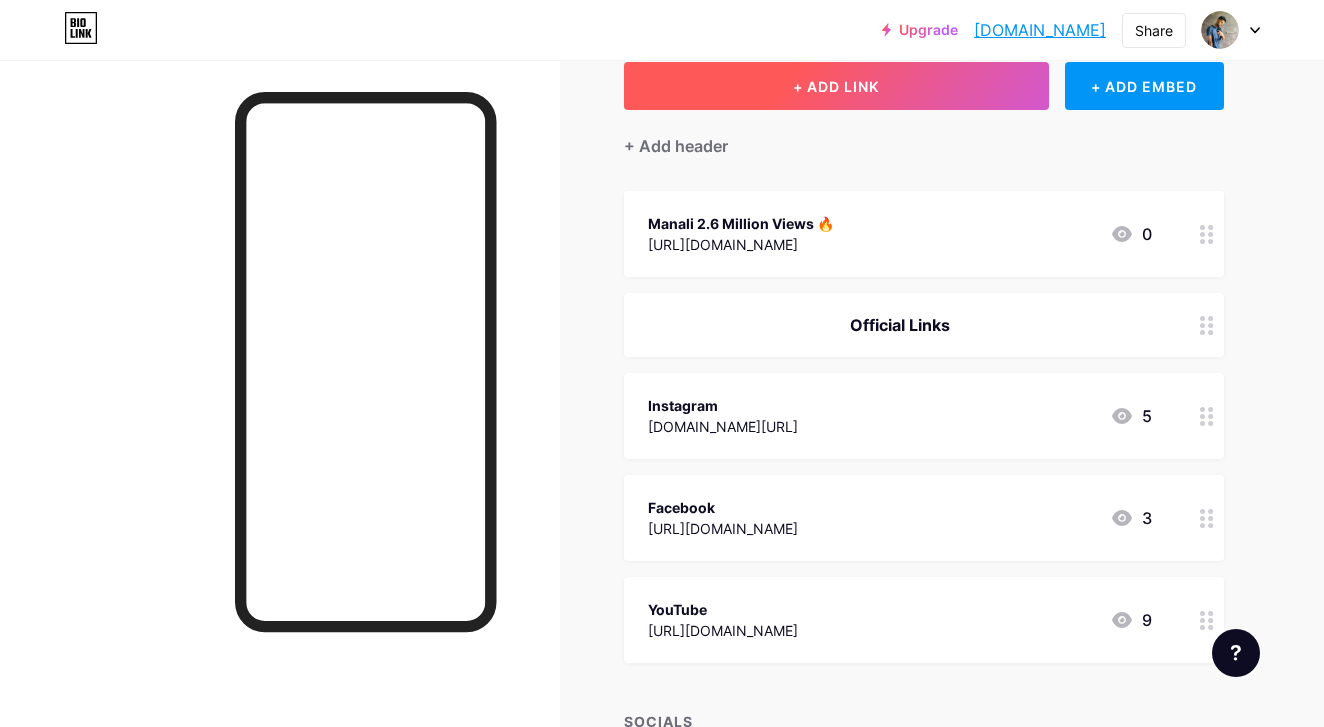click on "+ ADD LINK" at bounding box center (836, 86) 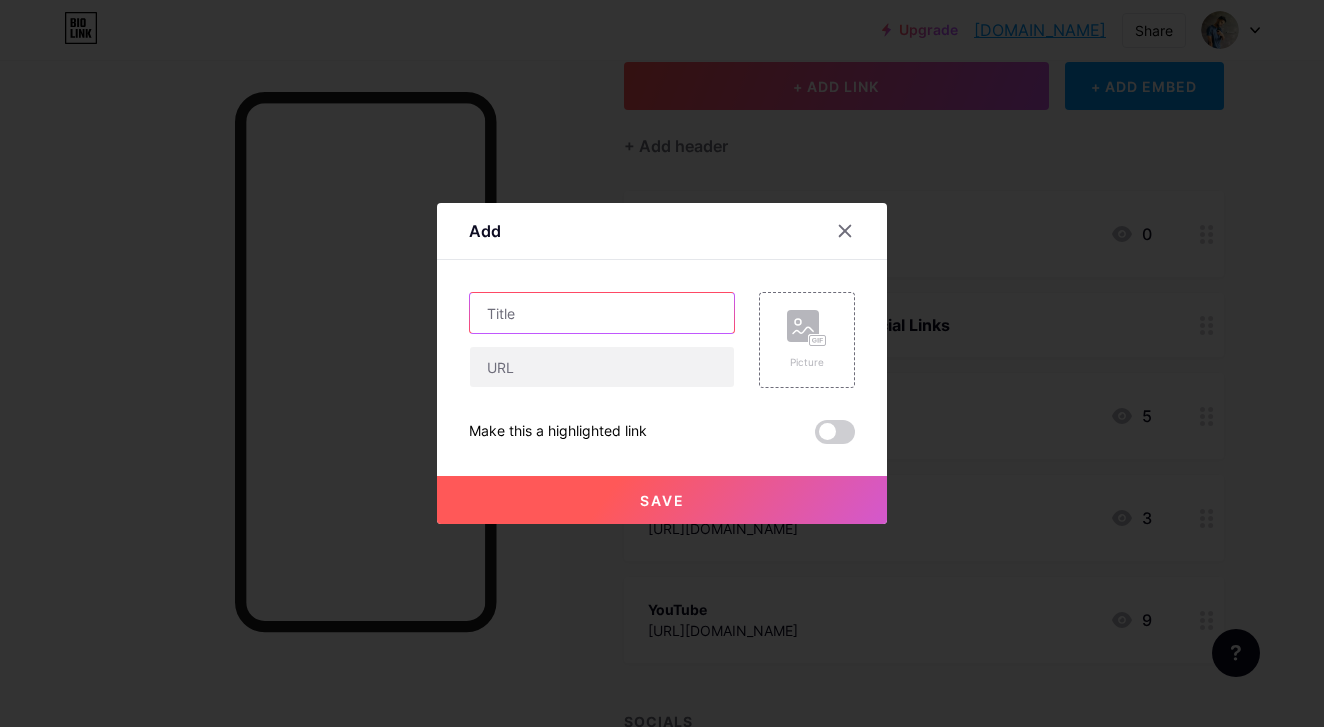 click at bounding box center (602, 313) 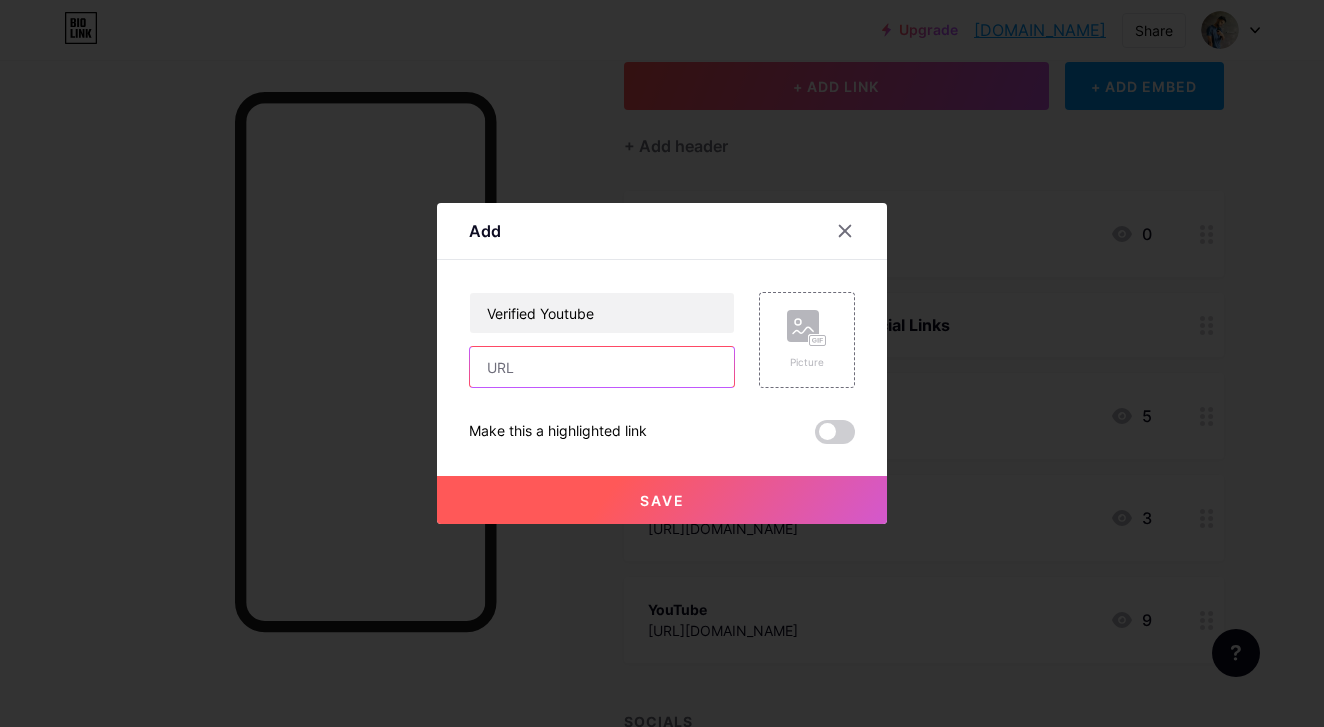 click at bounding box center (602, 367) 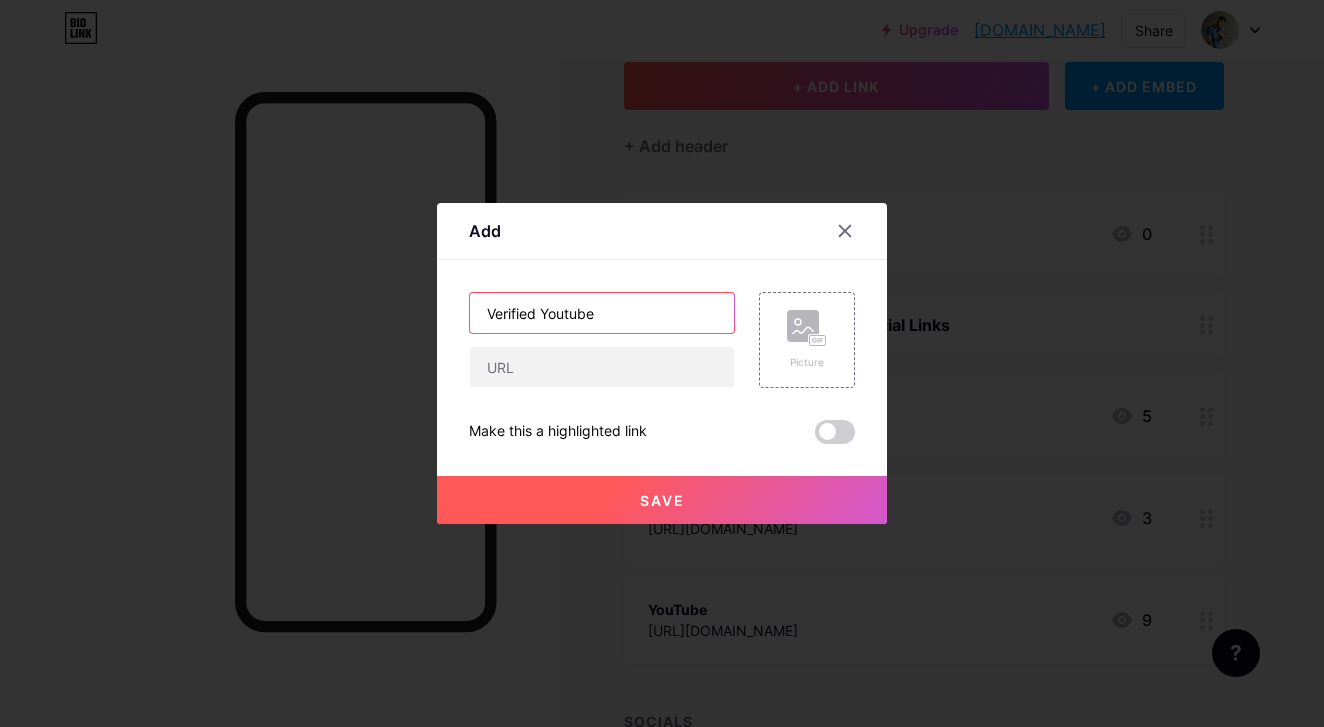 click on "Verified Youtube" at bounding box center (602, 313) 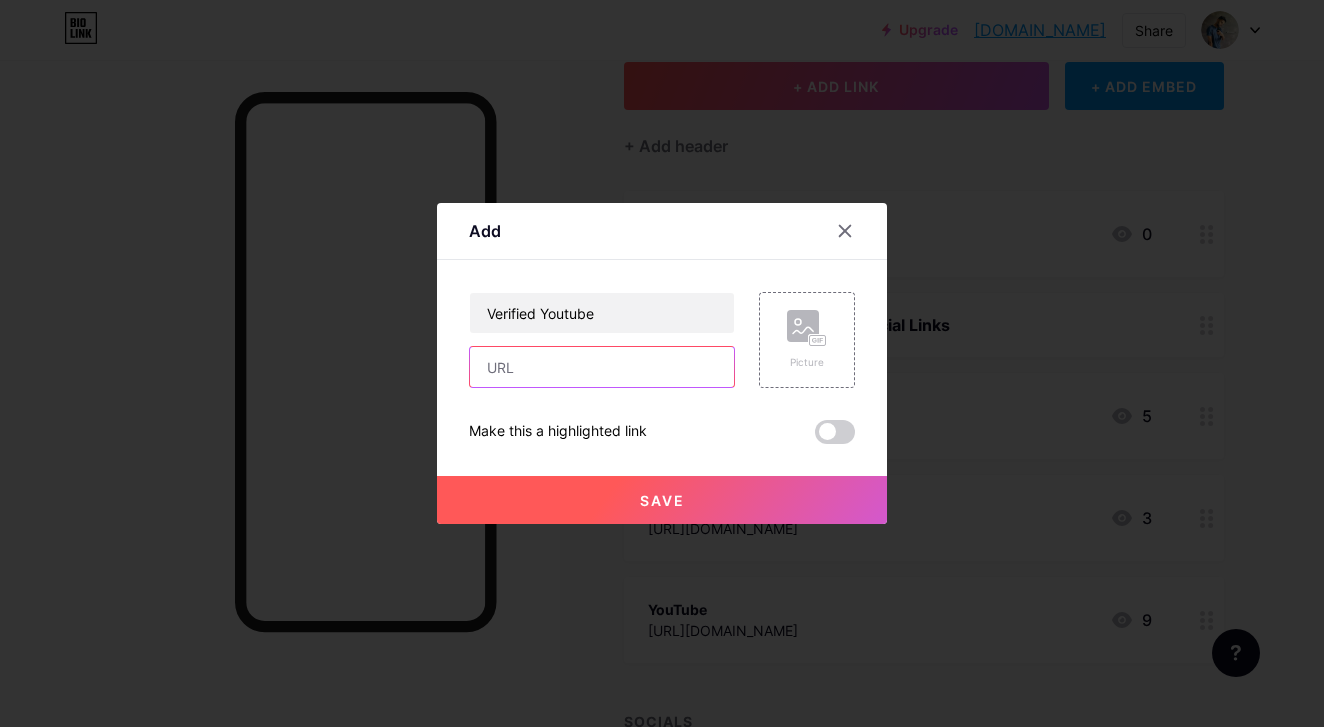 click at bounding box center [602, 367] 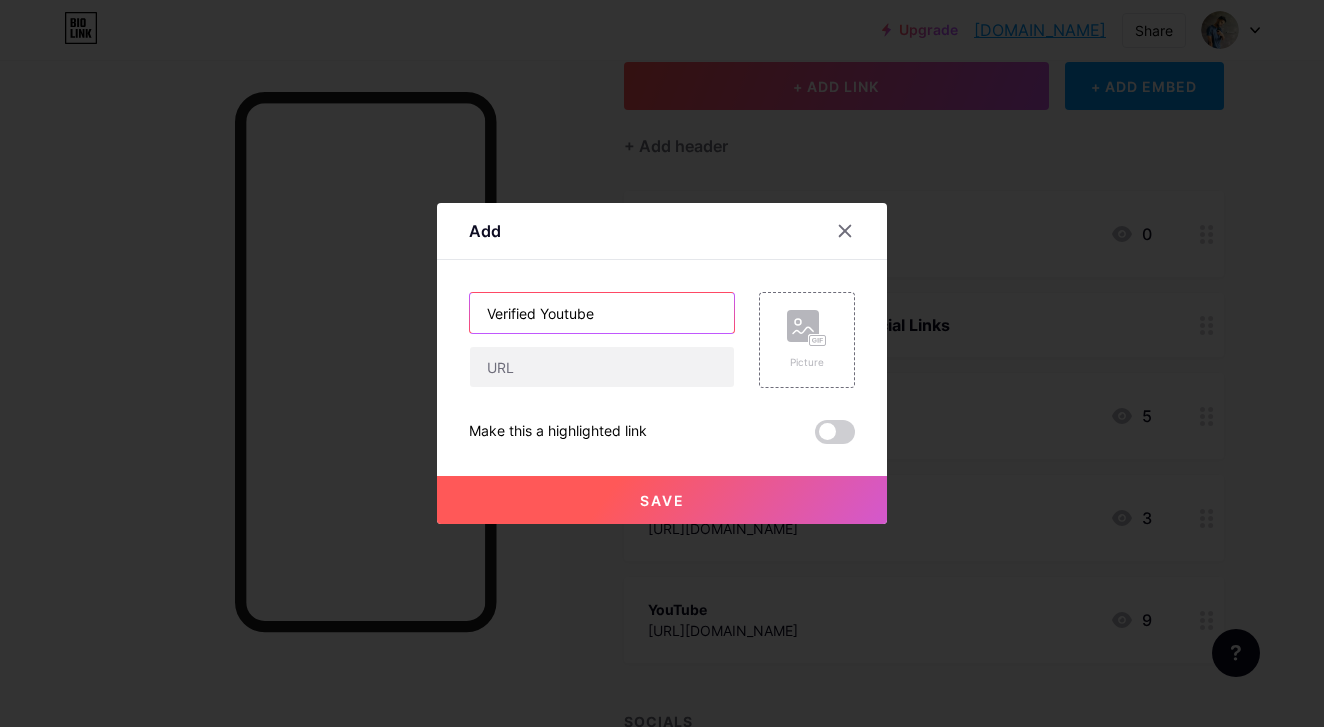 click on "Verified Youtube" at bounding box center (602, 313) 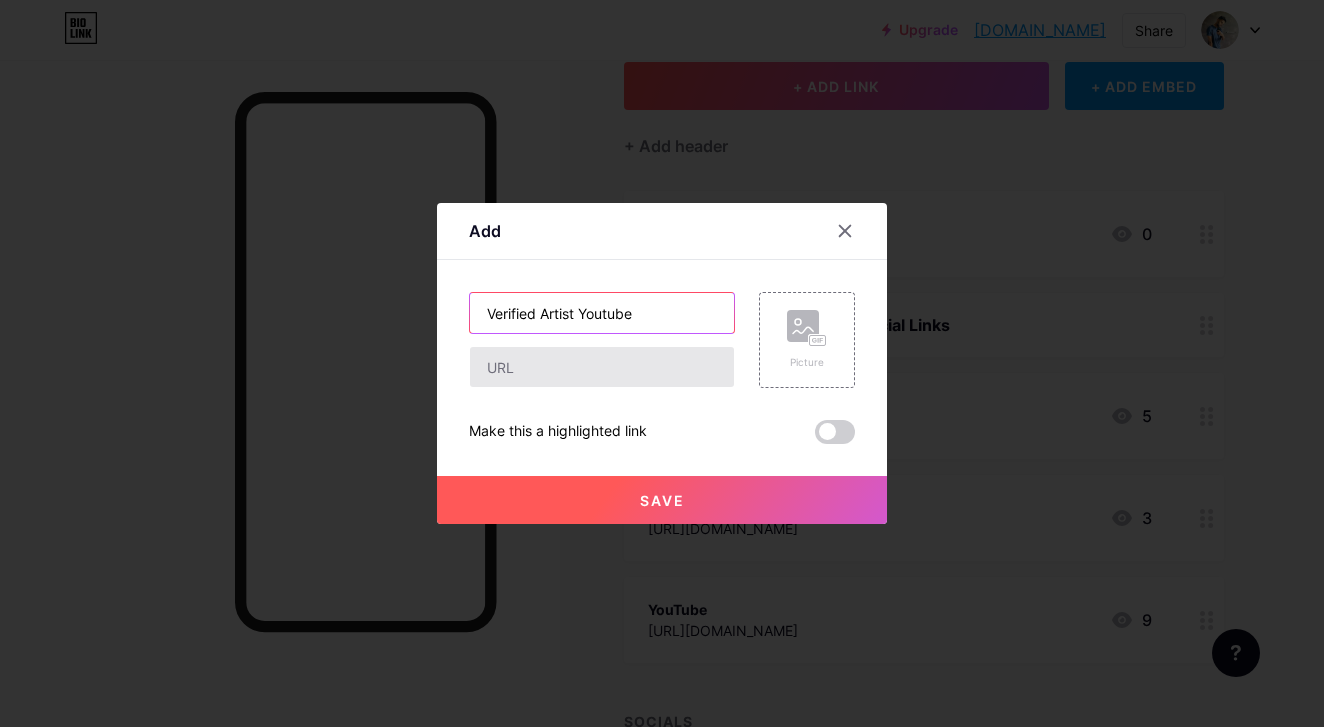 type on "Verified Artist Youtube" 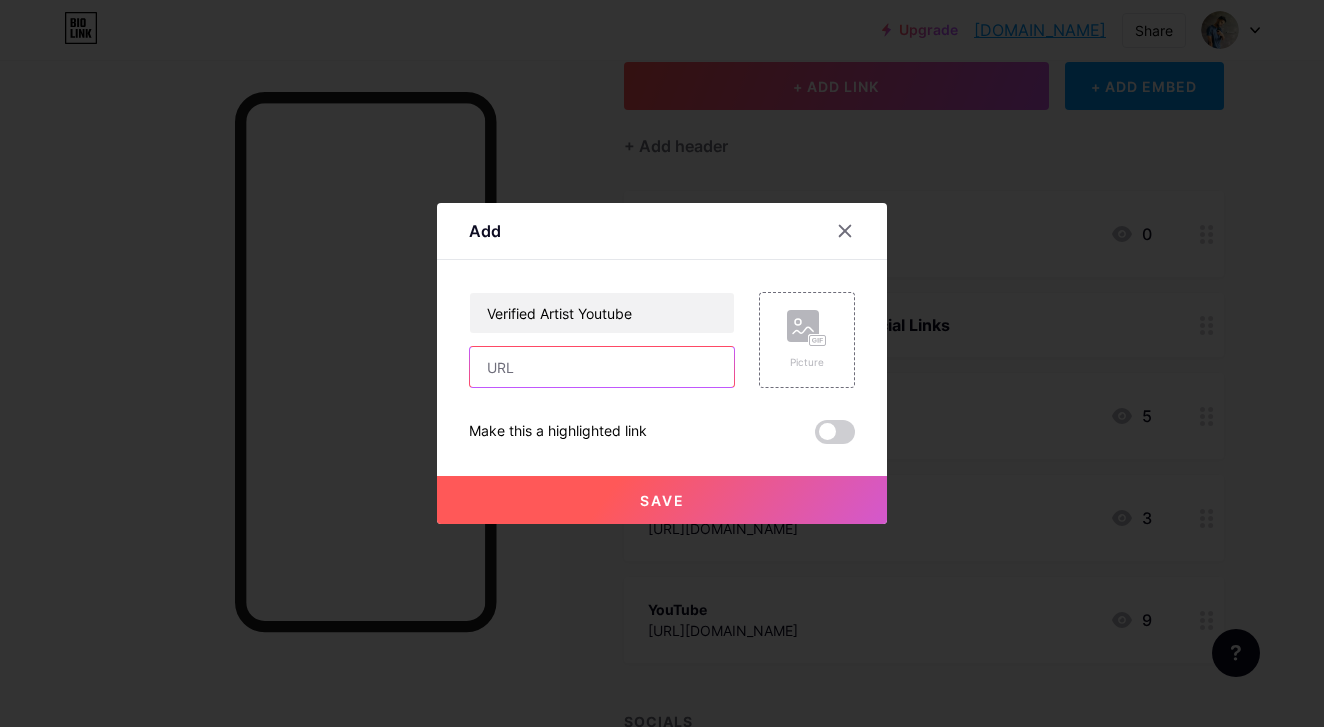 click at bounding box center (602, 367) 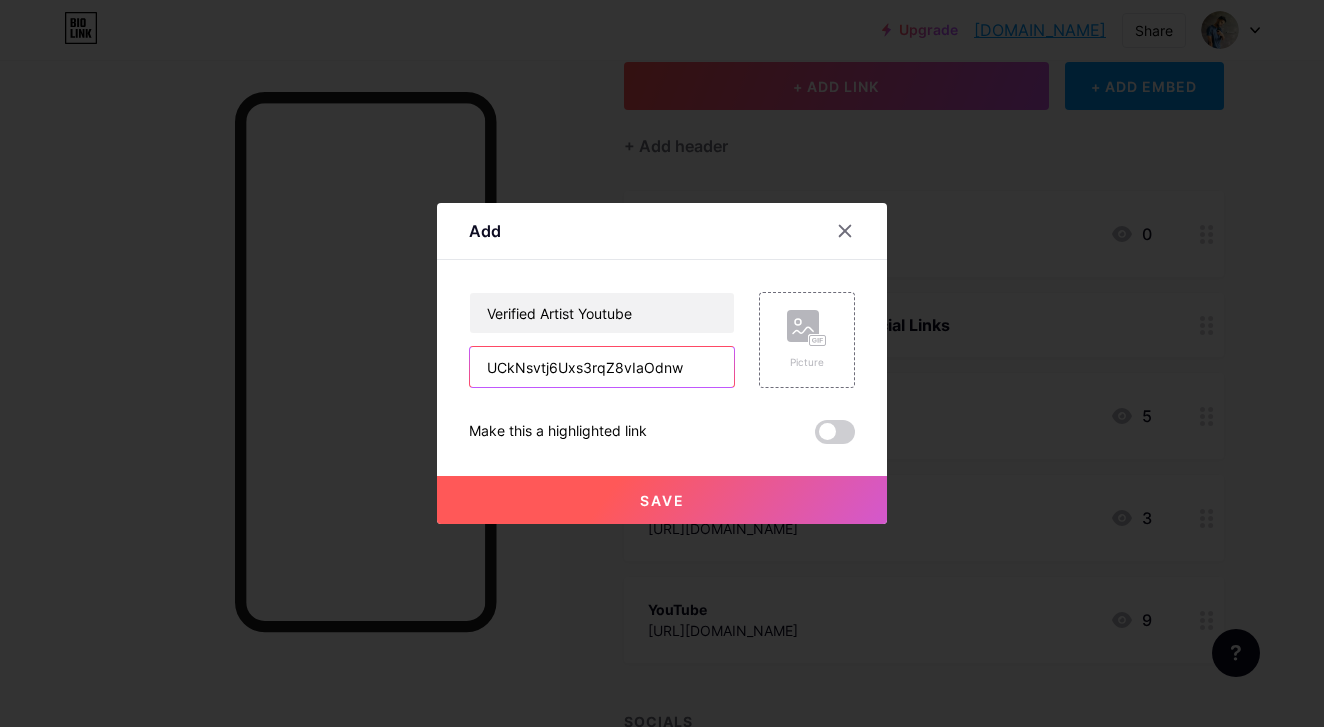 type on "UCkNsvtj6Uxs3rqZ8vIaOdnw" 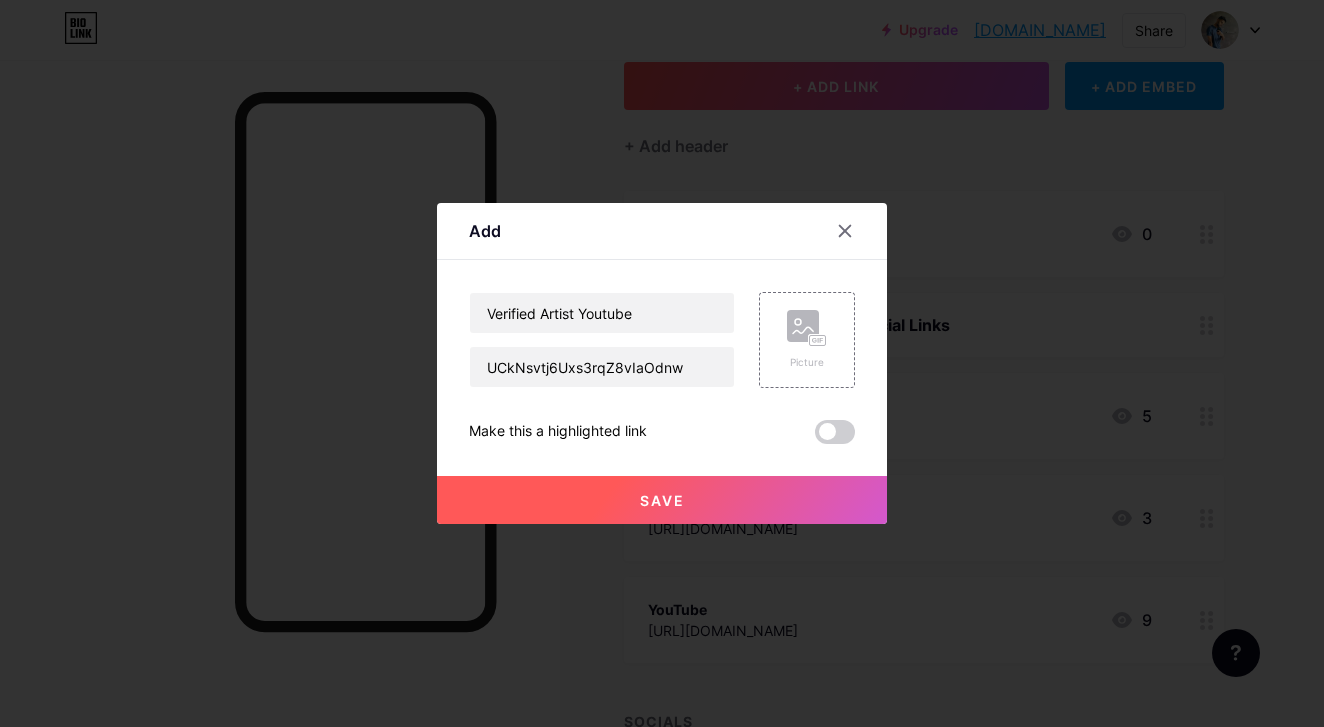 click on "Save" at bounding box center (662, 500) 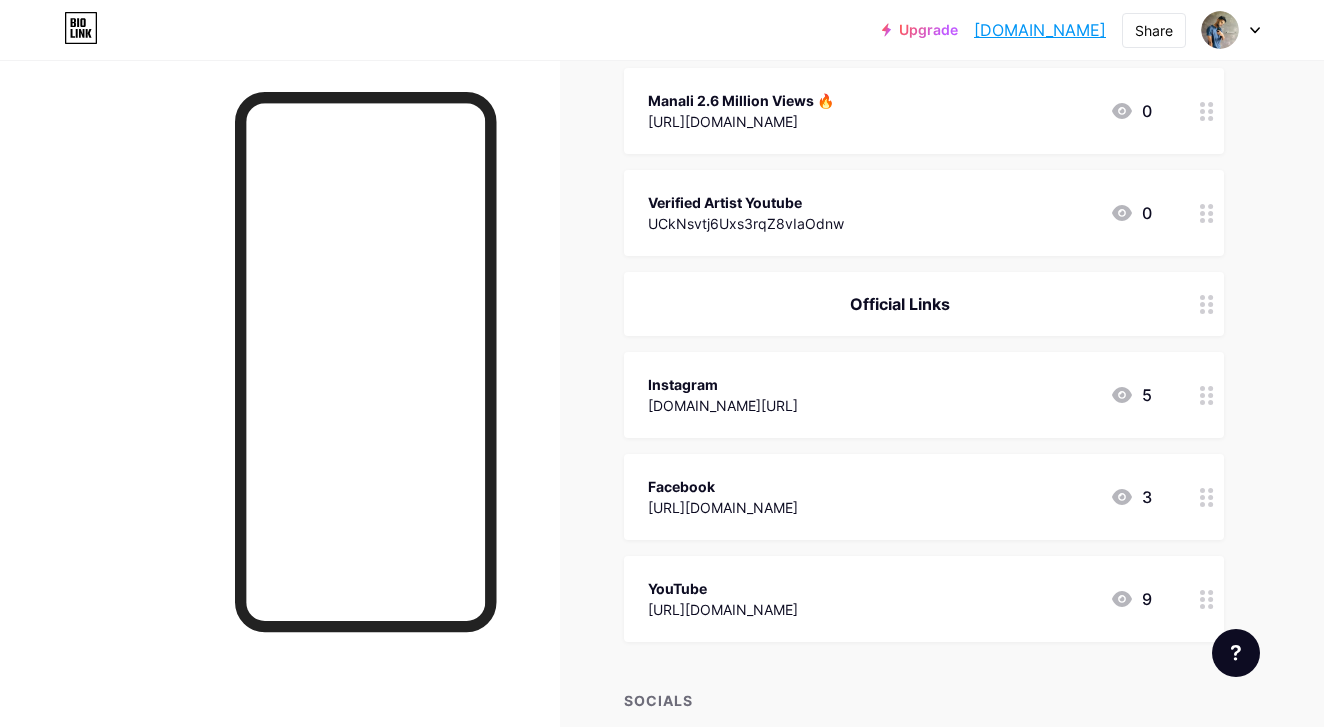 scroll, scrollTop: 276, scrollLeft: 0, axis: vertical 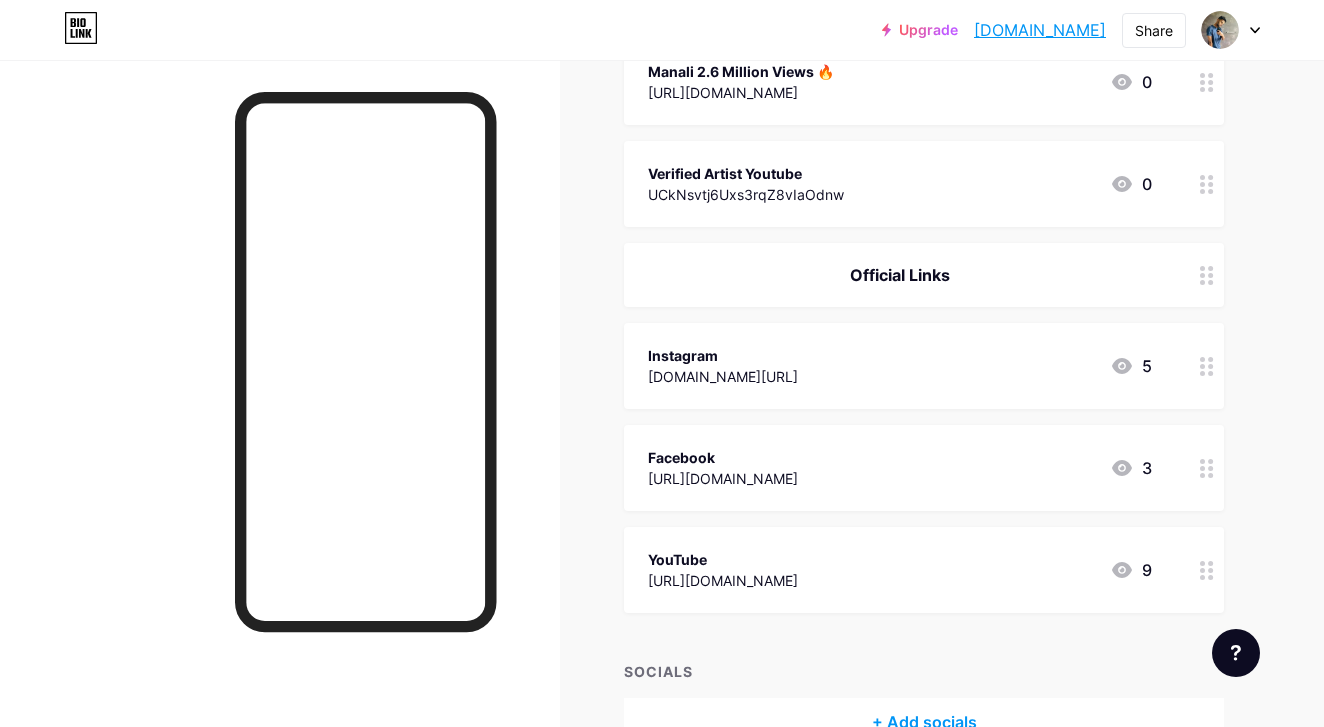 click 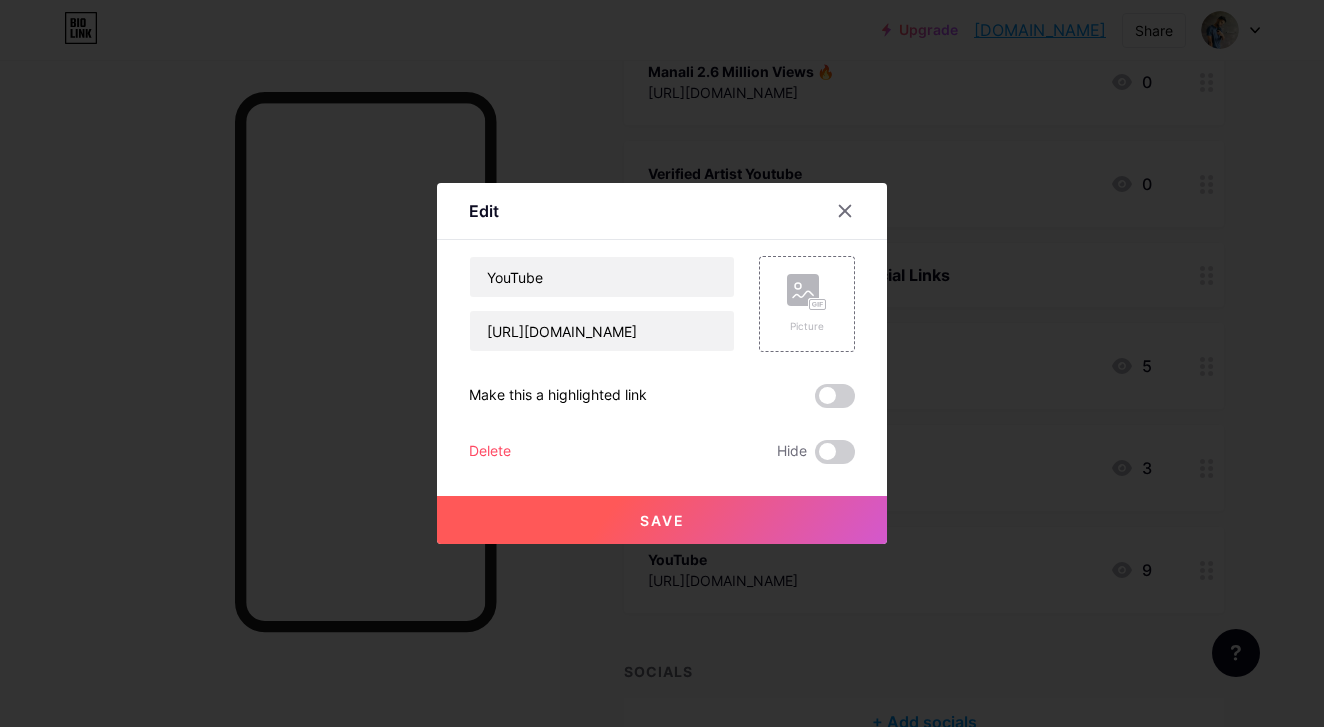 click on "Delete
Hide" at bounding box center [662, 452] 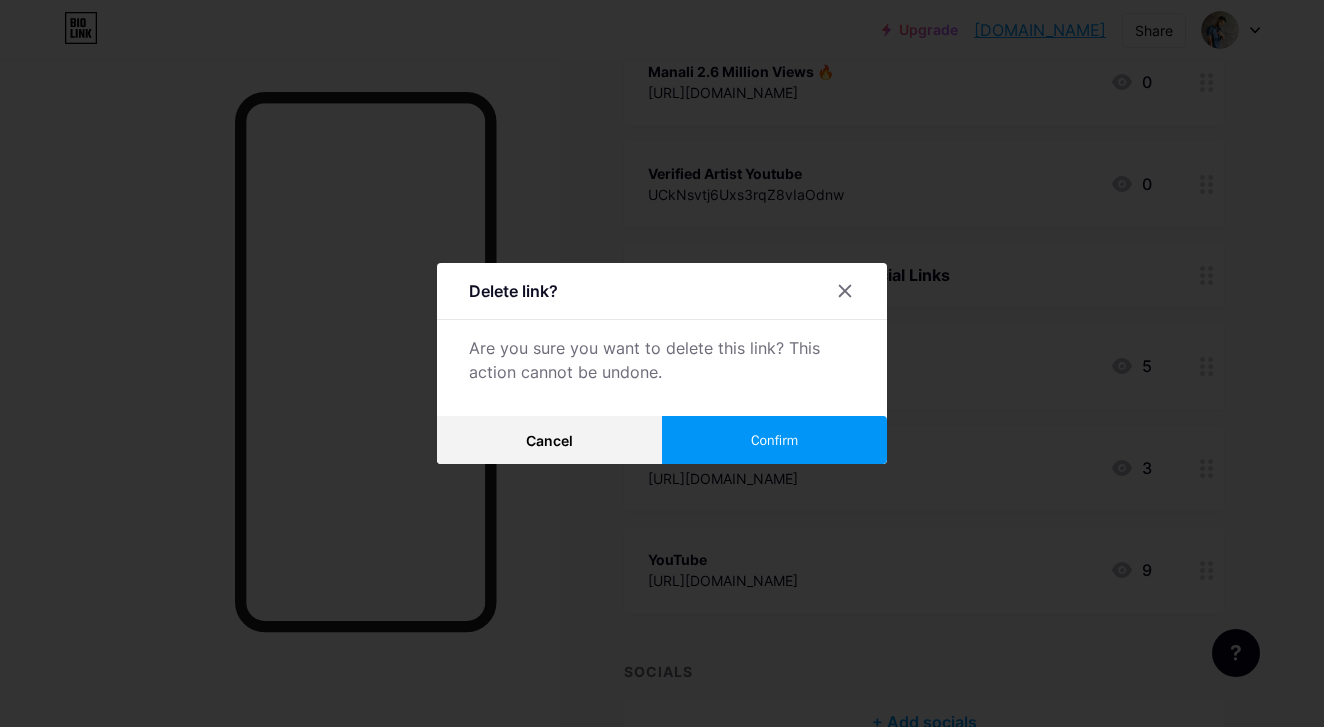 click on "Confirm" at bounding box center [774, 440] 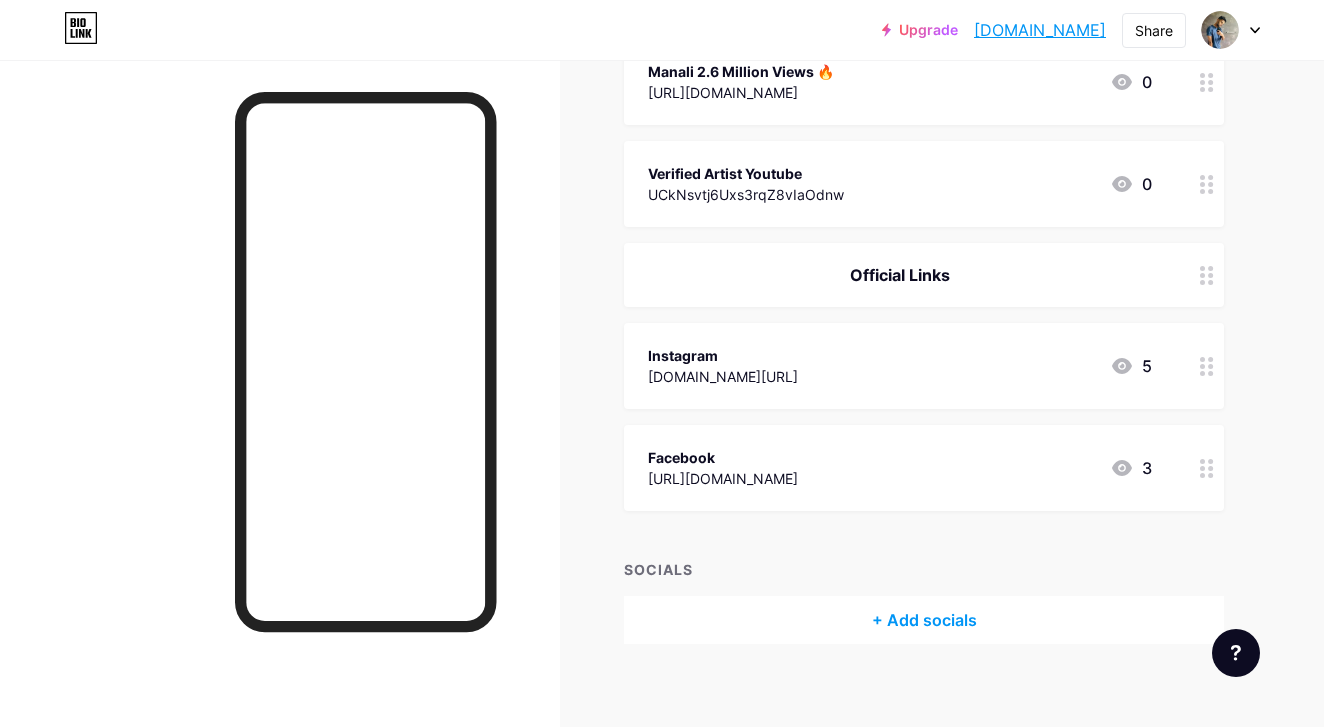 click on "+ Add socials" at bounding box center (924, 620) 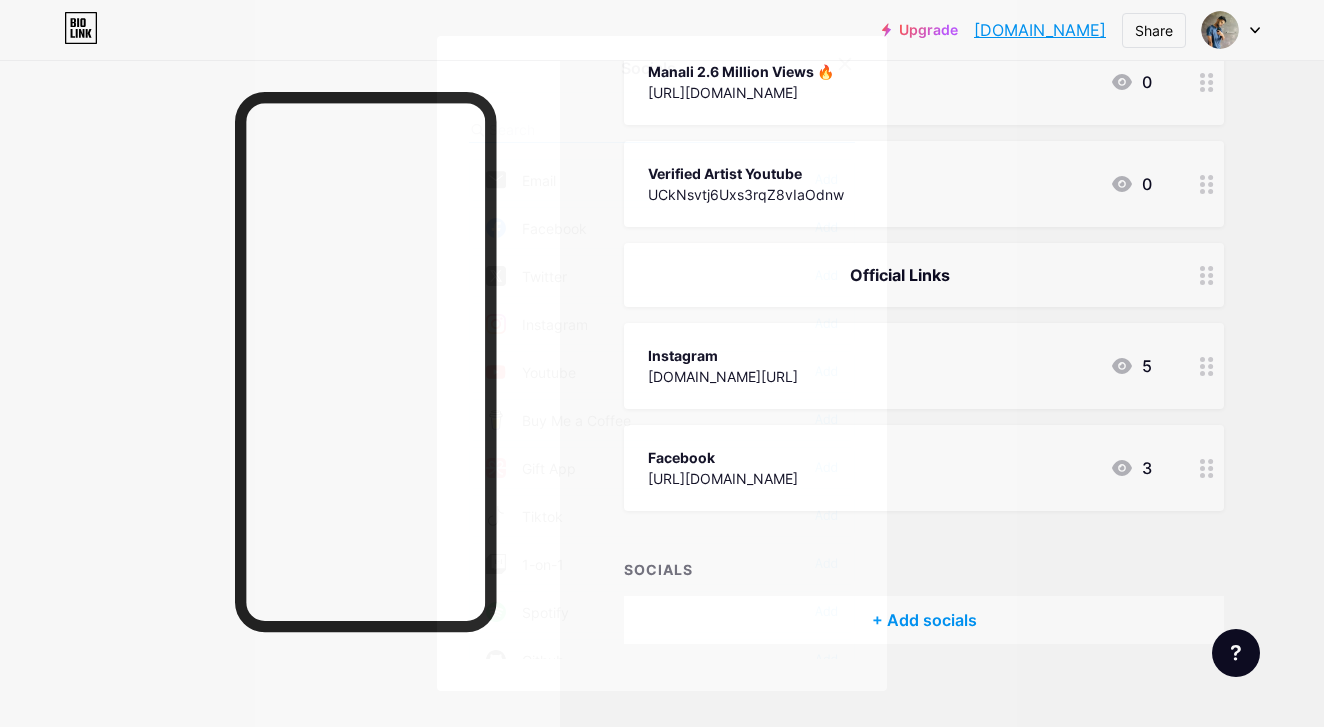 click on "Youtube
Add" at bounding box center [662, 372] 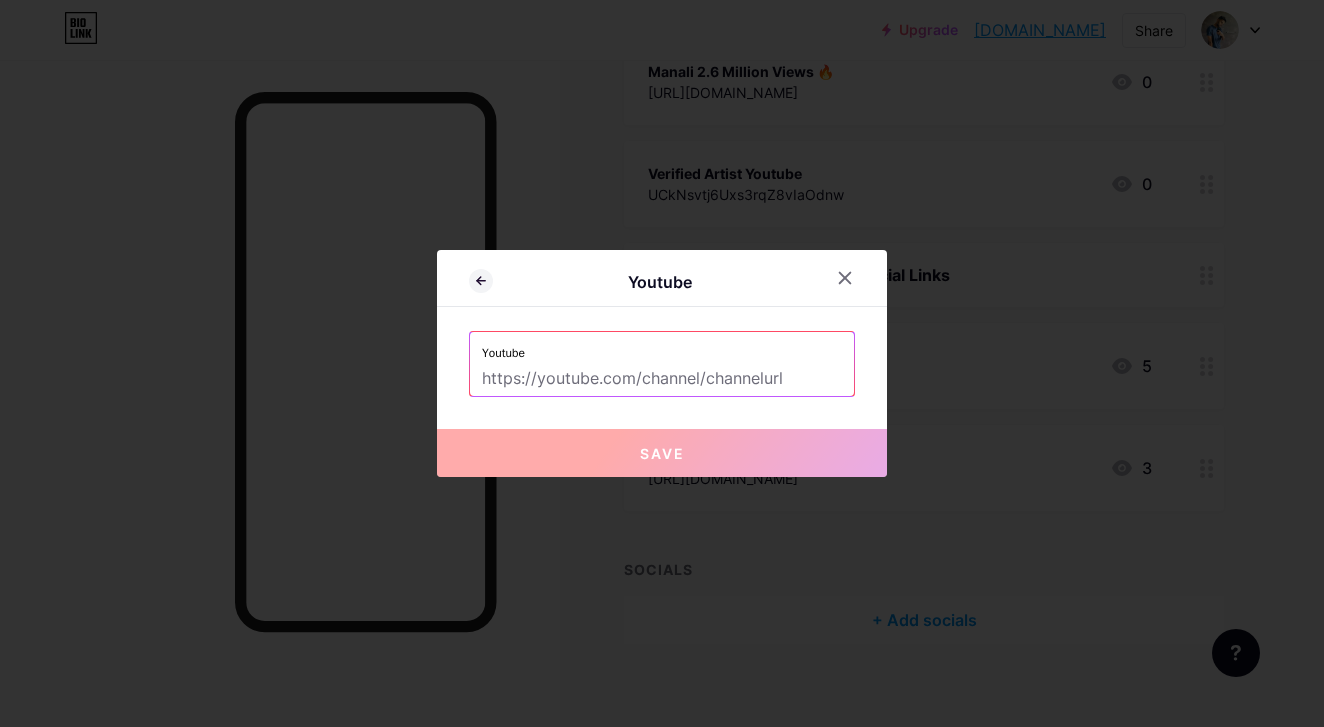 click at bounding box center (662, 379) 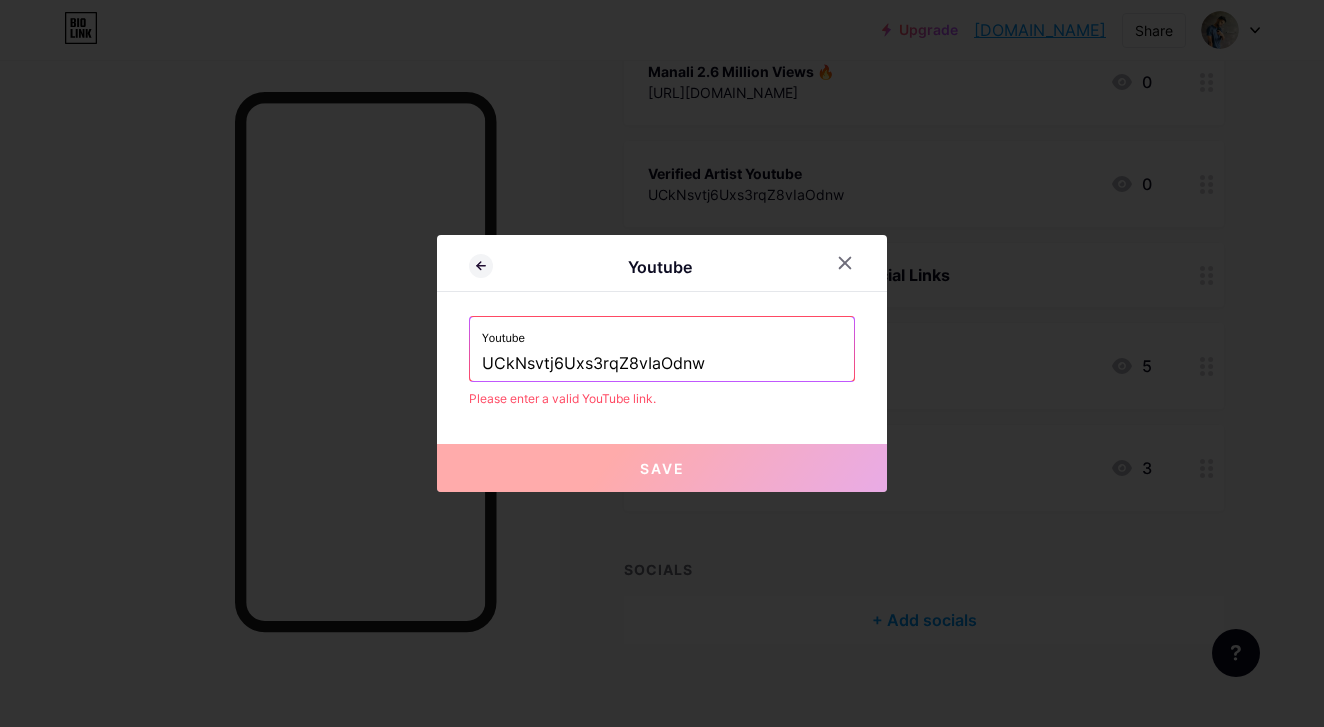 drag, startPoint x: 724, startPoint y: 370, endPoint x: 383, endPoint y: 360, distance: 341.1466 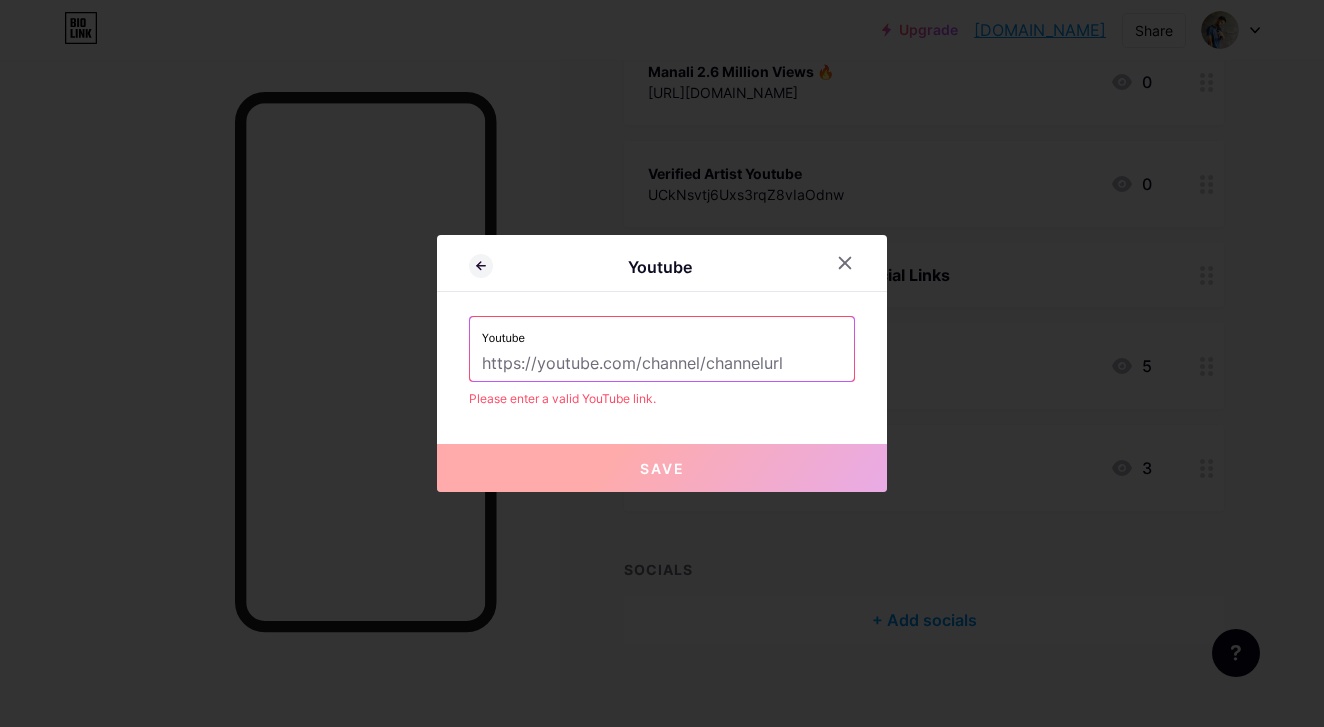paste on "[URL][DOMAIN_NAME]" 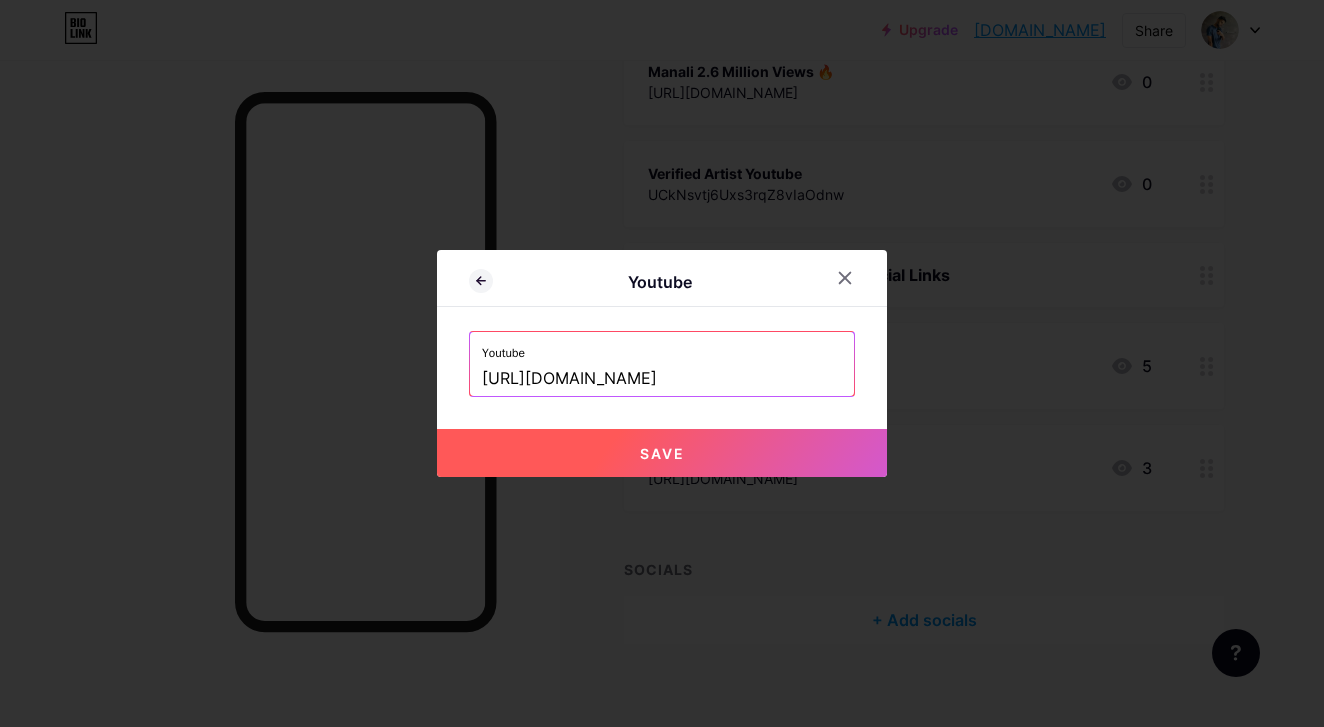 type on "[URL][DOMAIN_NAME]" 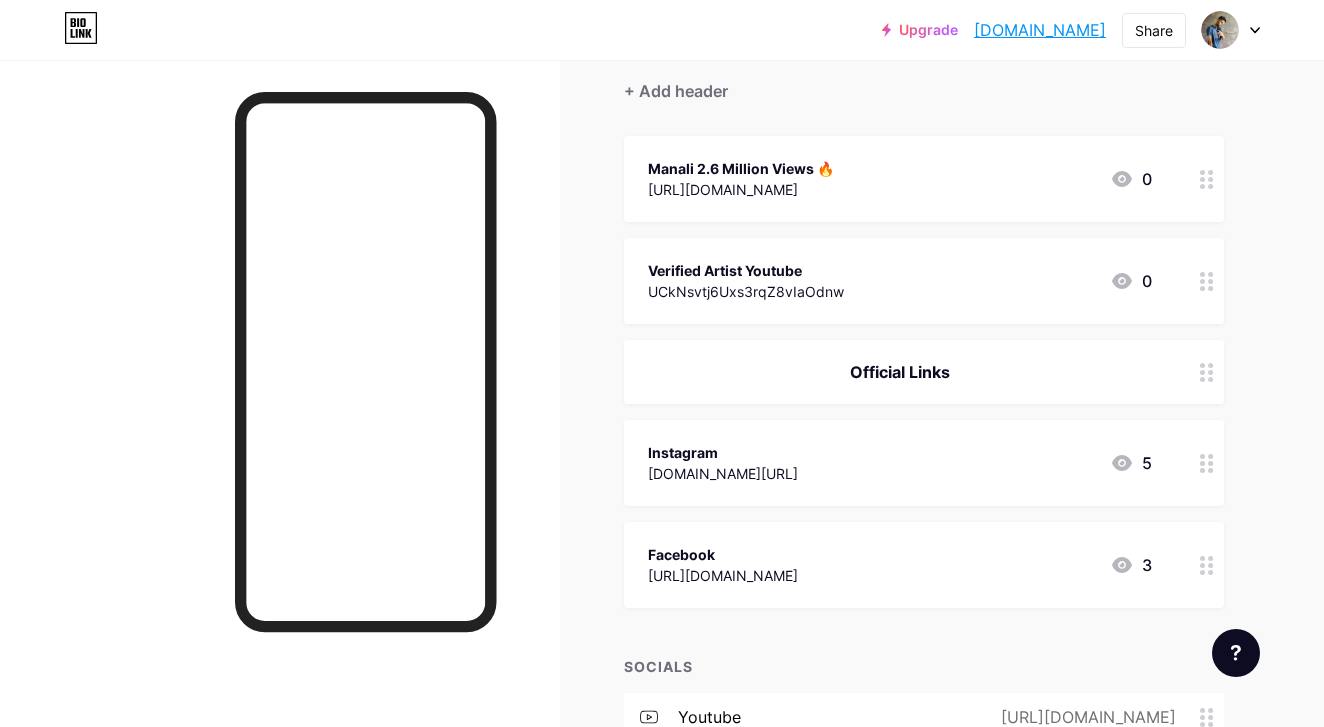 scroll, scrollTop: 176, scrollLeft: 0, axis: vertical 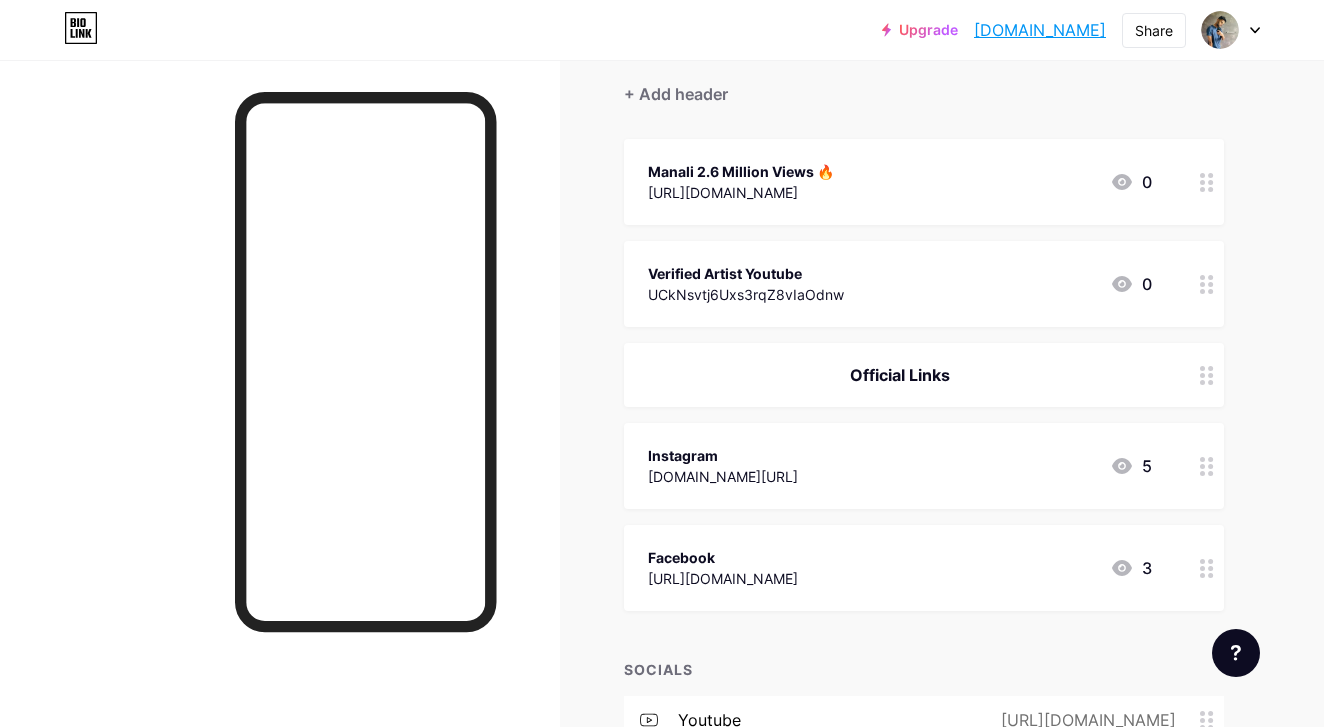 click on "Verified Artist Youtube
UCkNsvtj6Uxs3rqZ8vIaOdnw
0" at bounding box center [900, 284] 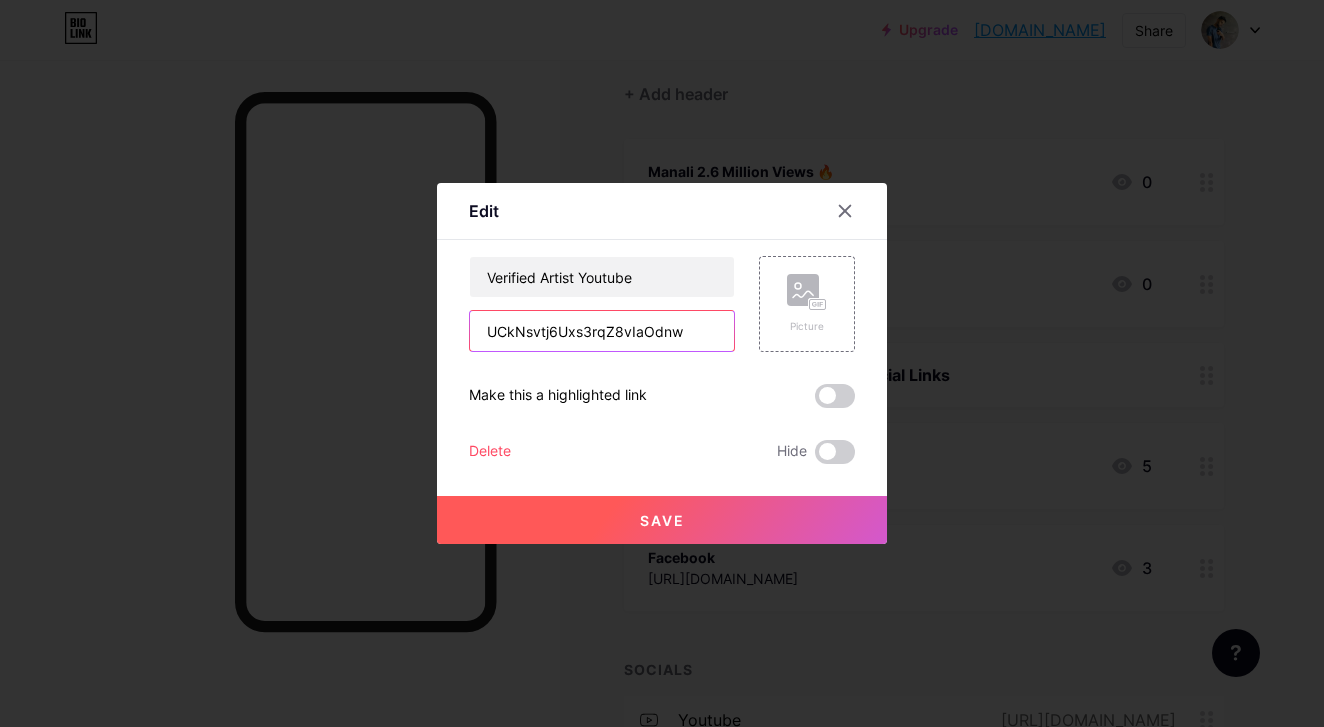 click on "UCkNsvtj6Uxs3rqZ8vIaOdnw" at bounding box center (602, 331) 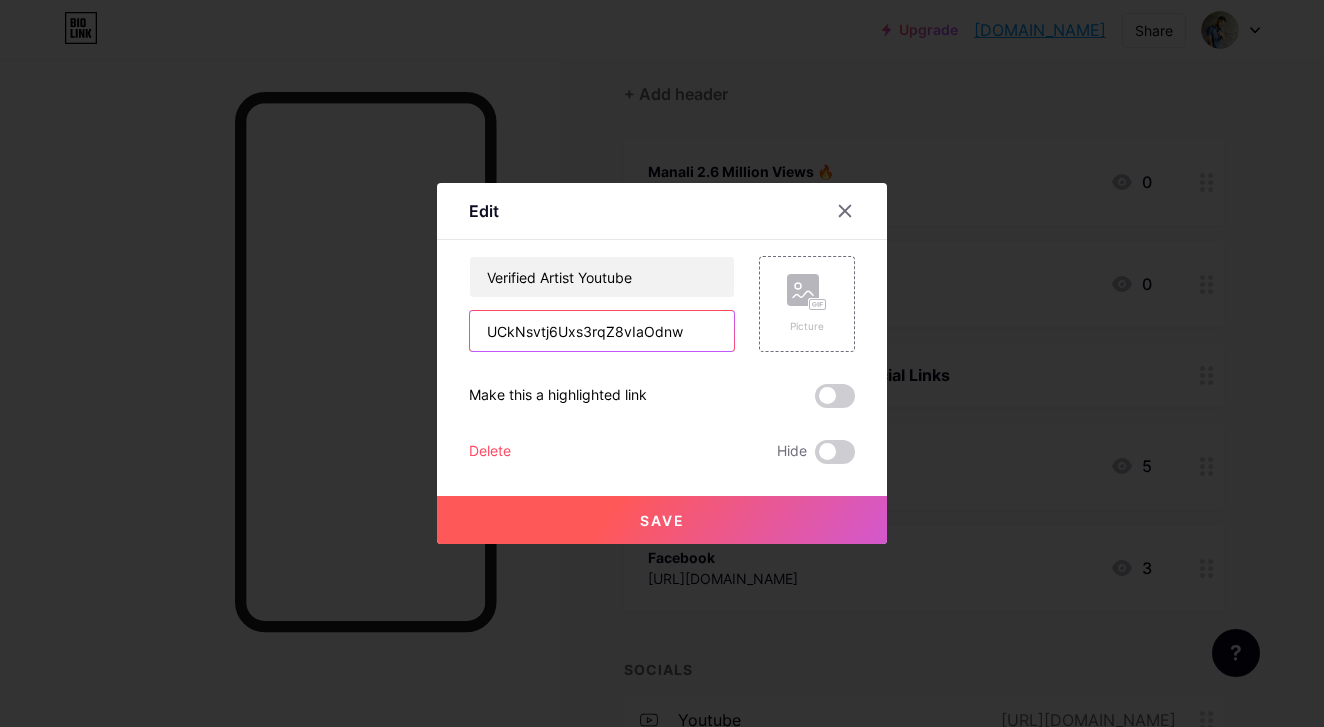 paste on "[URL][DOMAIN_NAME]" 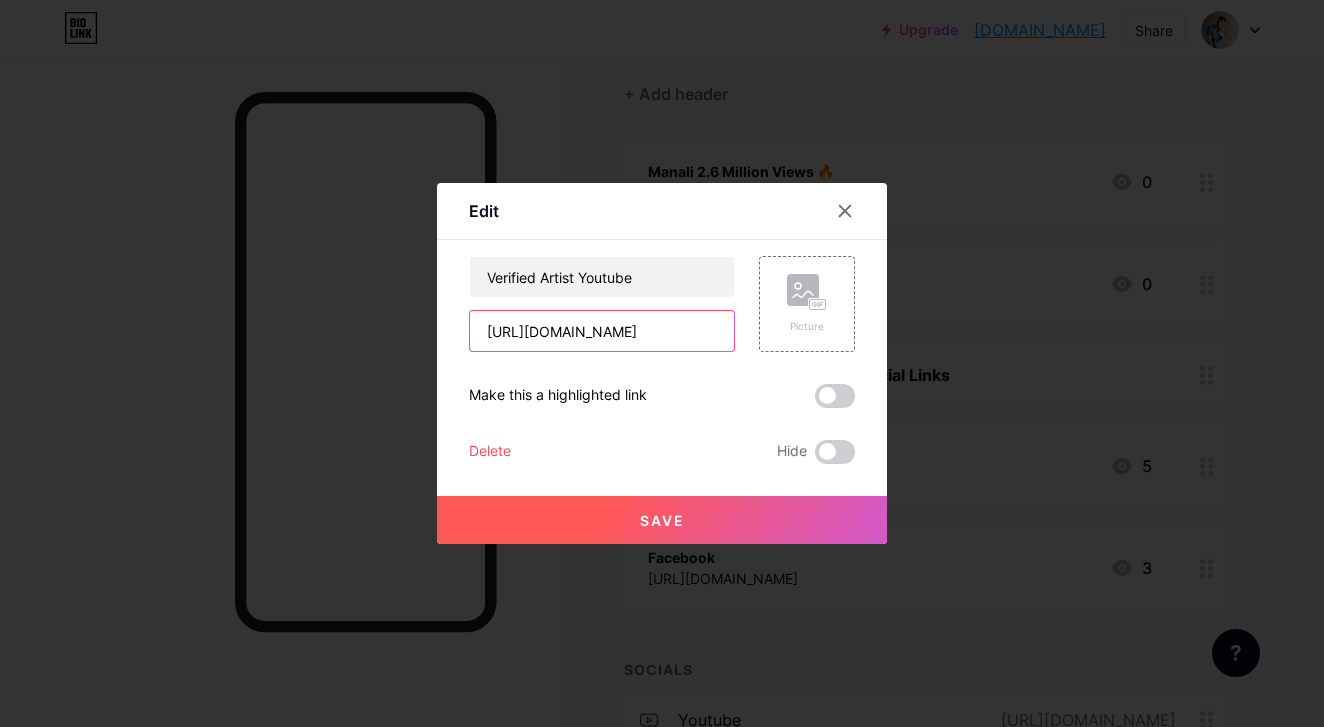 type on "[URL][DOMAIN_NAME]" 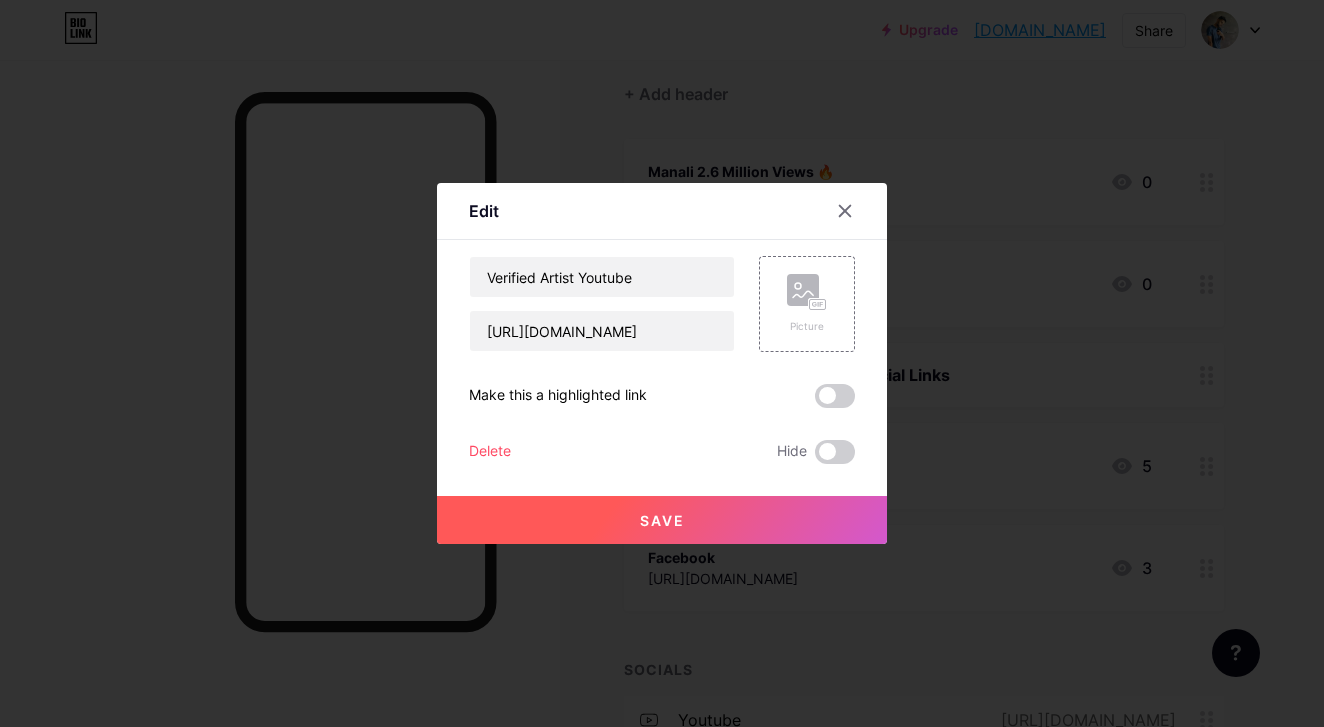 click on "Save" at bounding box center (662, 520) 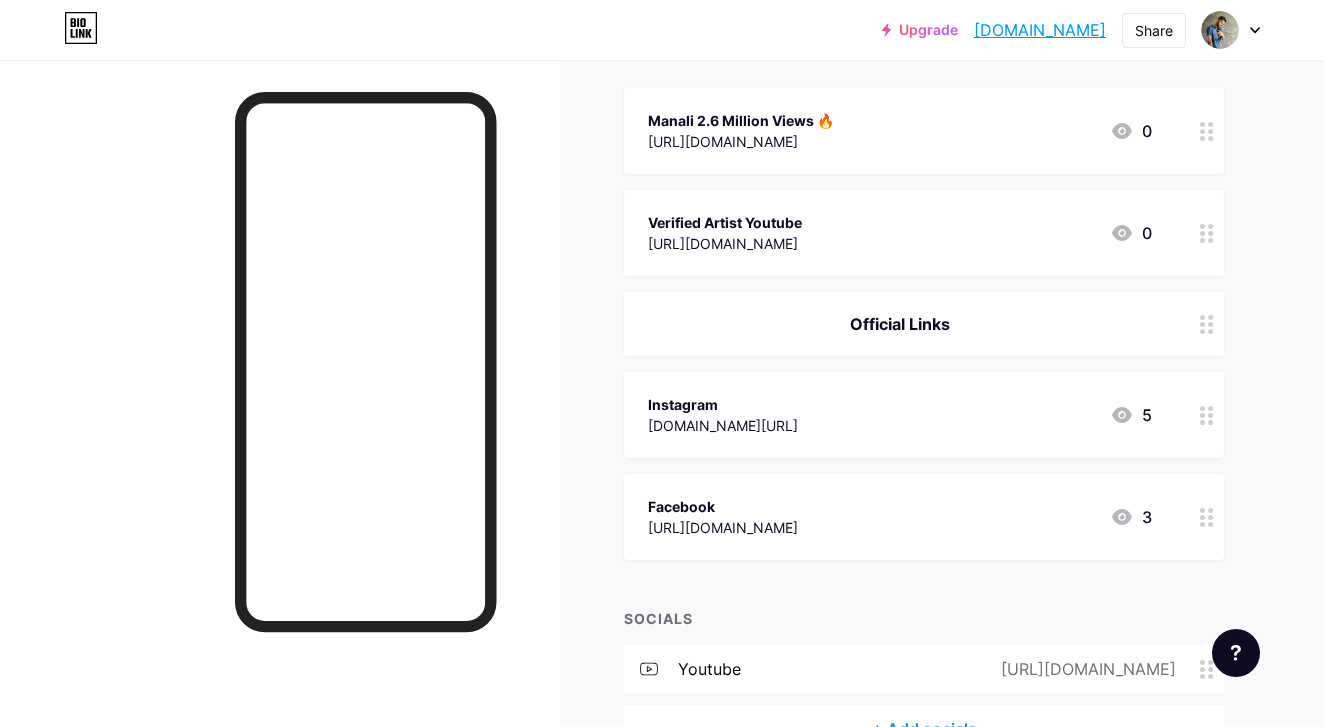 scroll, scrollTop: 228, scrollLeft: 0, axis: vertical 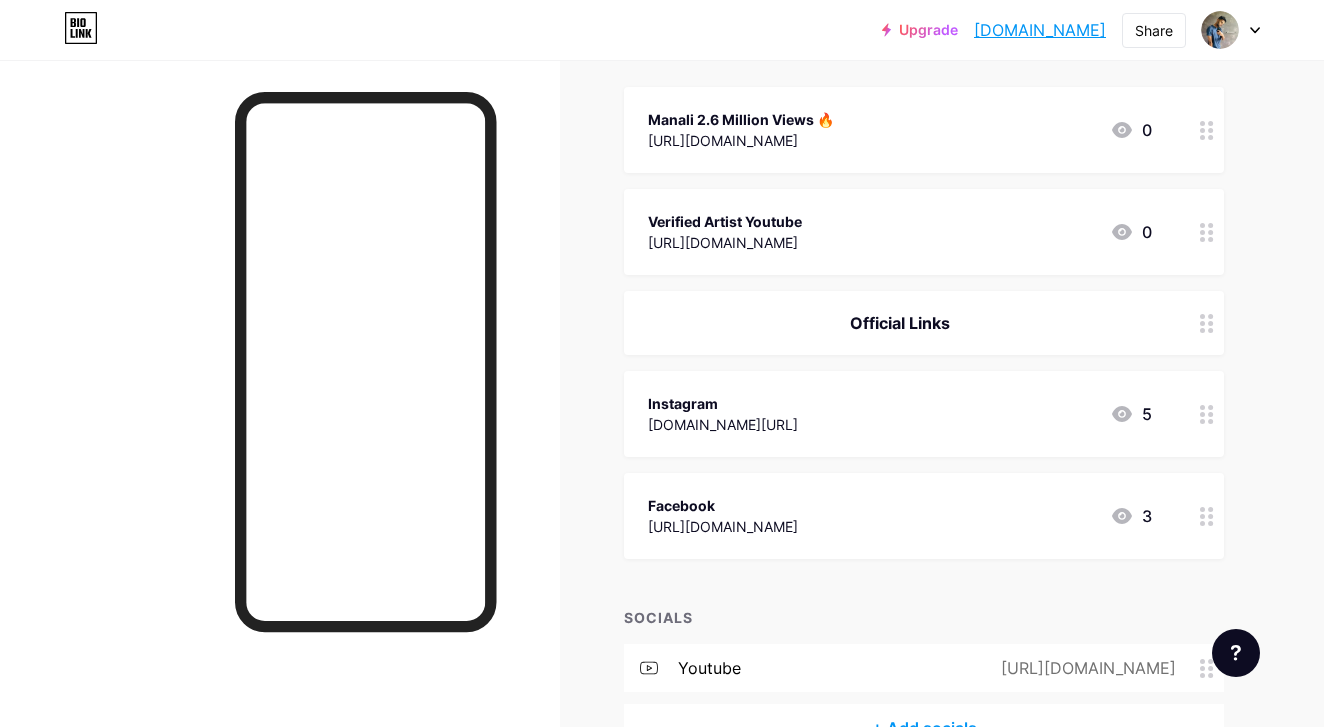 click on "[URL][DOMAIN_NAME]" at bounding box center [725, 242] 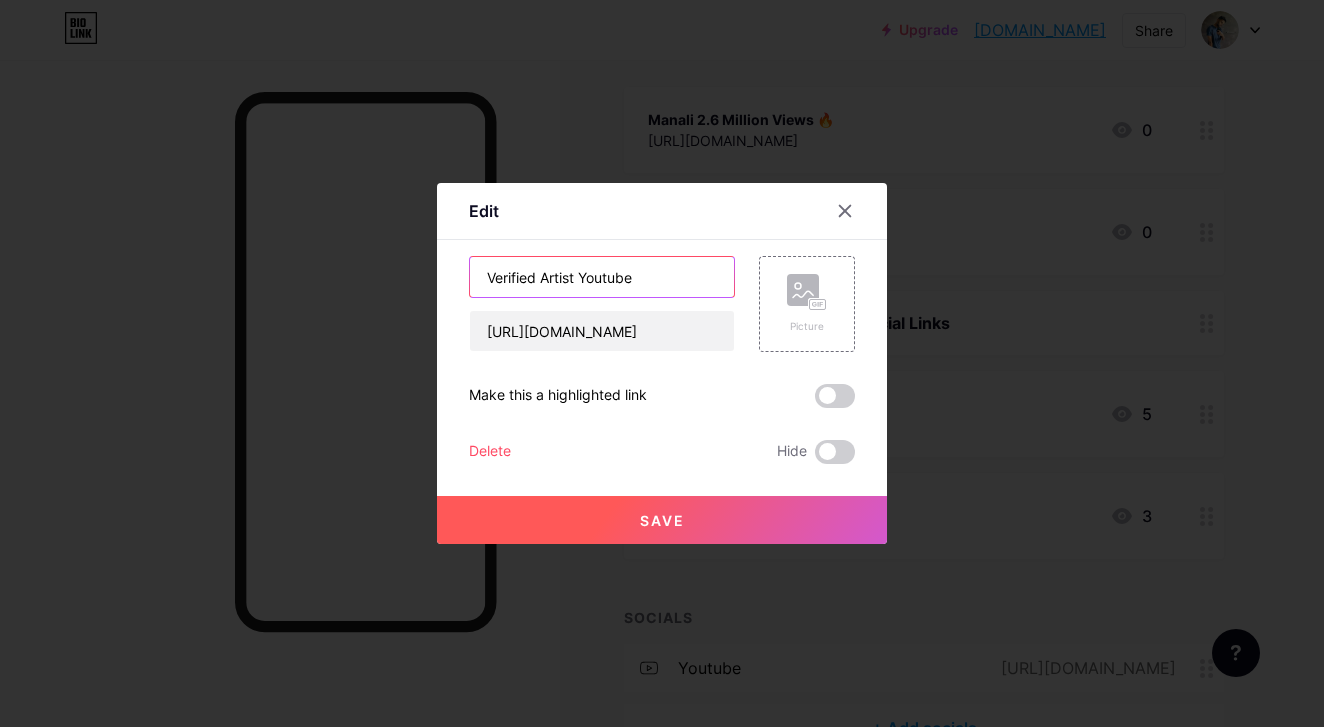 click on "Verified Artist Youtube" at bounding box center (602, 277) 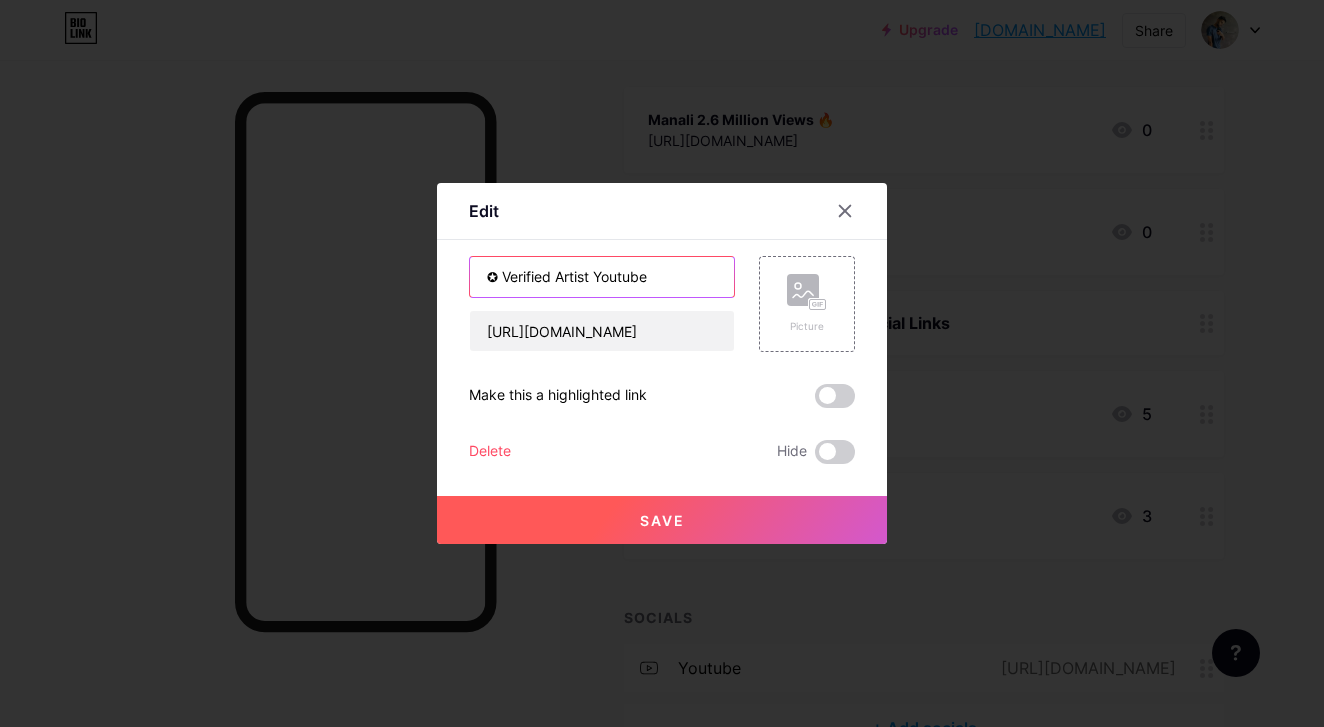 type on "✪ Verified Artist Youtube" 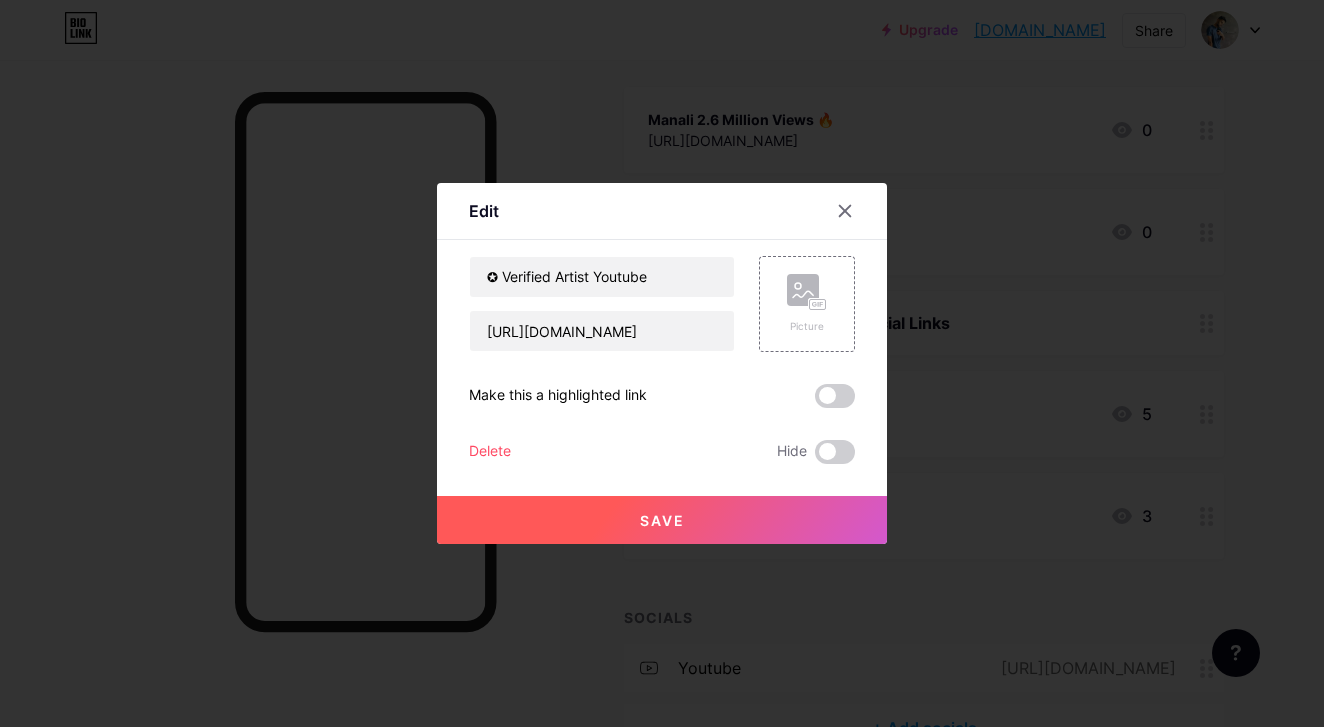 click on "Save" at bounding box center (662, 520) 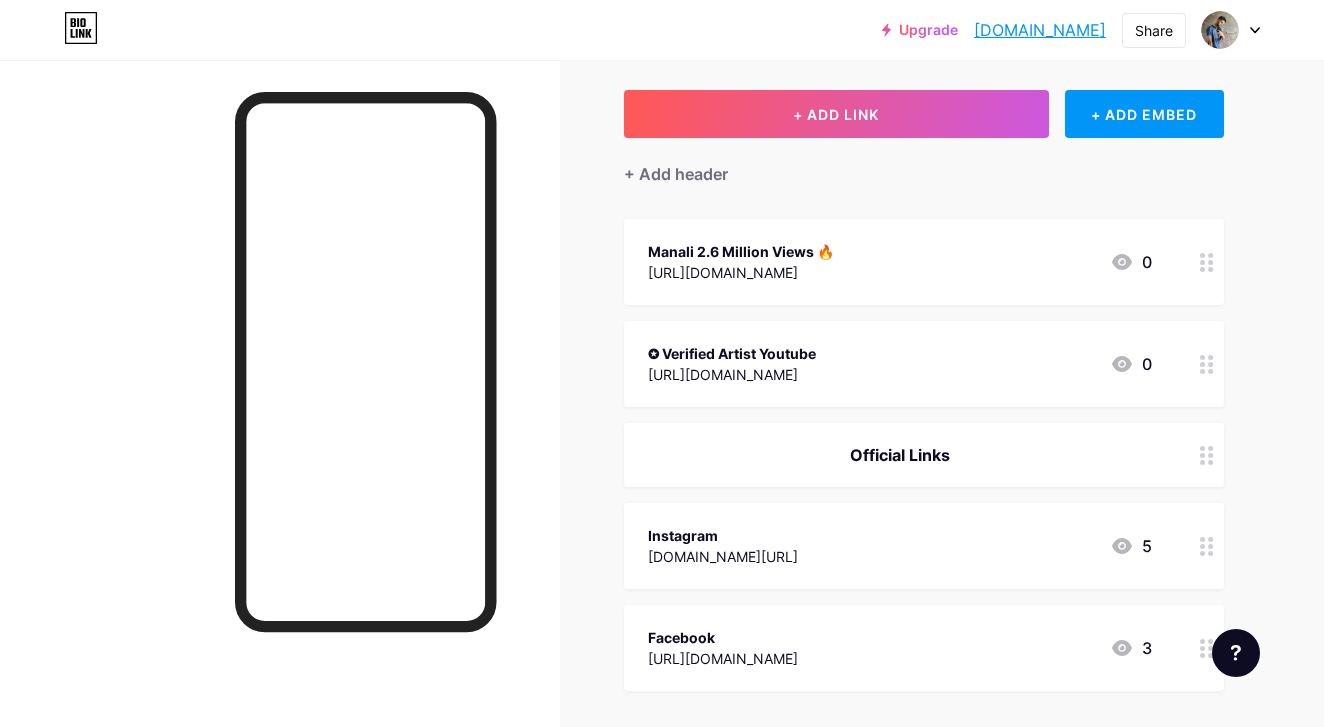 scroll, scrollTop: 93, scrollLeft: 0, axis: vertical 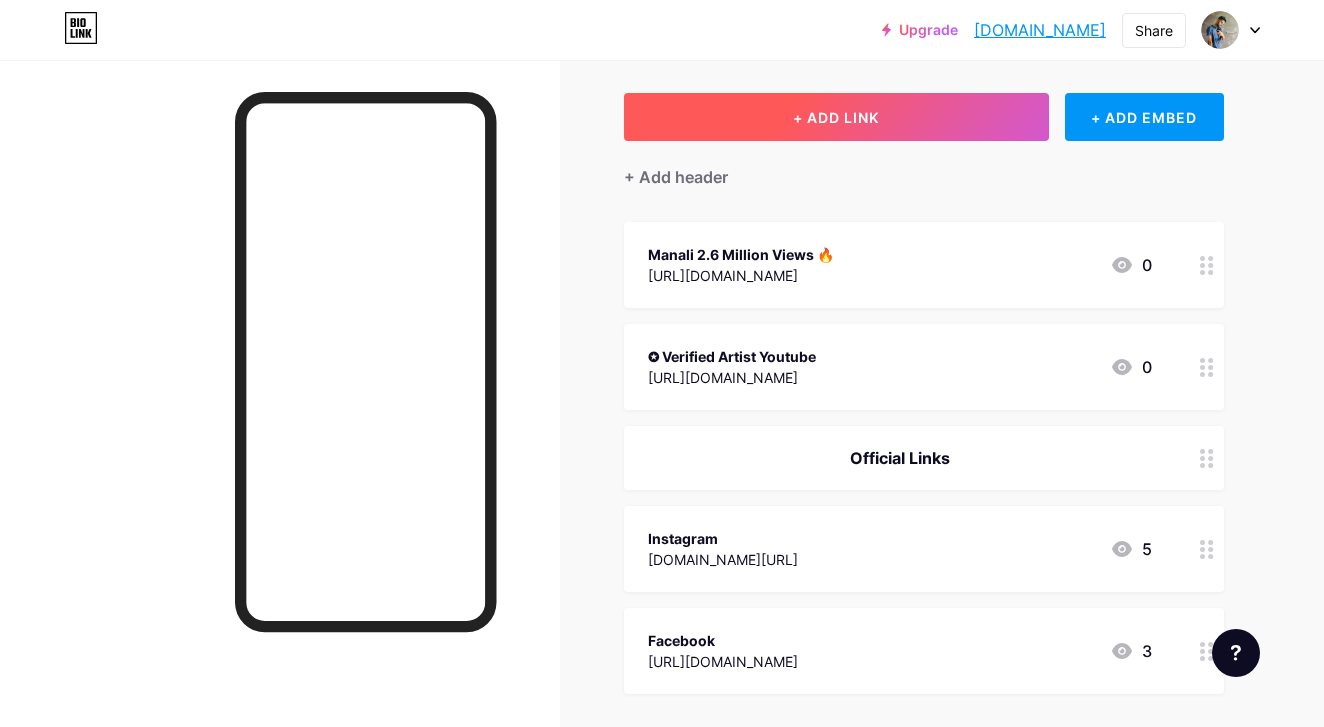 click on "+ ADD LINK" at bounding box center (836, 117) 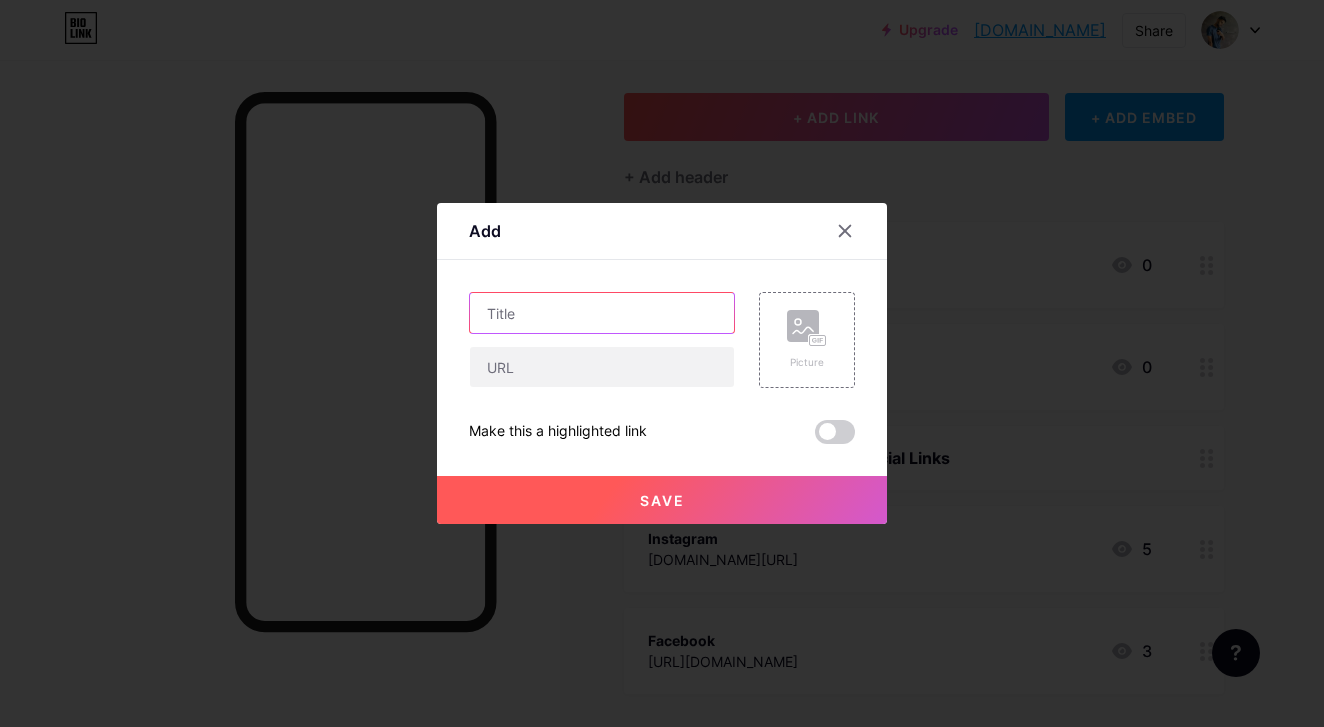 click at bounding box center (602, 313) 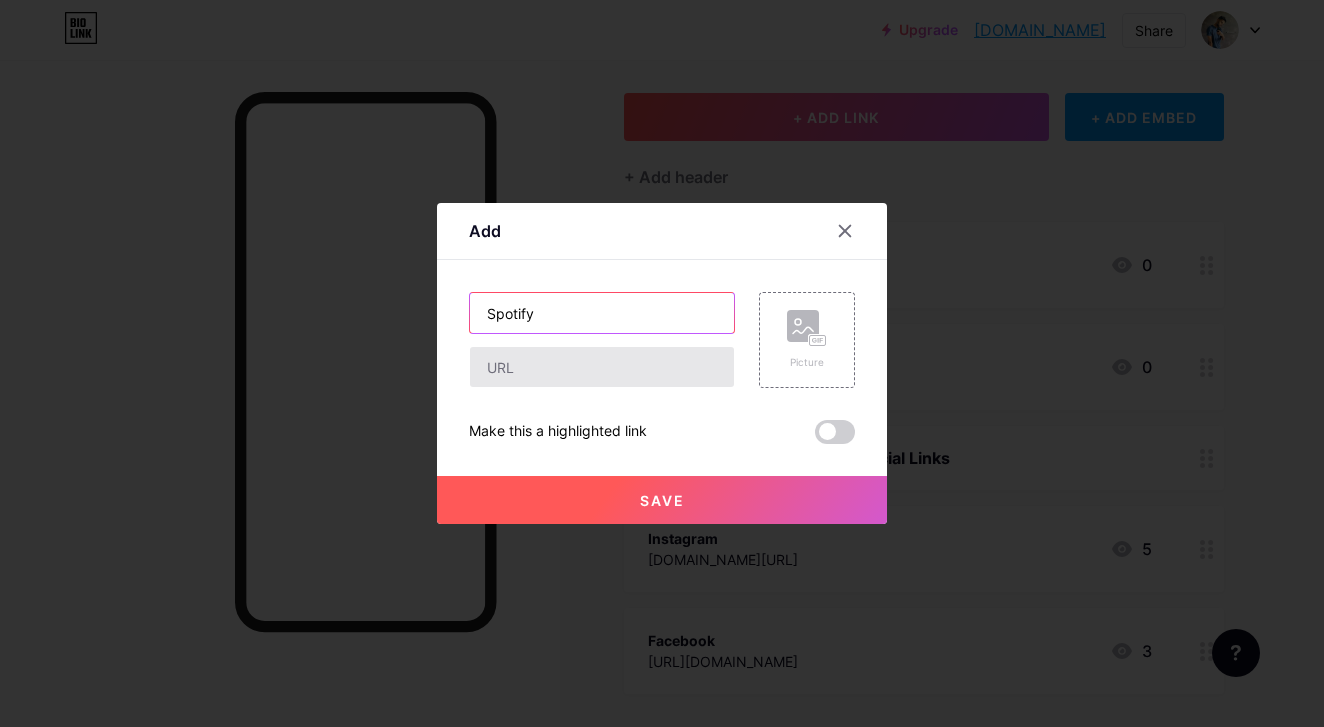 type on "Spotify" 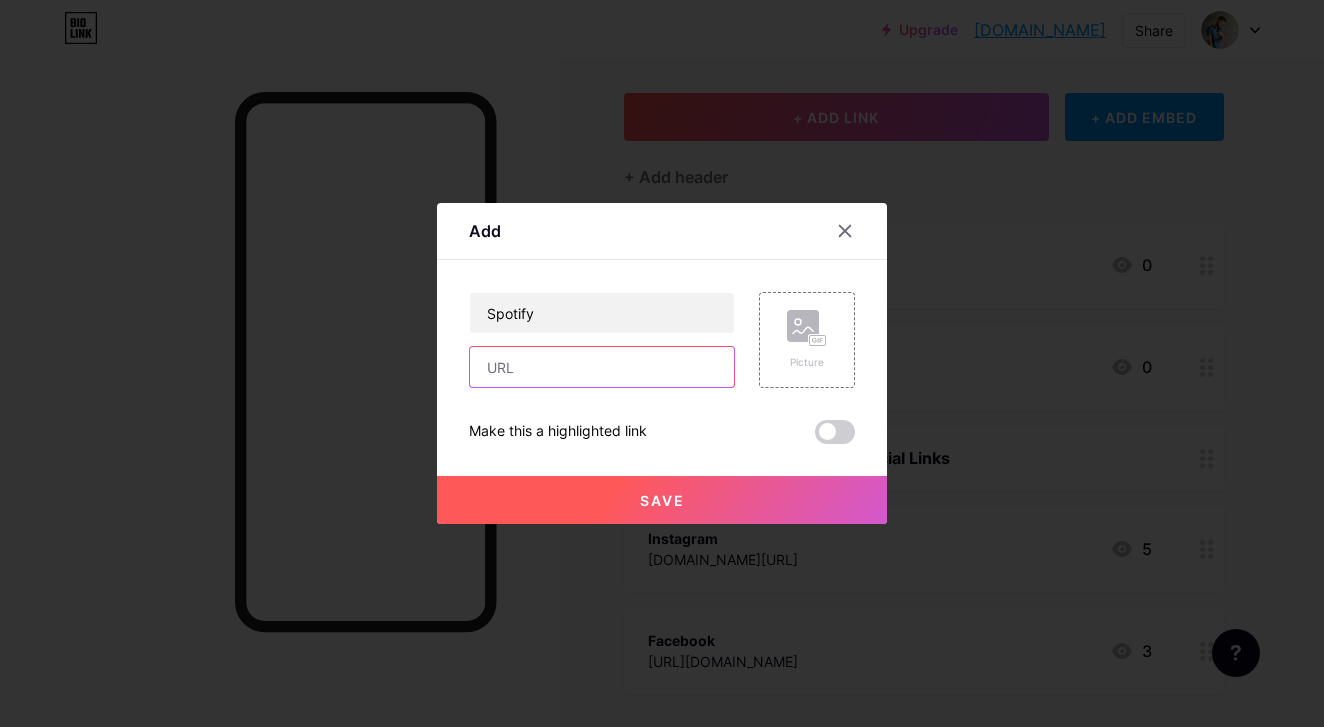 click at bounding box center (602, 367) 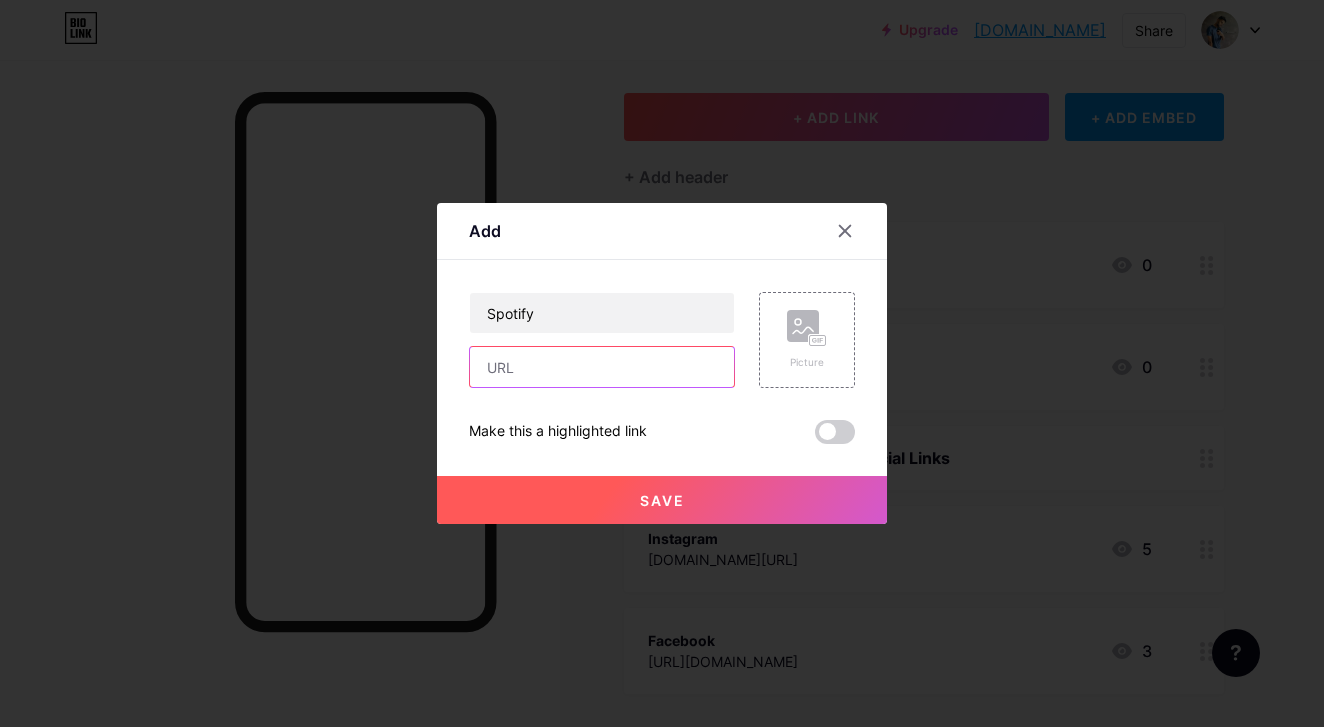 paste on "[URL][DOMAIN_NAME]" 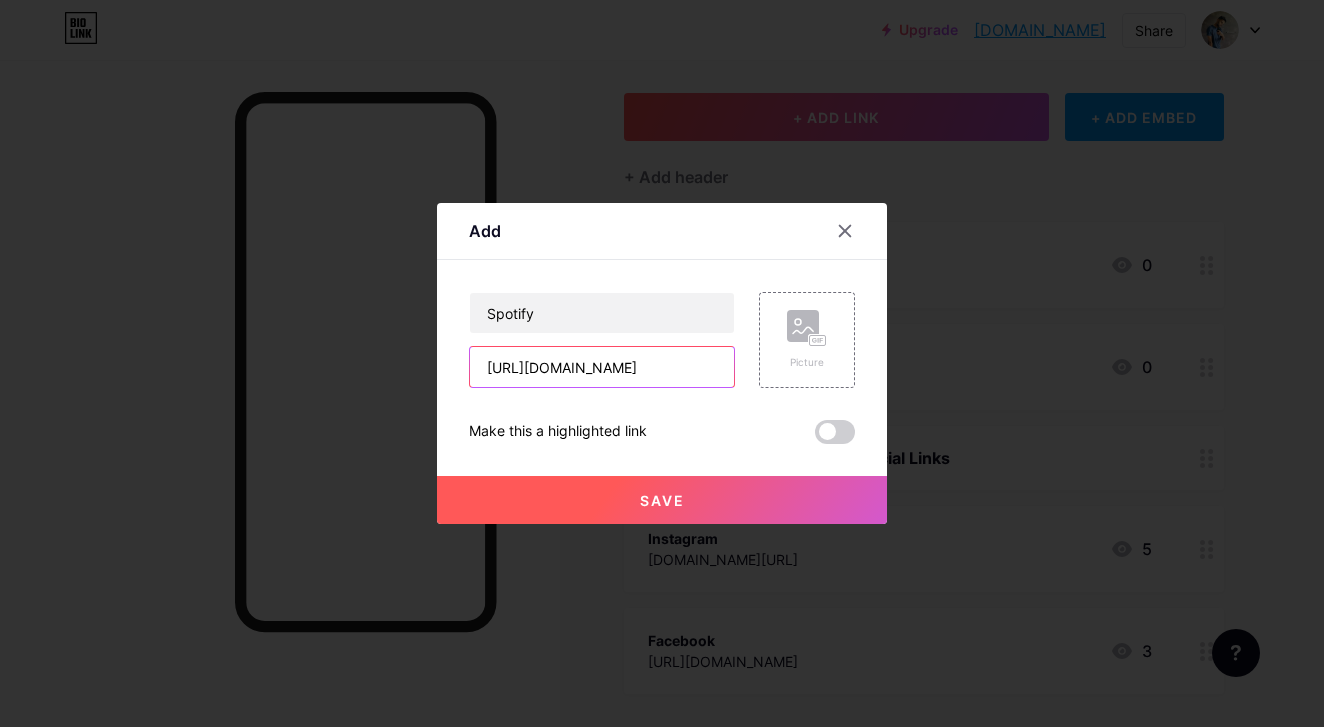 type on "[URL][DOMAIN_NAME]" 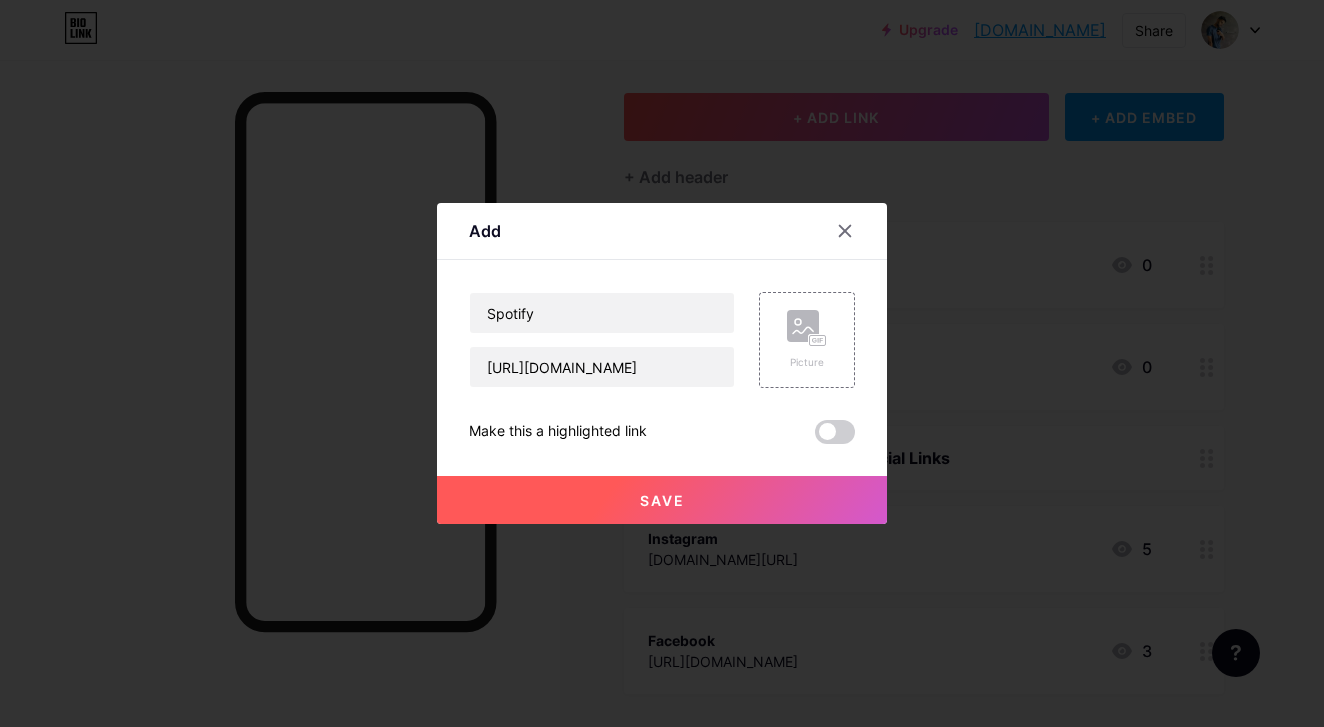 click on "Save" at bounding box center (662, 500) 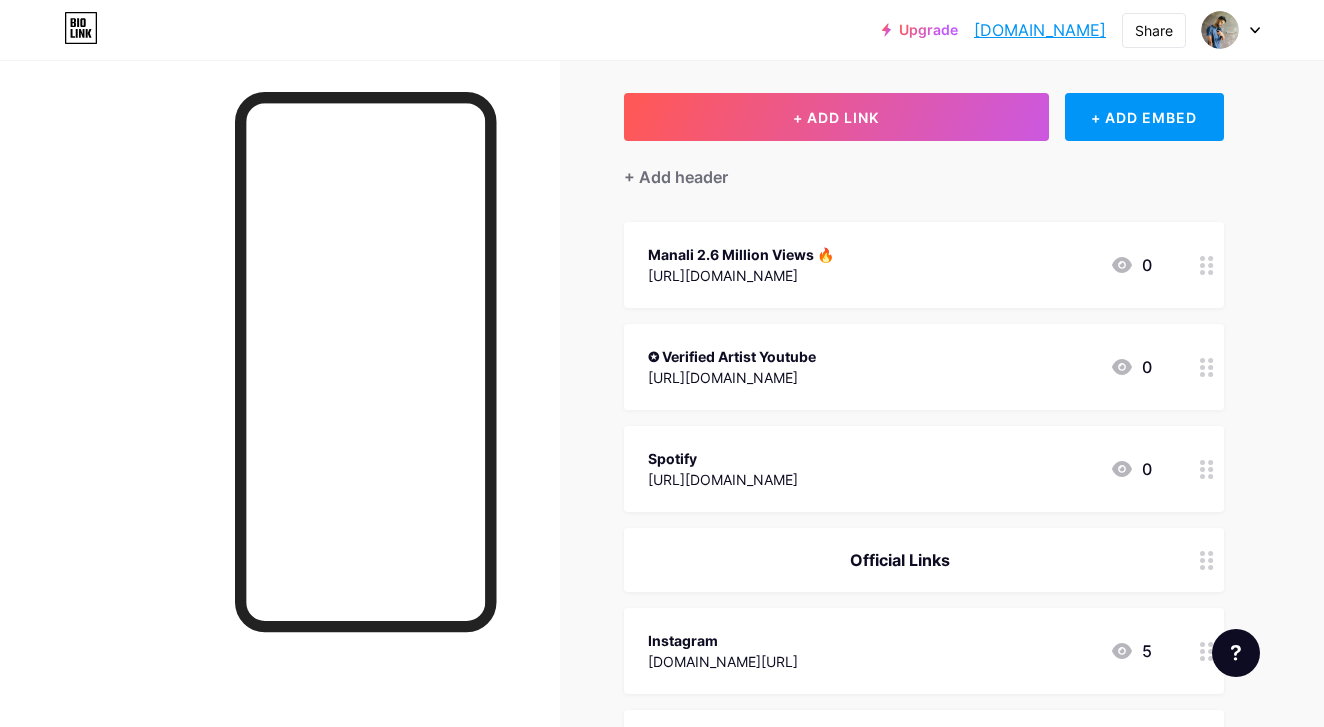 click on "Spotify" at bounding box center (723, 458) 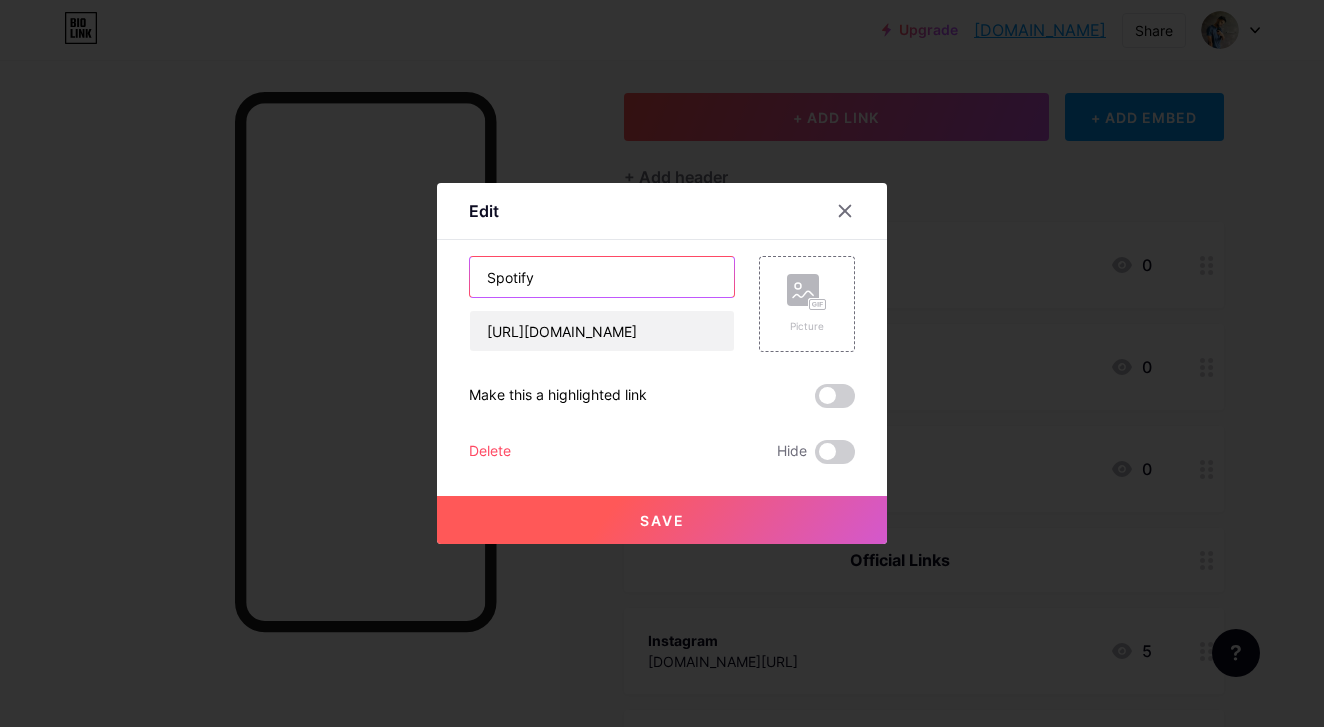 click on "Spotify" at bounding box center (602, 277) 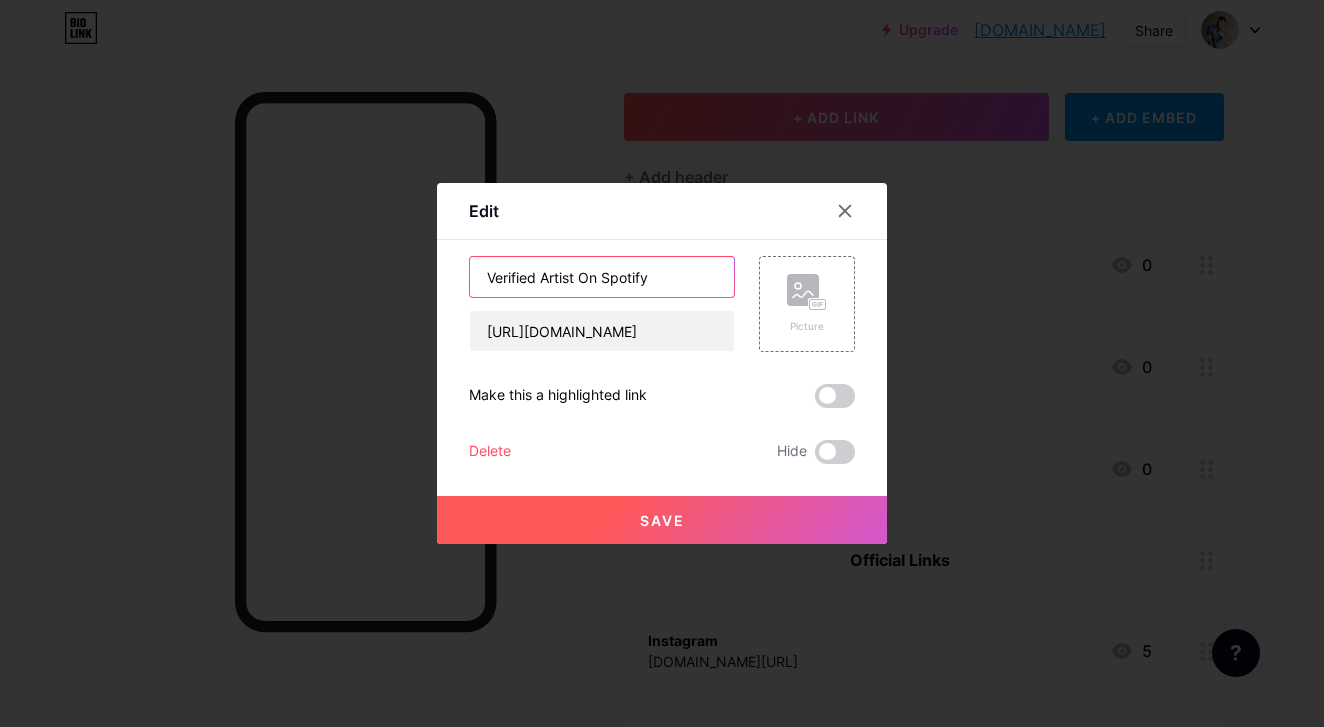 click on "Verified Artist On Spotify" at bounding box center (602, 277) 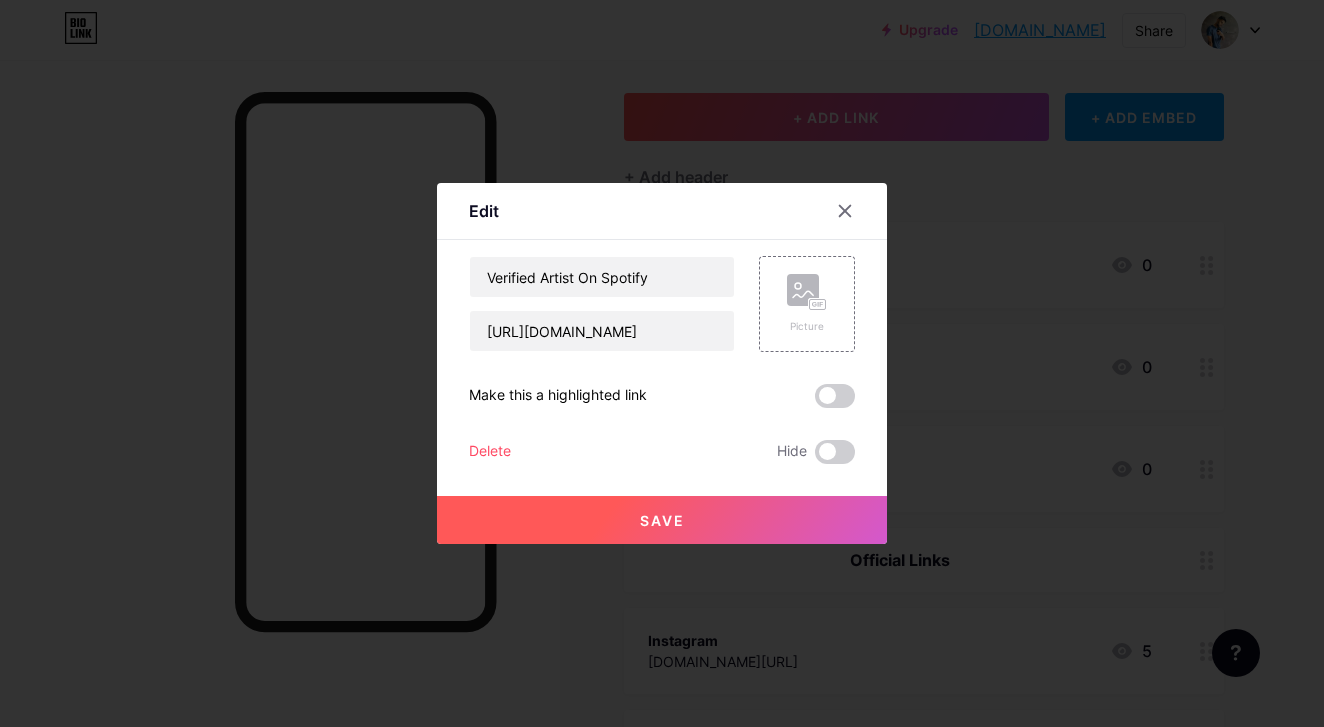 click on "Save" at bounding box center [662, 520] 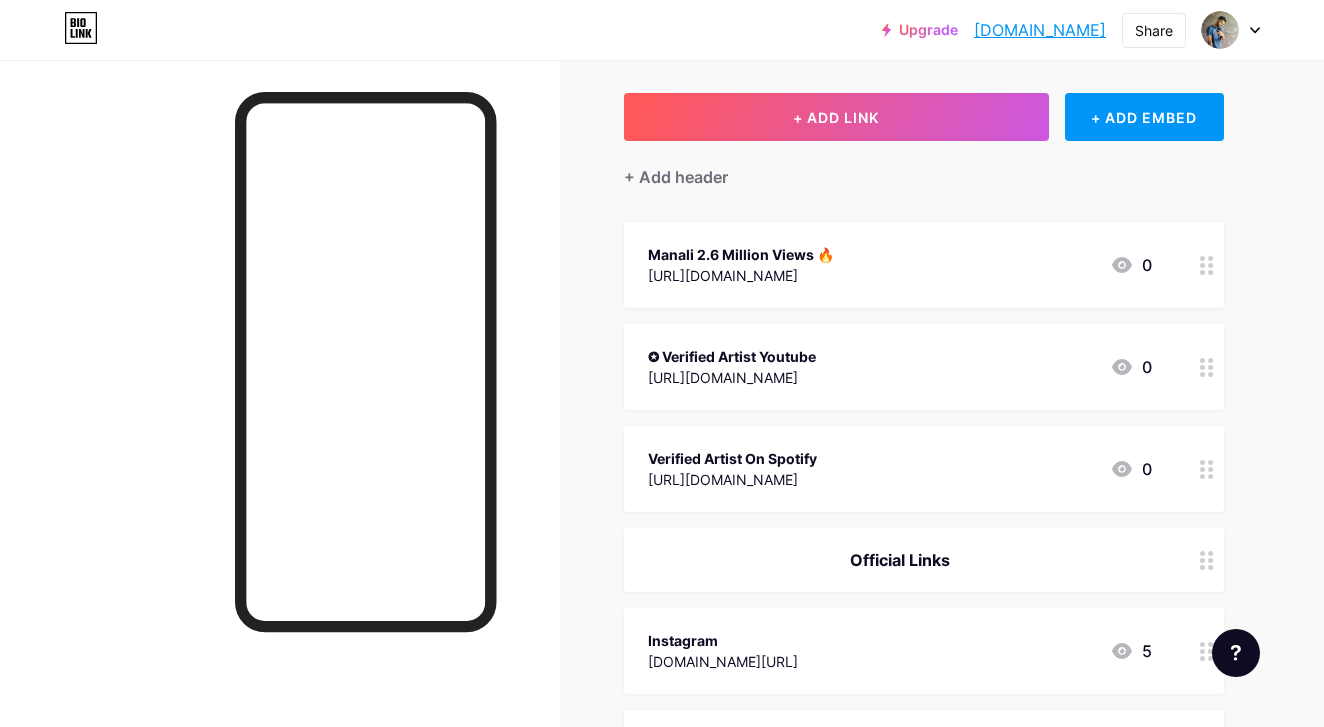 click on "✪ Verified Artist Youtube" at bounding box center [732, 356] 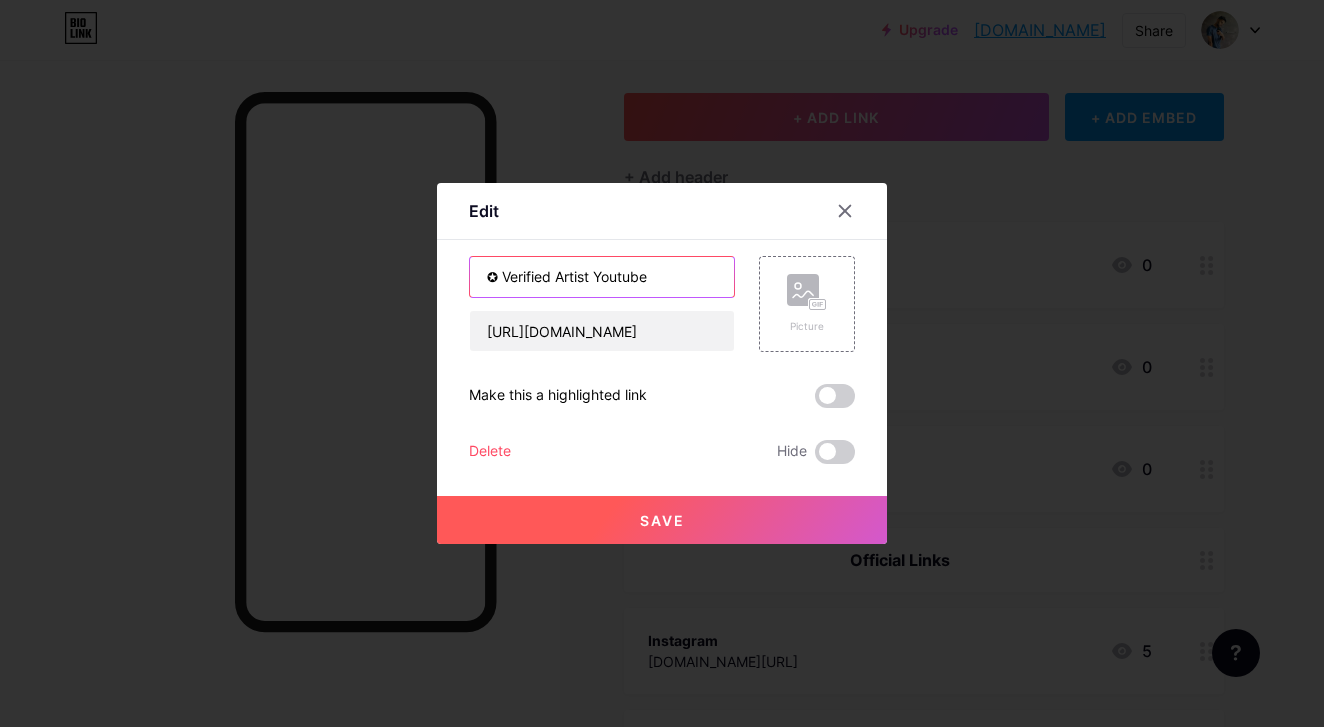 drag, startPoint x: 497, startPoint y: 277, endPoint x: 482, endPoint y: 277, distance: 15 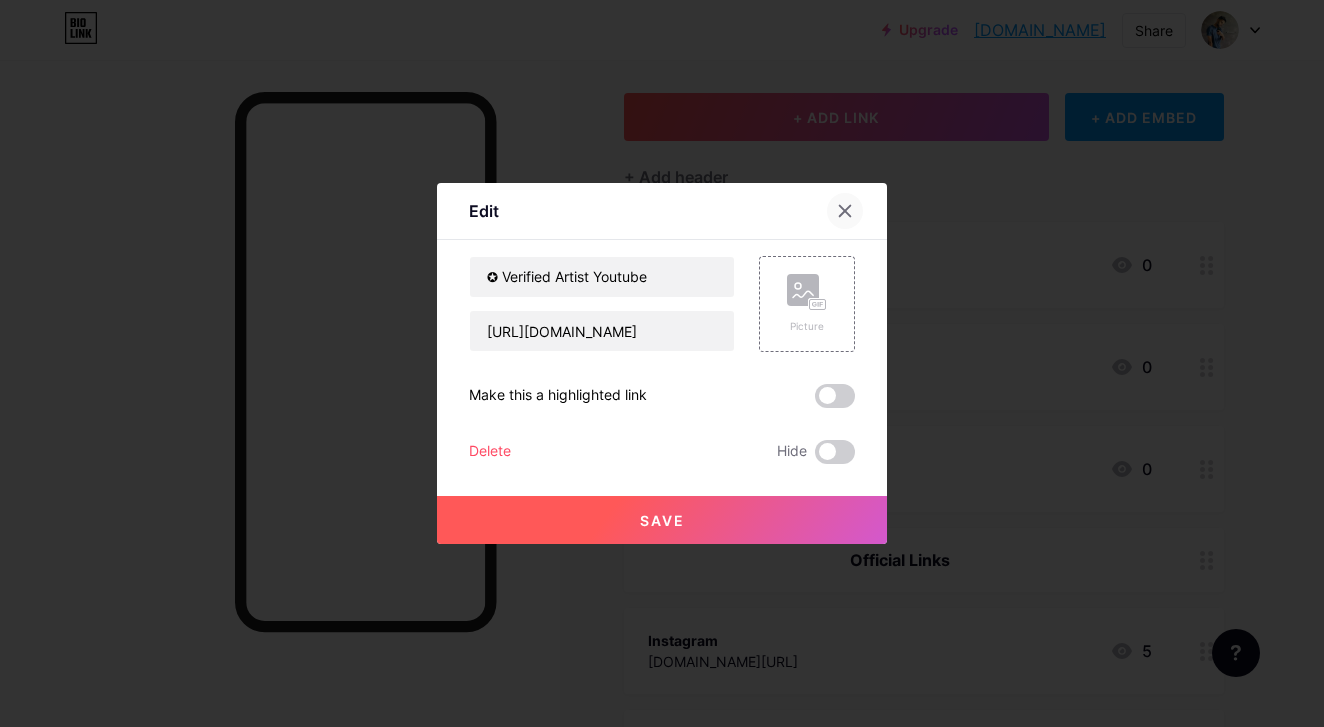 click at bounding box center (845, 211) 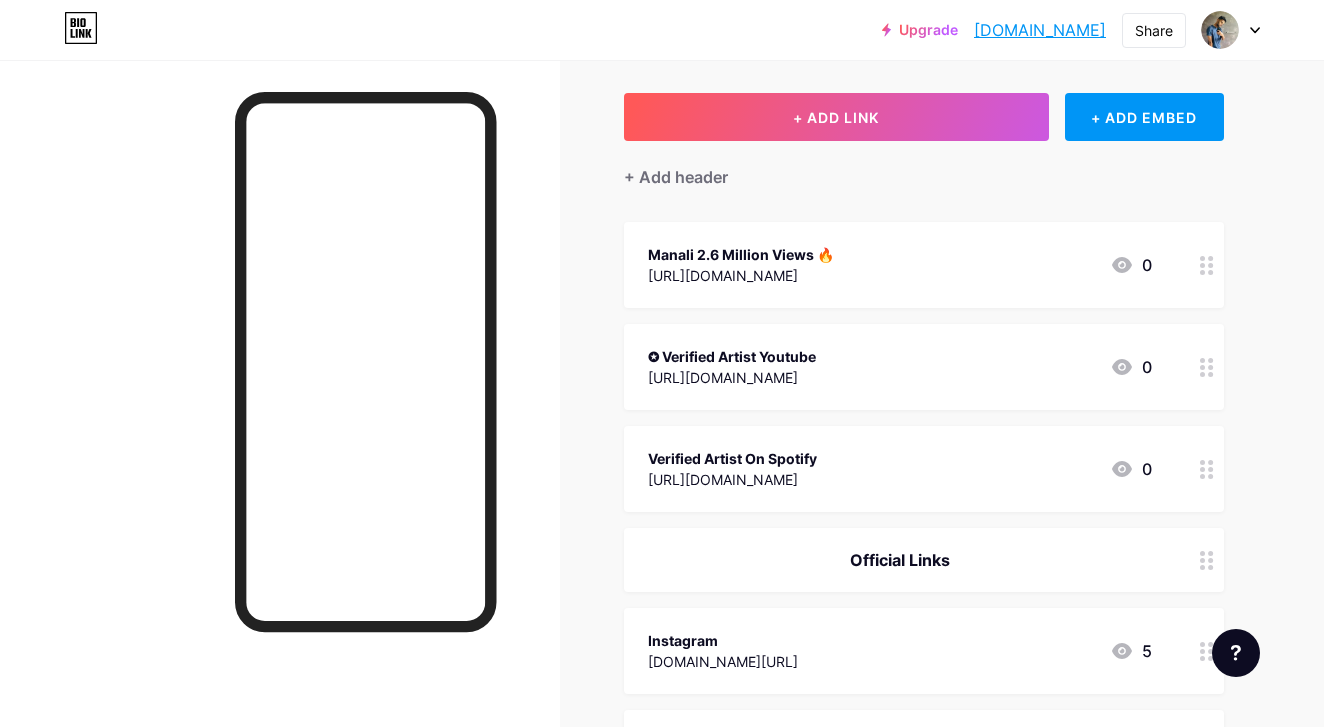 click on "Verified Artist On Spotify" at bounding box center (732, 458) 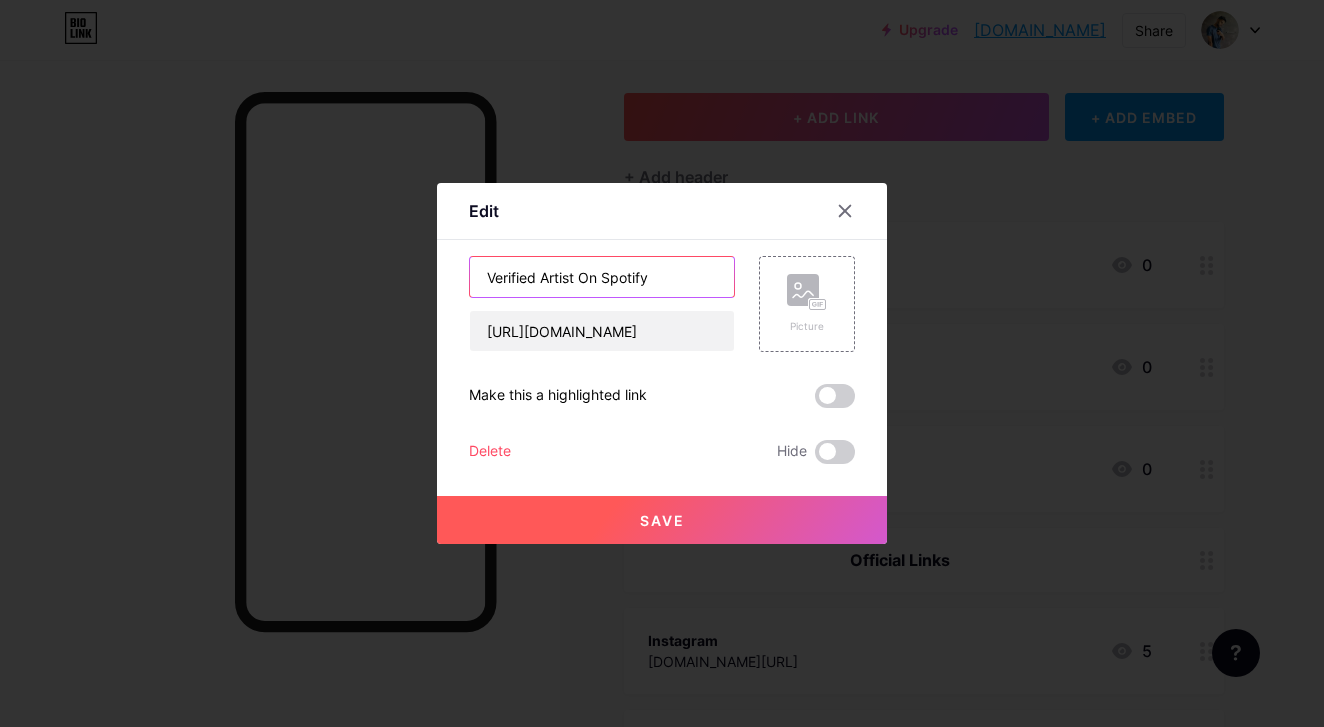 click on "Verified Artist On Spotify" at bounding box center [602, 277] 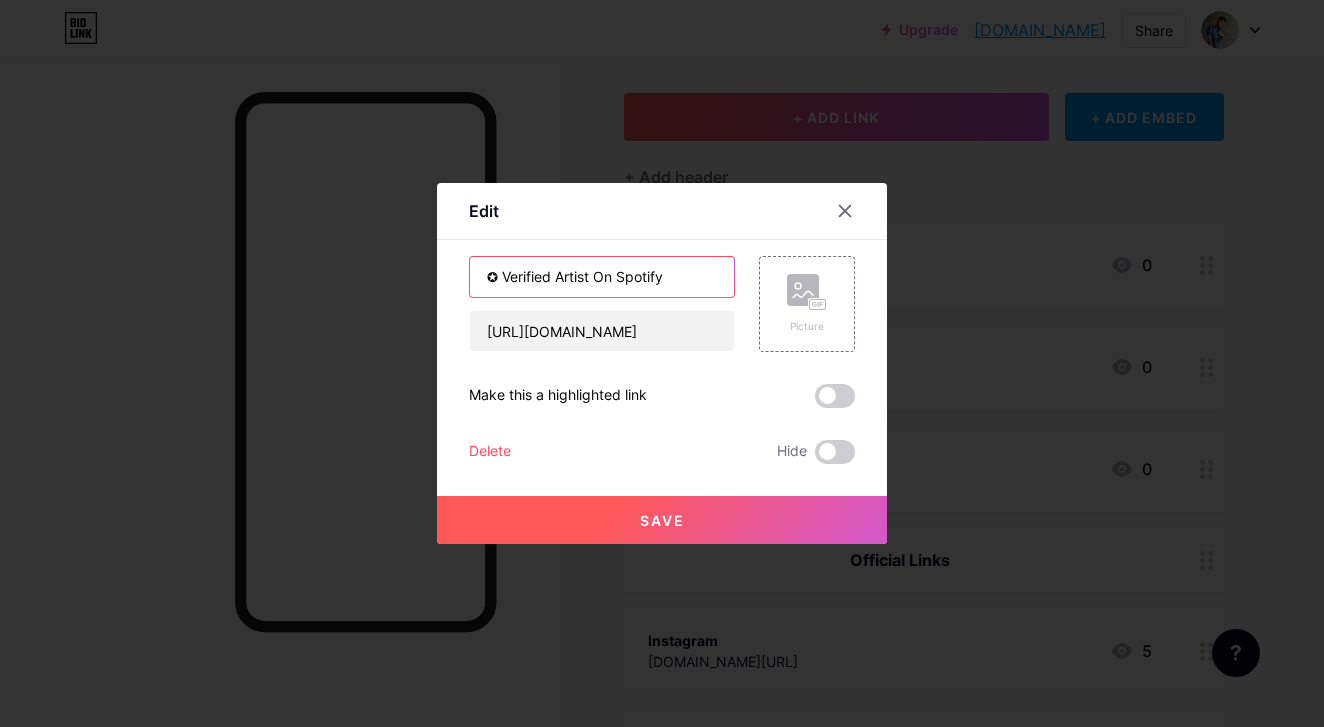 type on "✪ Verified Artist On Spotify" 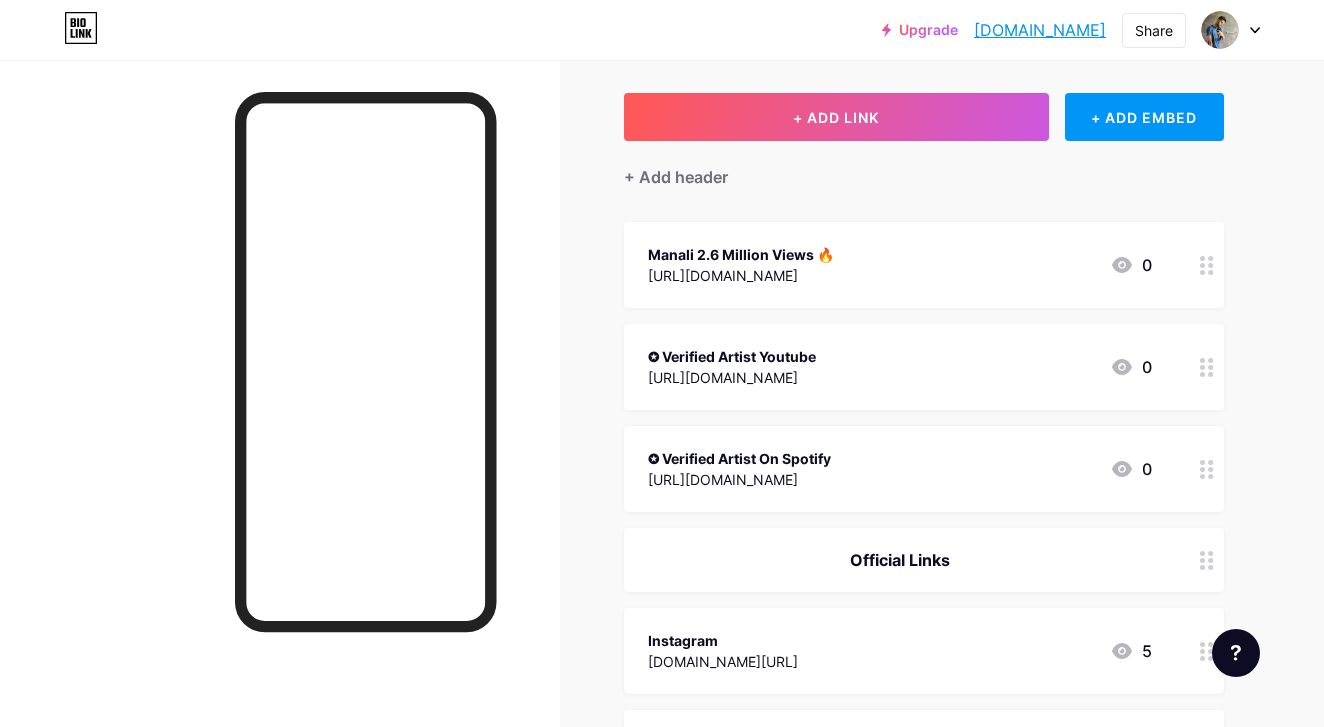 click on "✪ Verified Artist On Spotify" at bounding box center [739, 458] 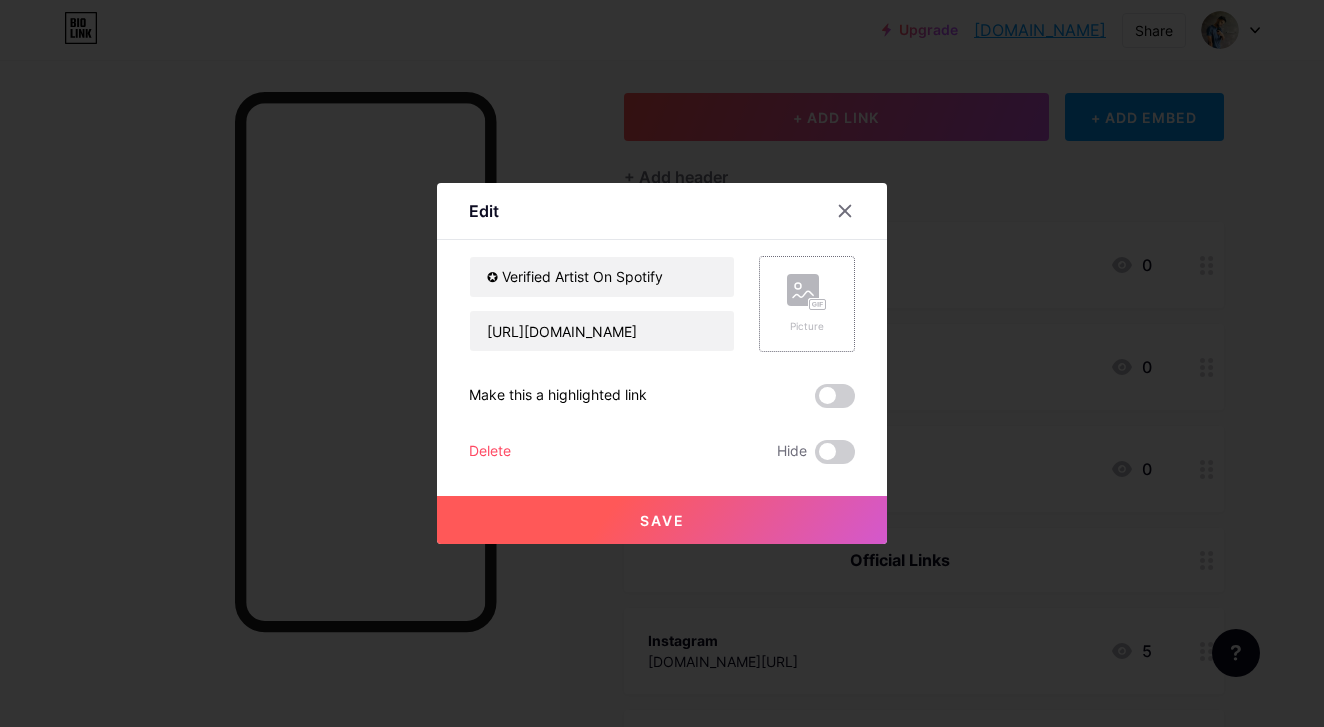 click on "Picture" at bounding box center (807, 304) 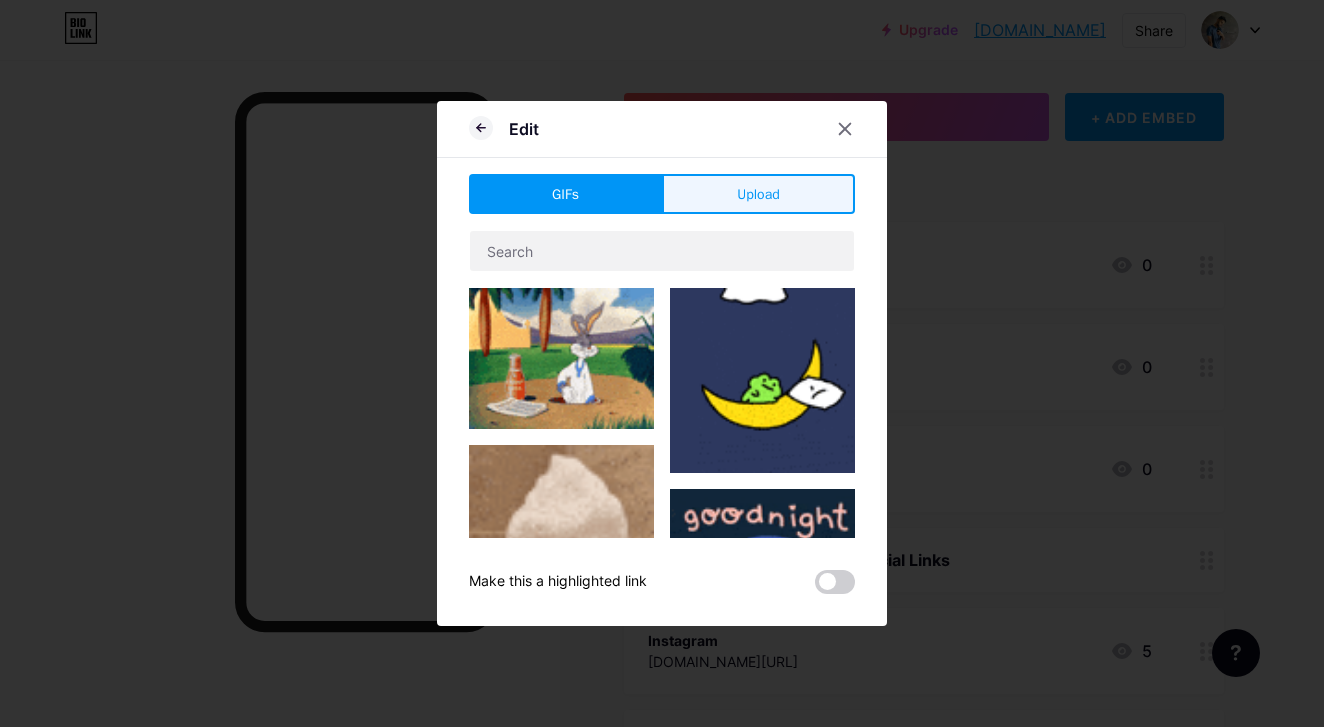 click on "Upload" at bounding box center (758, 194) 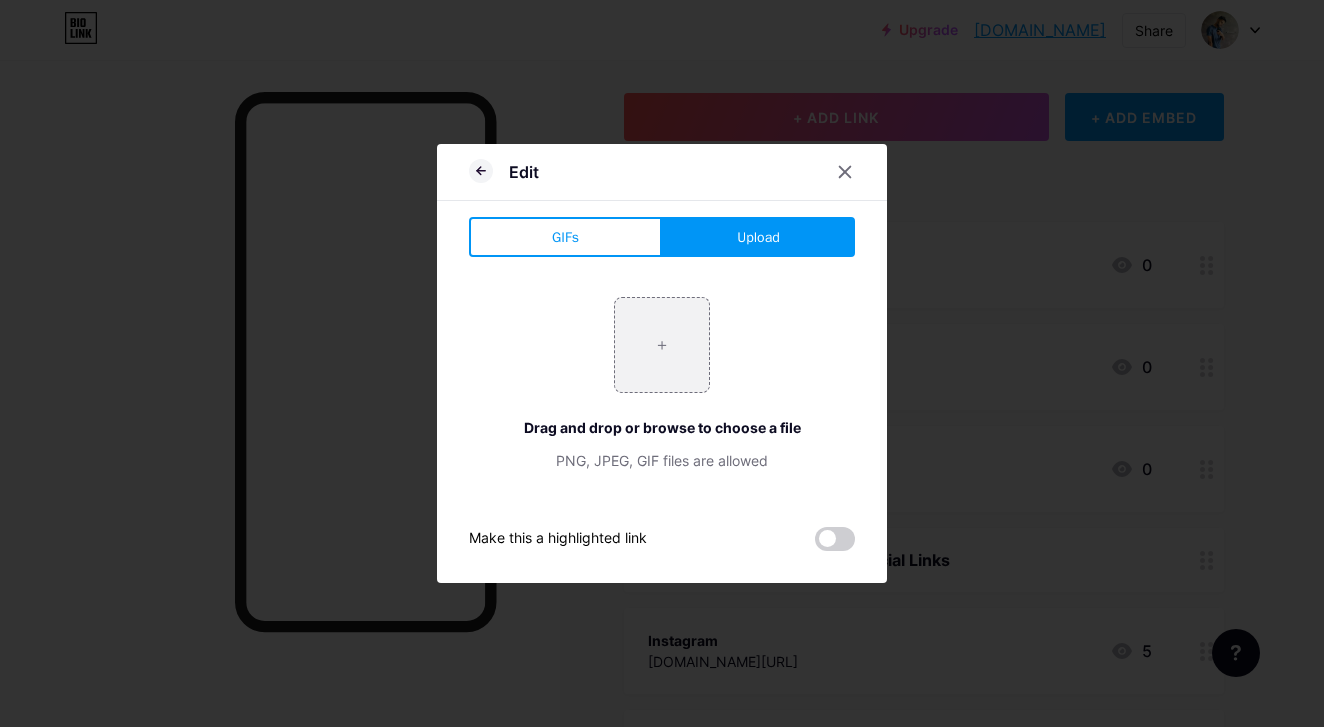 click on "+       Drag and drop or browse to choose a file   PNG, JPEG, GIF files are allowed" at bounding box center (662, 384) 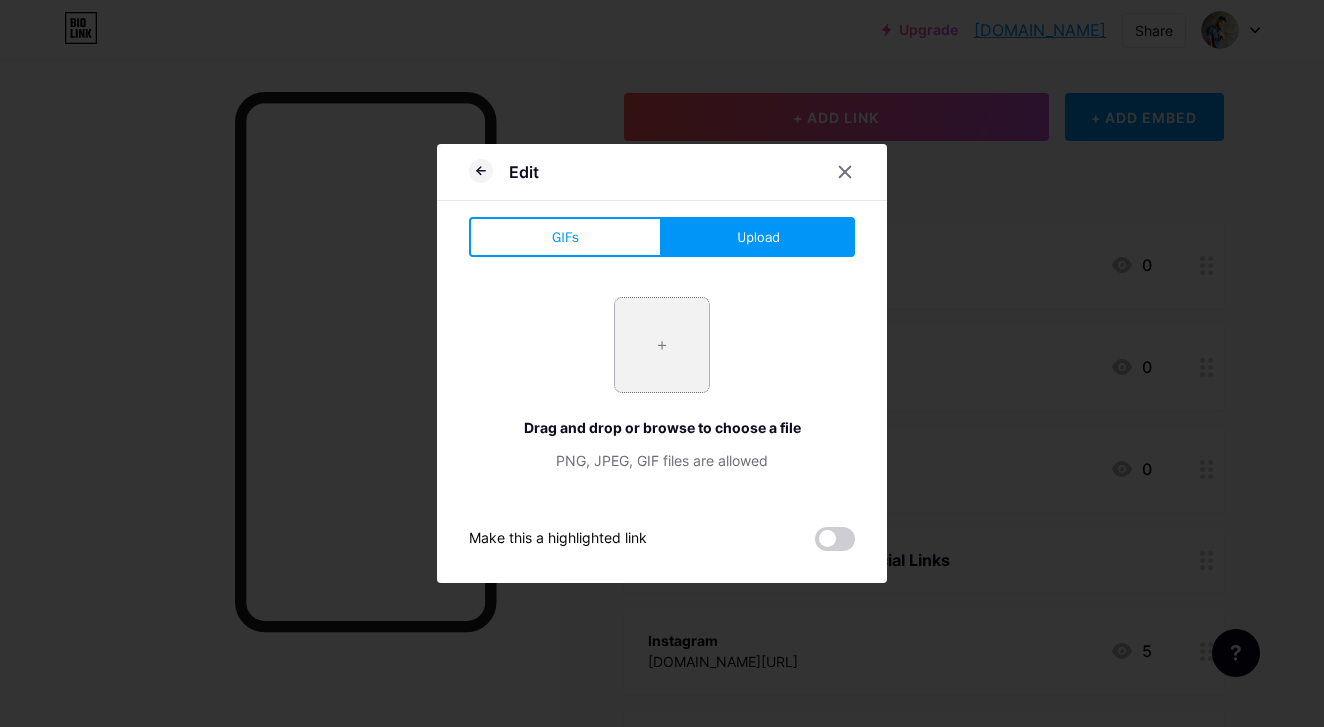 click at bounding box center (662, 345) 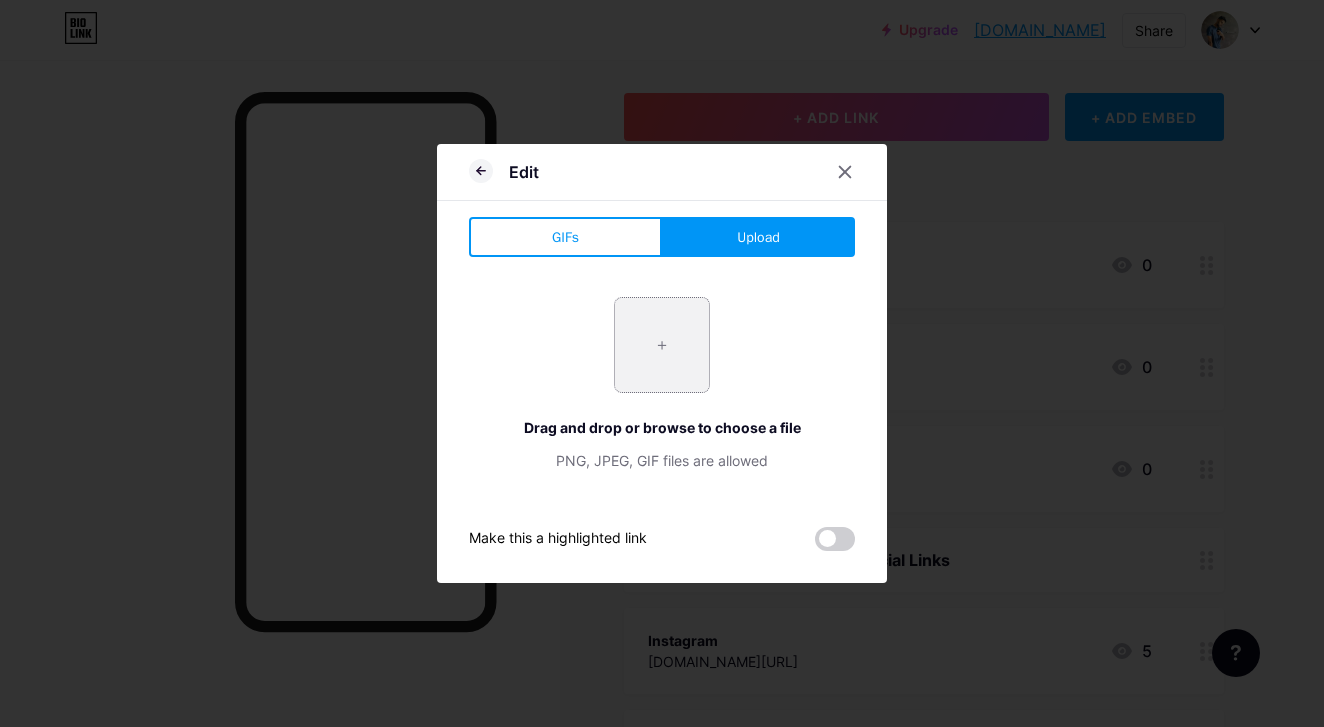 type on "C:\fakepath\Spotify_Primary_Logo_RGB_Green.png" 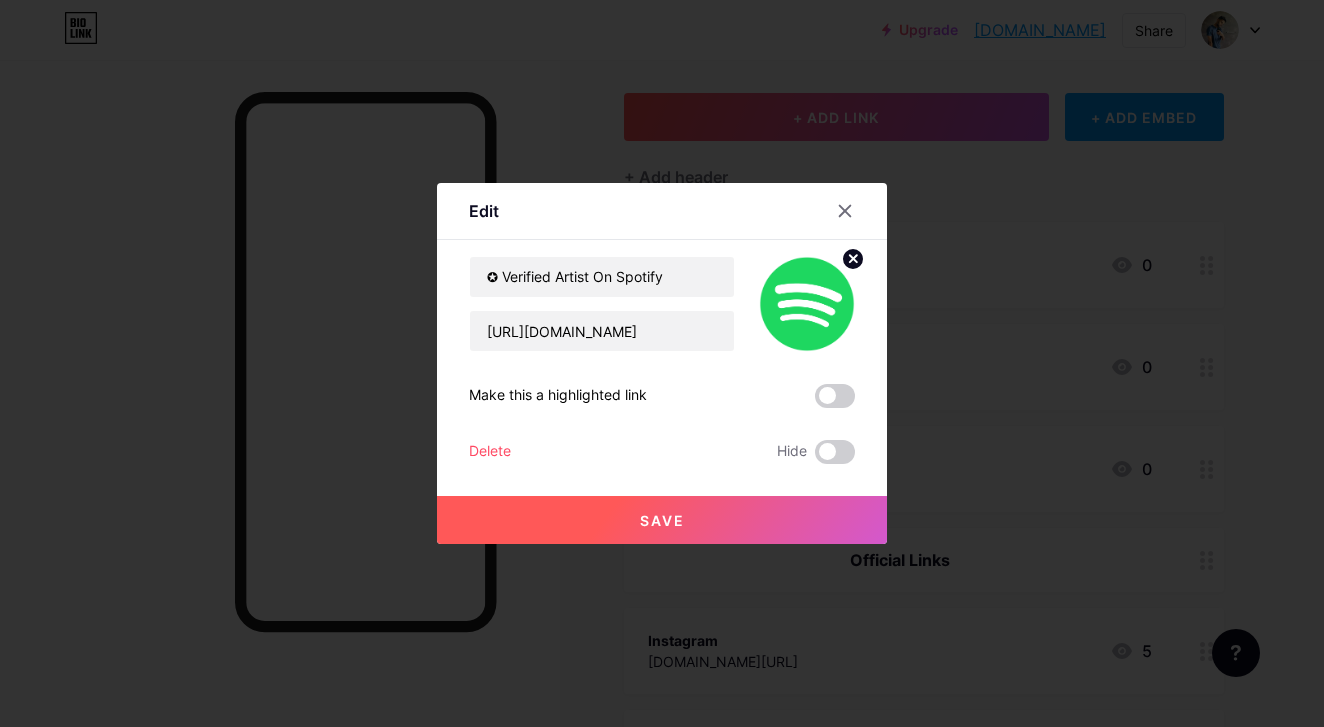 click on "Save" at bounding box center [662, 520] 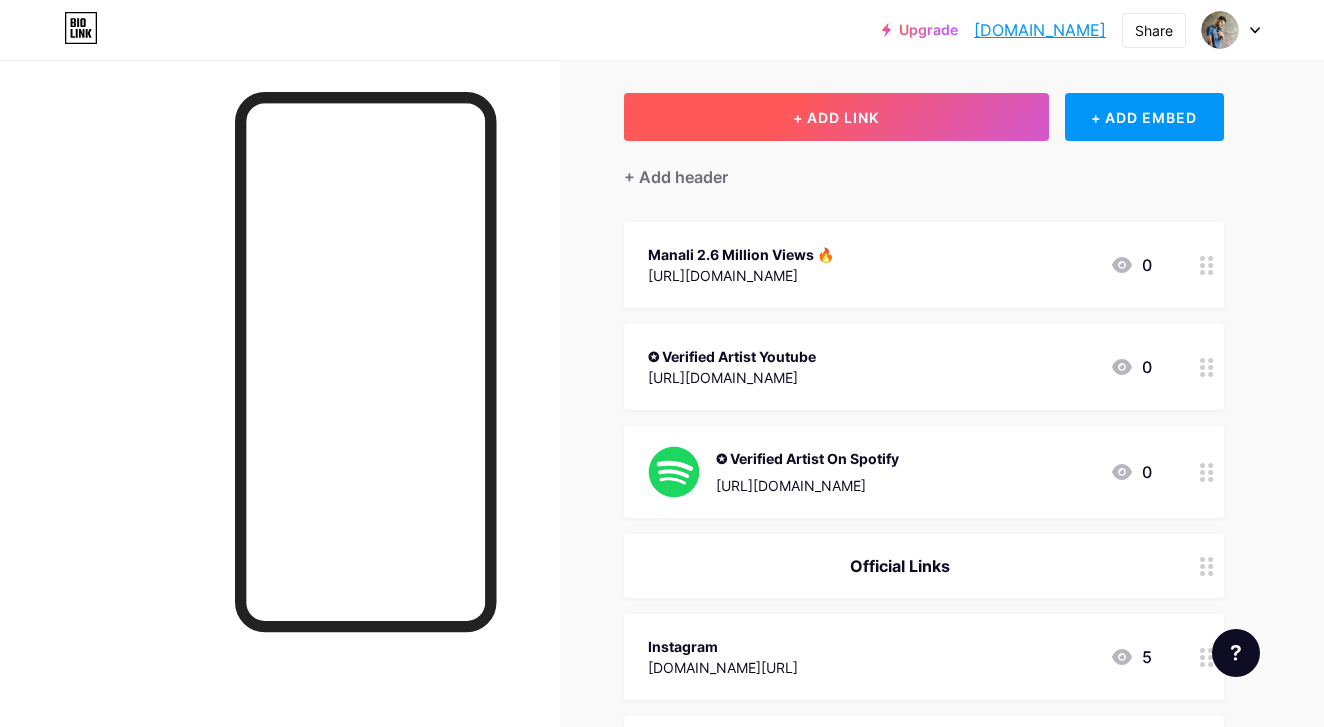 click on "+ ADD LINK" at bounding box center [836, 117] 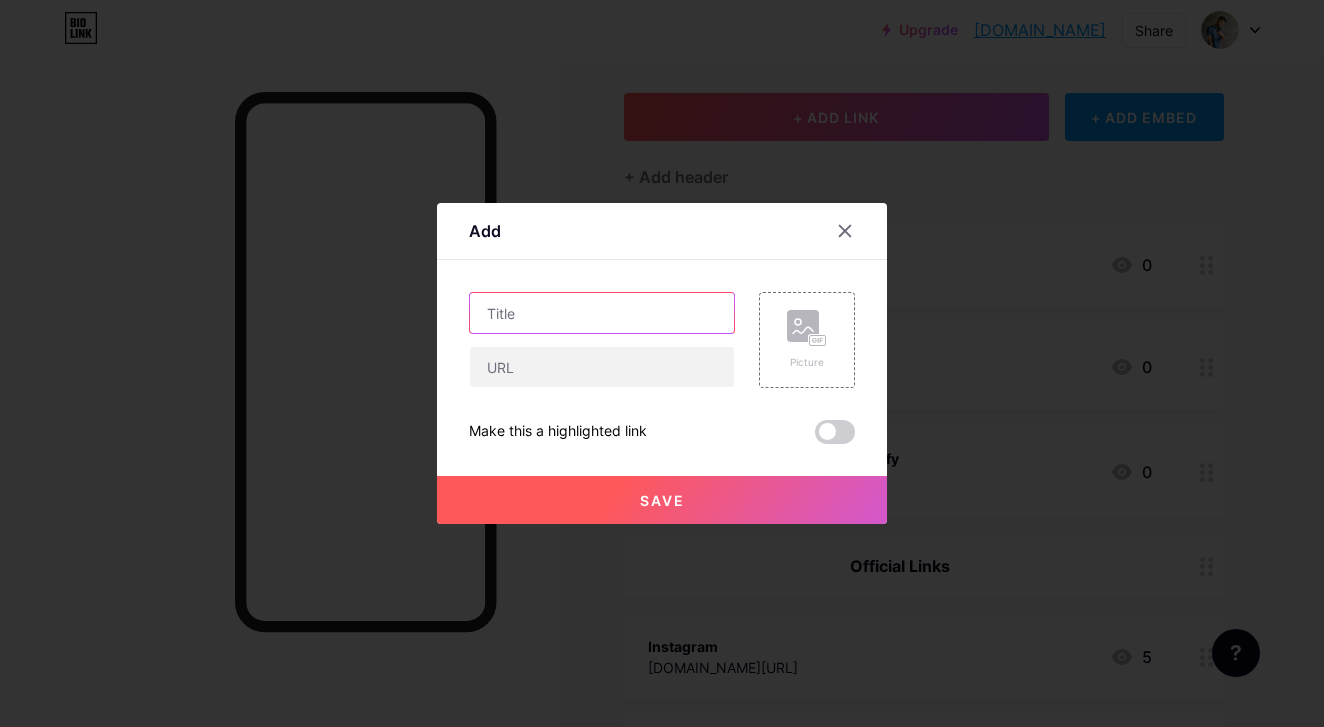 click at bounding box center (602, 313) 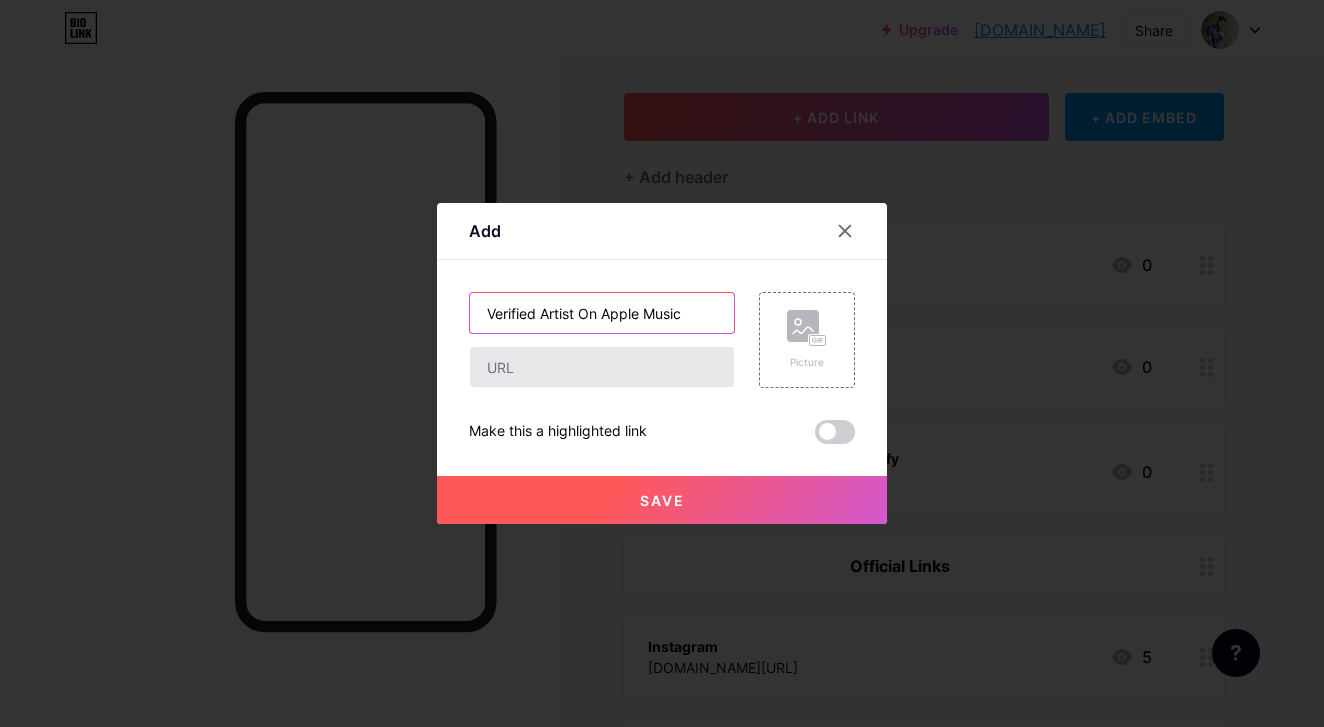 type on "Verified Artist On Apple Music" 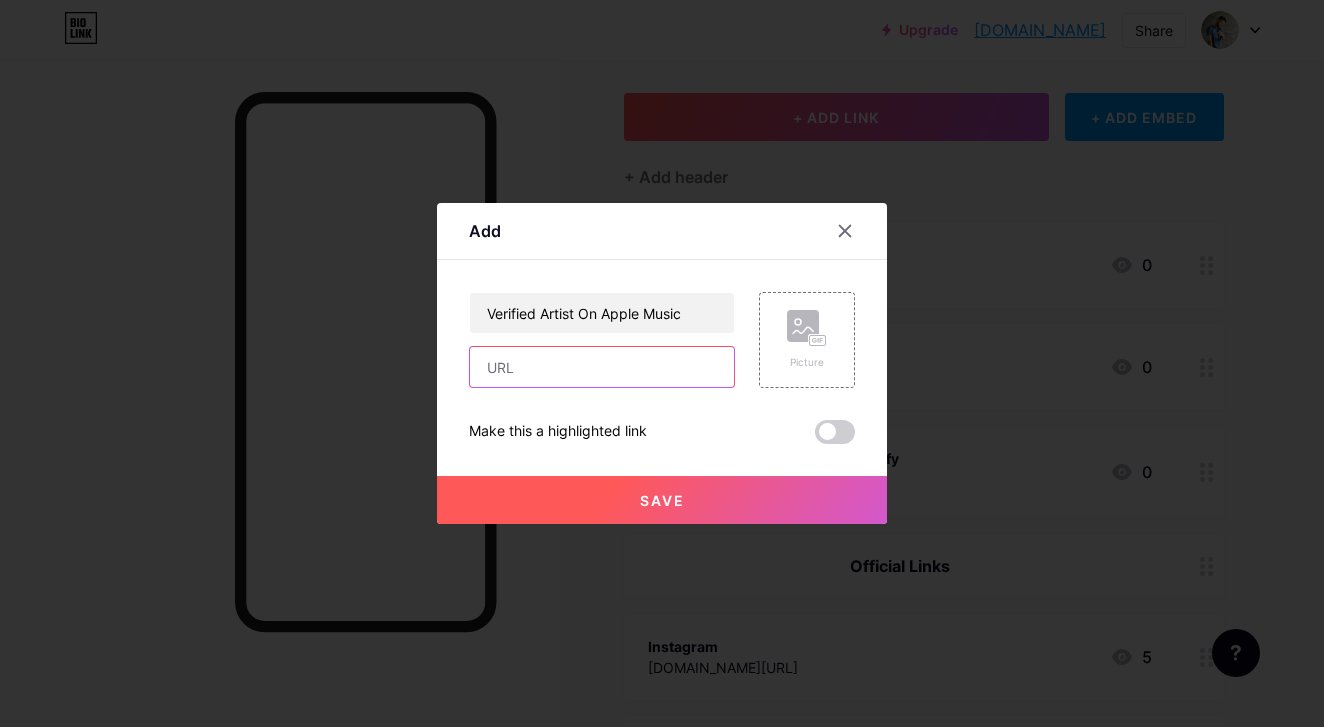 click at bounding box center [602, 367] 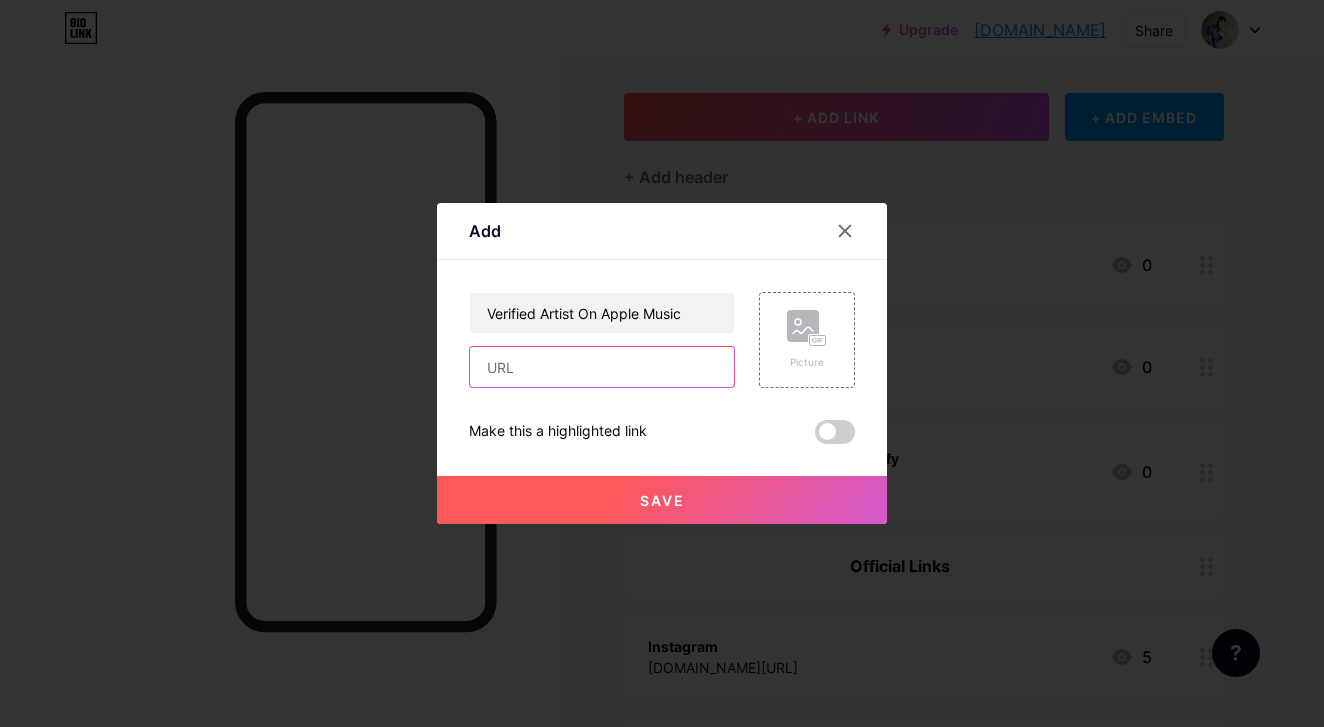 paste on "[URL][DOMAIN_NAME]" 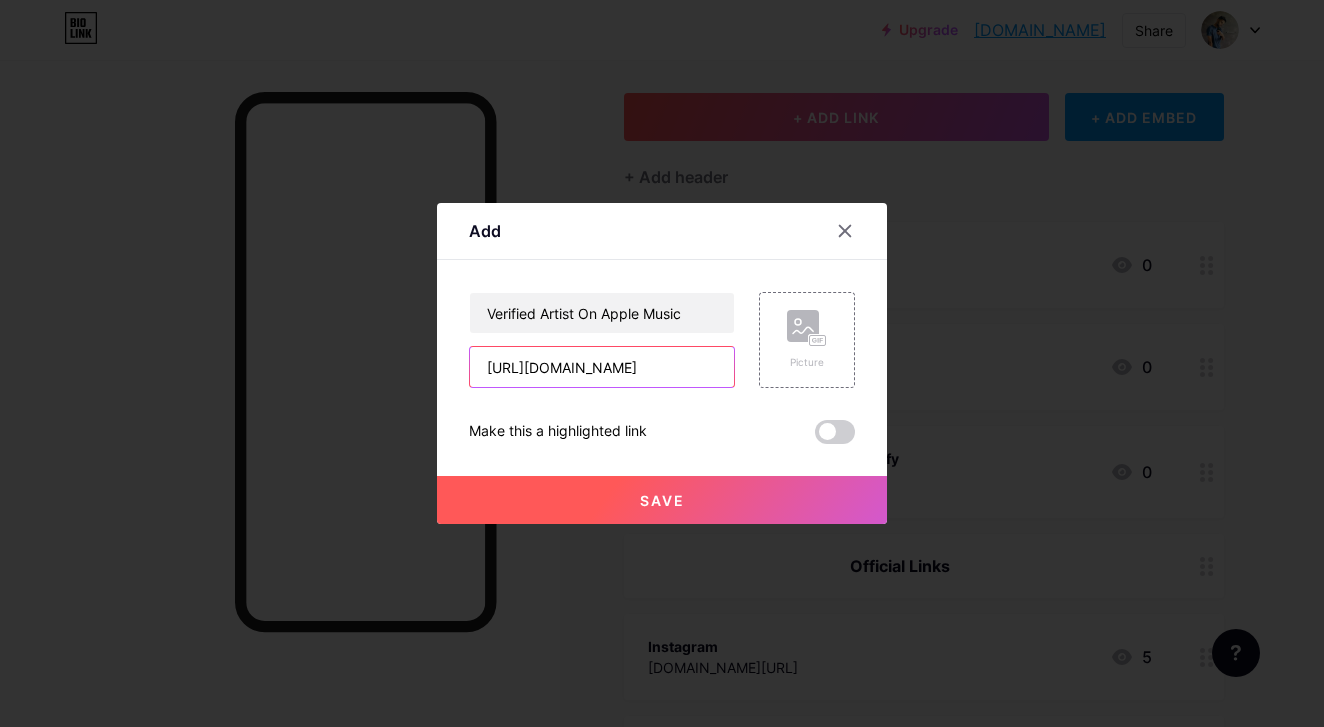 type on "[URL][DOMAIN_NAME]" 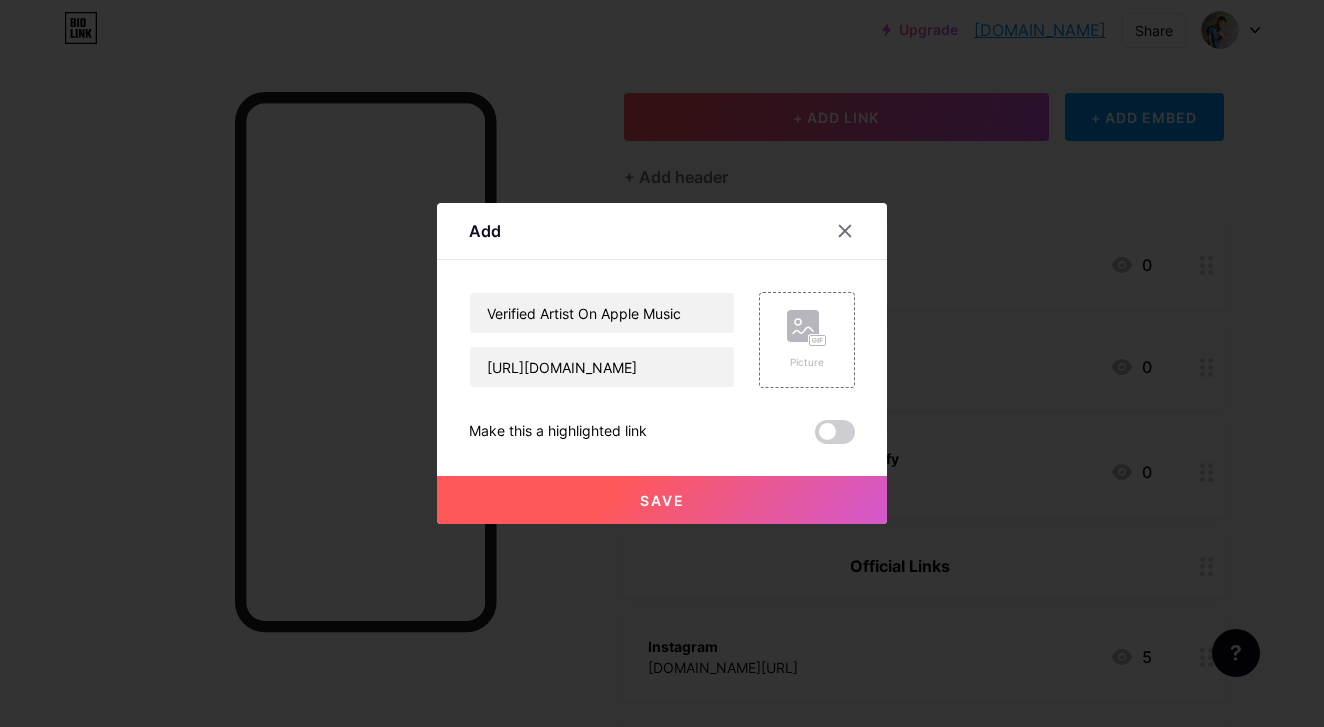 click on "Save" at bounding box center (662, 500) 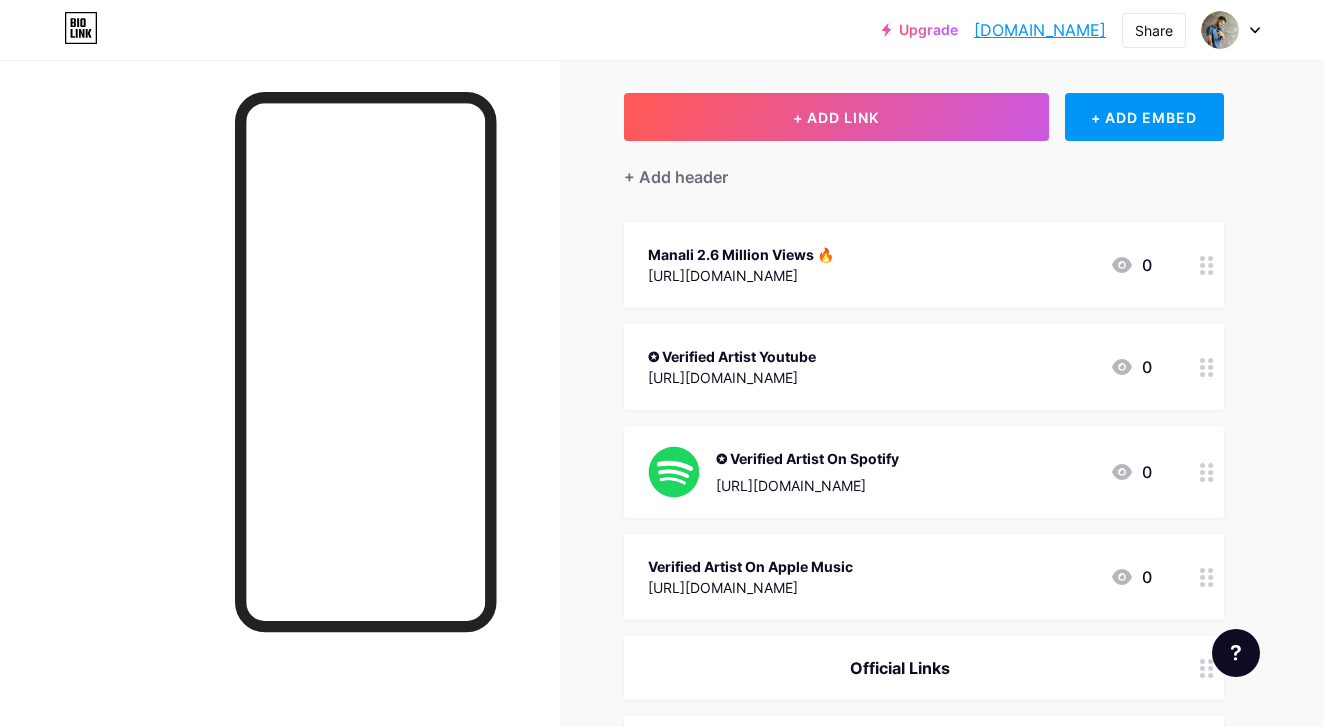 click on "Verified Artist On Apple Music" at bounding box center [750, 566] 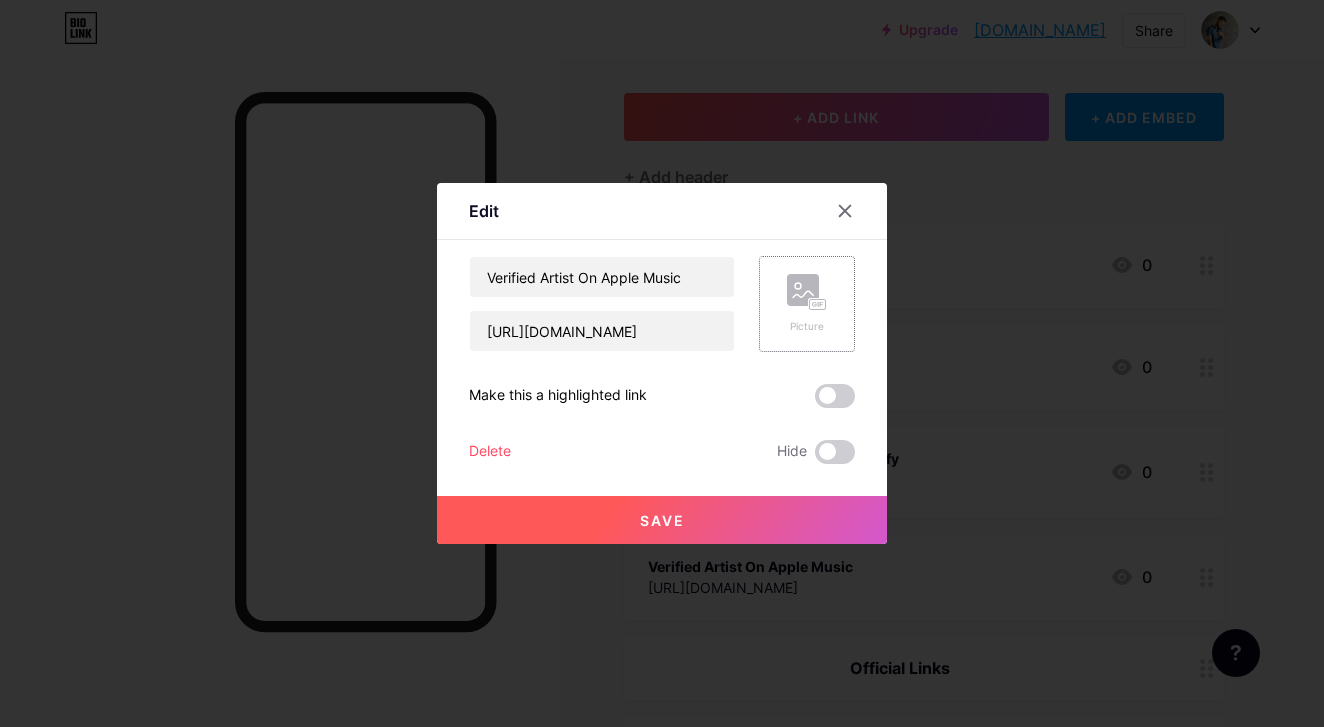 click on "Picture" at bounding box center (807, 304) 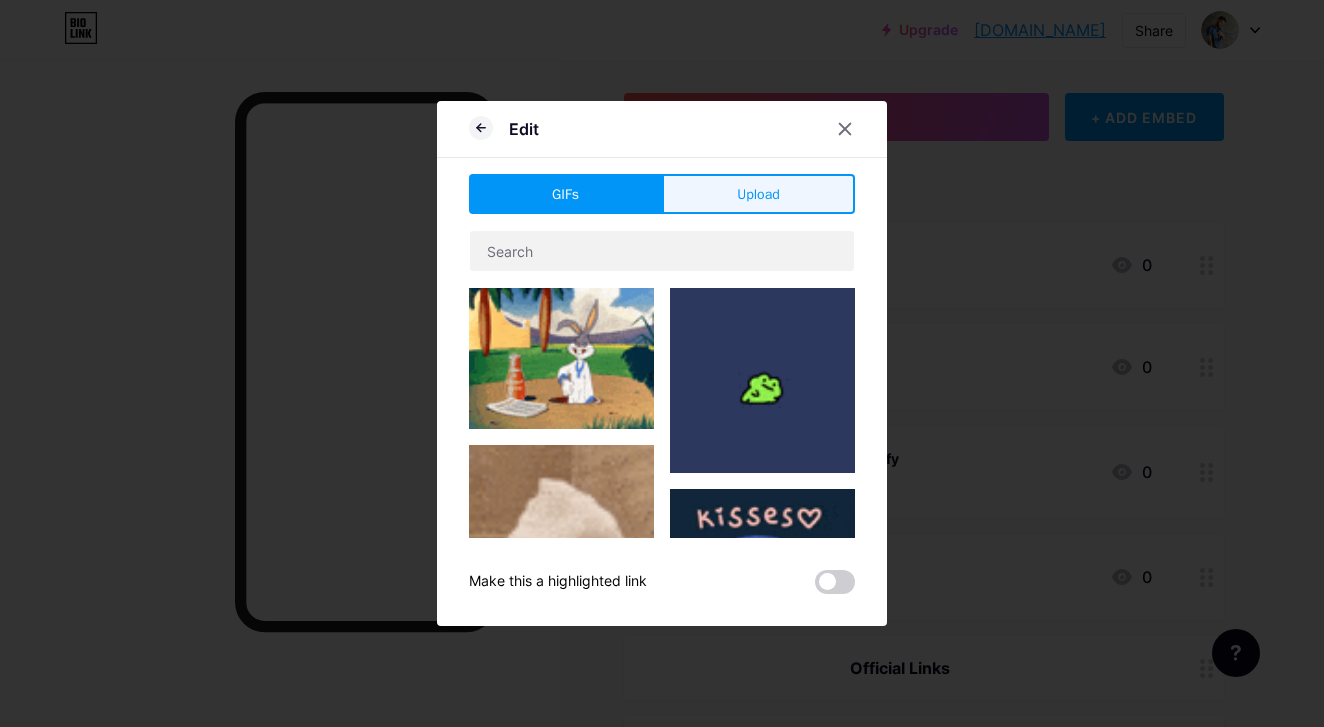 click on "Upload" at bounding box center [758, 194] 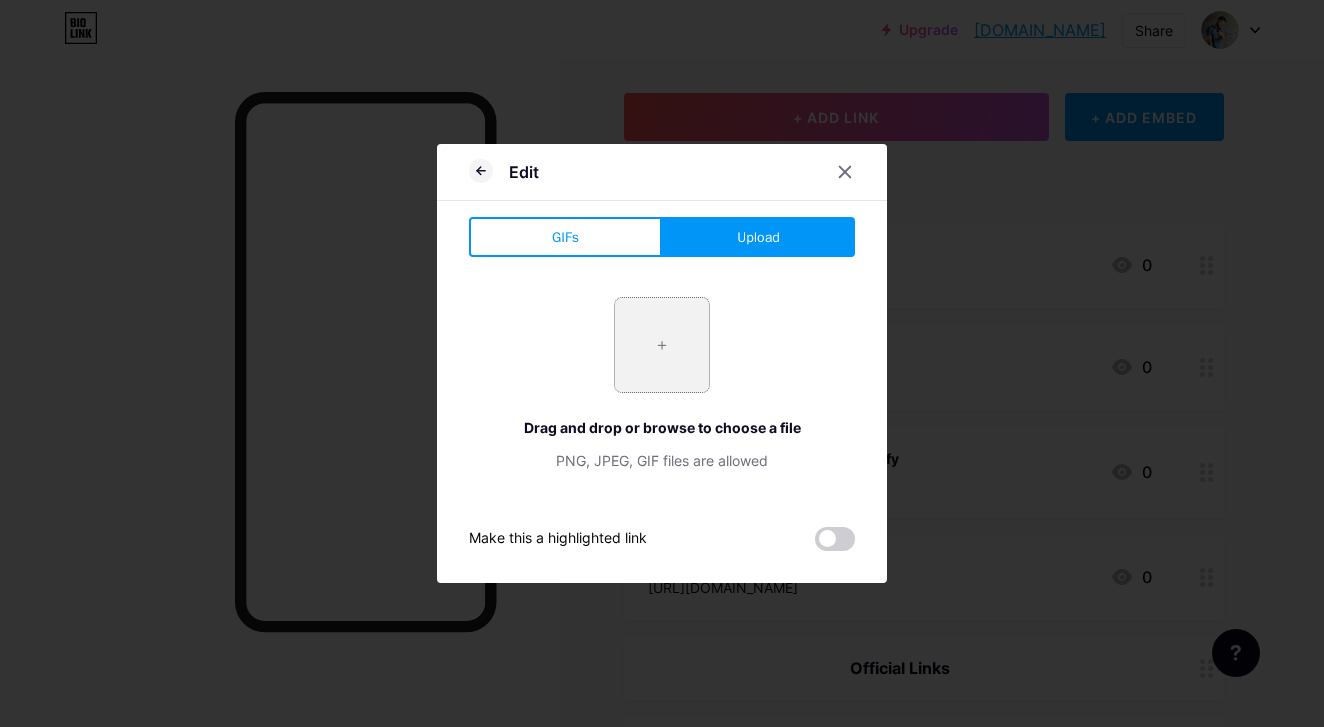 click at bounding box center (662, 345) 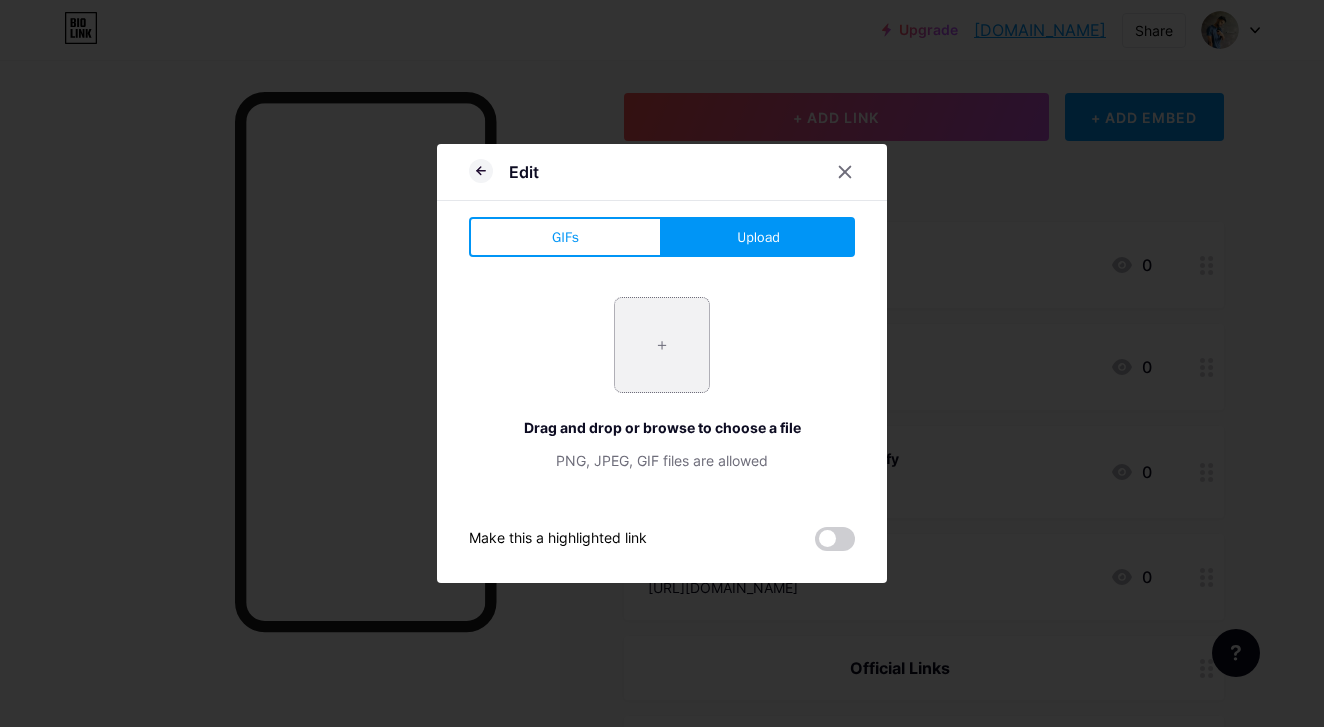 type on "C:\fakepath\Apple_Music_icon.svg.png" 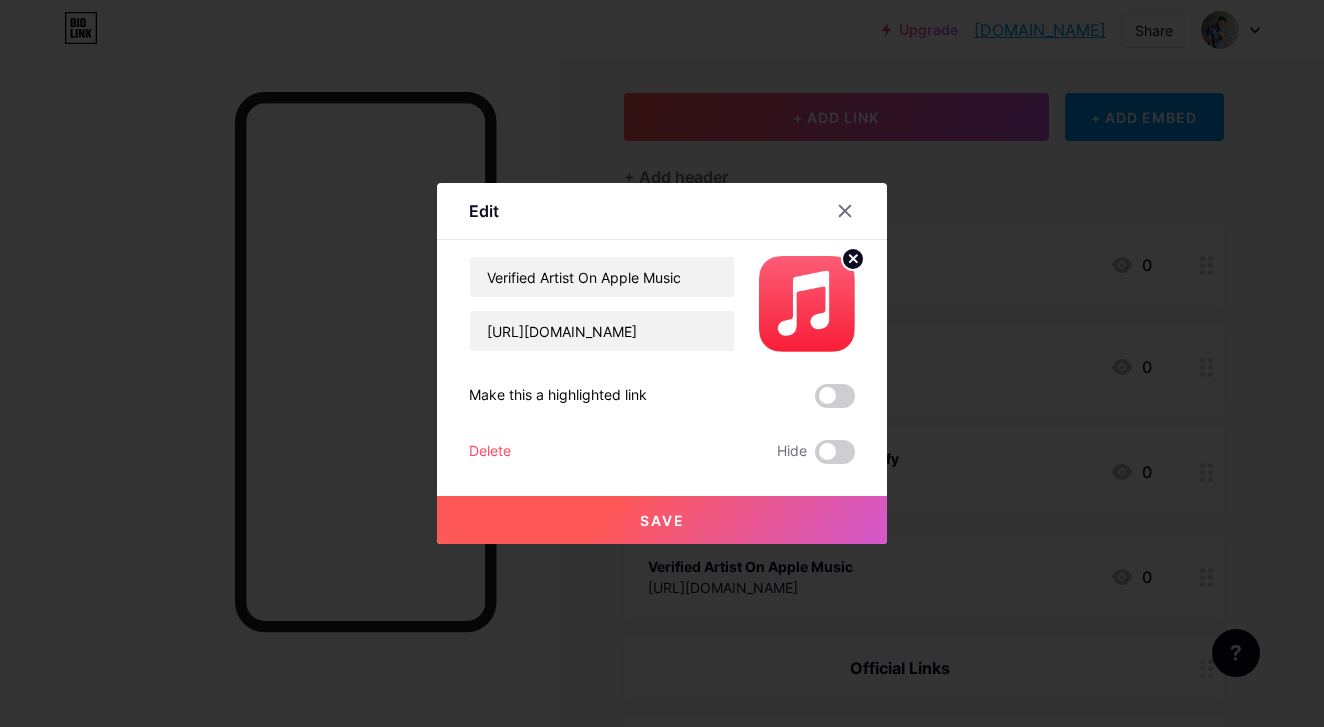 click on "Save" at bounding box center [662, 520] 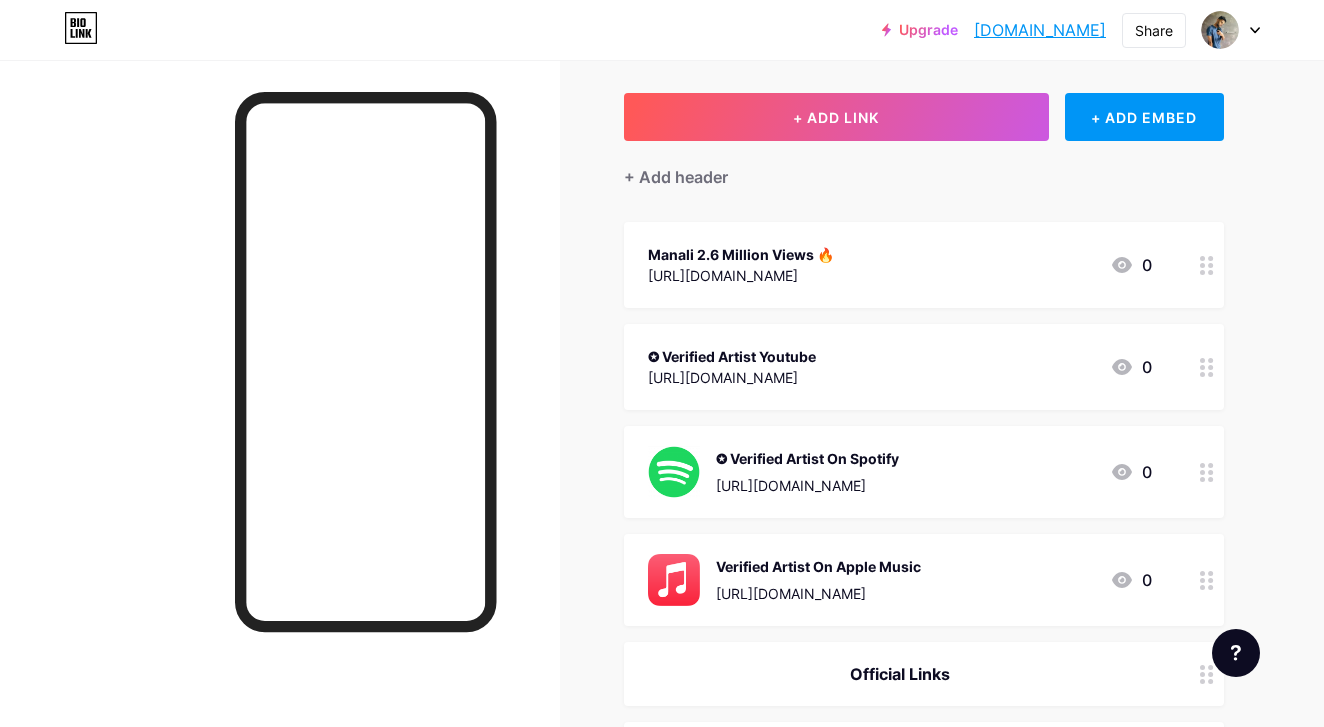 click on "✪ Verified Artist On Spotify" at bounding box center [807, 458] 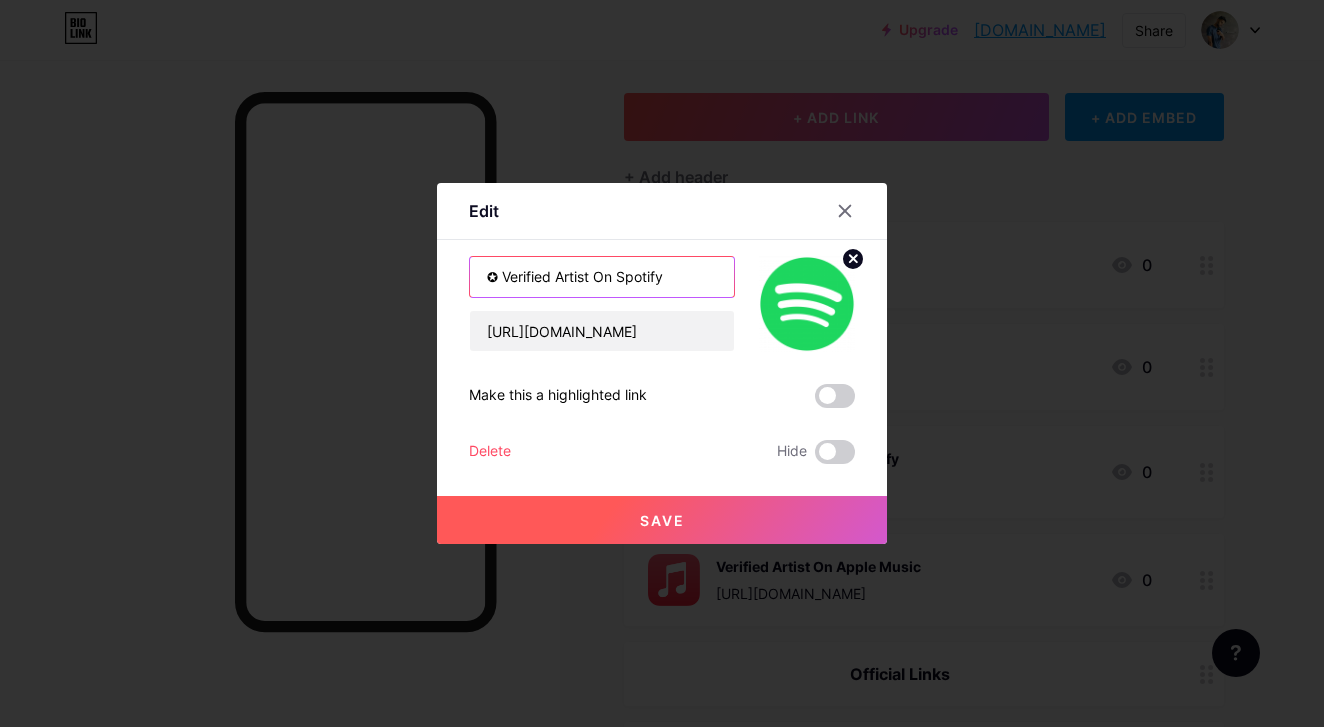 drag, startPoint x: 498, startPoint y: 274, endPoint x: 479, endPoint y: 274, distance: 19 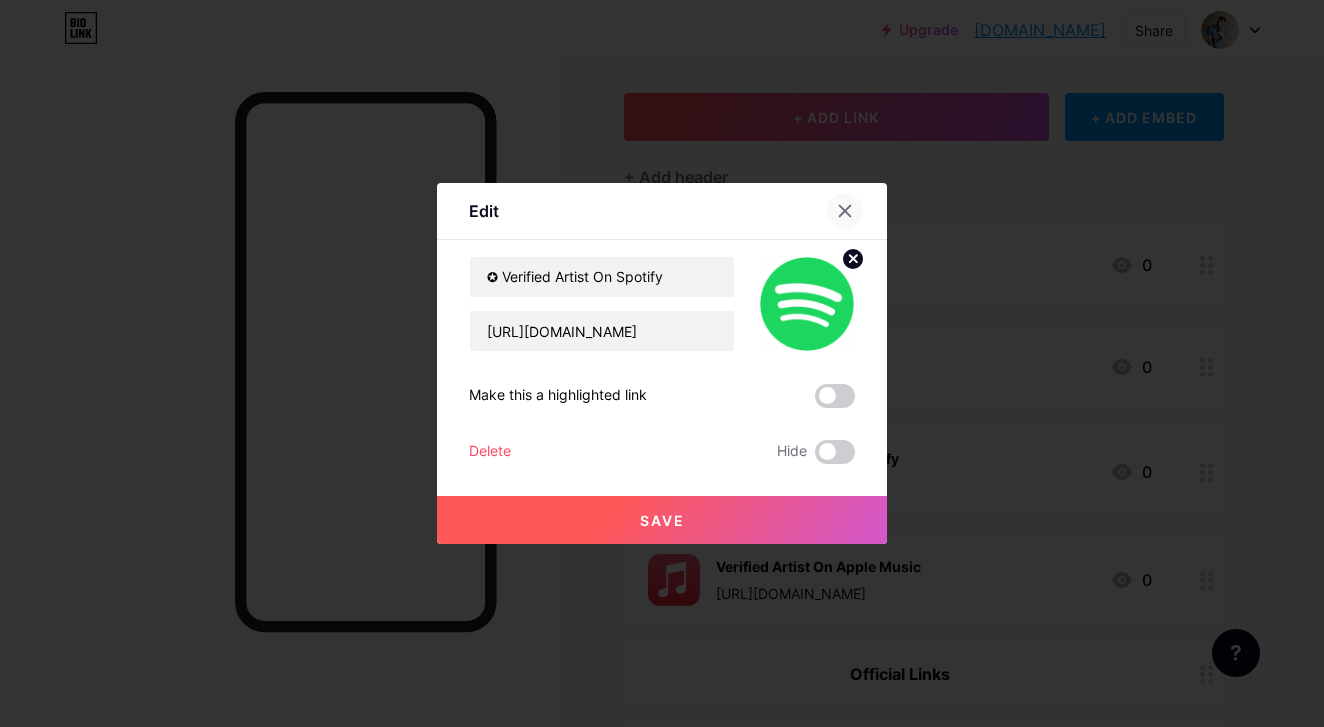 click at bounding box center [845, 211] 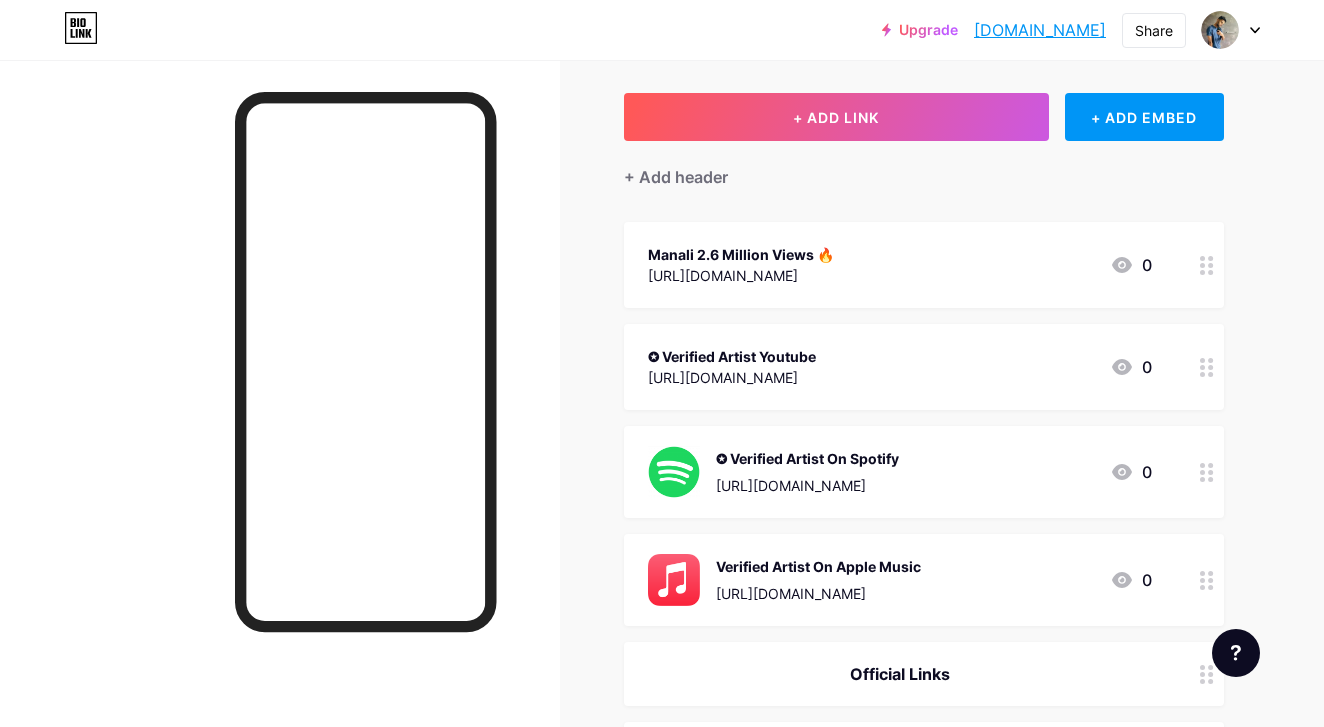 click on "Verified Artist On Apple Music" at bounding box center (818, 566) 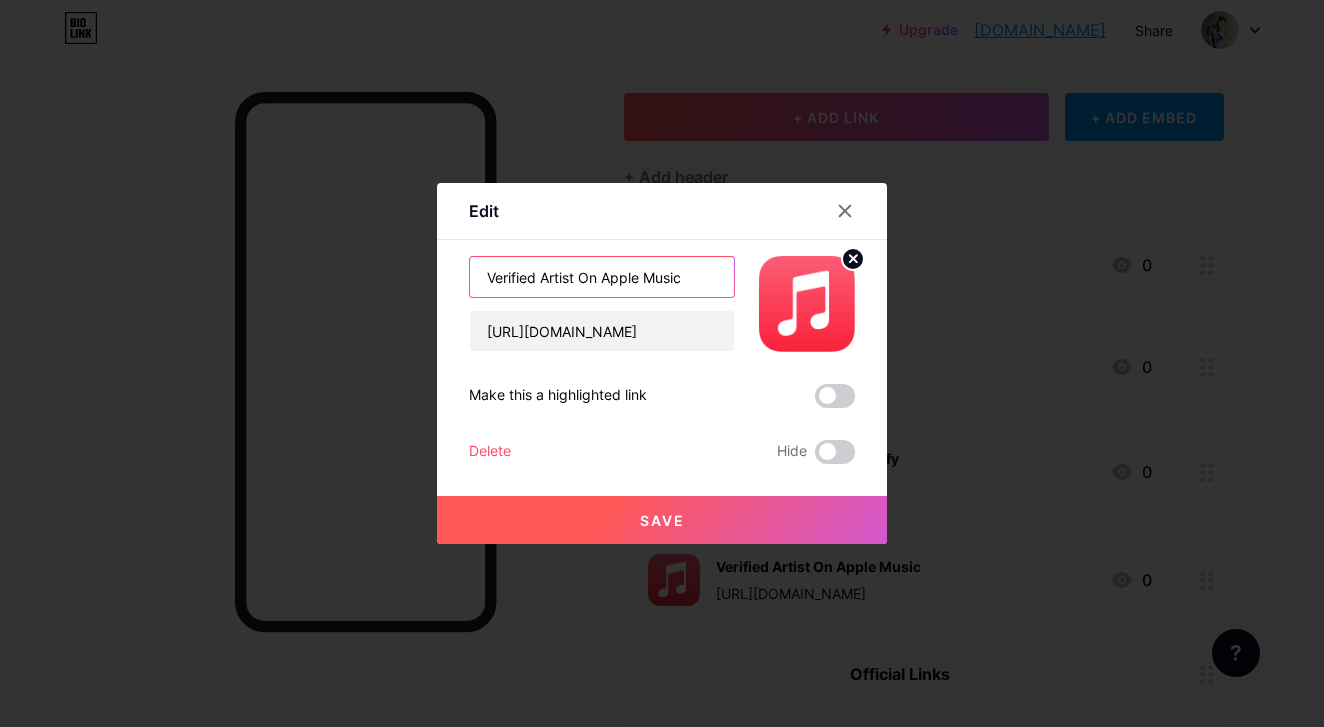 click on "Verified Artist On Apple Music" at bounding box center (602, 277) 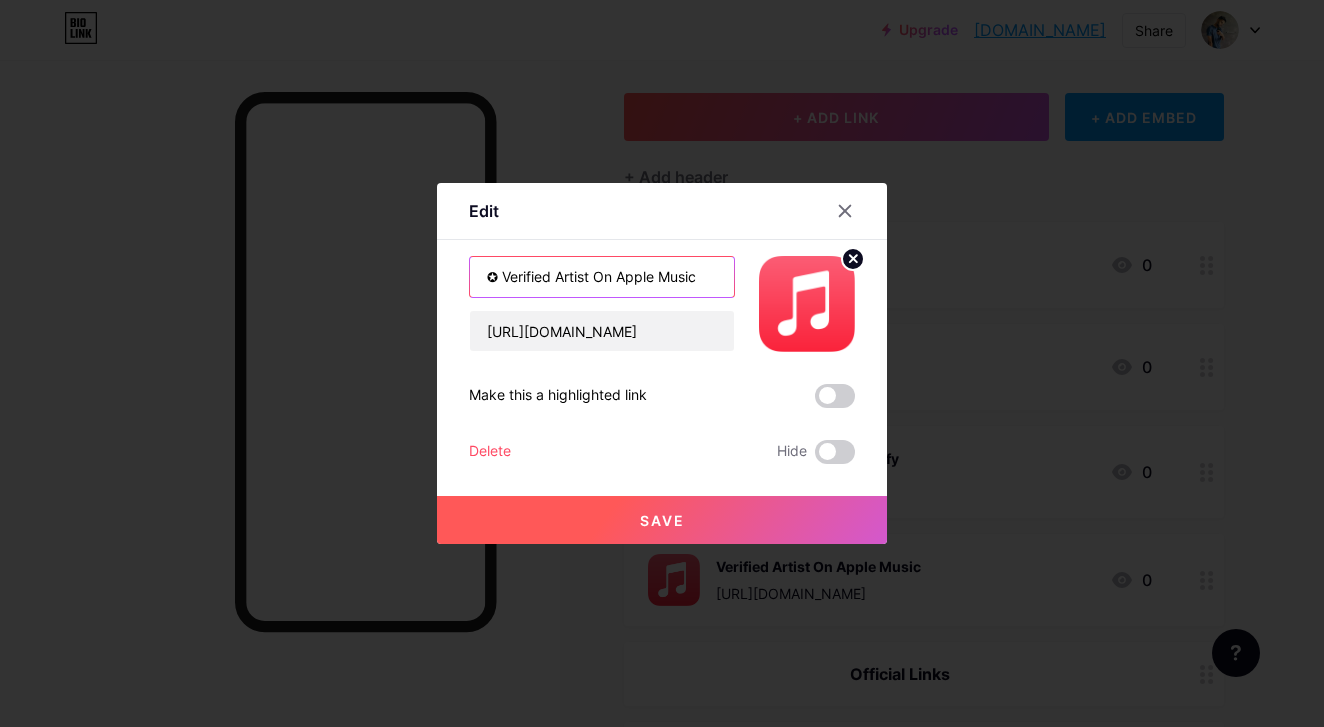 type on "✪ Verified Artist On Apple Music" 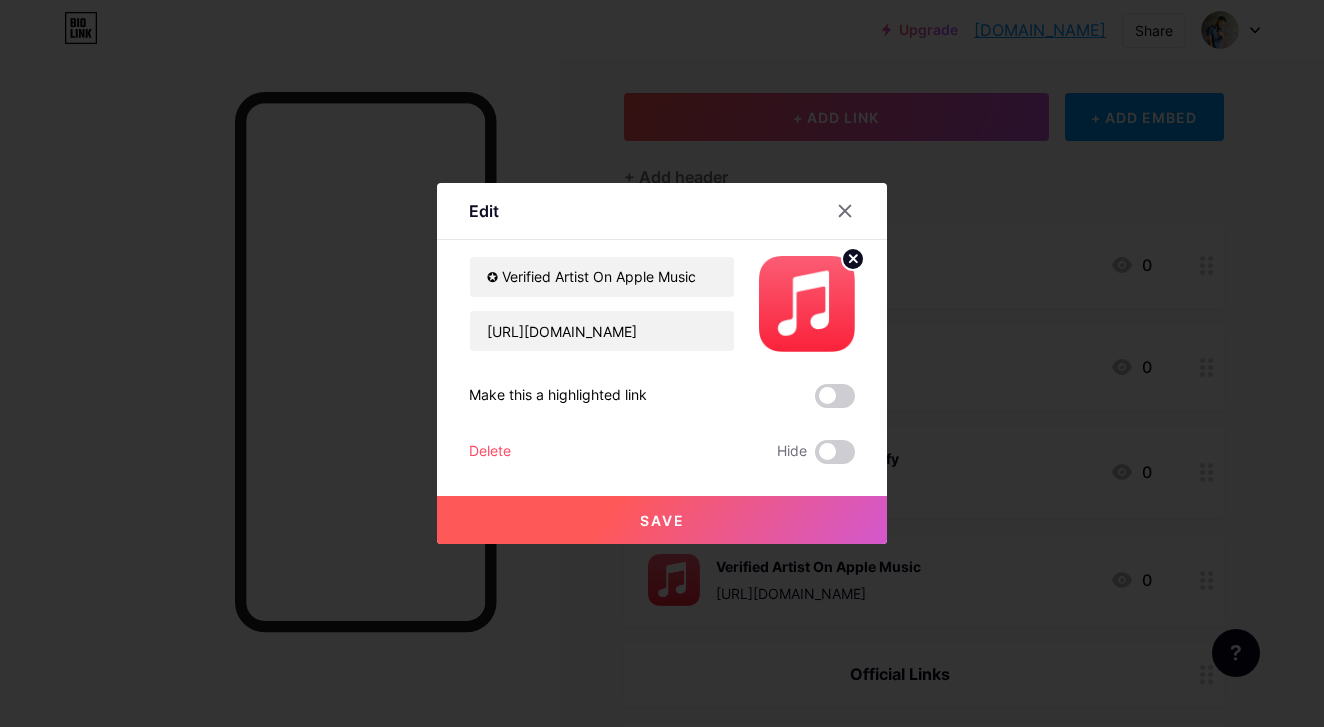 click on "Save" at bounding box center [662, 520] 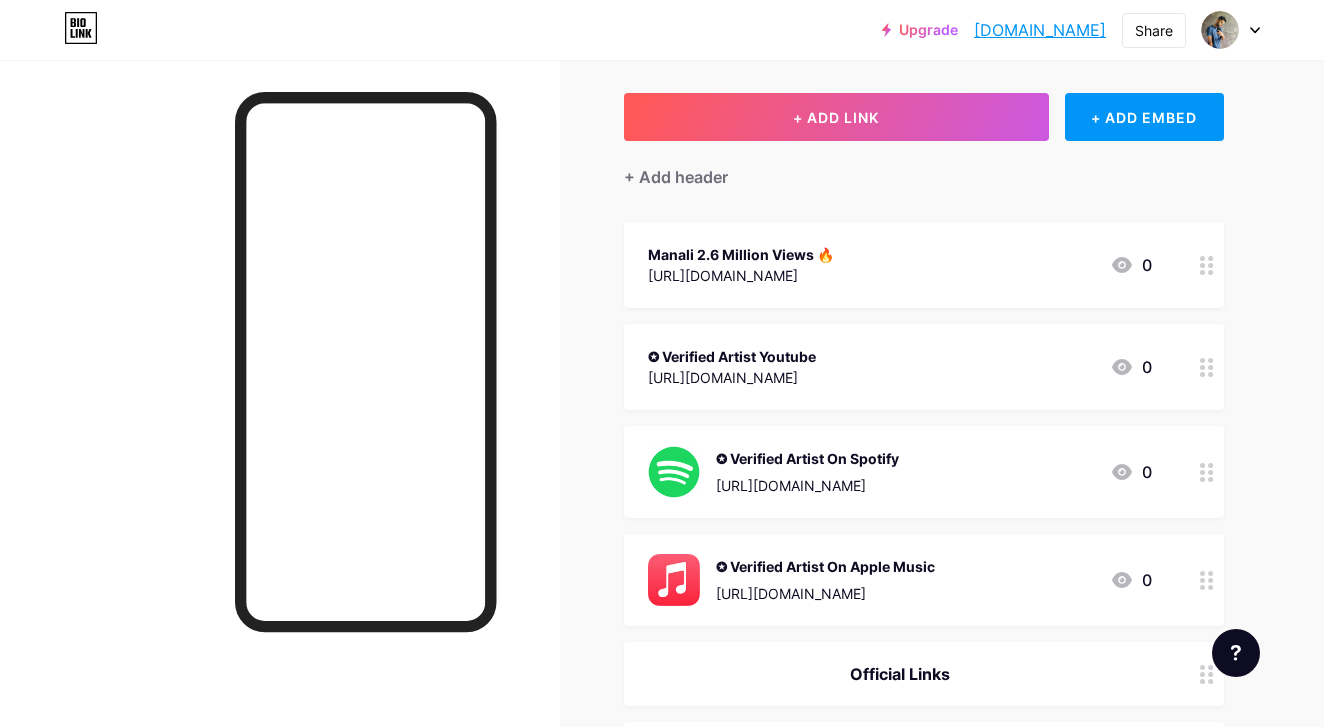 click on "[URL][DOMAIN_NAME]" at bounding box center (732, 377) 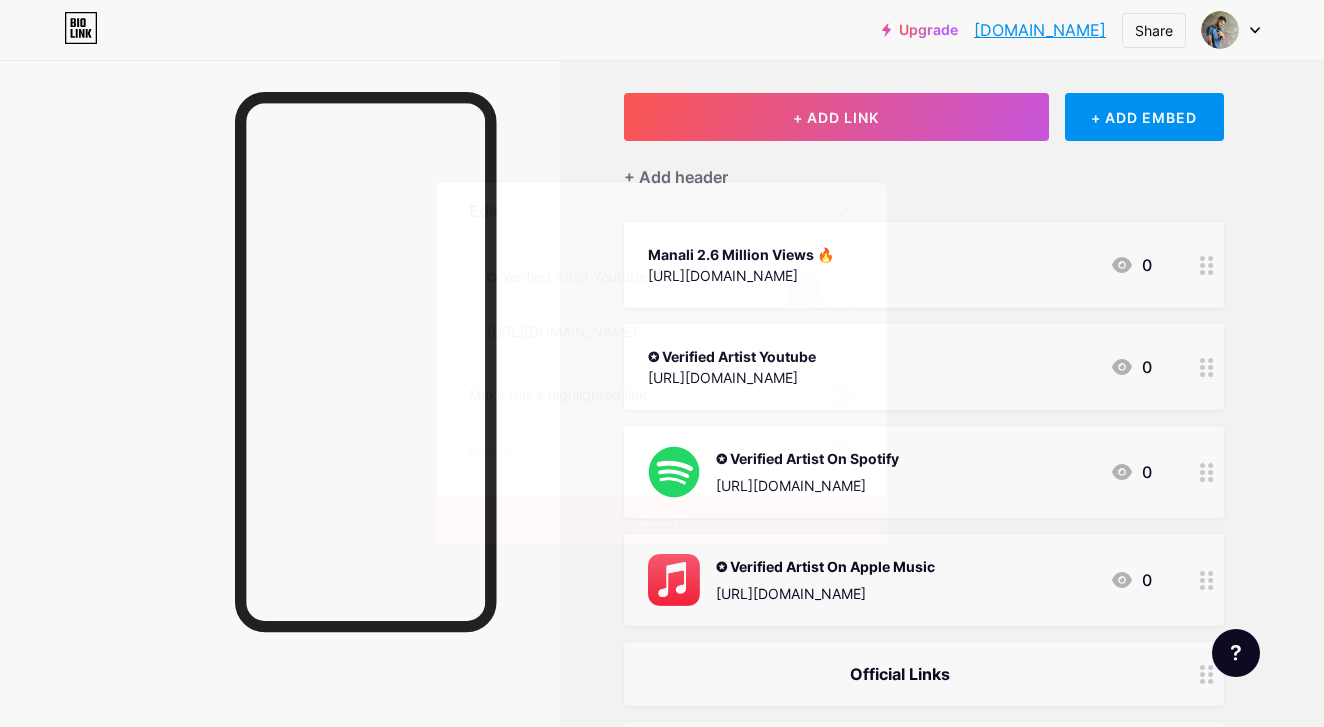 click on "Picture" at bounding box center [807, 304] 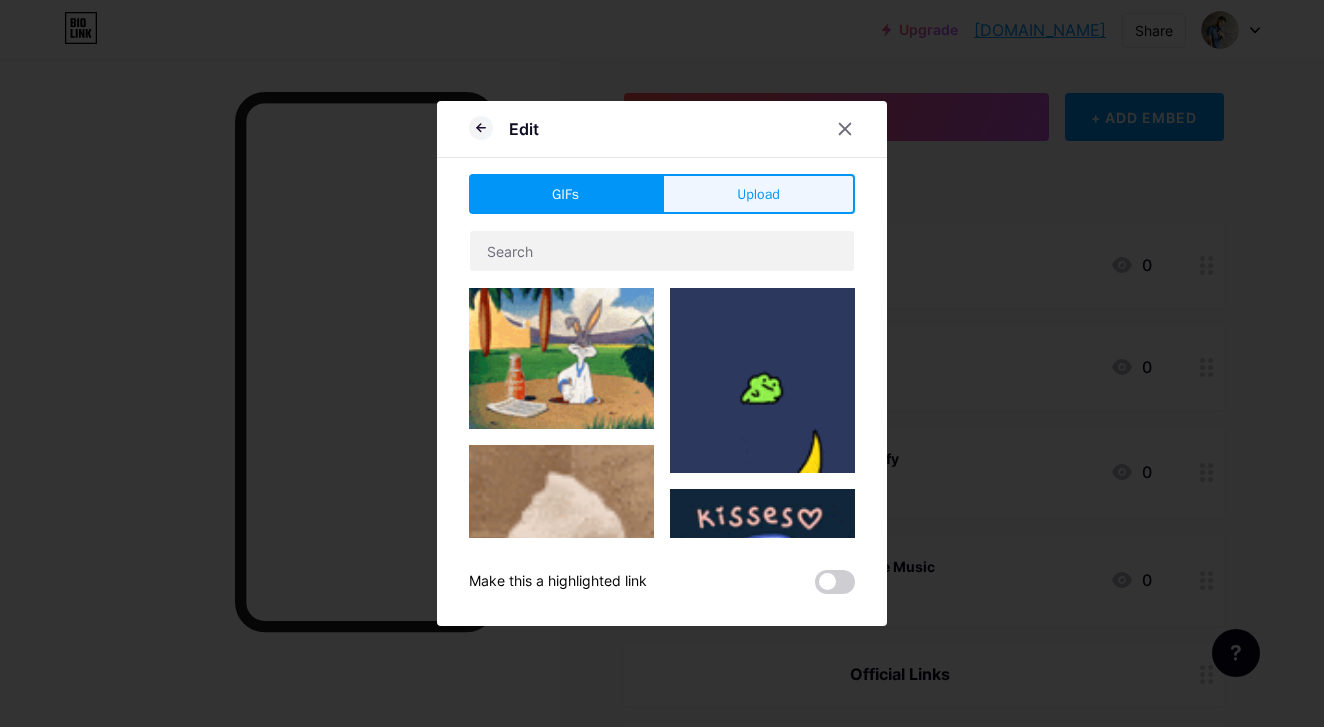 click on "Upload" at bounding box center (758, 194) 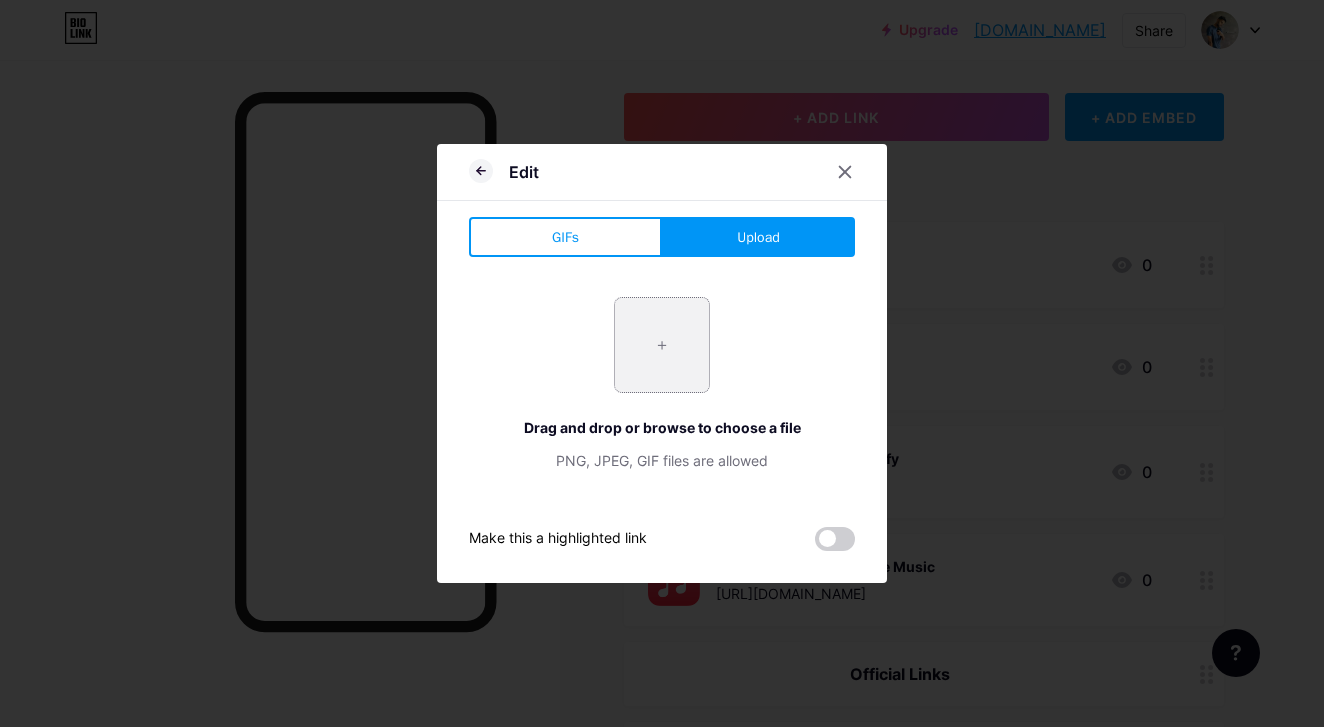 click at bounding box center [662, 345] 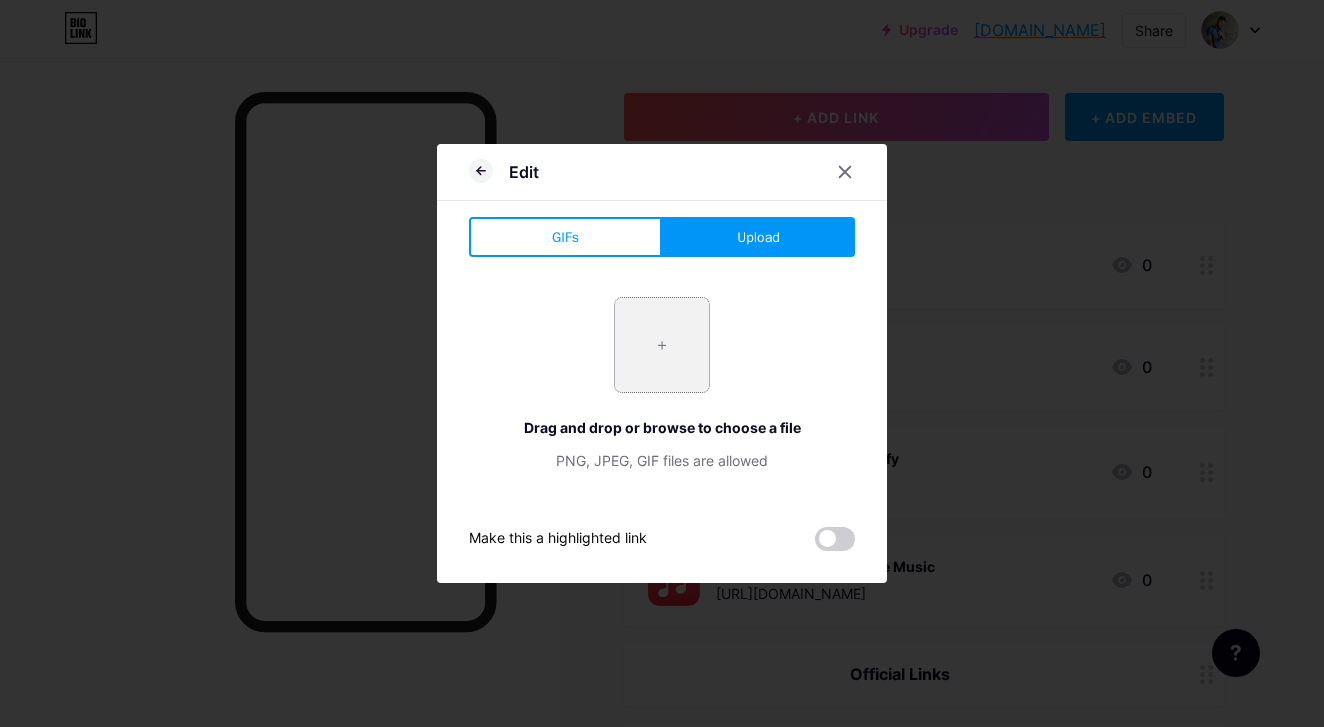 type on "C:\fakepath\Youtube_logo.png" 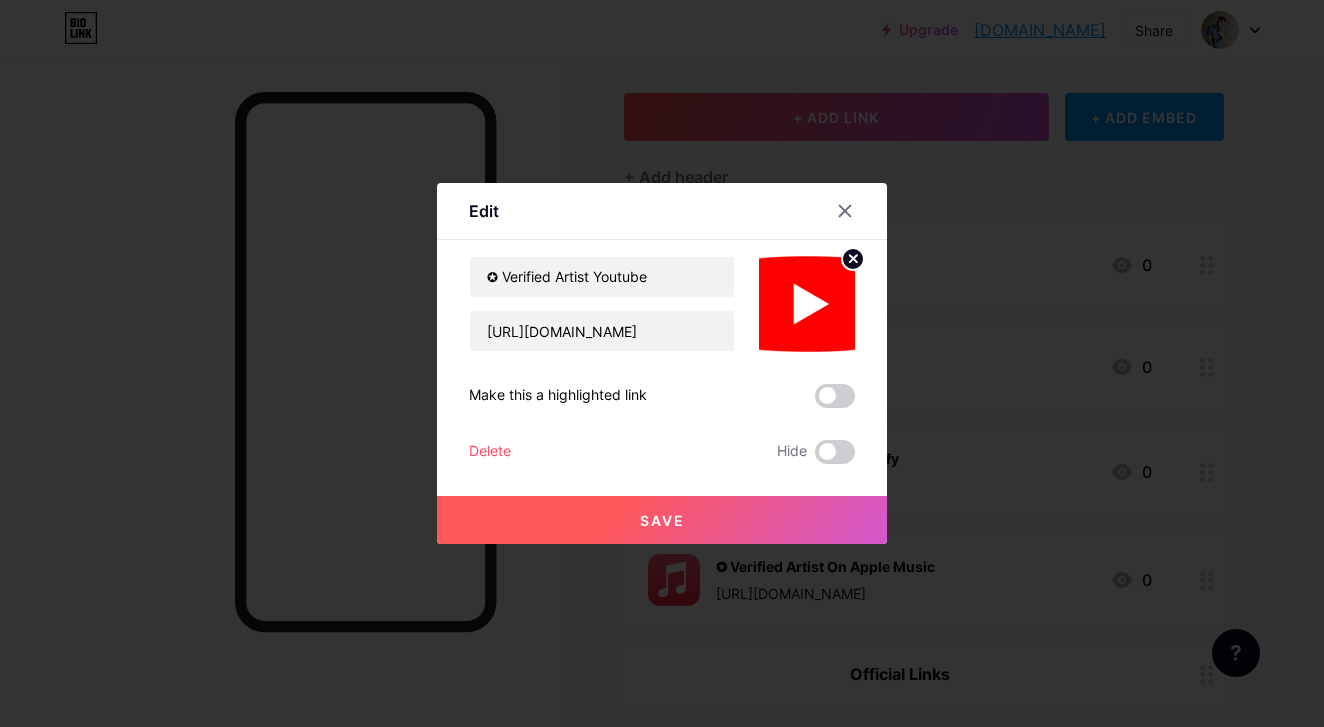 click on "Save" at bounding box center (662, 520) 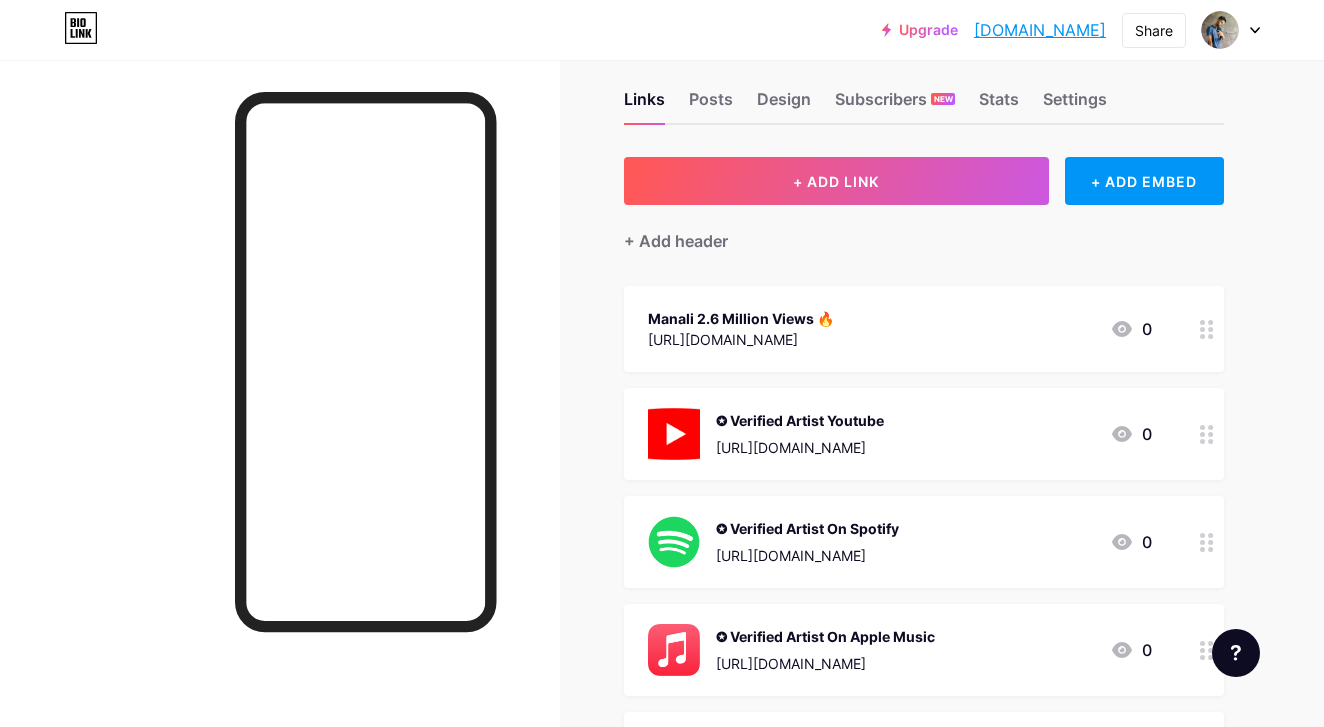 scroll, scrollTop: 0, scrollLeft: 0, axis: both 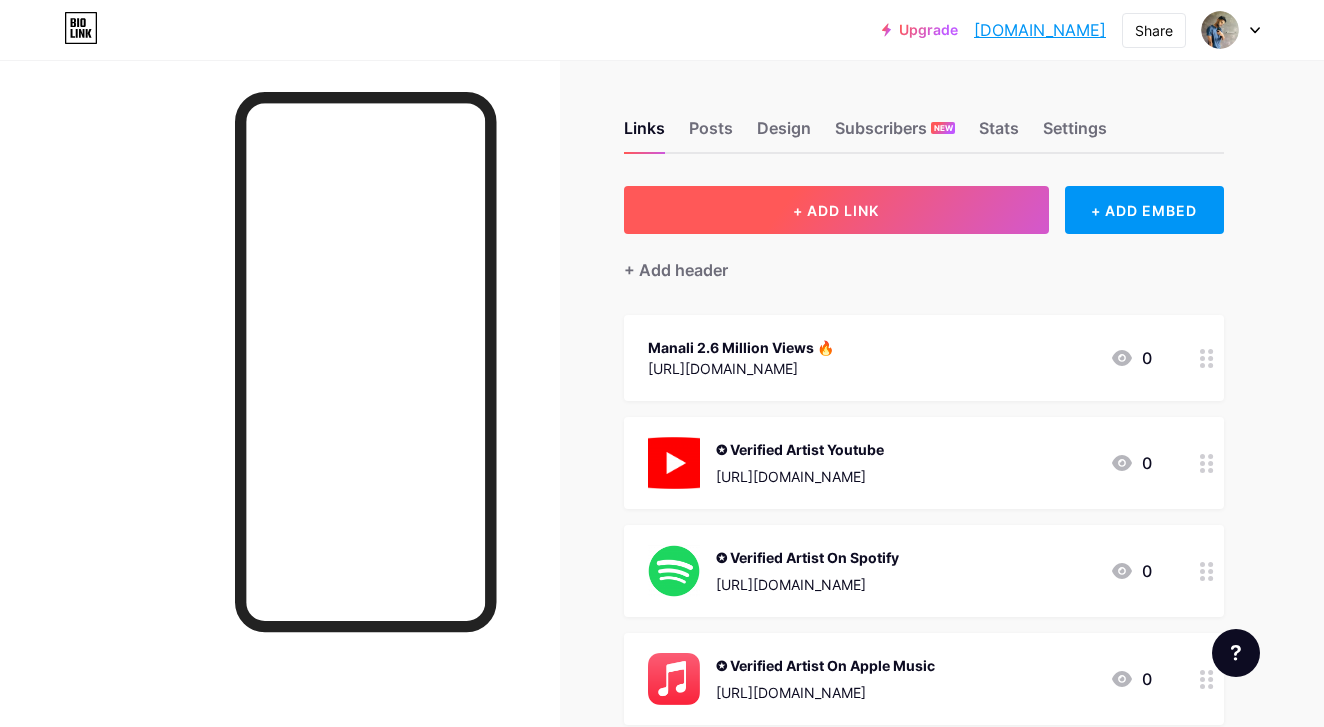click on "+ ADD LINK" at bounding box center (836, 210) 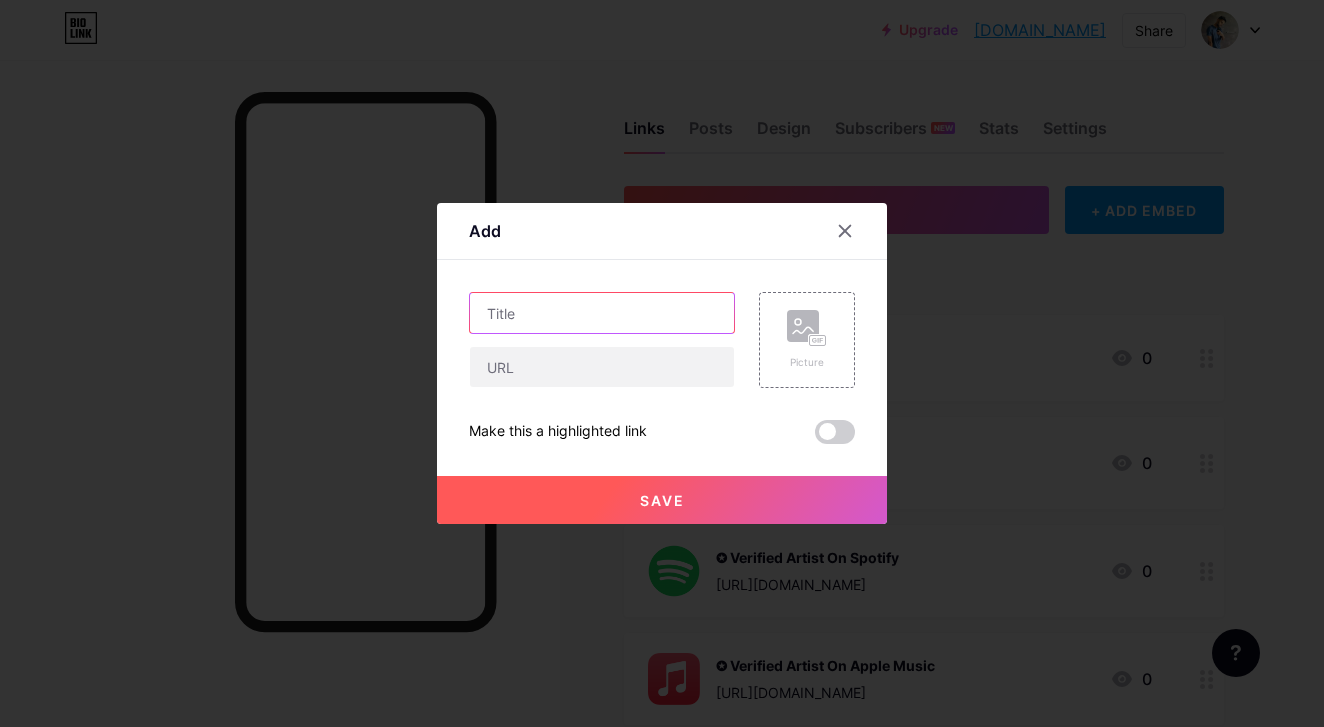 click at bounding box center [602, 313] 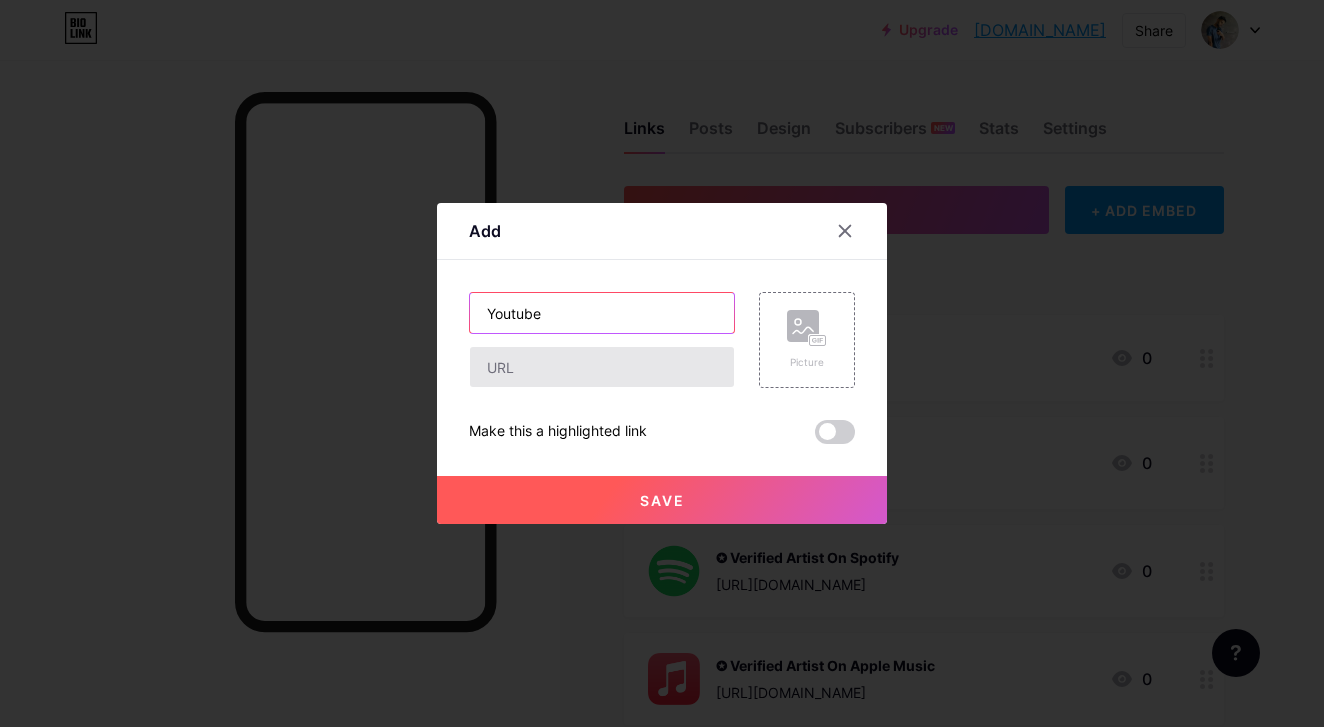 type on "Youtube" 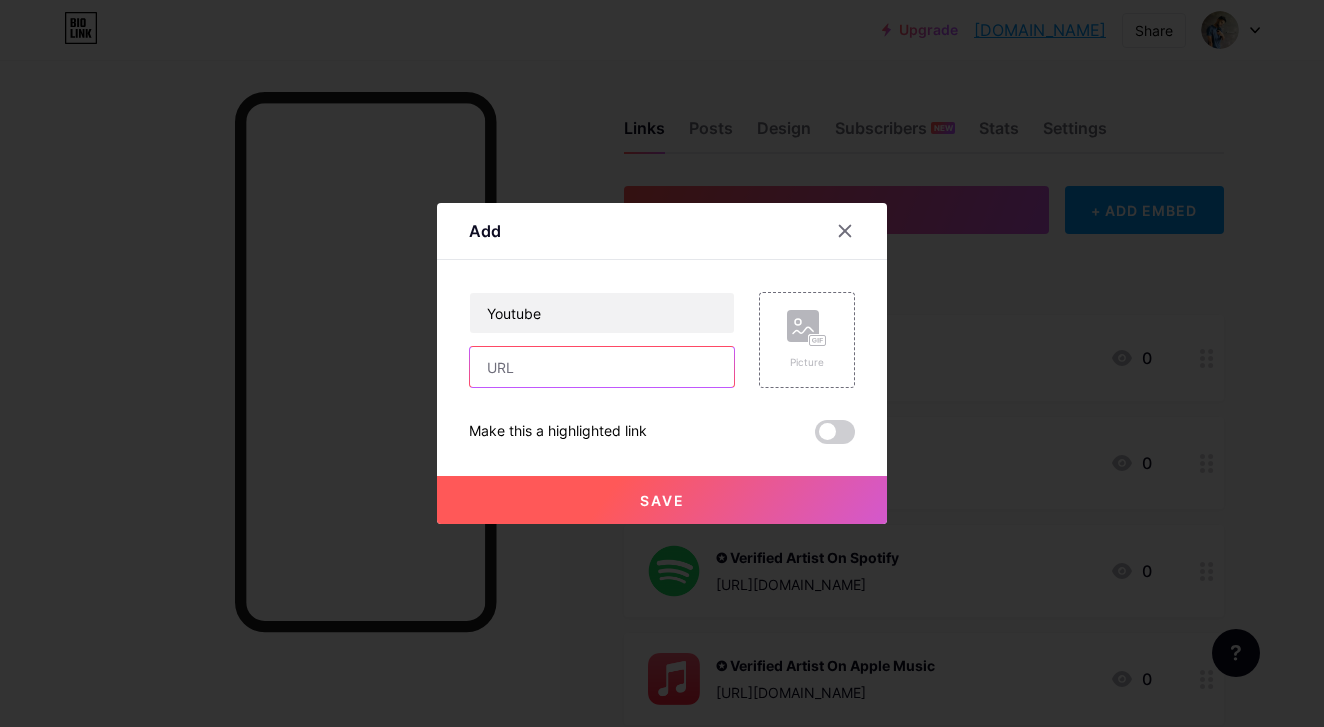 click at bounding box center [602, 367] 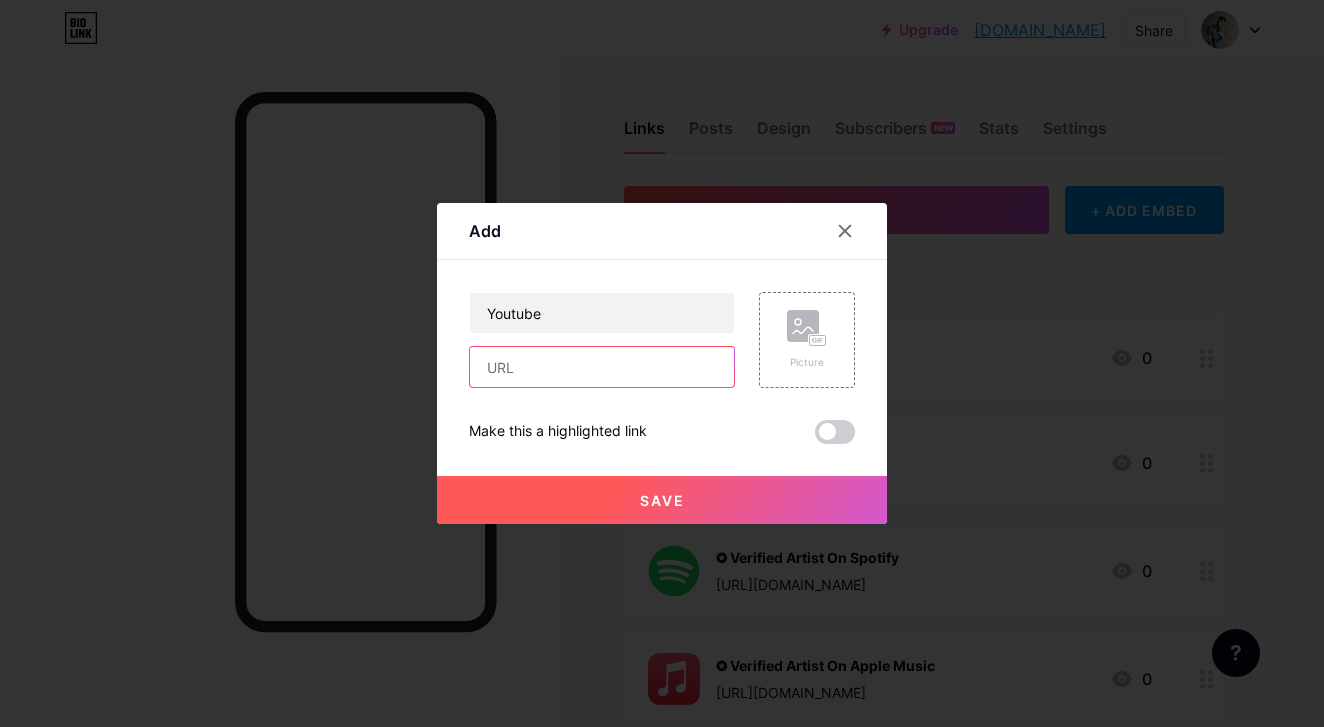 paste on "[URL][DOMAIN_NAME]" 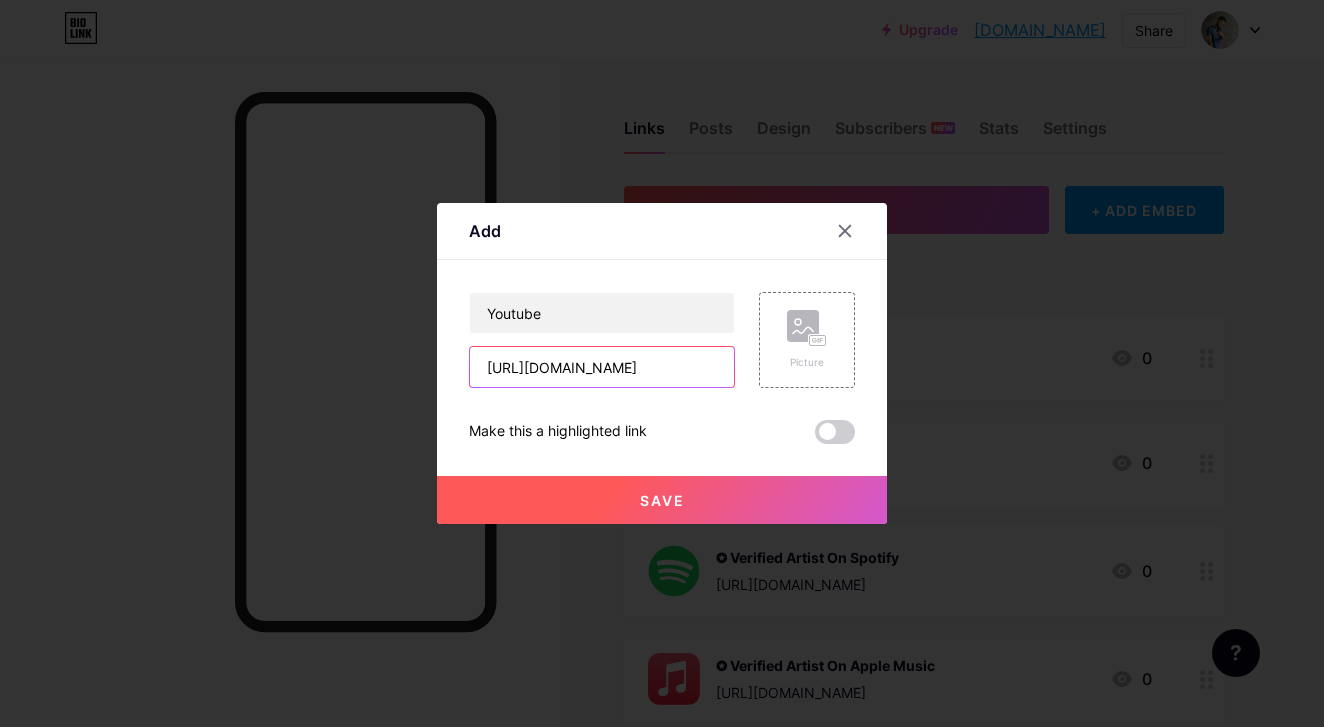 type on "[URL][DOMAIN_NAME]" 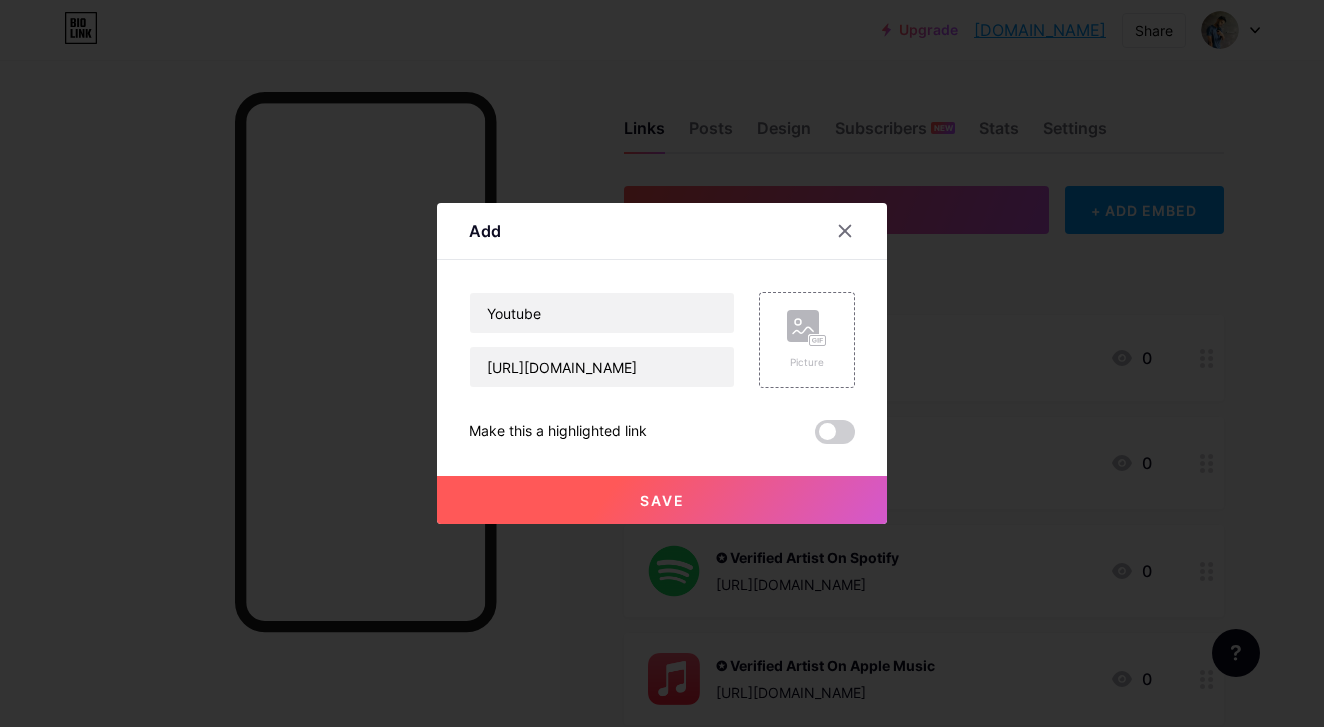 click on "Save" at bounding box center [662, 500] 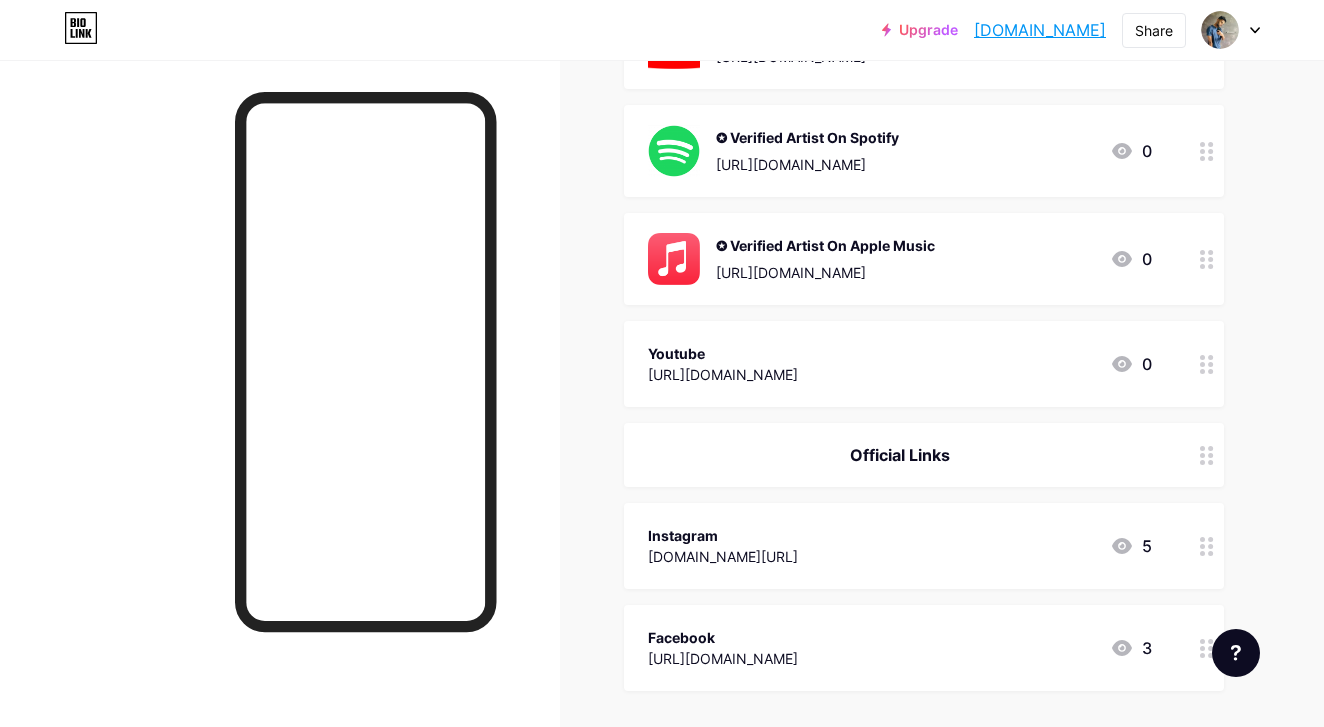scroll, scrollTop: 437, scrollLeft: 0, axis: vertical 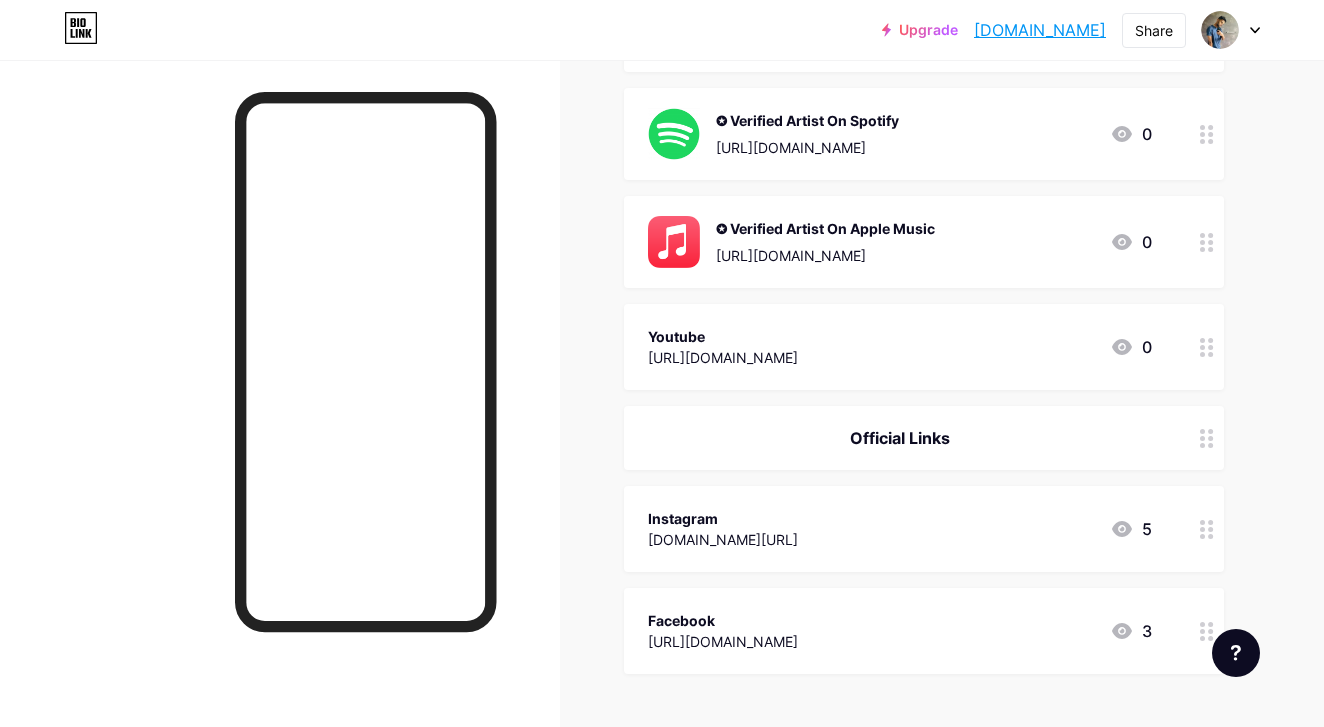 drag, startPoint x: 829, startPoint y: 358, endPoint x: 828, endPoint y: 660, distance: 302.00165 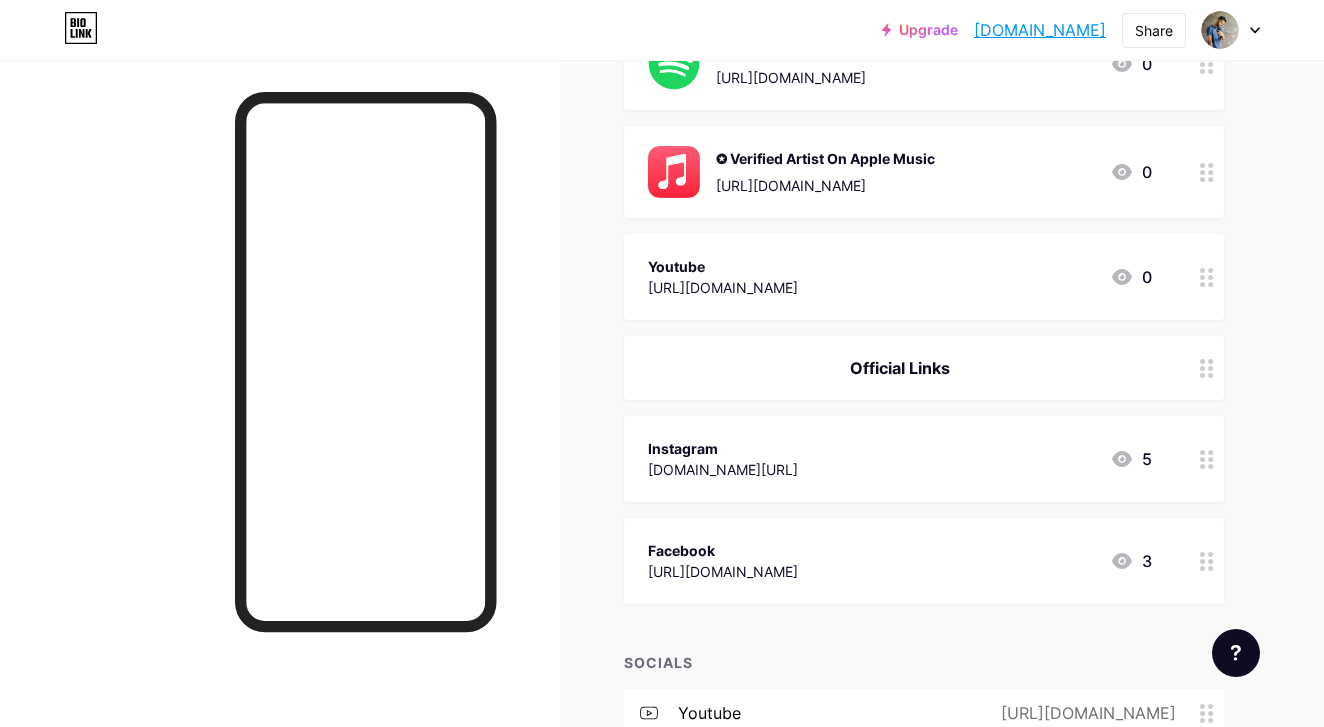 scroll, scrollTop: 509, scrollLeft: 0, axis: vertical 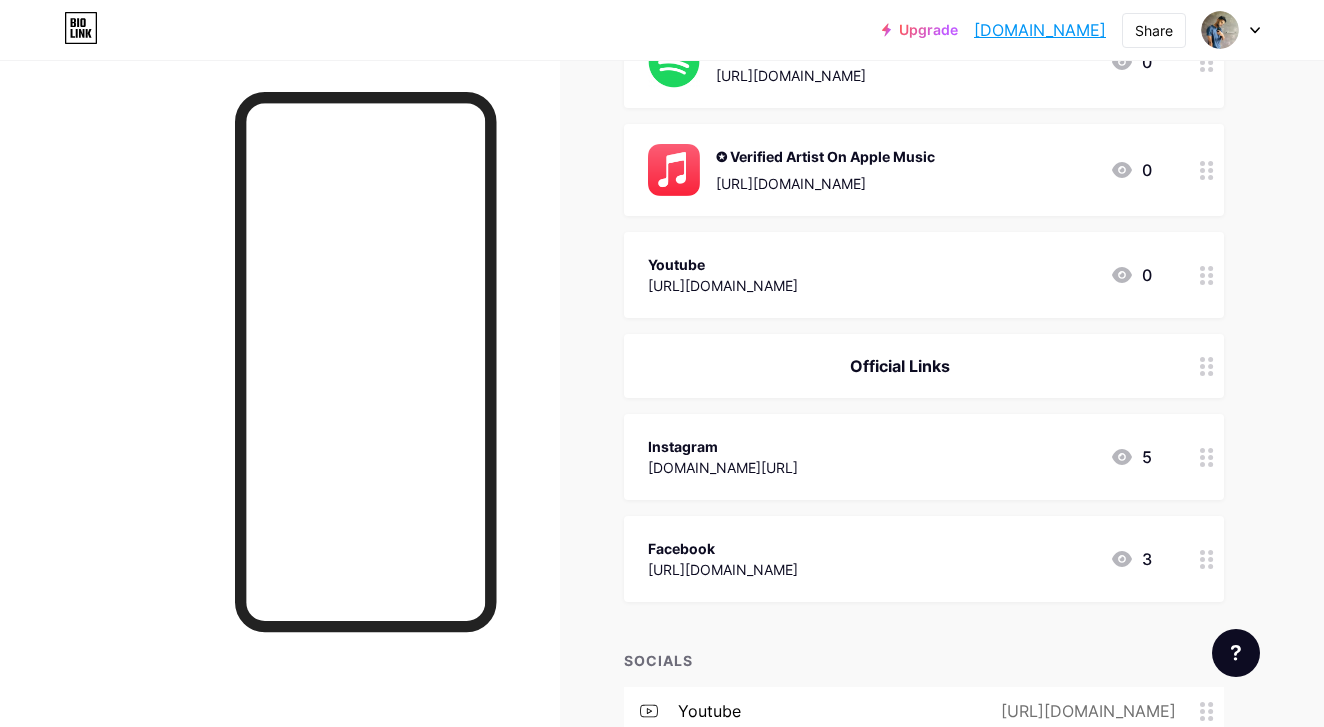 drag, startPoint x: 800, startPoint y: 267, endPoint x: 798, endPoint y: 595, distance: 328.0061 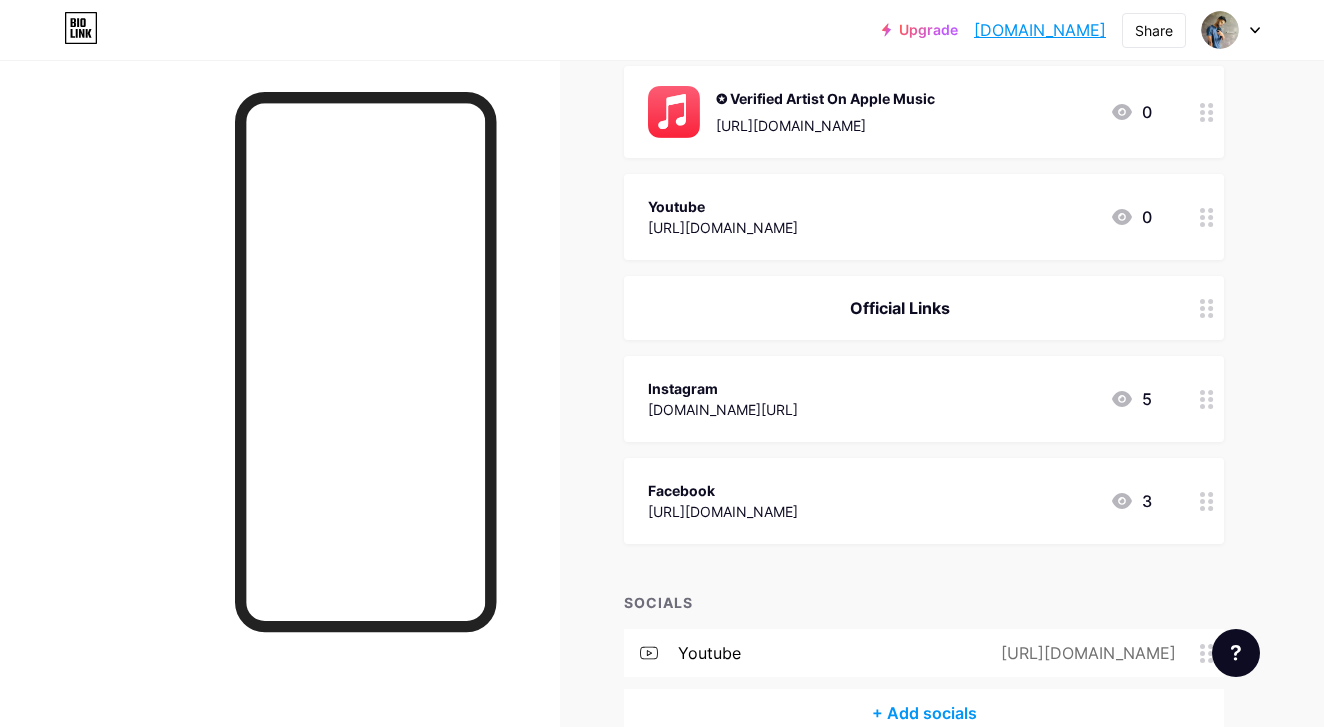 scroll, scrollTop: 595, scrollLeft: 0, axis: vertical 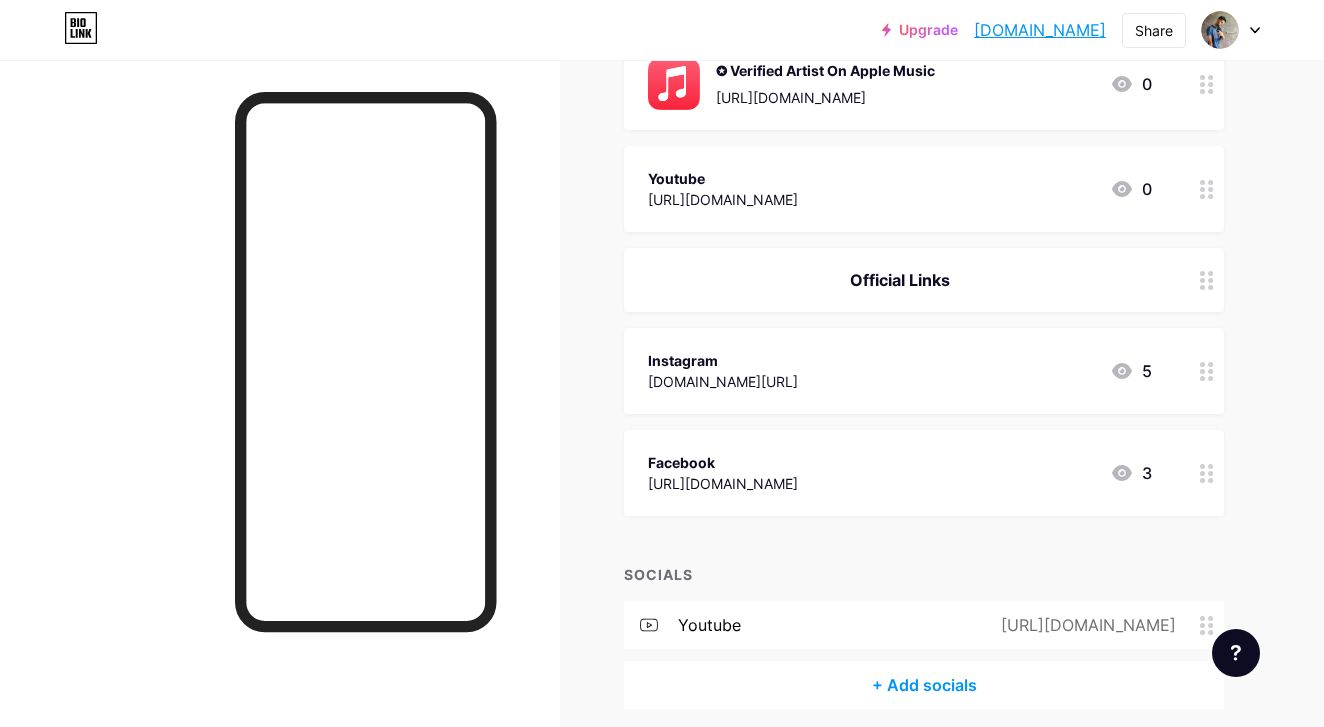 click on "+ ADD LINK     + ADD EMBED
+ Add header
Manali 2.6 Million Views 🔥
https://youtu.be/rmhWZdC66CE?si=YboCgmWgKsuAjOks
0
✪ Verified Artist Youtube
https://www.youtube.com/@SevensKid
0
✪ Verified Artist On Spotify
https://open.spotify.com/artist/4BfGjXn4U0oYUtWRnVJzdV?si=dHVqdtB-SJa7xP6QxQ7Wlw
0
✪ Verified Artist On Apple Music
https://music.apple.com/lk/artist/bhanu-gunasekara/1560247693
0
Youtube
https://www.youtube.com/@SevensKid
0
Official Links
Instagram
instagram.com/sevensarts" at bounding box center (924, 150) 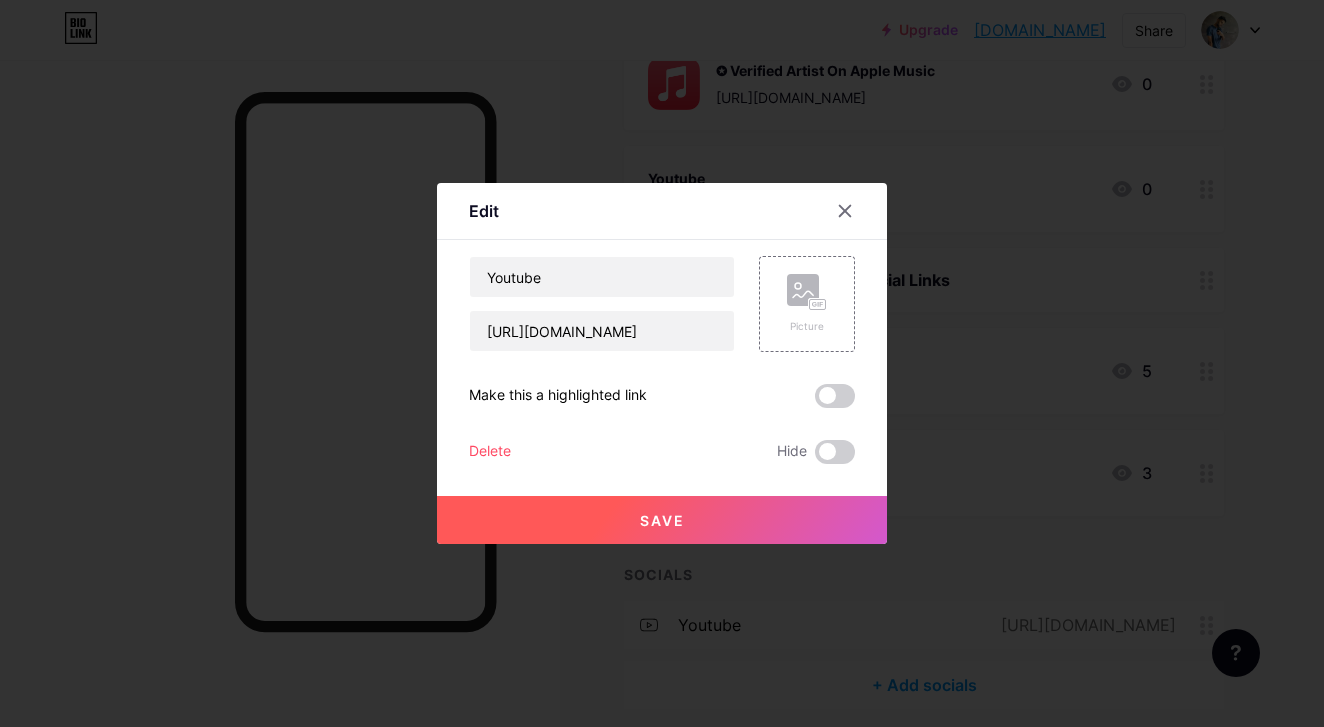 click at bounding box center [662, 363] 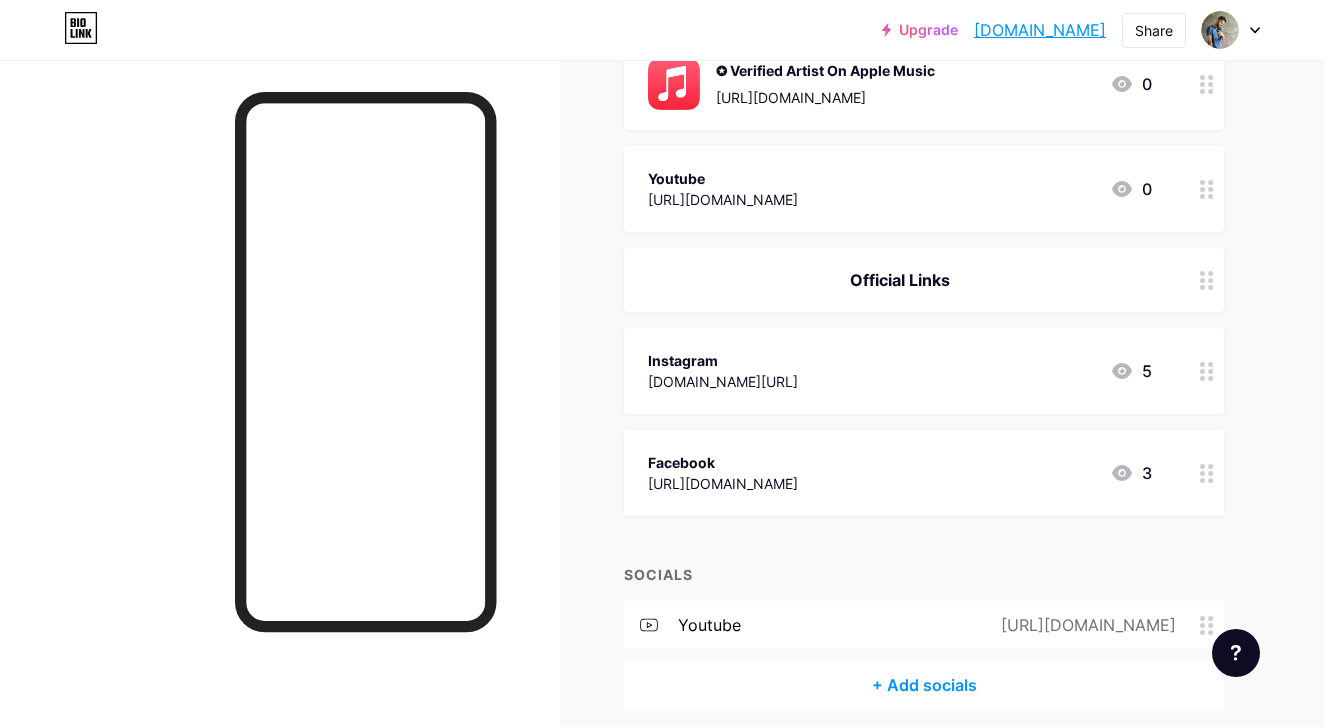 type 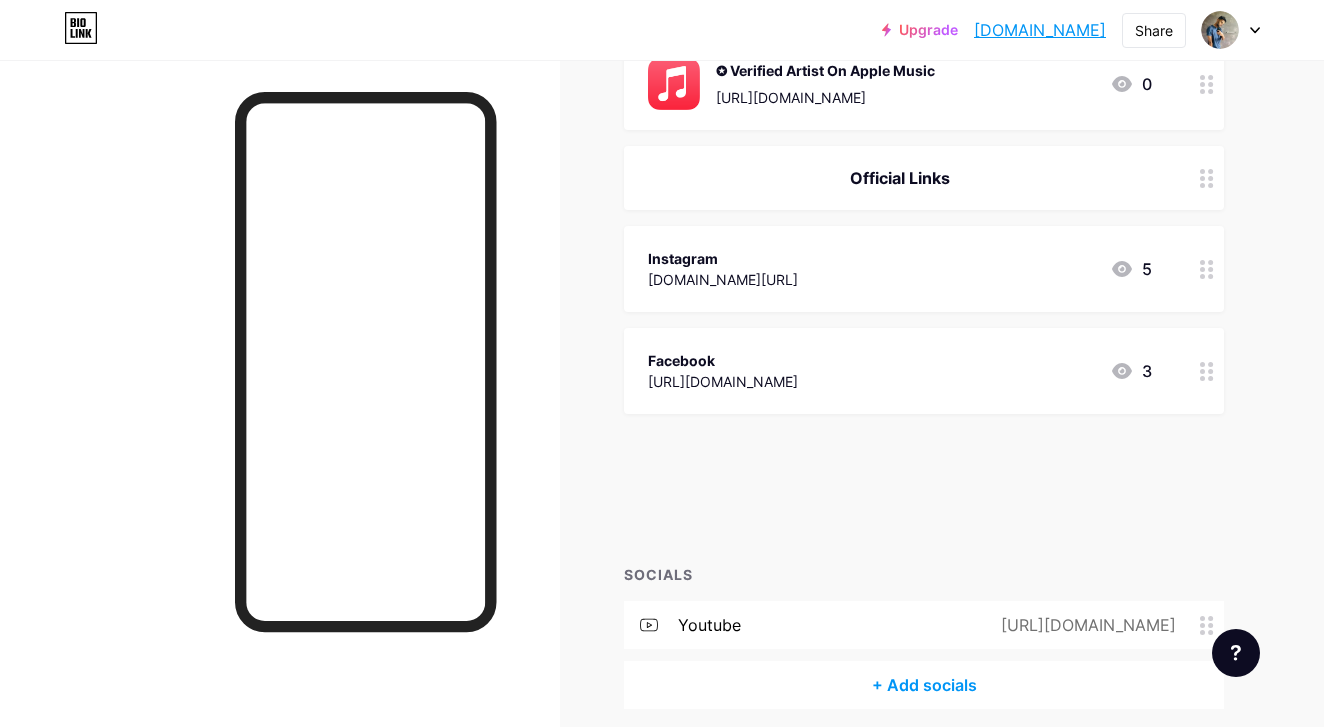 drag, startPoint x: 1204, startPoint y: 189, endPoint x: 1204, endPoint y: 200, distance: 11 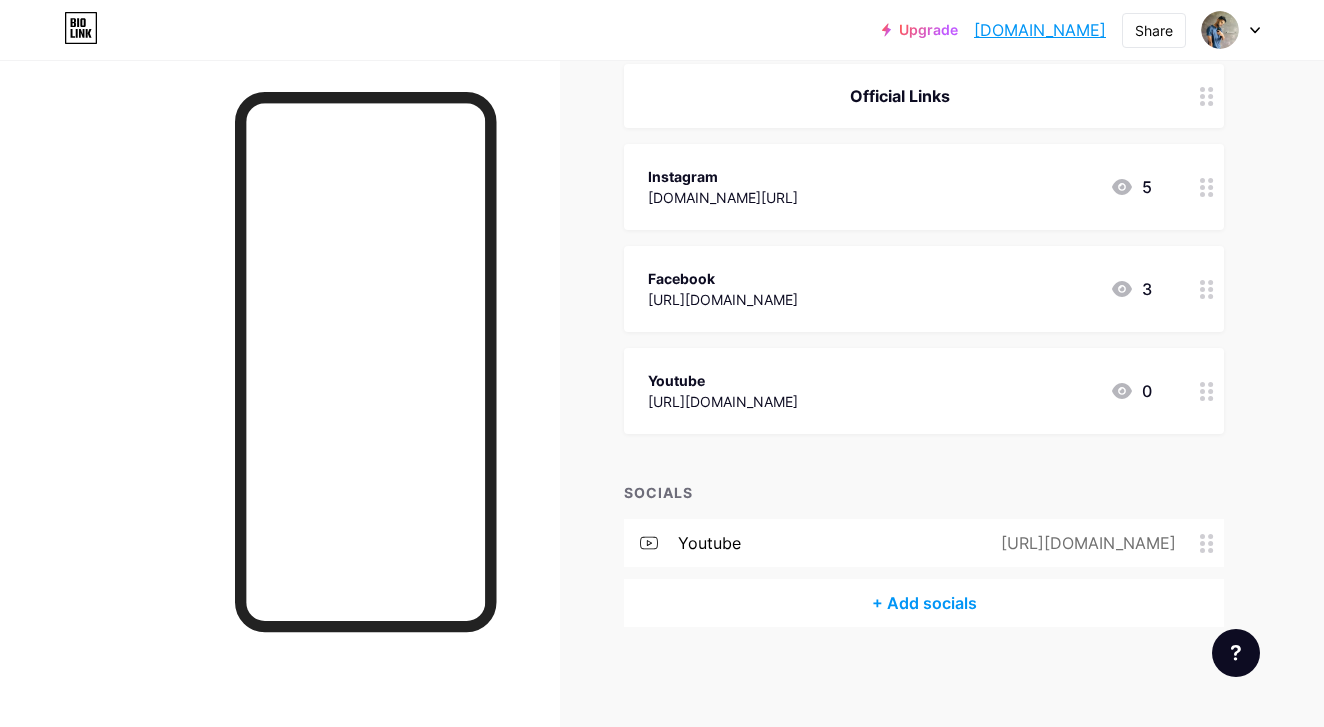 scroll, scrollTop: 676, scrollLeft: 0, axis: vertical 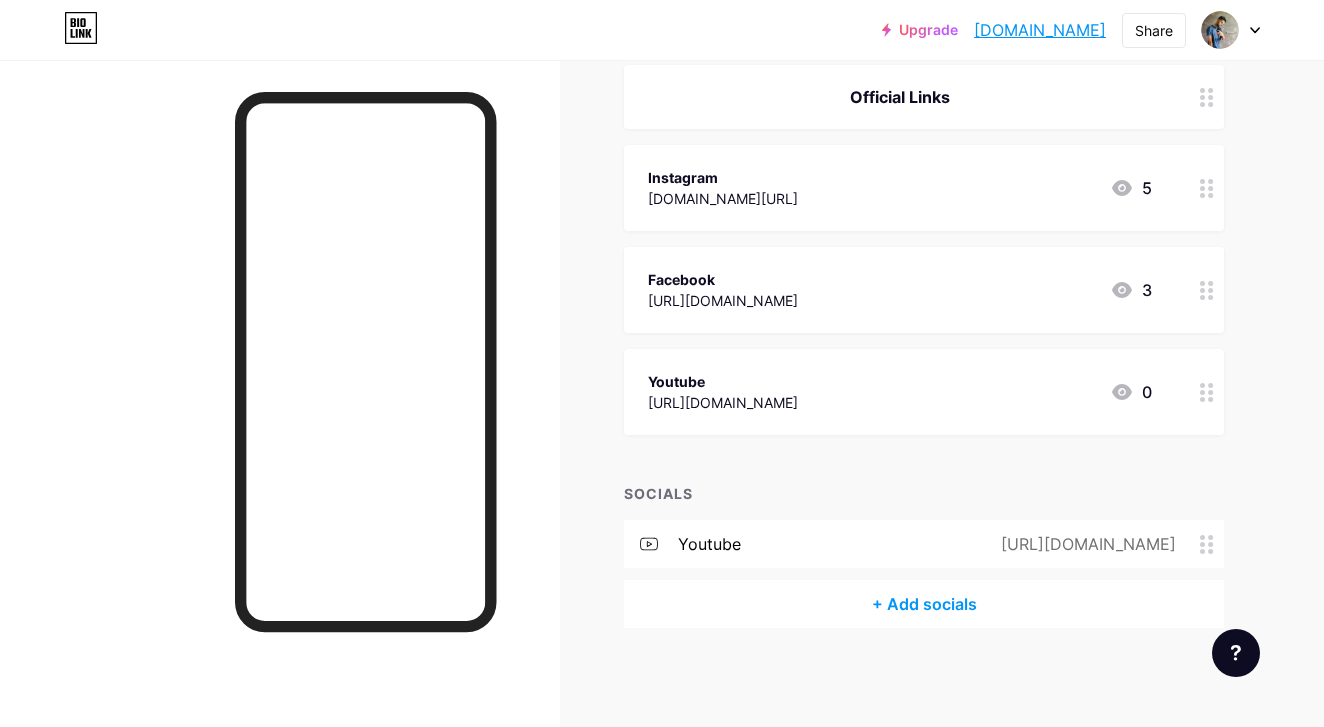 click on "[URL][DOMAIN_NAME]" at bounding box center [1084, 544] 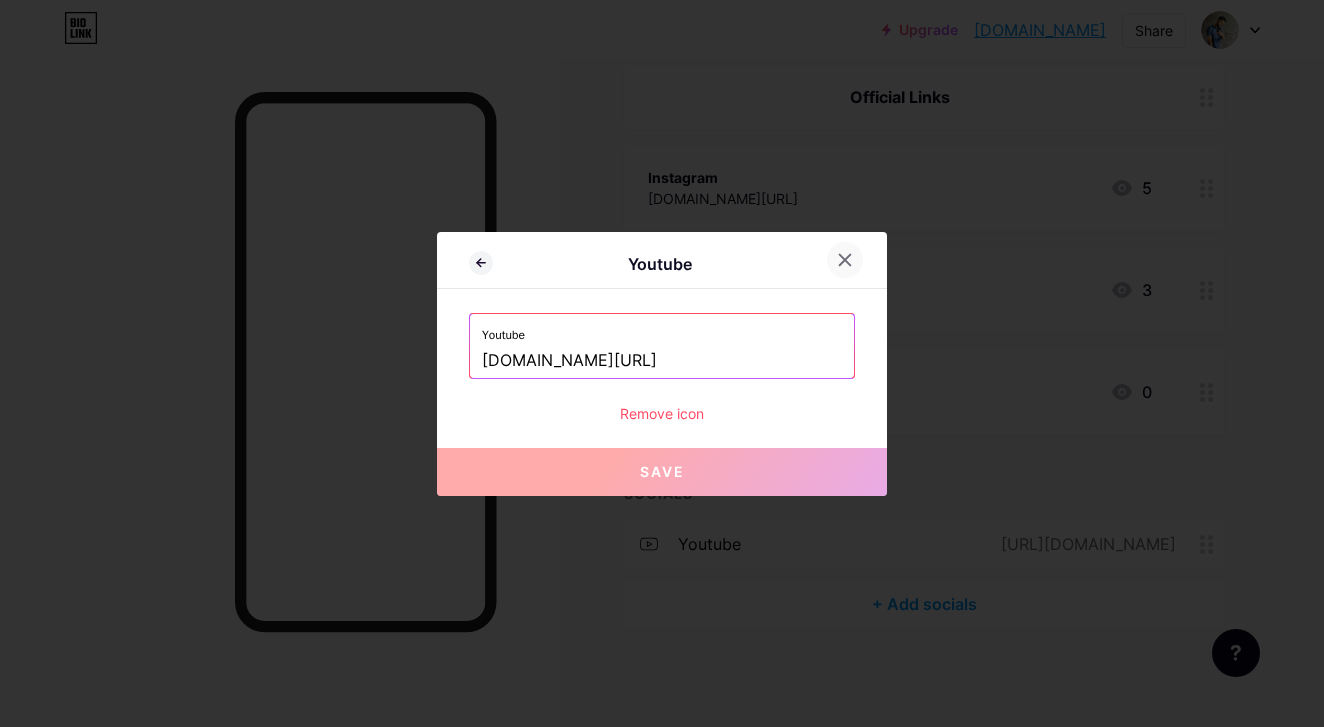 click 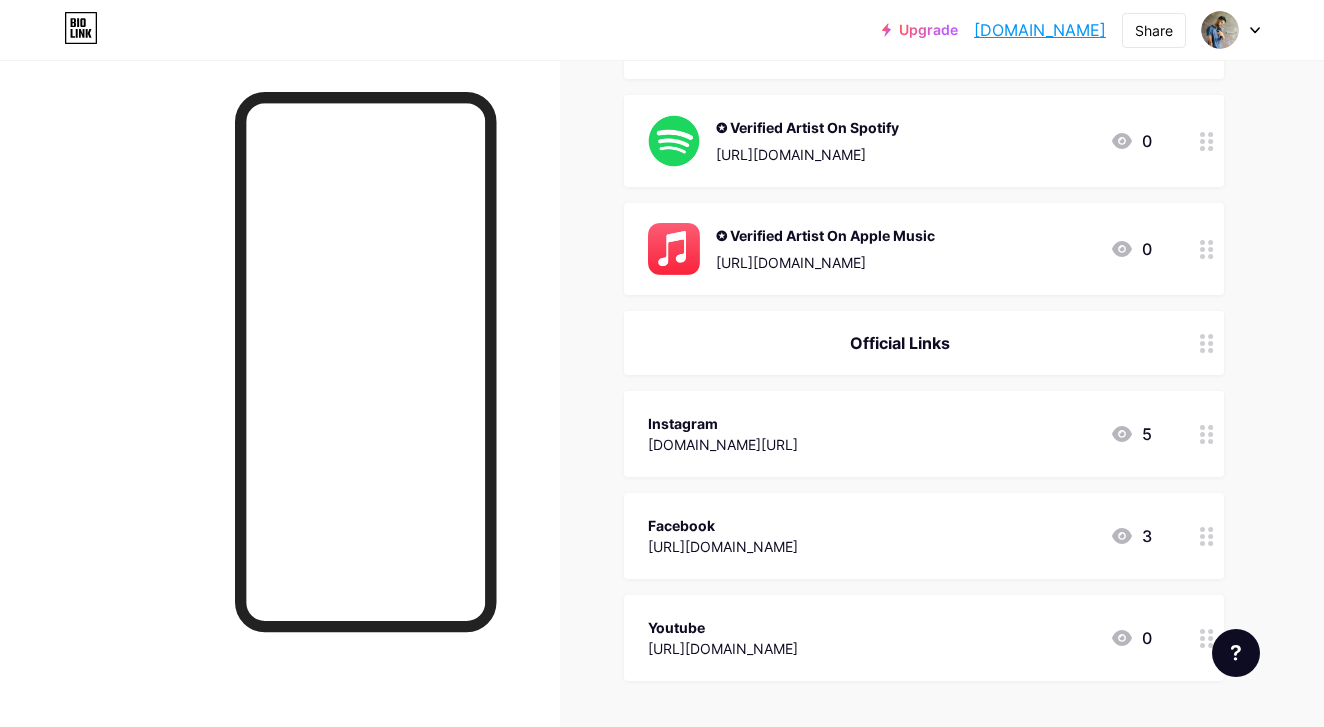 scroll, scrollTop: 412, scrollLeft: 0, axis: vertical 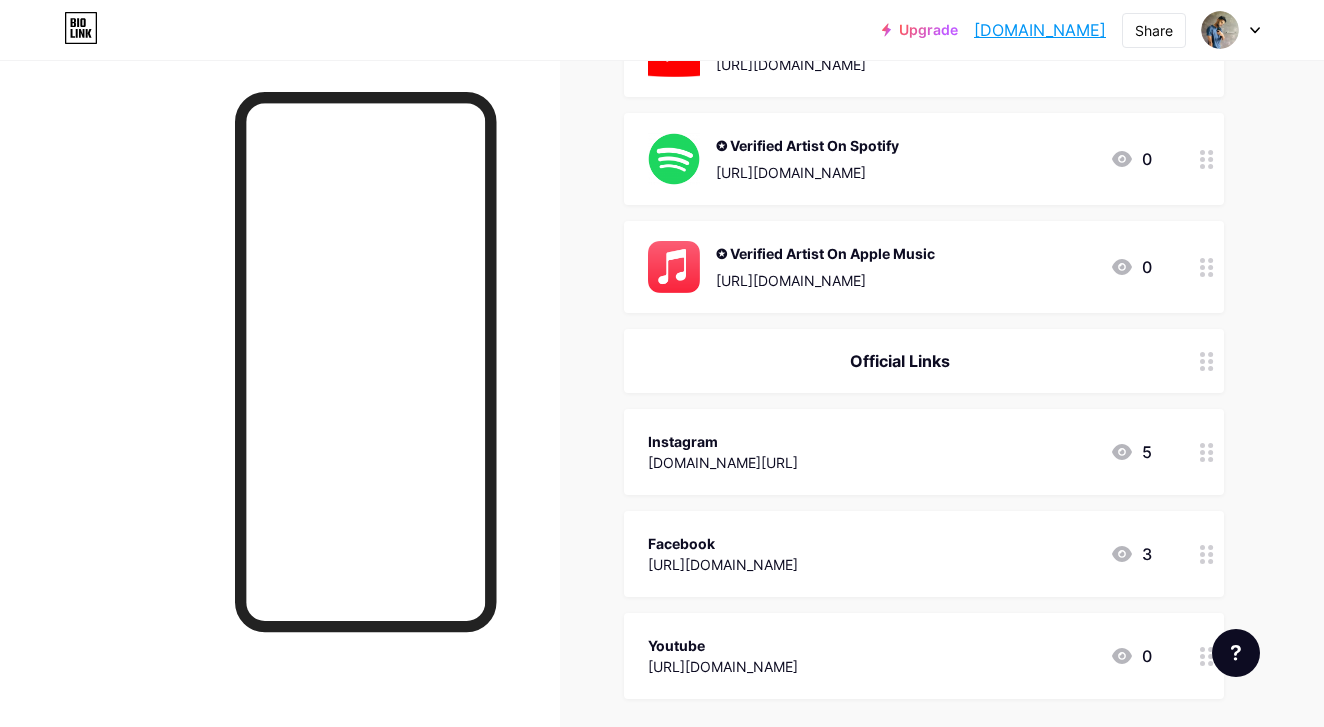 click 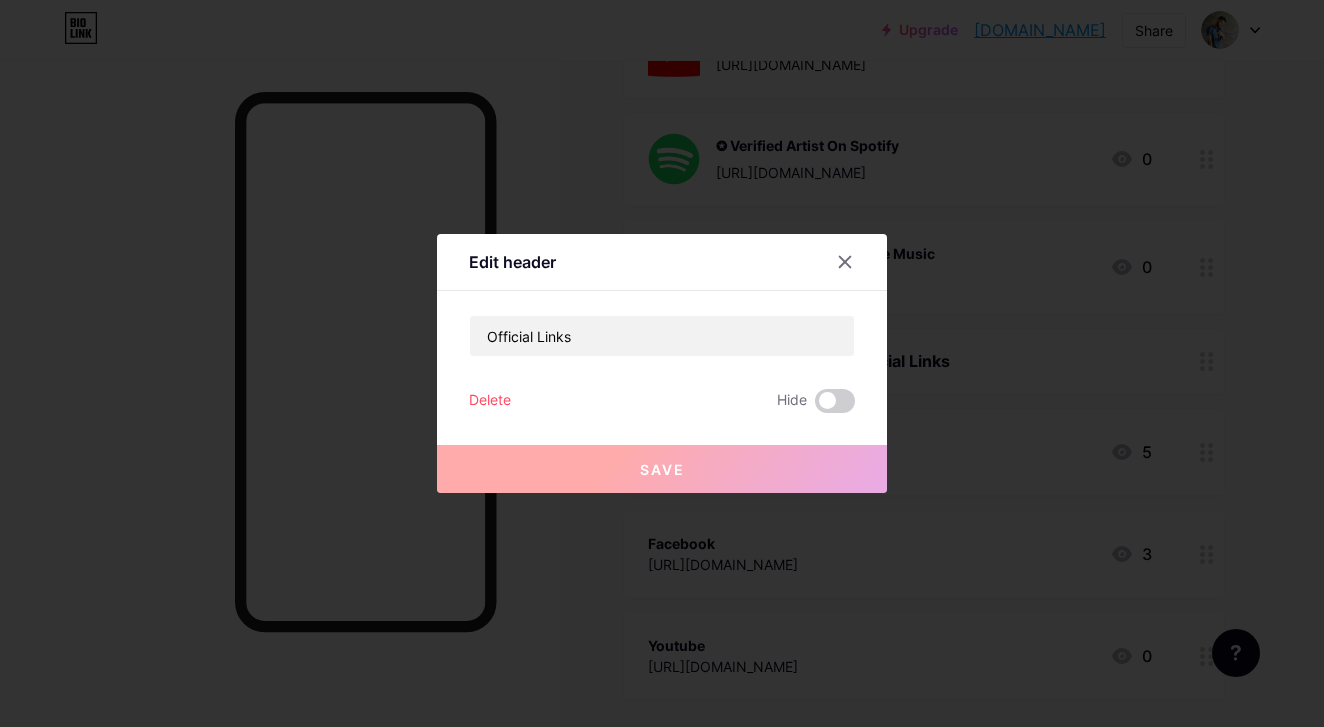 click on "Delete" at bounding box center (490, 401) 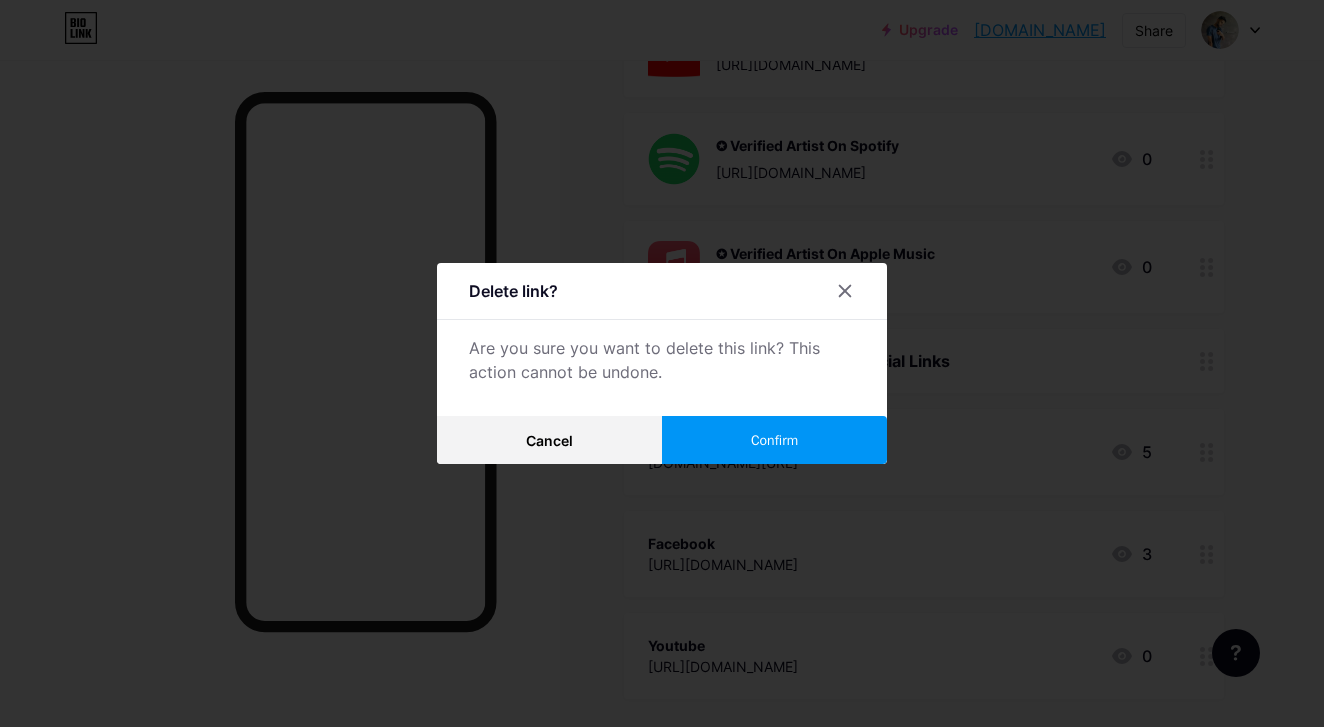 click on "Confirm" at bounding box center [774, 440] 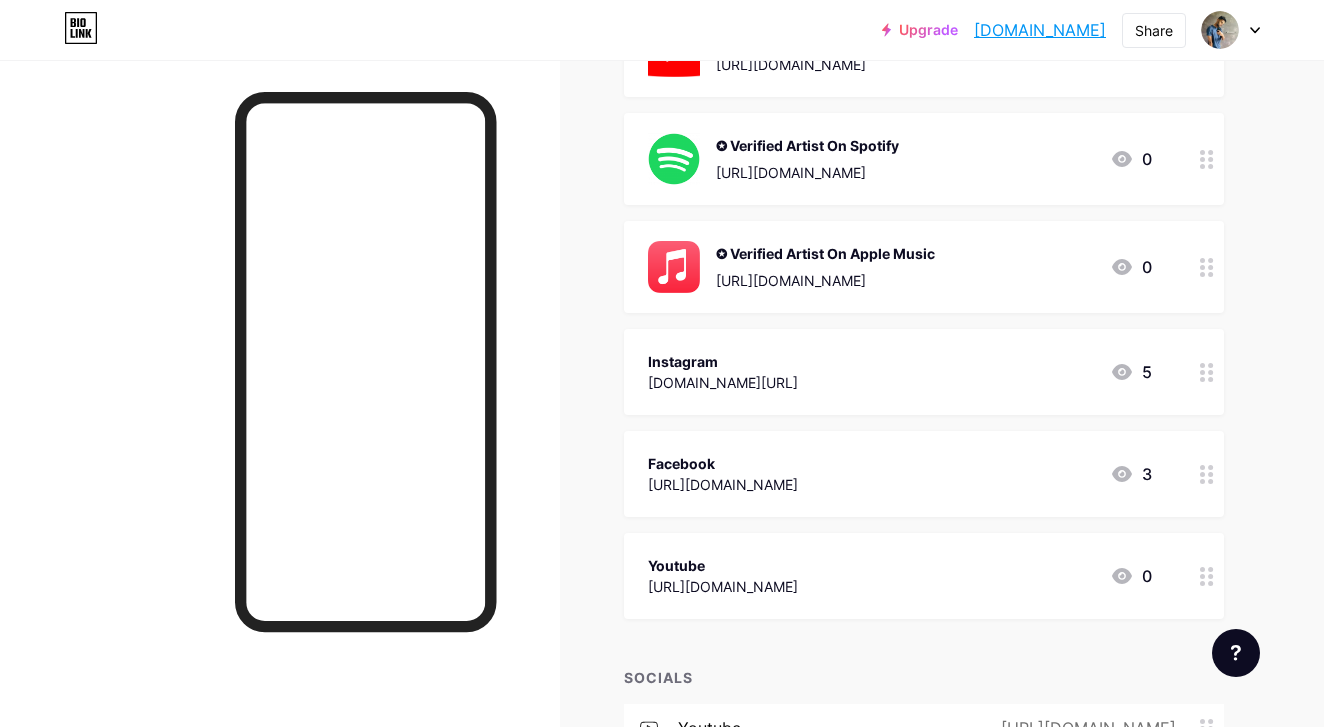 click on "Instagram
instagram.com/sevensarts
5" at bounding box center [900, 372] 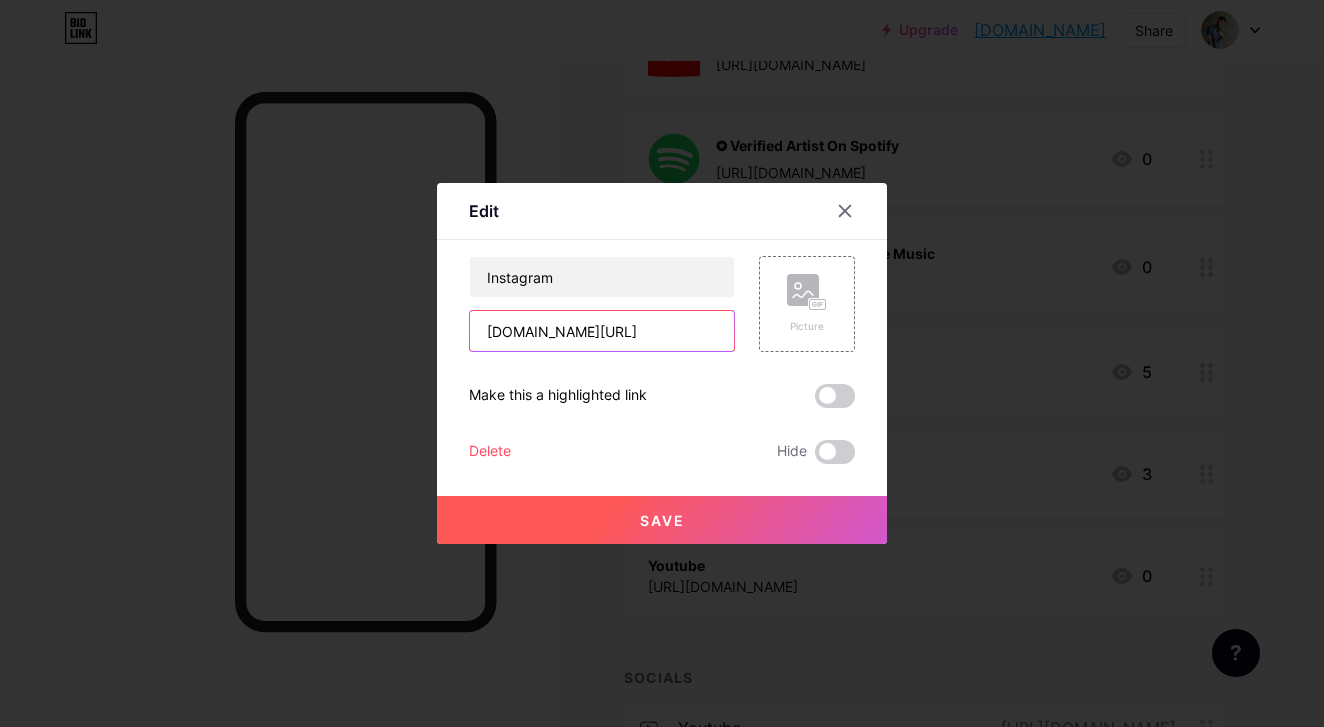 drag, startPoint x: 676, startPoint y: 326, endPoint x: 467, endPoint y: 327, distance: 209.0024 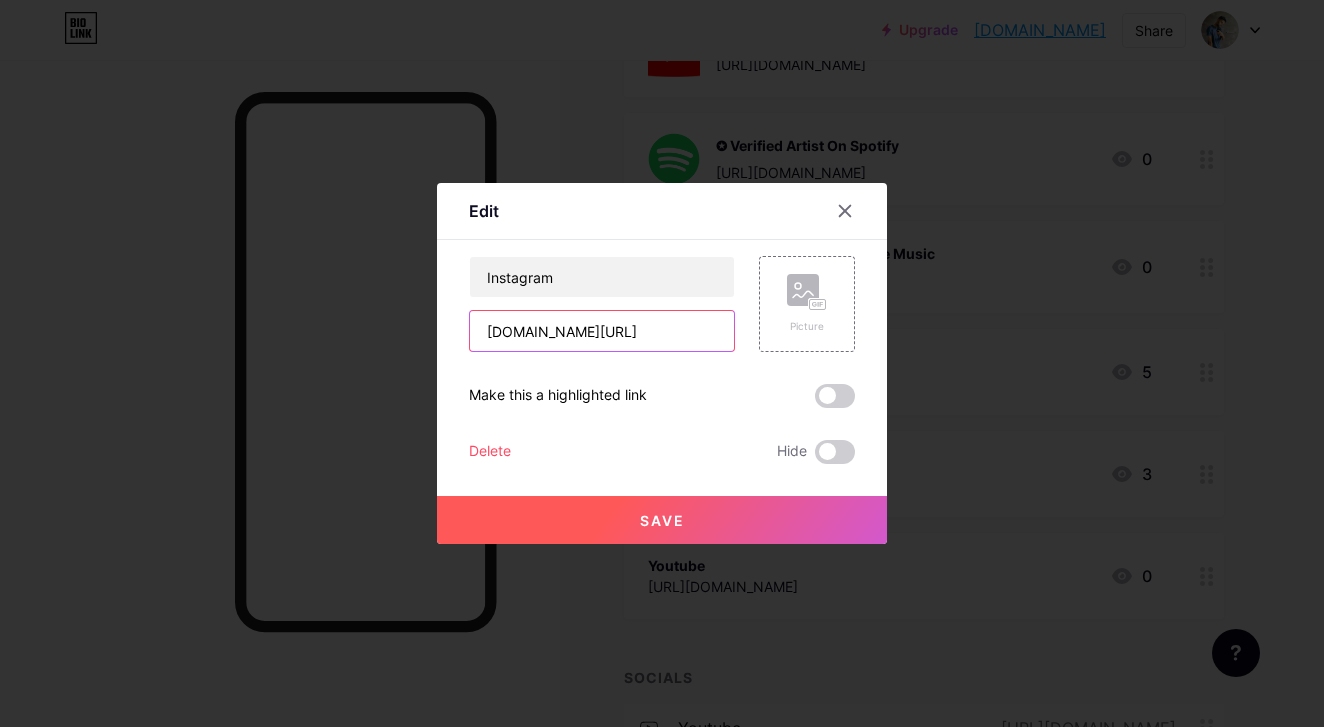 type 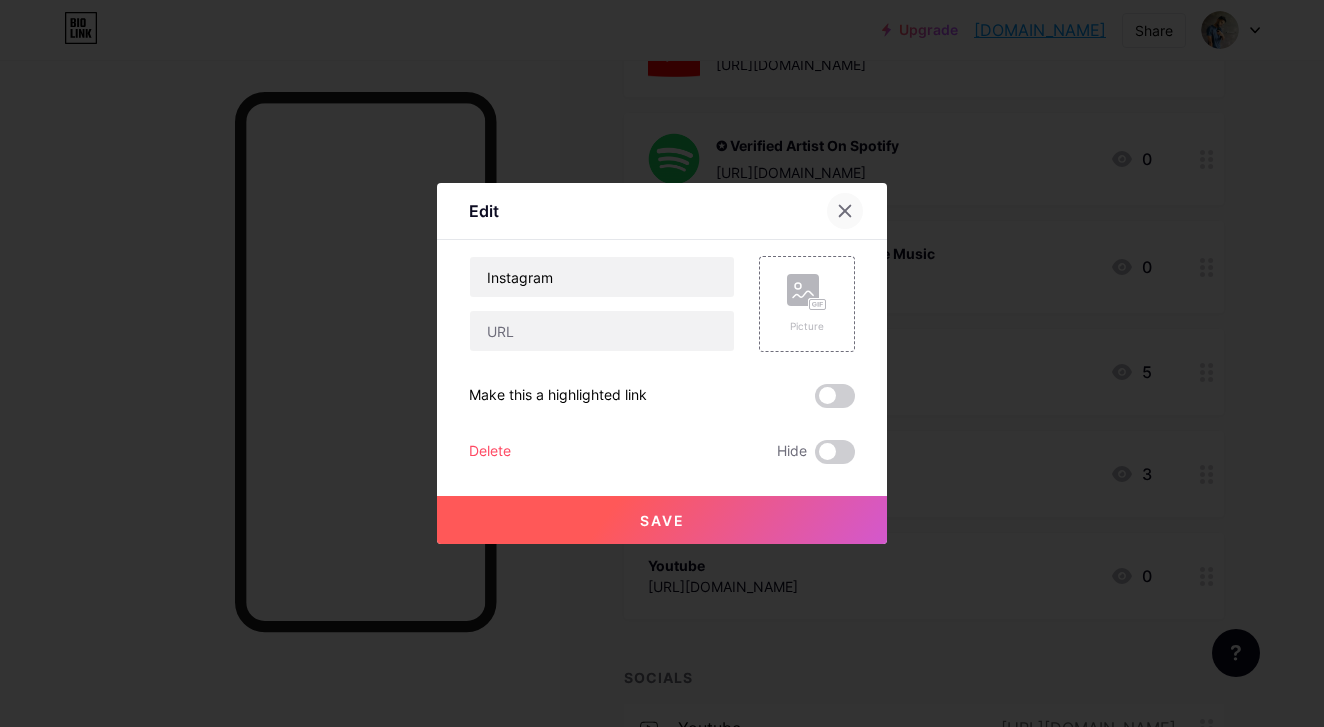 click 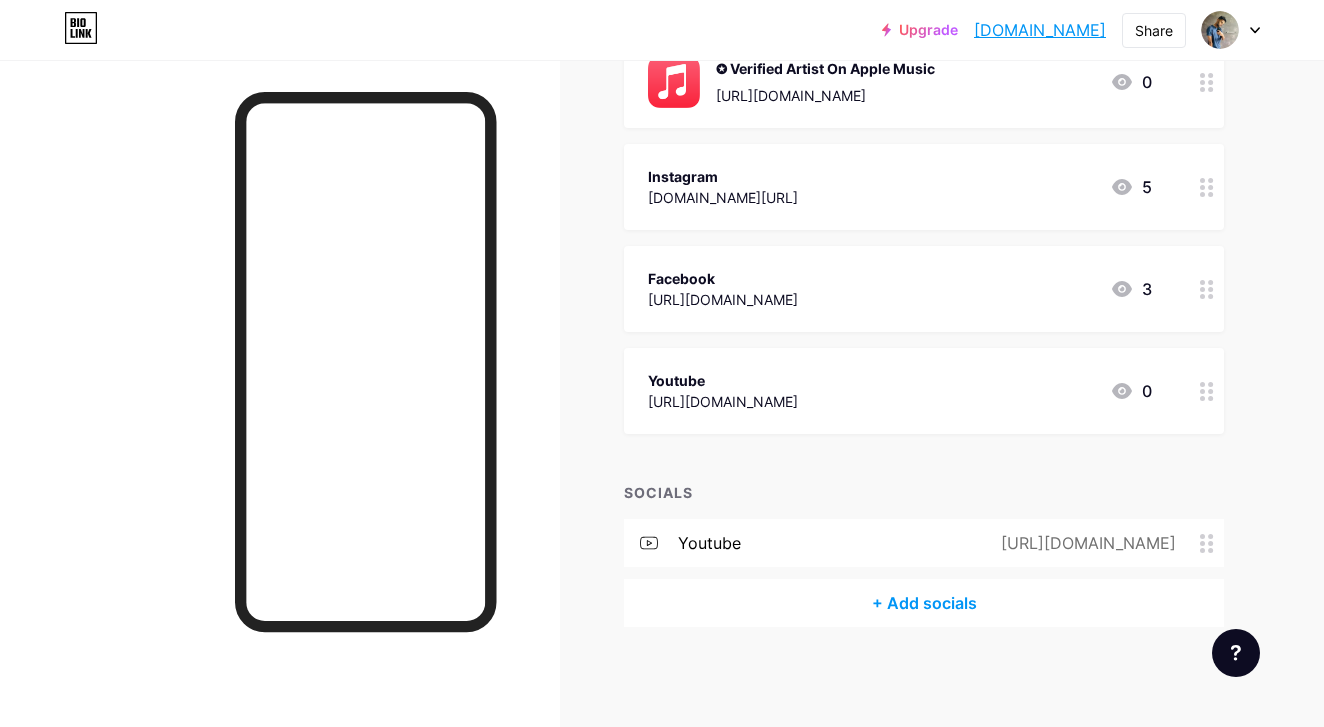 scroll, scrollTop: 596, scrollLeft: 0, axis: vertical 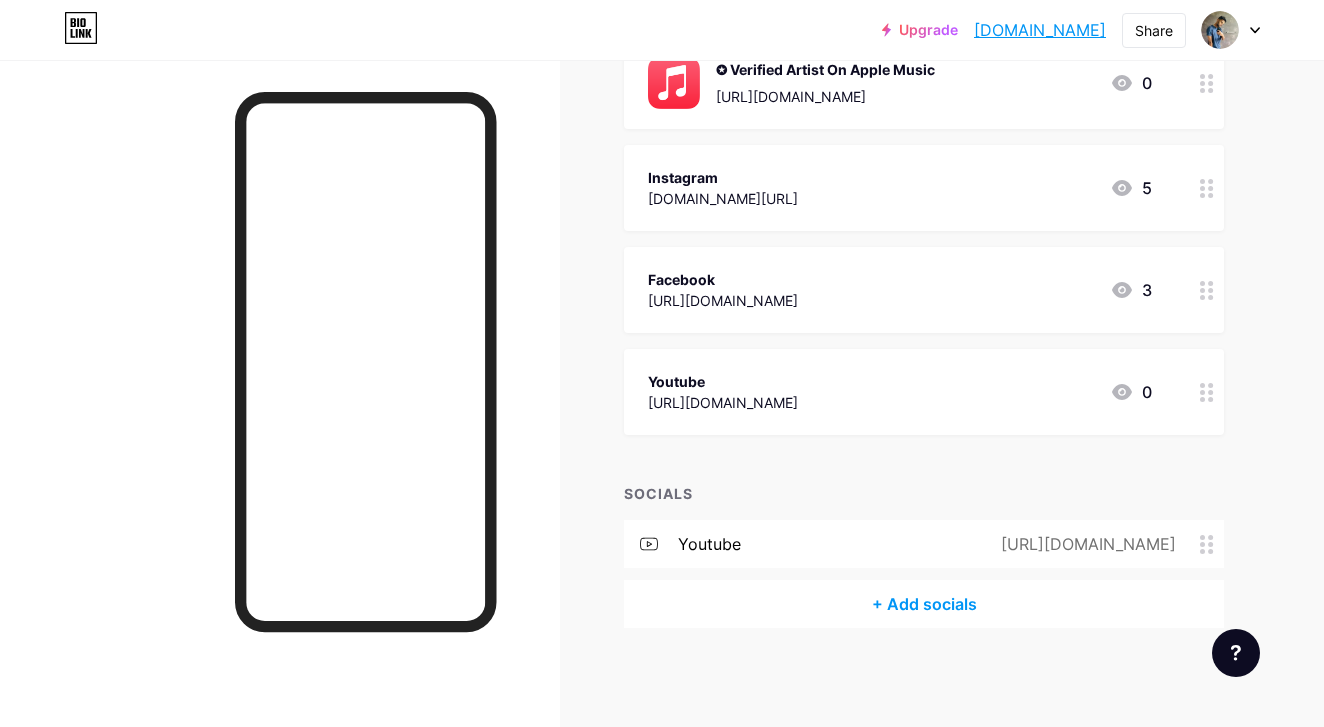 click on "+ Add socials" at bounding box center (924, 604) 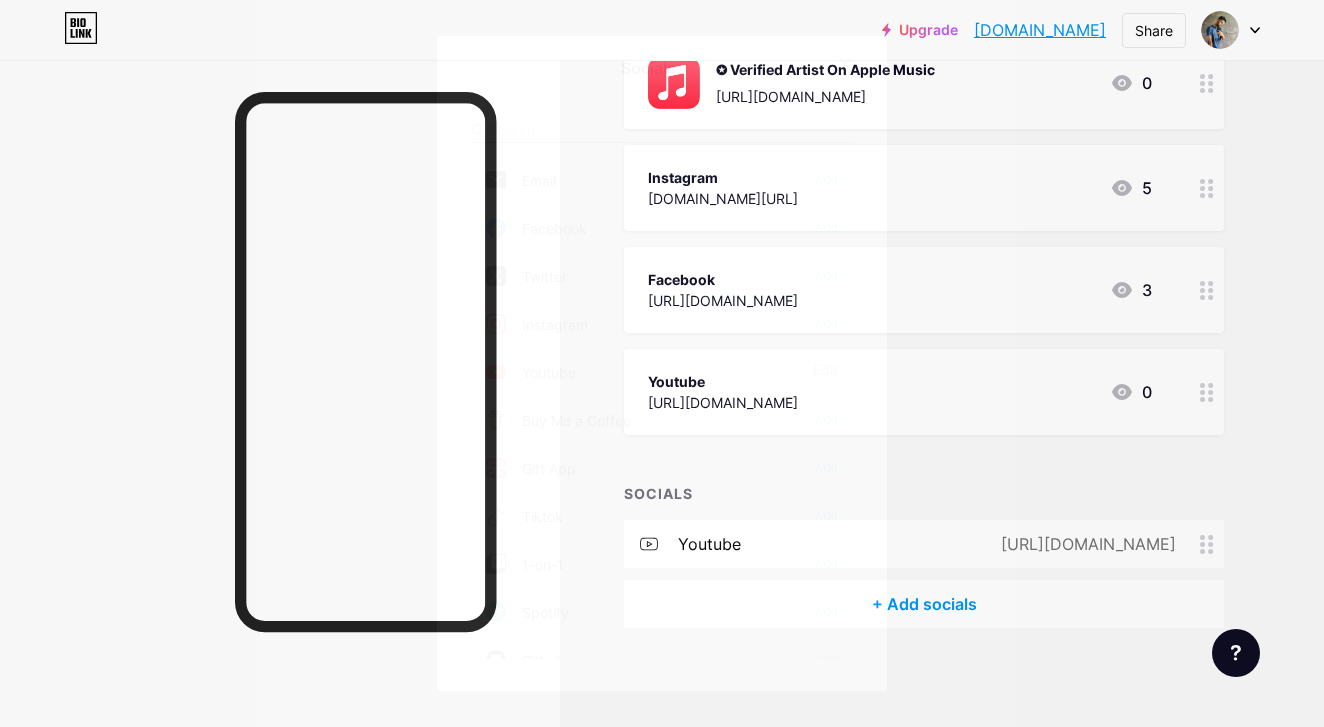 click on "Instagram
Add" at bounding box center (662, 324) 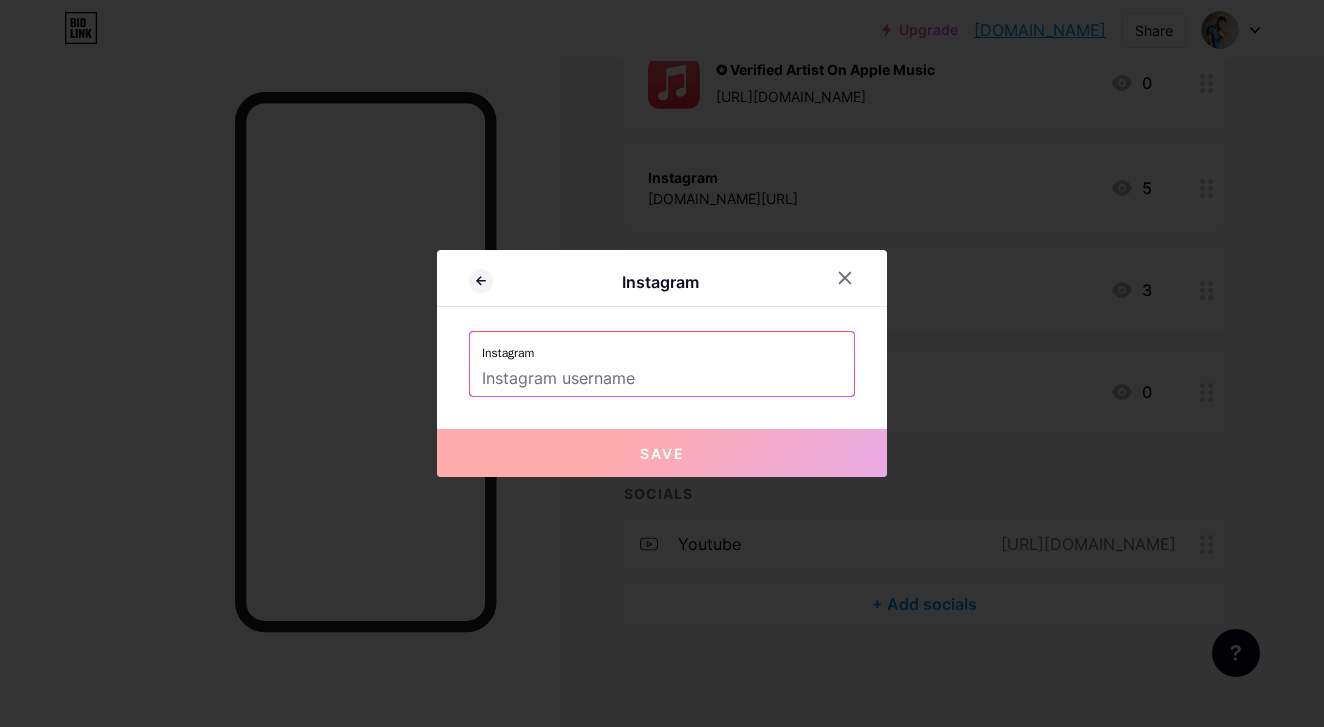 click on "Instagram" at bounding box center [662, 347] 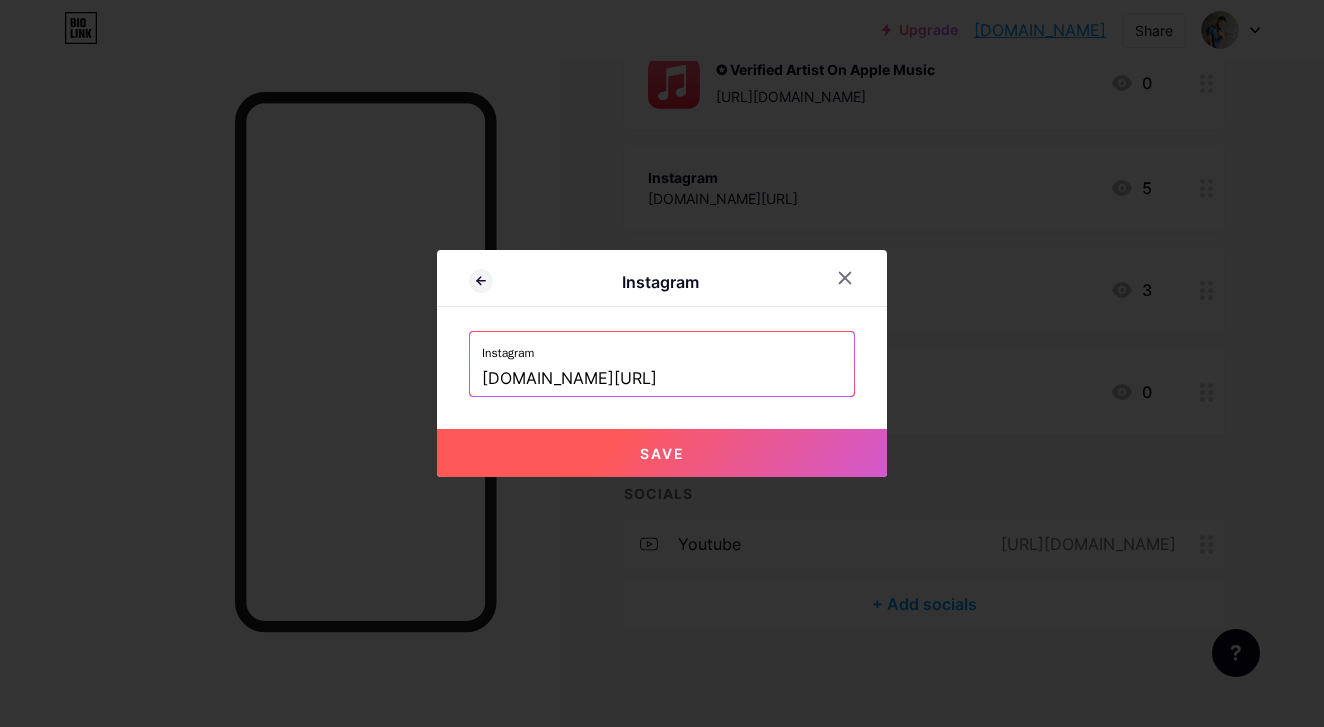 drag, startPoint x: 601, startPoint y: 380, endPoint x: 476, endPoint y: 377, distance: 125.035995 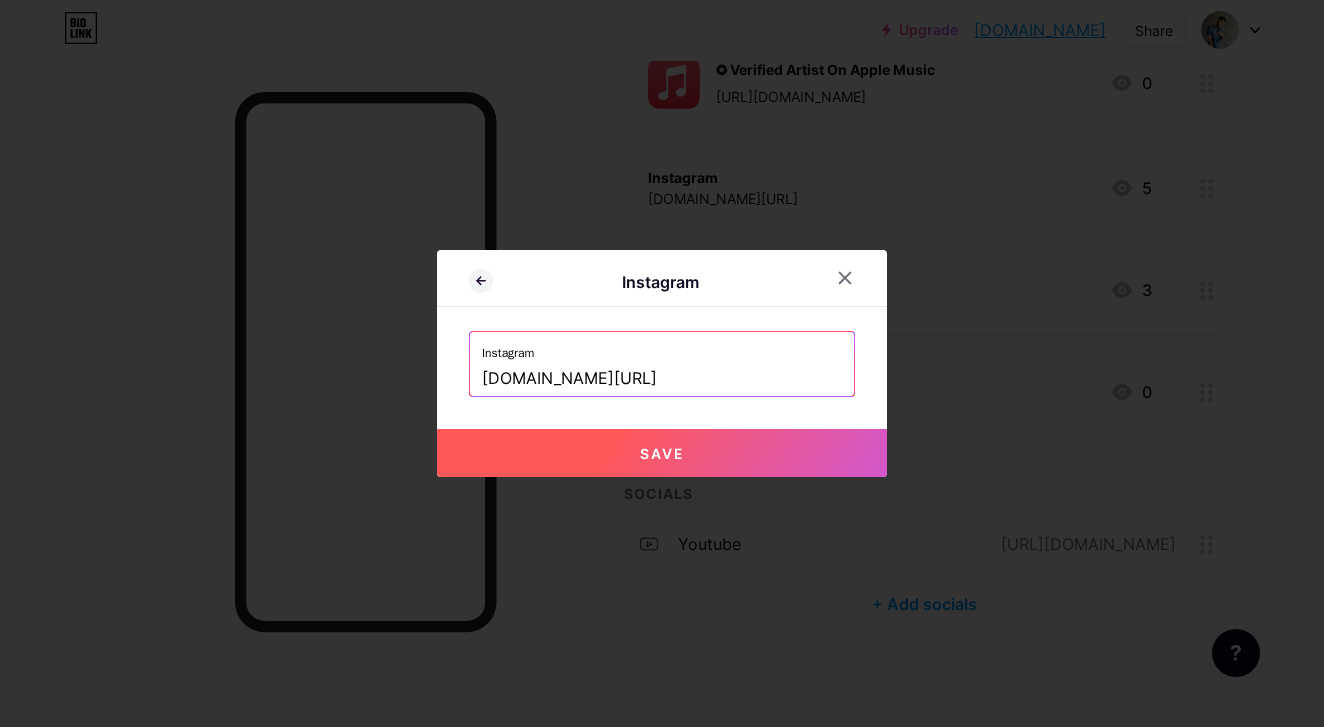 click on "Instagram   instagram.com/sevensarts" at bounding box center (662, 364) 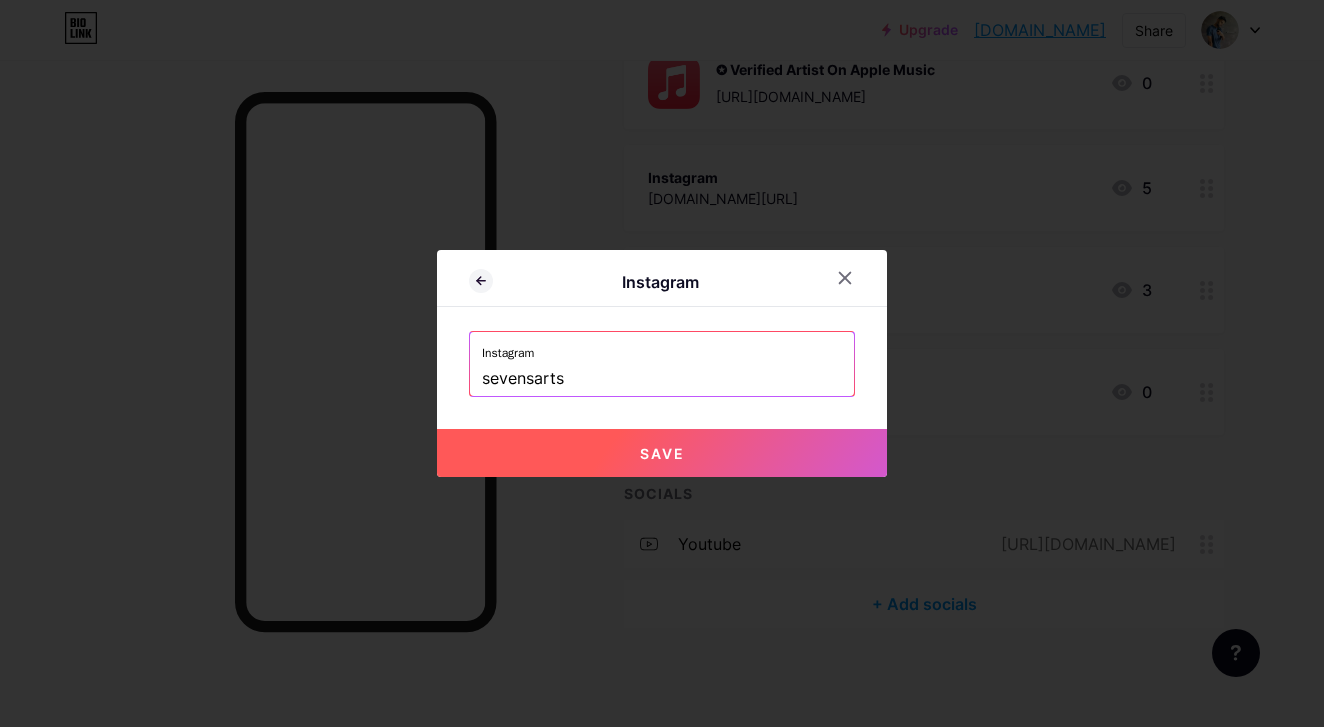 click on "Save" at bounding box center (662, 453) 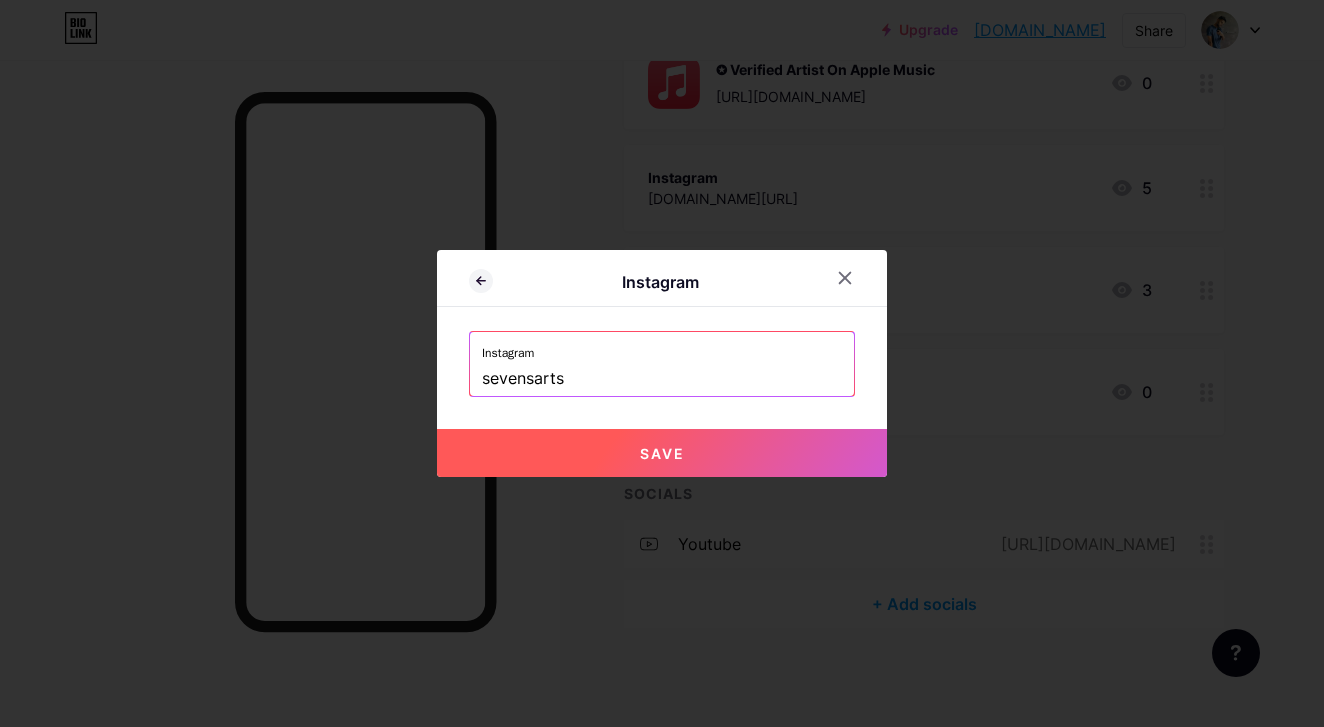 type on "https://instagram.com/sevensarts" 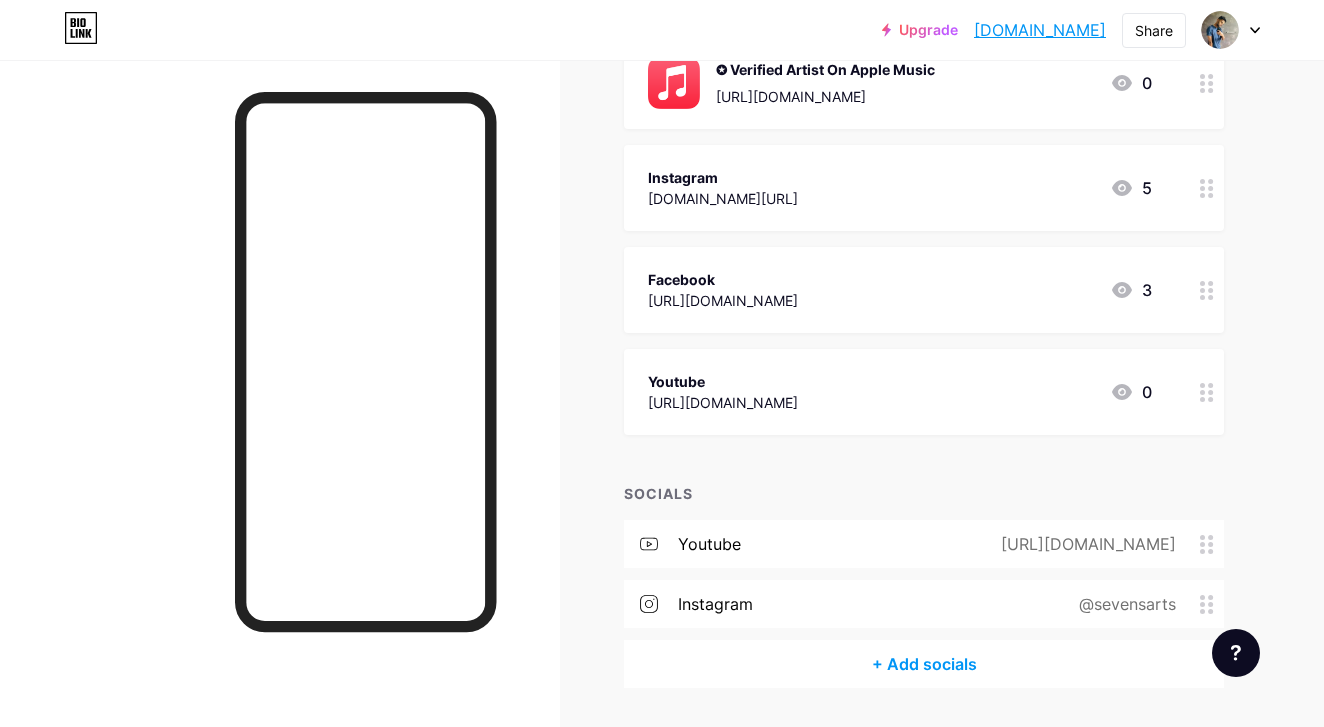 click on "[URL][DOMAIN_NAME]" at bounding box center (723, 300) 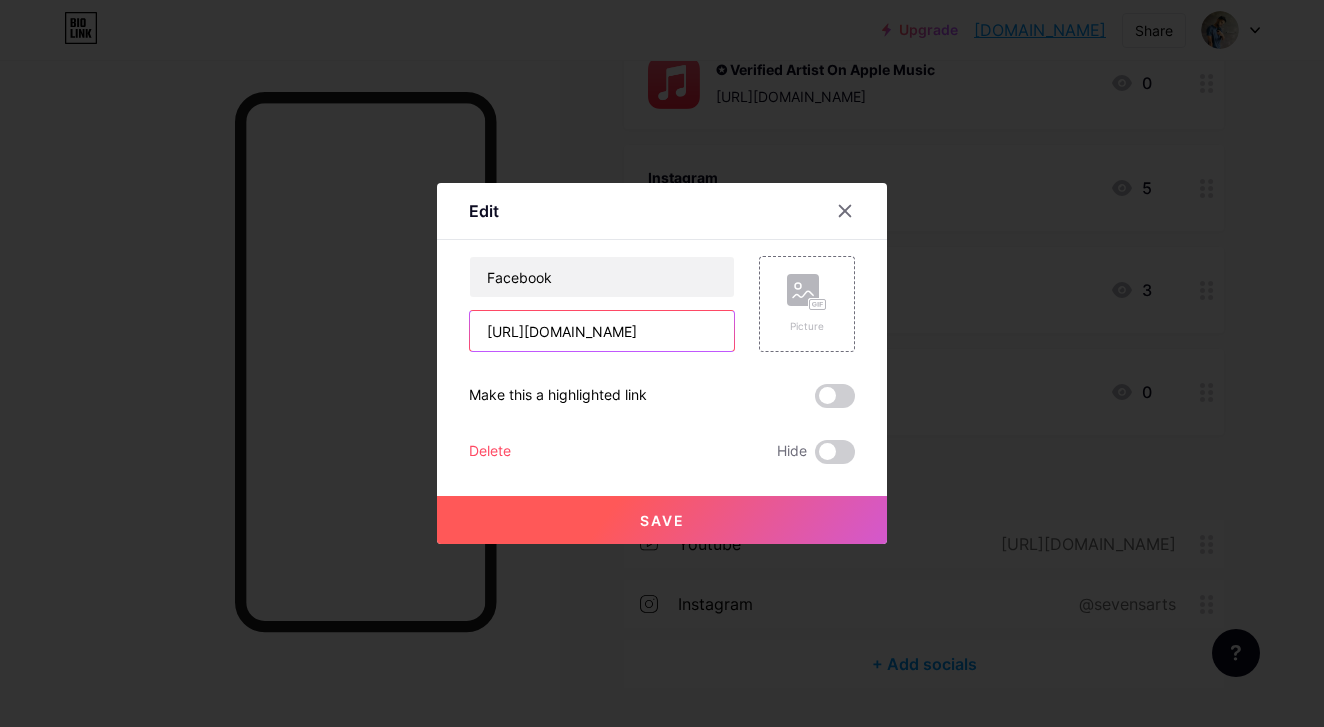click on "[URL][DOMAIN_NAME]" at bounding box center (602, 331) 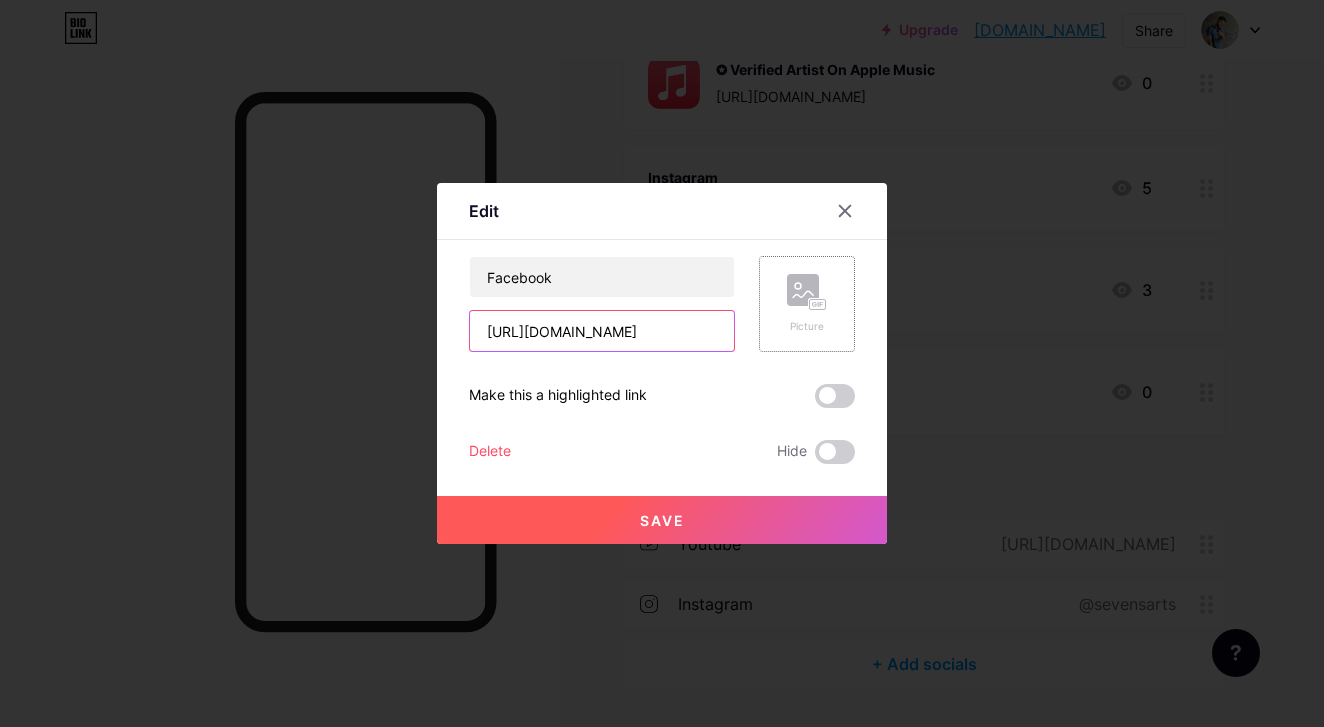 drag, startPoint x: 672, startPoint y: 334, endPoint x: 798, endPoint y: 334, distance: 126 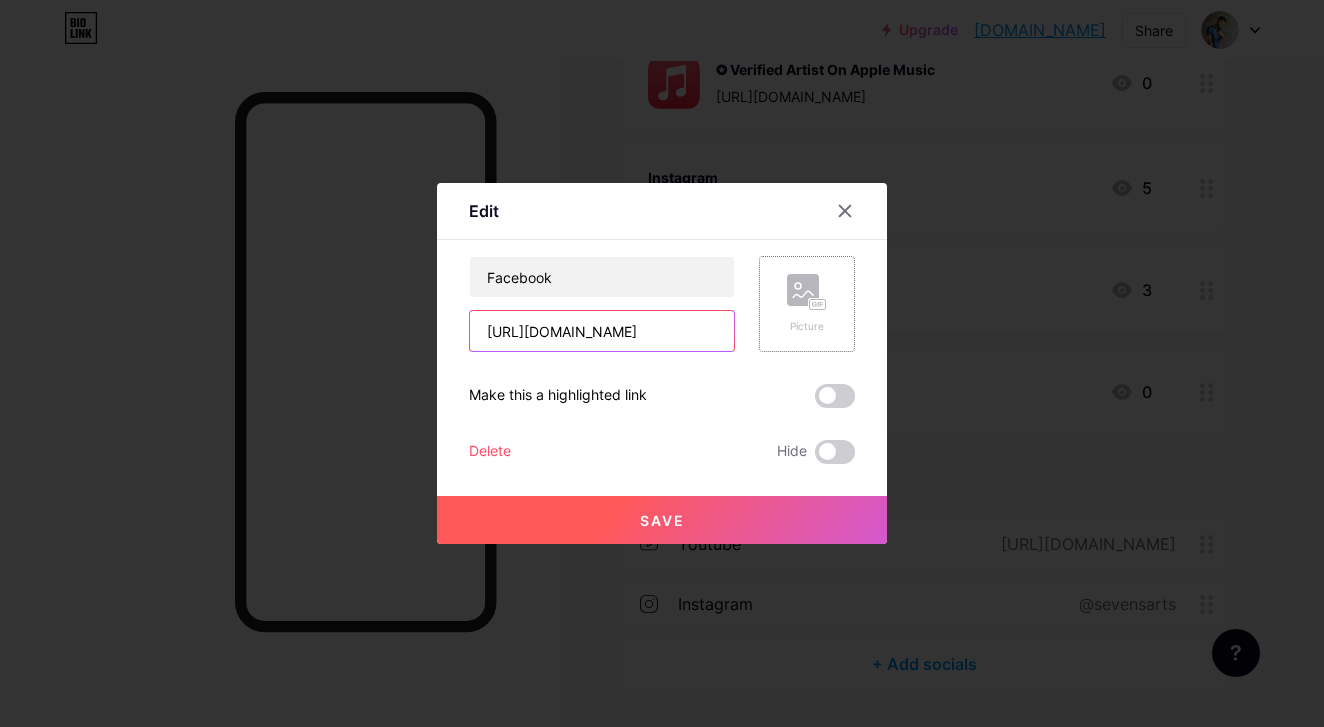 click on "Facebook     https://www.facebook.com/bhanugunasekaraa                     Picture" at bounding box center (662, 304) 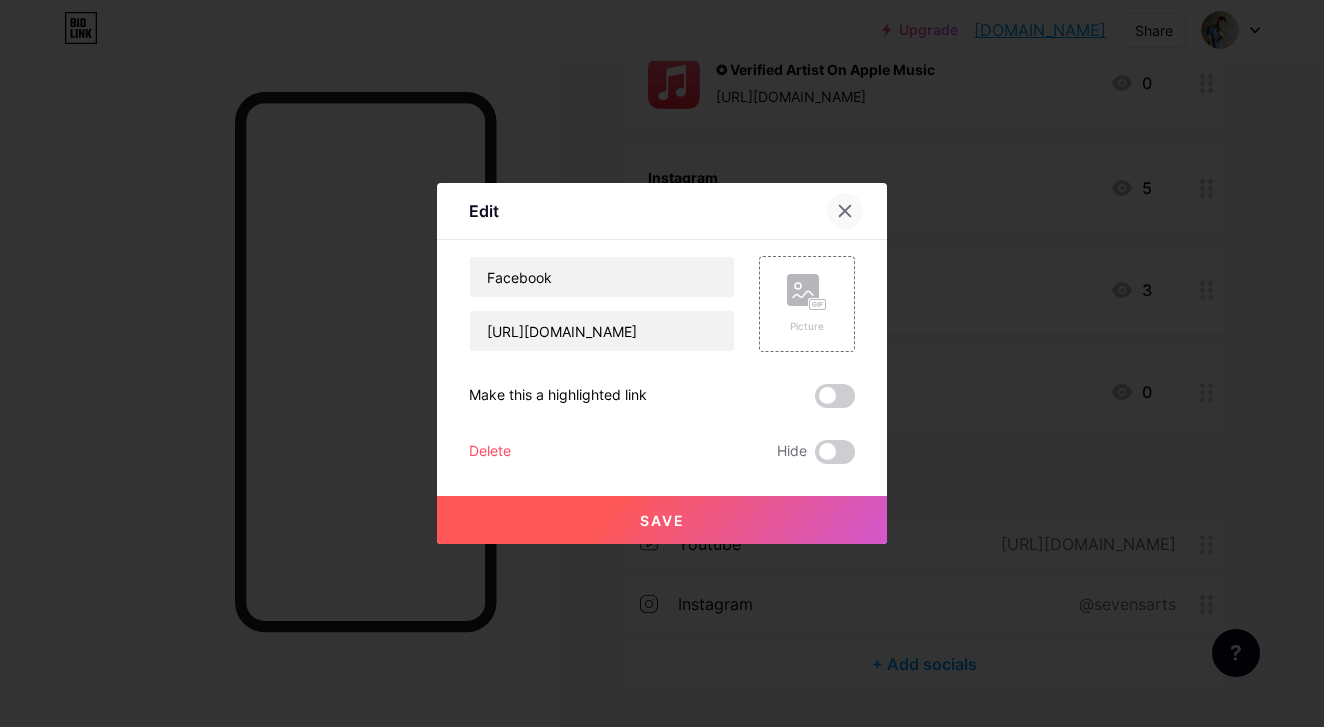 click 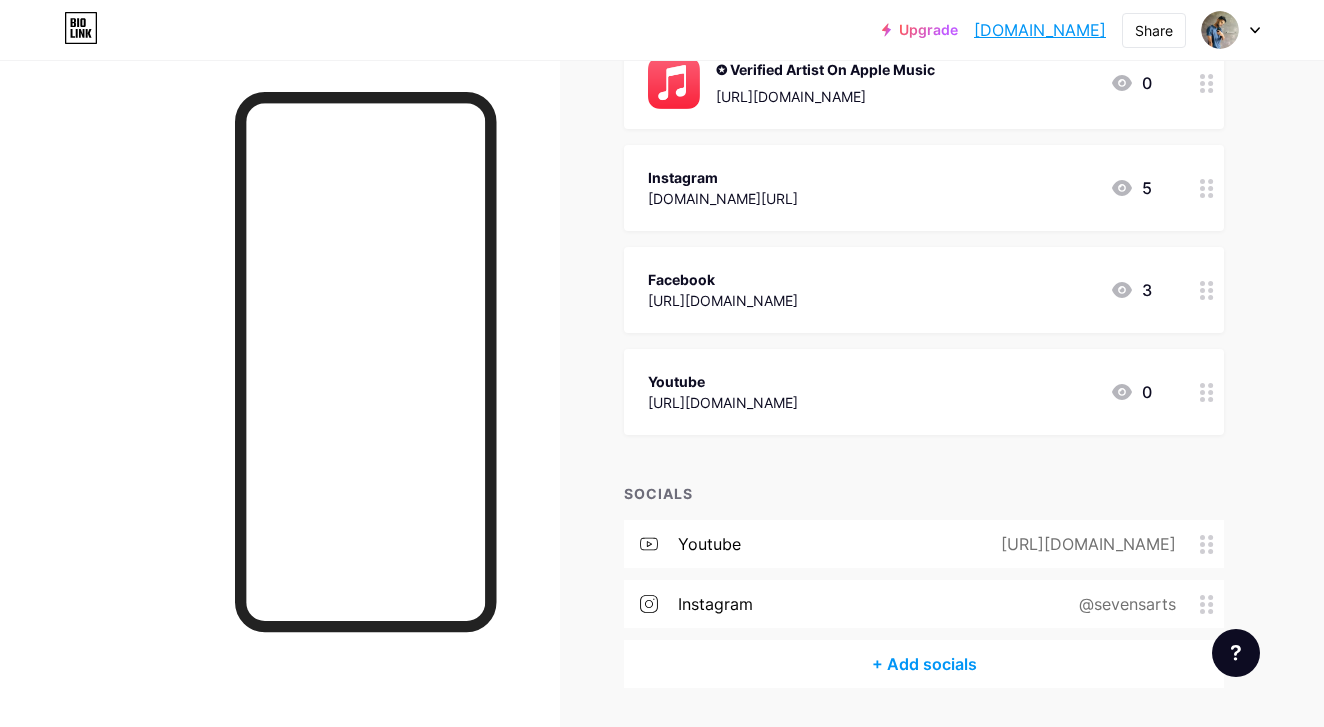 click on "+ Add socials" at bounding box center (924, 664) 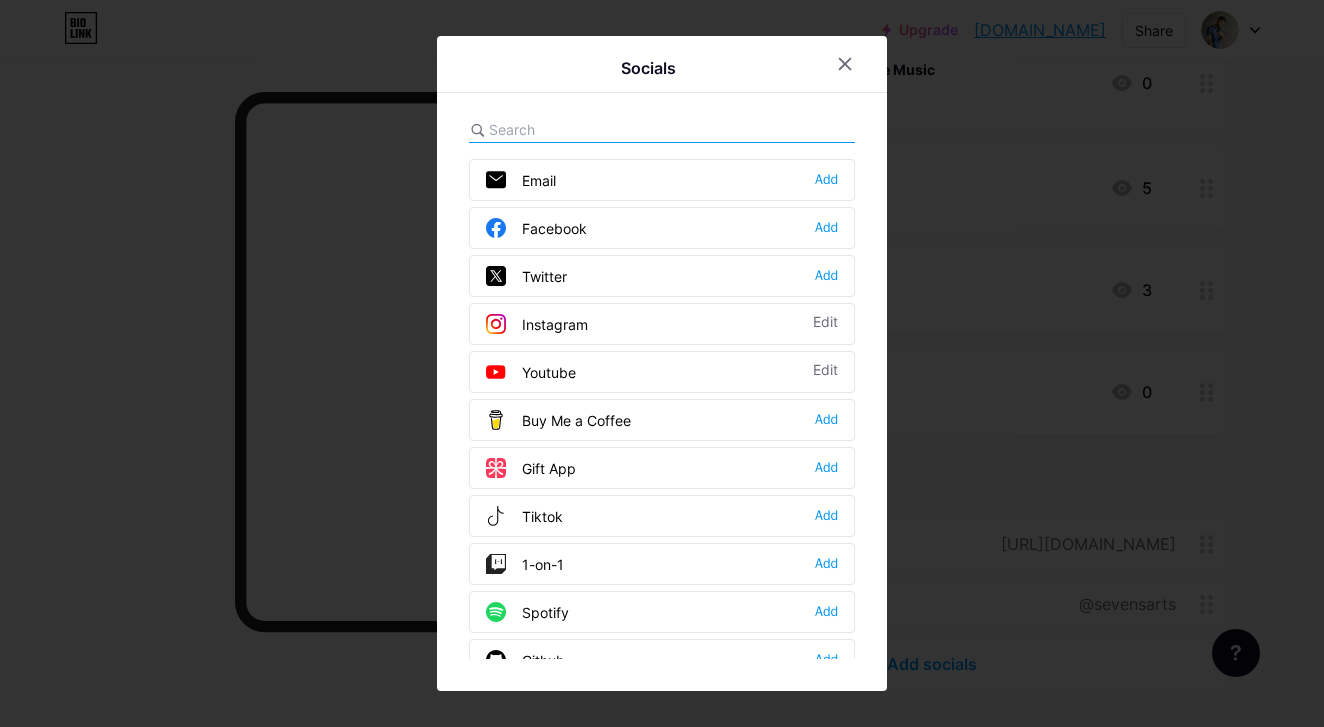 click on "Facebook
Add" at bounding box center [662, 228] 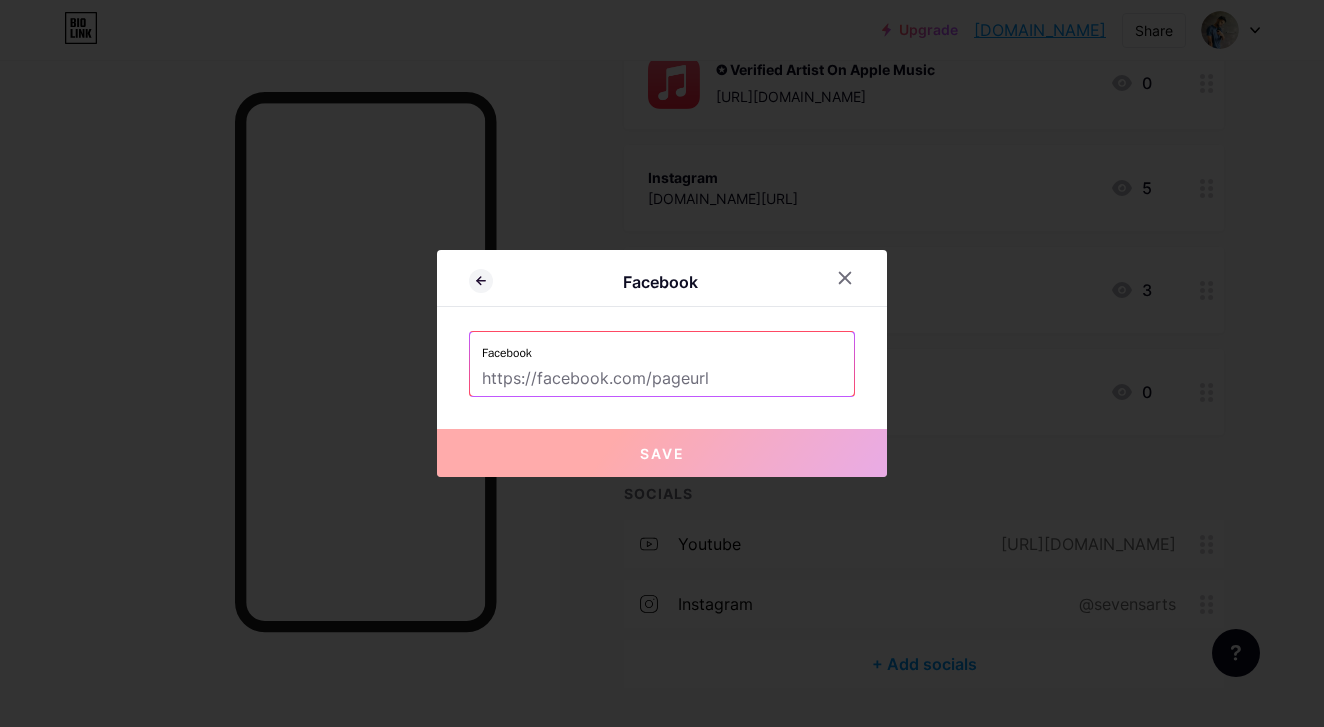 click at bounding box center [662, 379] 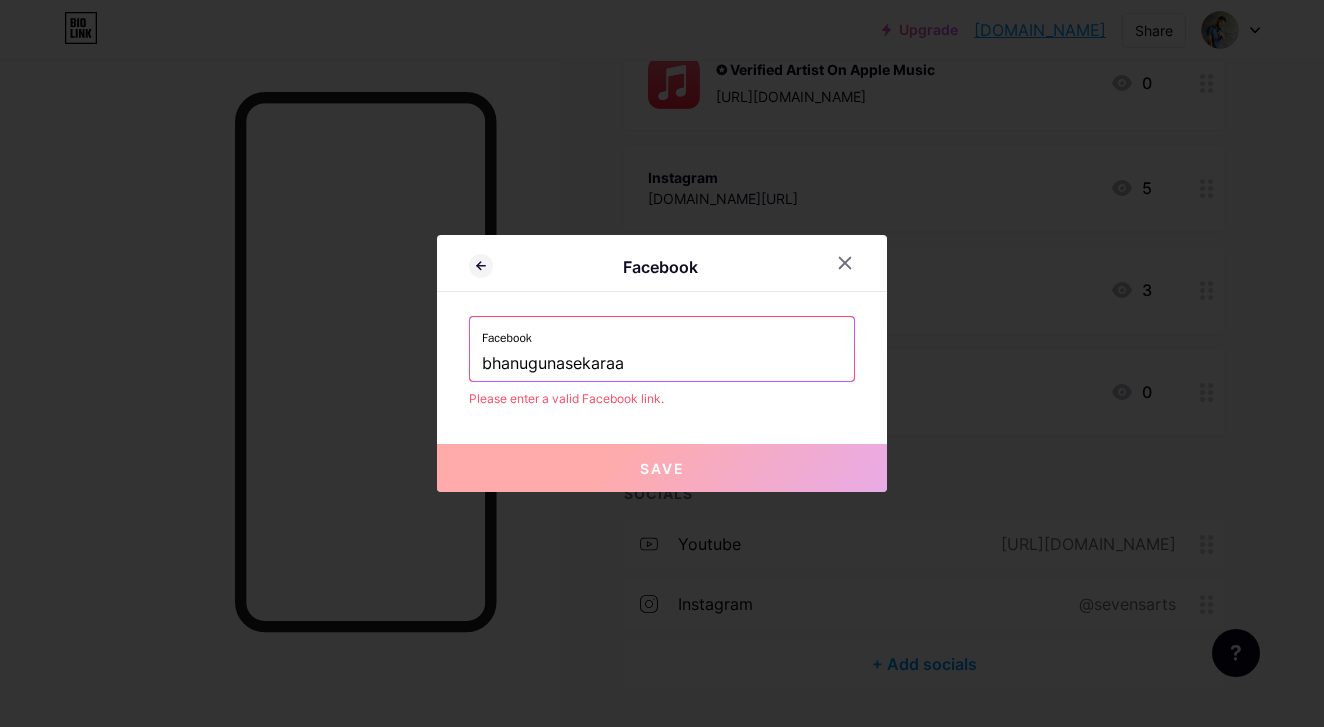 drag, startPoint x: 680, startPoint y: 363, endPoint x: 447, endPoint y: 359, distance: 233.03433 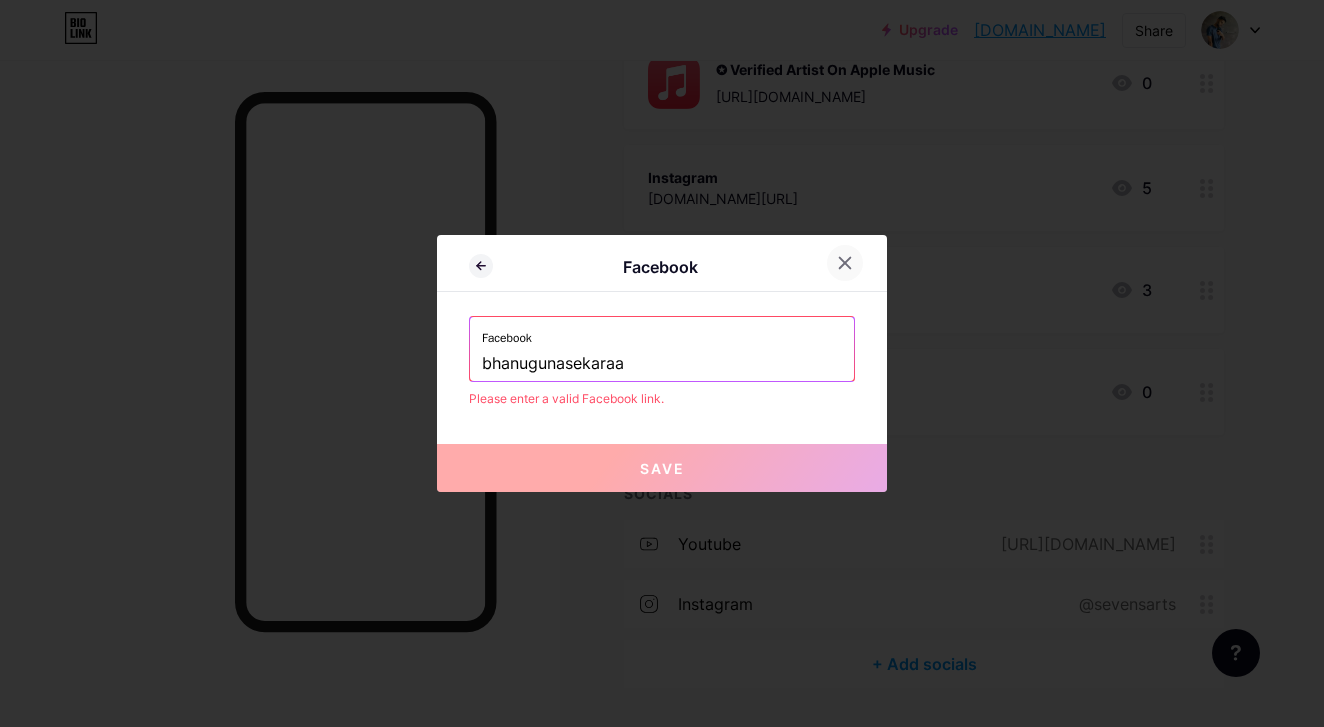 click at bounding box center (845, 263) 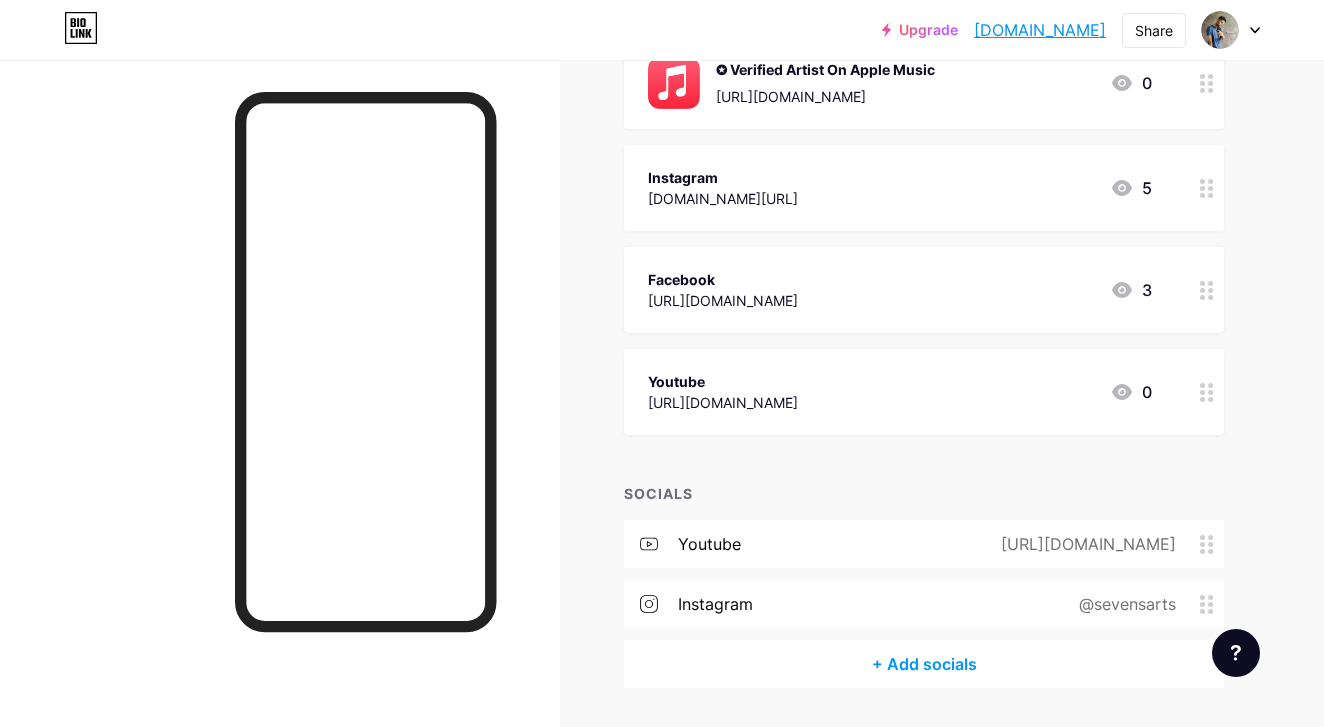 click on "[URL][DOMAIN_NAME]" at bounding box center [723, 300] 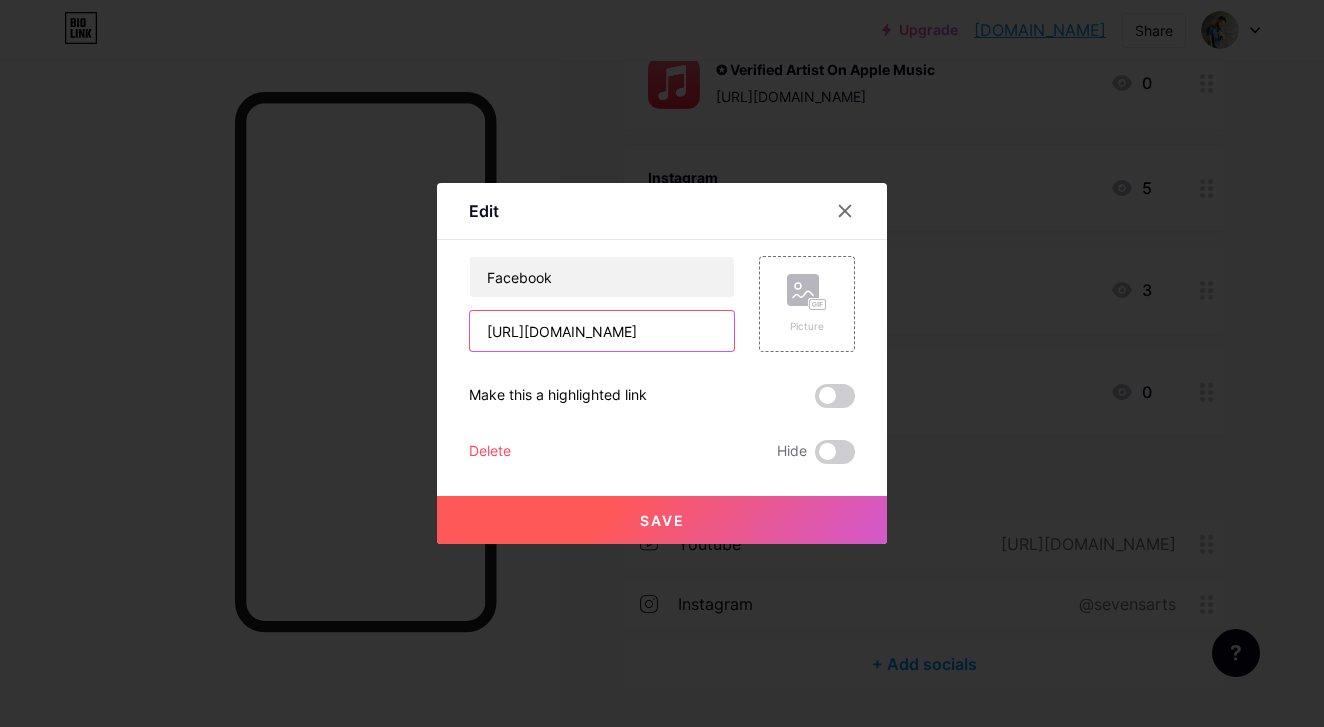 click on "[URL][DOMAIN_NAME]" at bounding box center [602, 331] 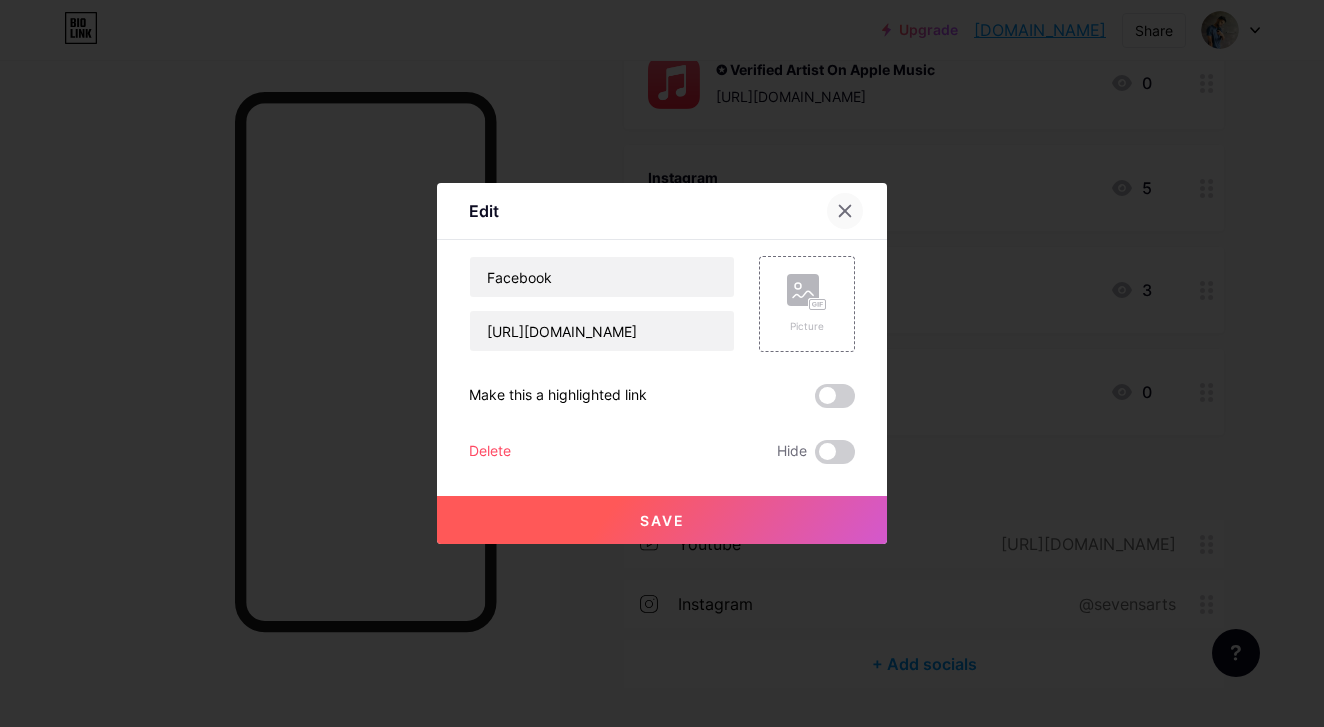 click at bounding box center [845, 211] 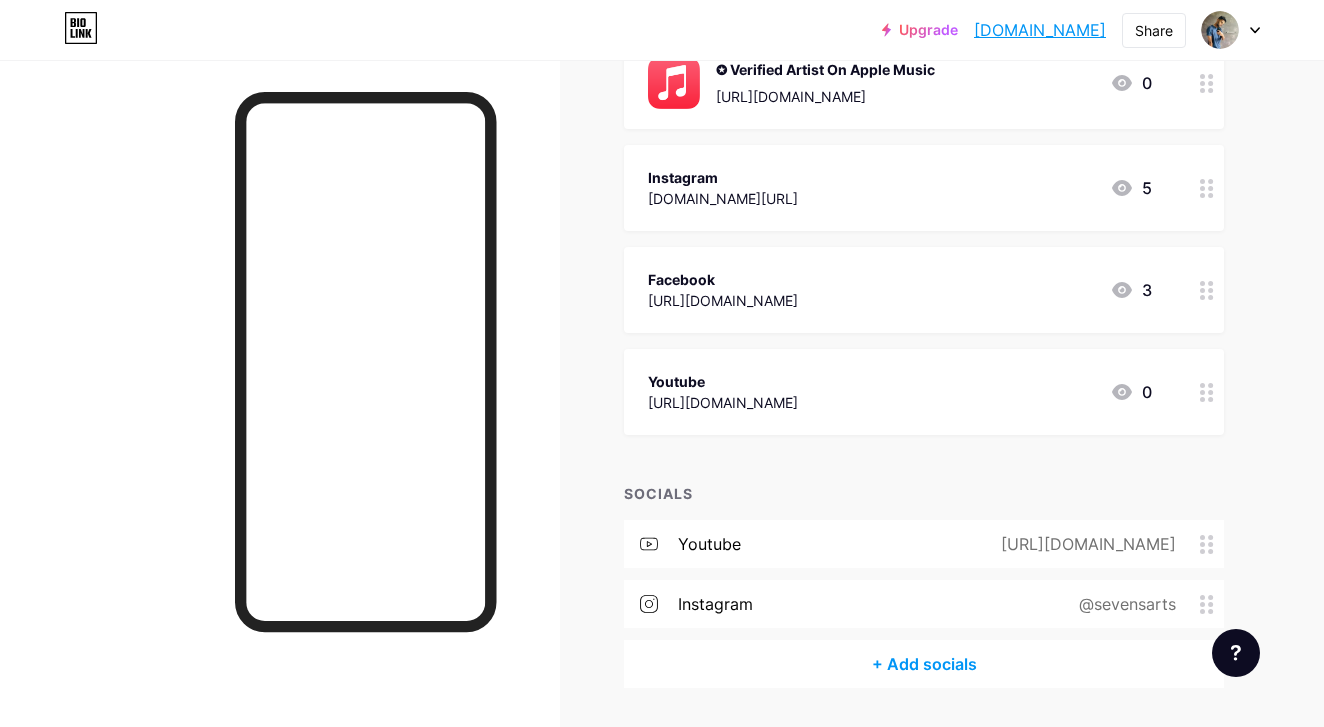 click on "+ Add socials" at bounding box center [924, 664] 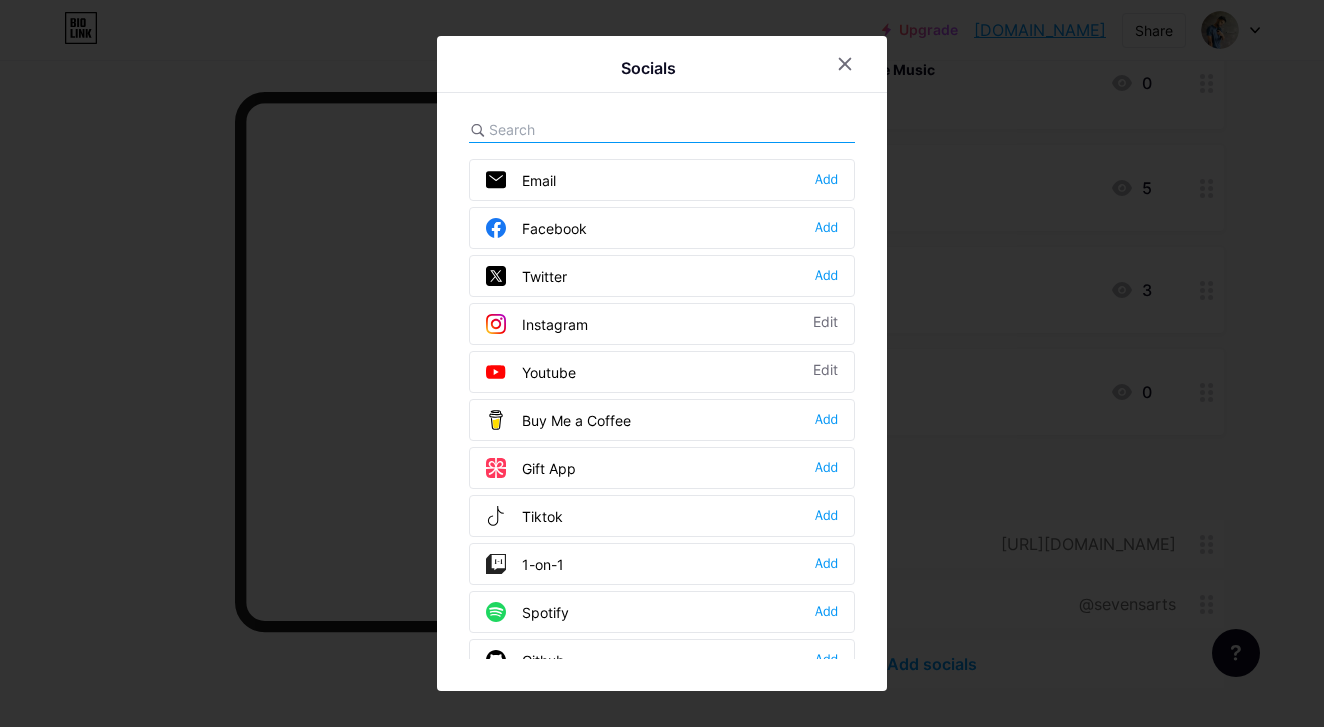 click on "Facebook
Add" at bounding box center [662, 228] 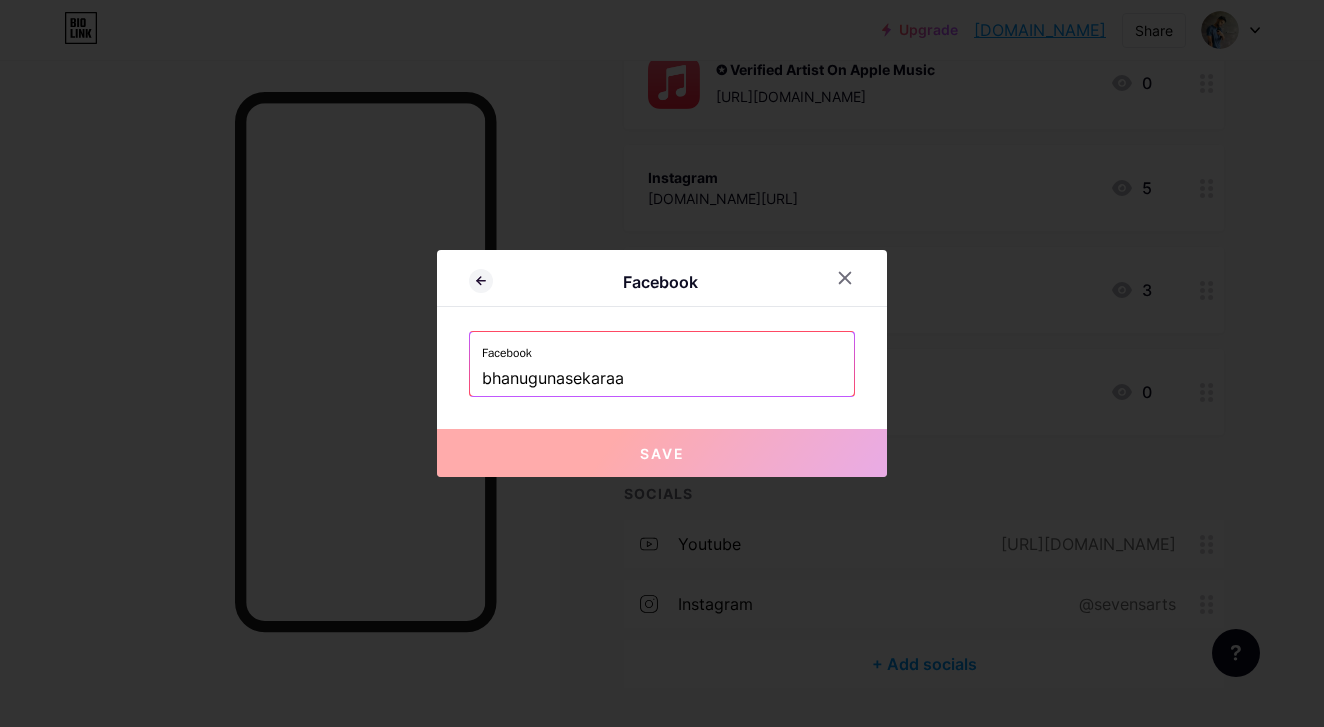 drag, startPoint x: 652, startPoint y: 368, endPoint x: 422, endPoint y: 368, distance: 230 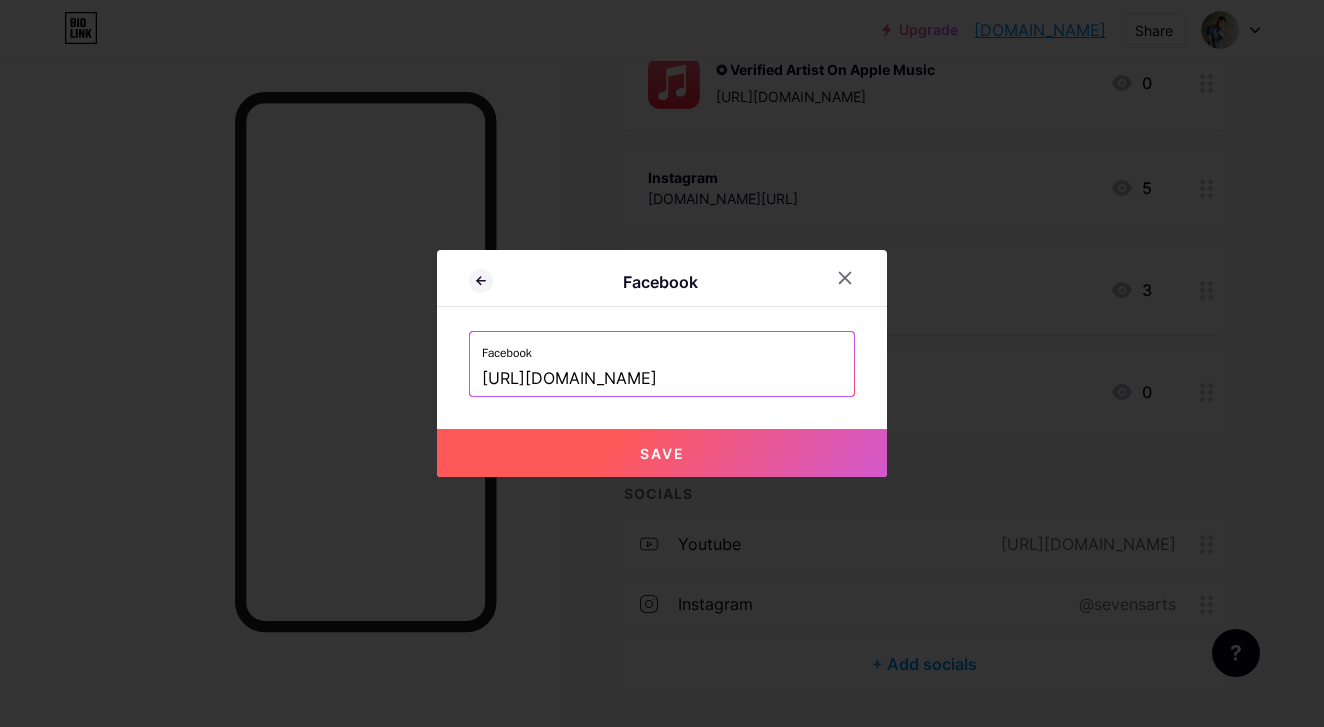 type on "[URL][DOMAIN_NAME]" 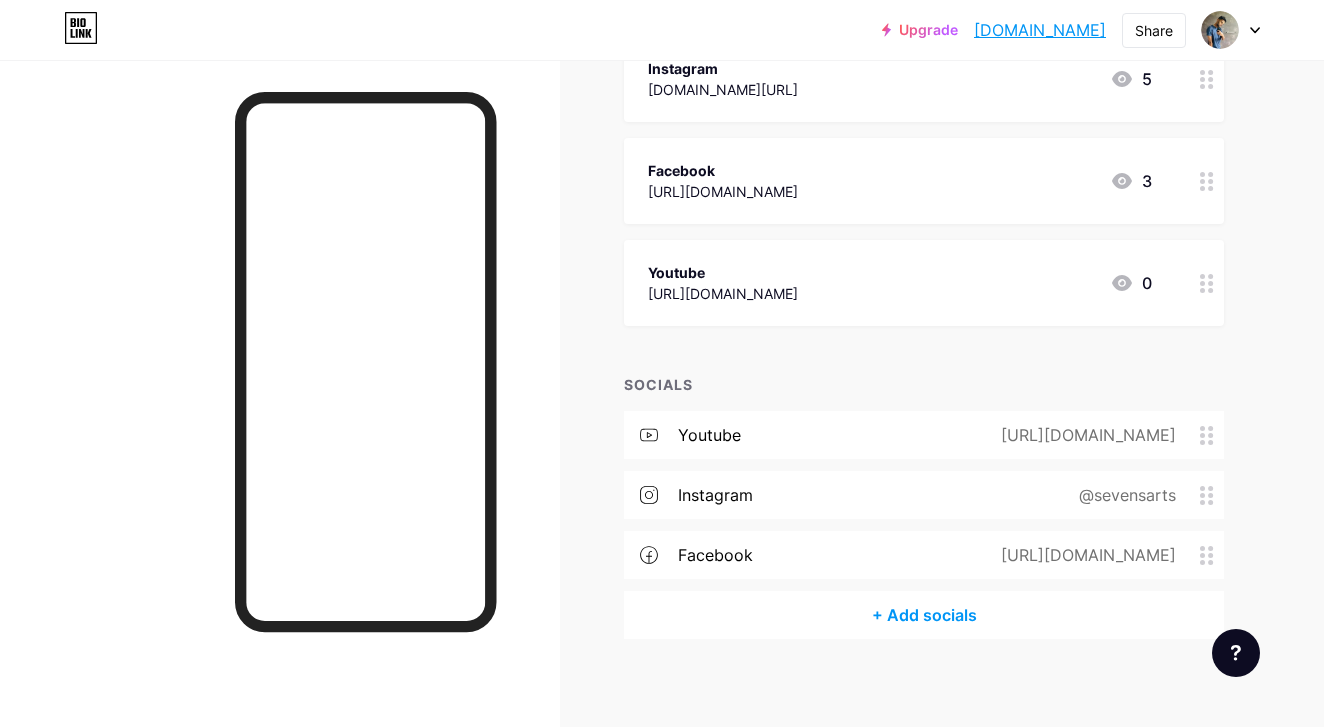 scroll, scrollTop: 713, scrollLeft: 0, axis: vertical 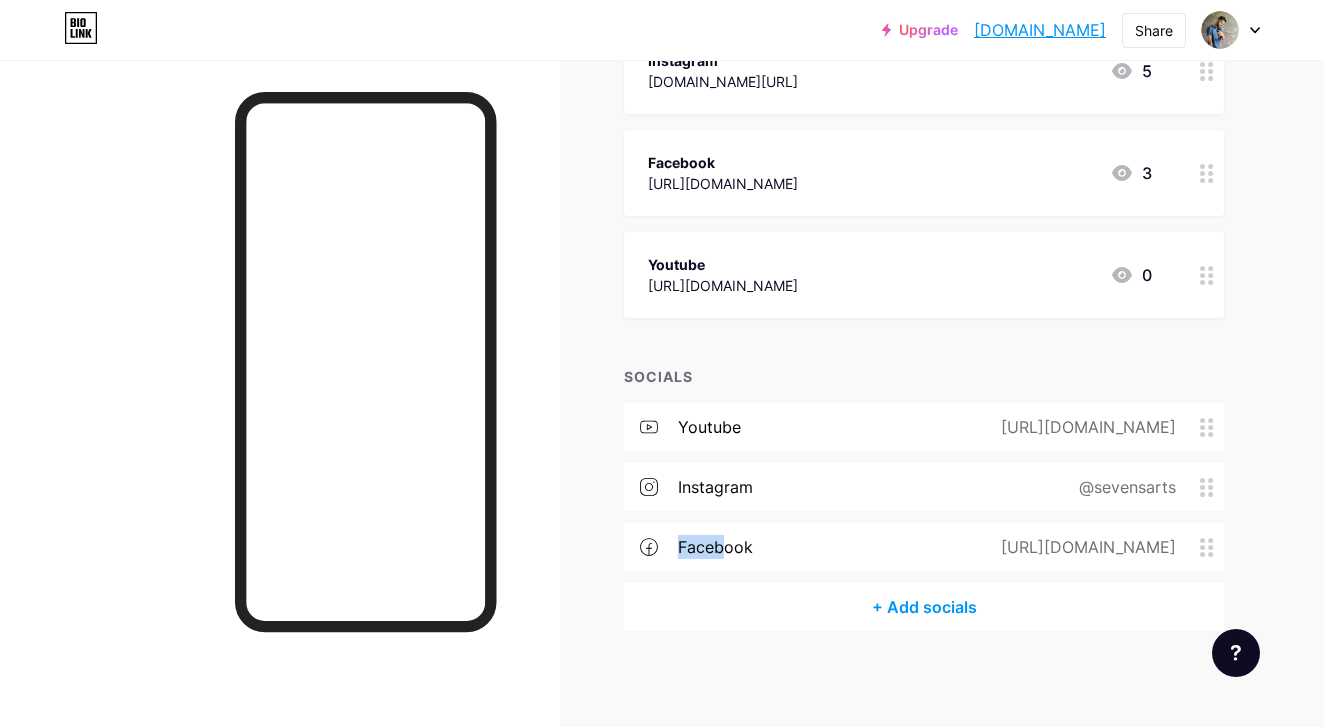click on "facebook" at bounding box center [715, 547] 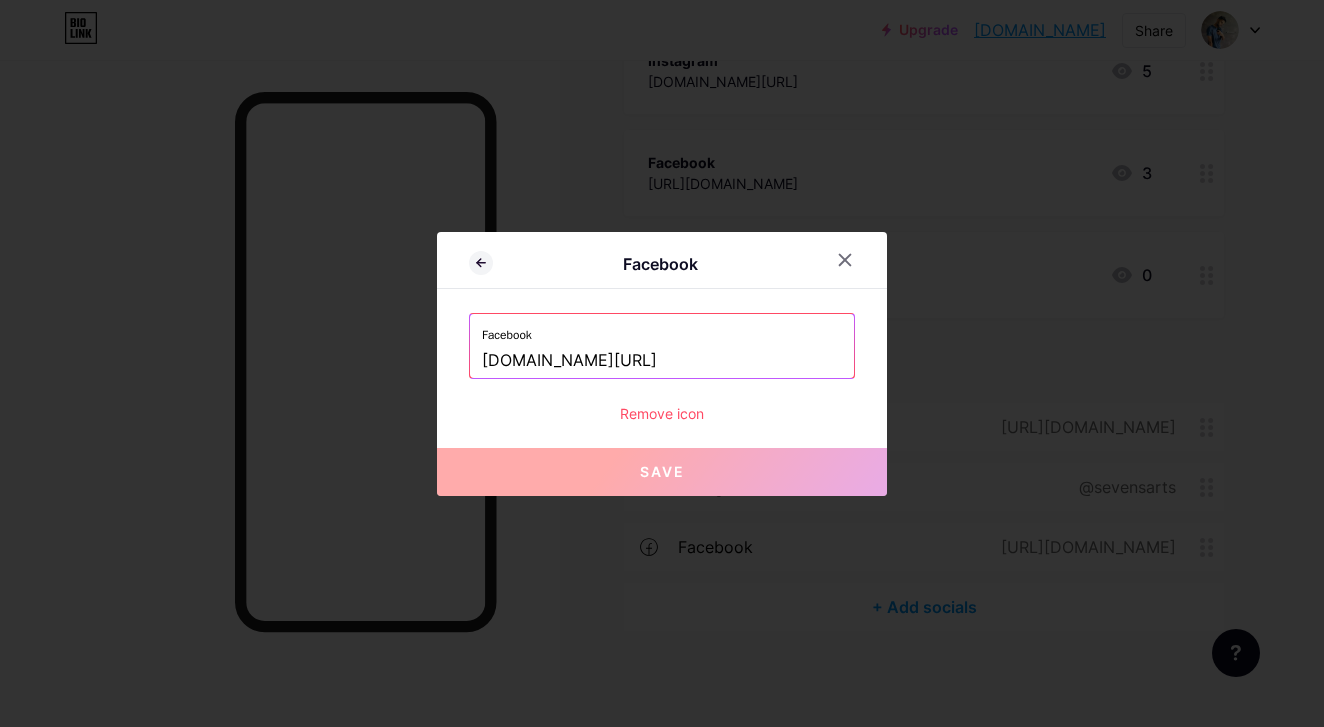 click on "Facebook" at bounding box center (660, 264) 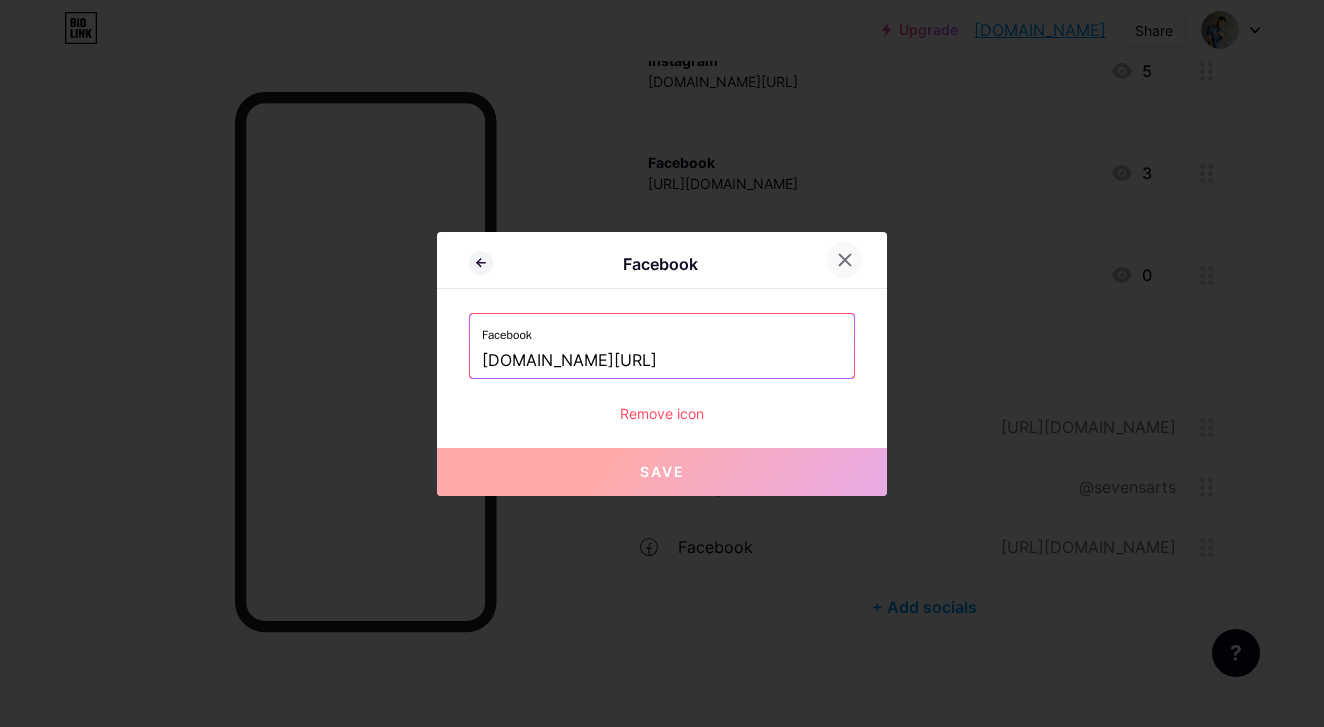 click 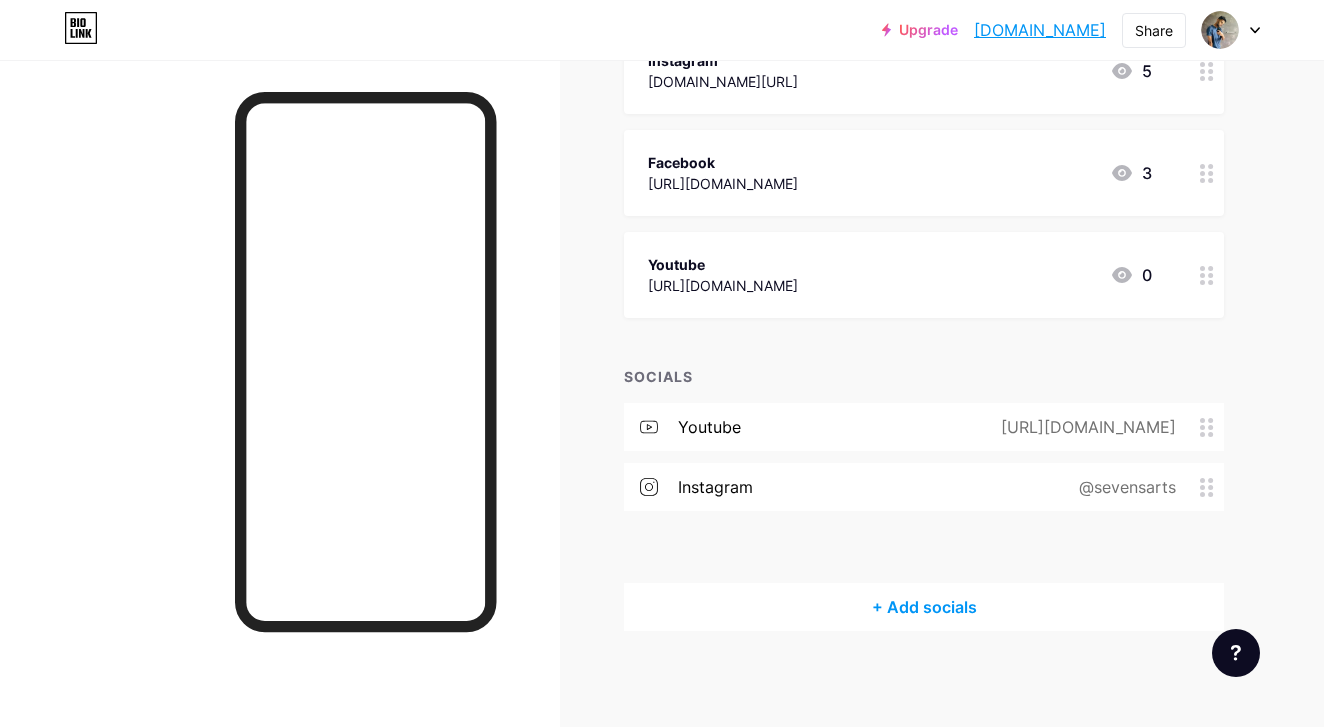 type 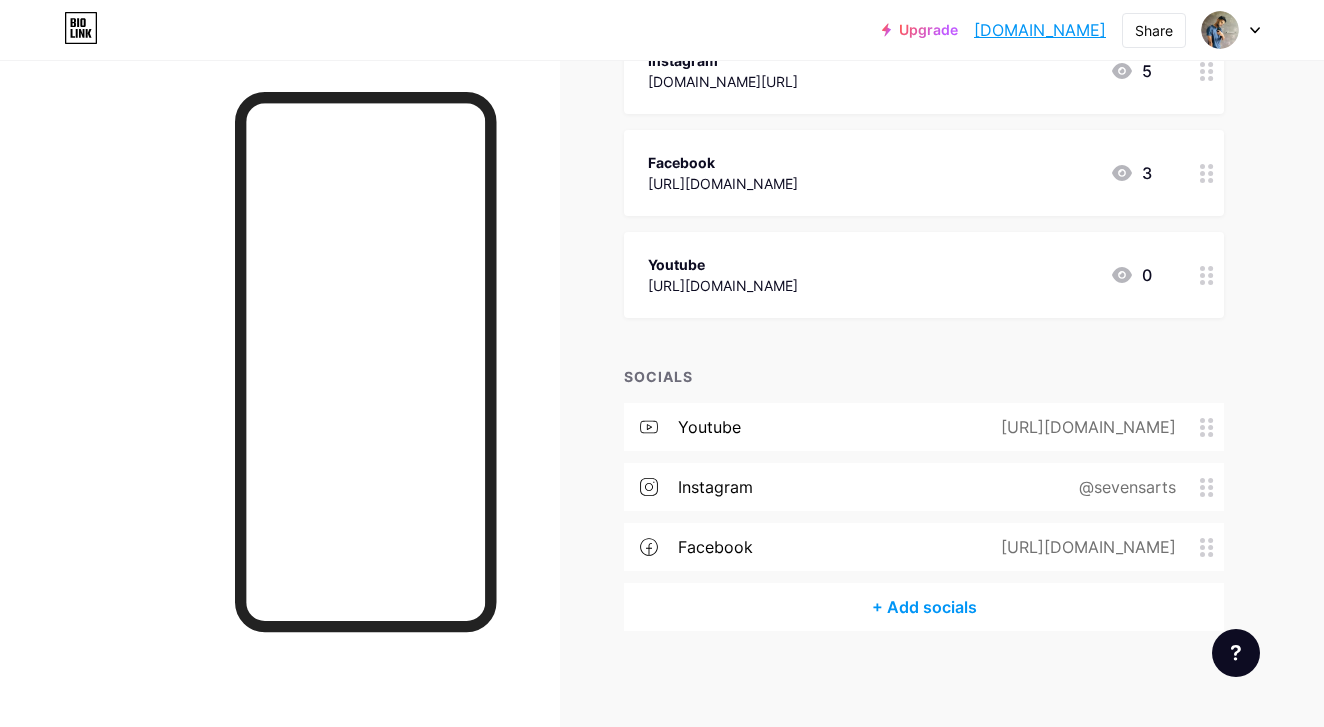 drag, startPoint x: 1207, startPoint y: 491, endPoint x: 1204, endPoint y: 451, distance: 40.112343 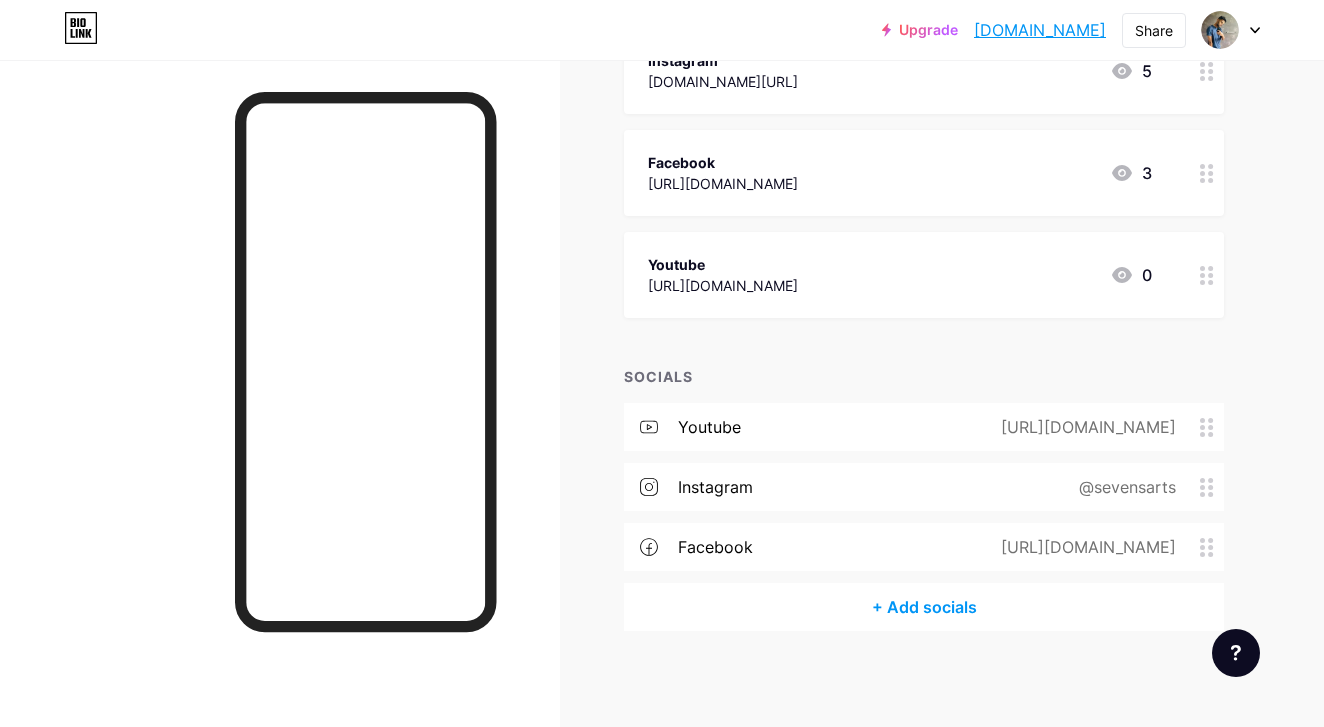 click on "youtube
https://www.youtube.com/@SevensKid
instagram
@sevensarts
facebook
https://www.facebook.com/bhanugunasekaraa" at bounding box center [924, 493] 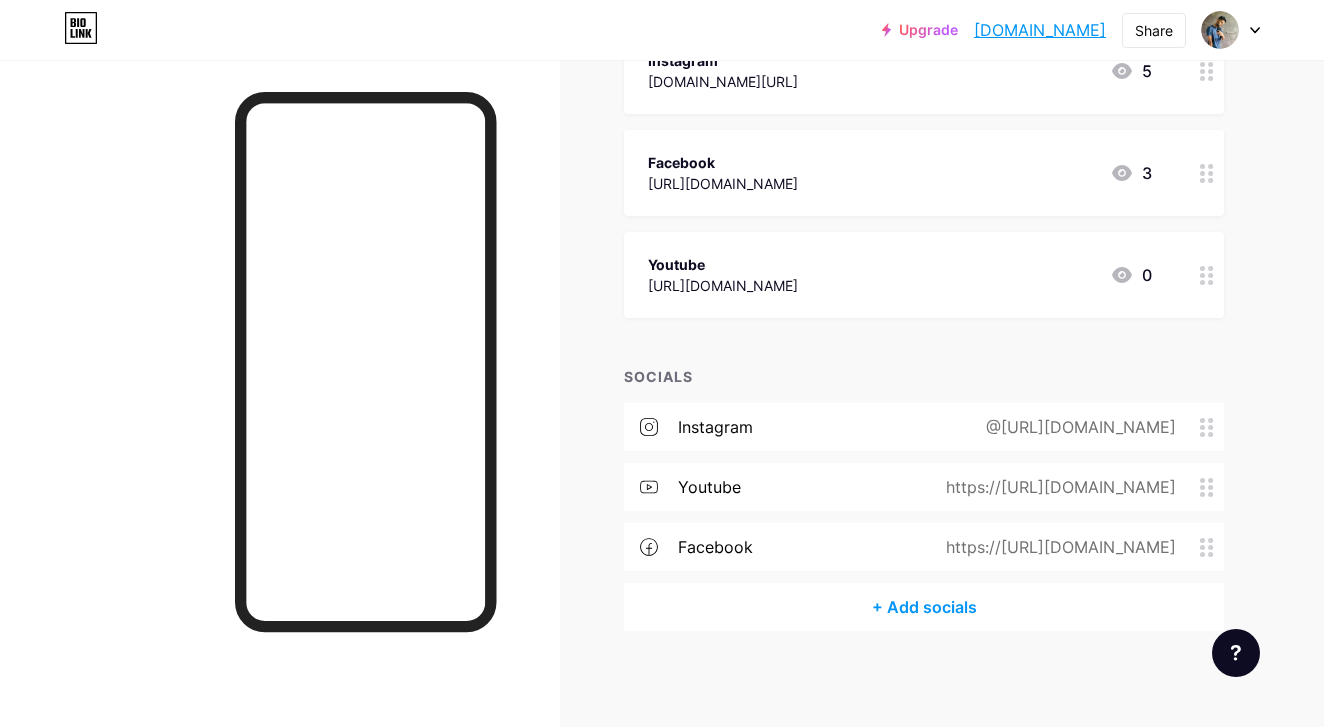click on "+ Add socials" at bounding box center (924, 607) 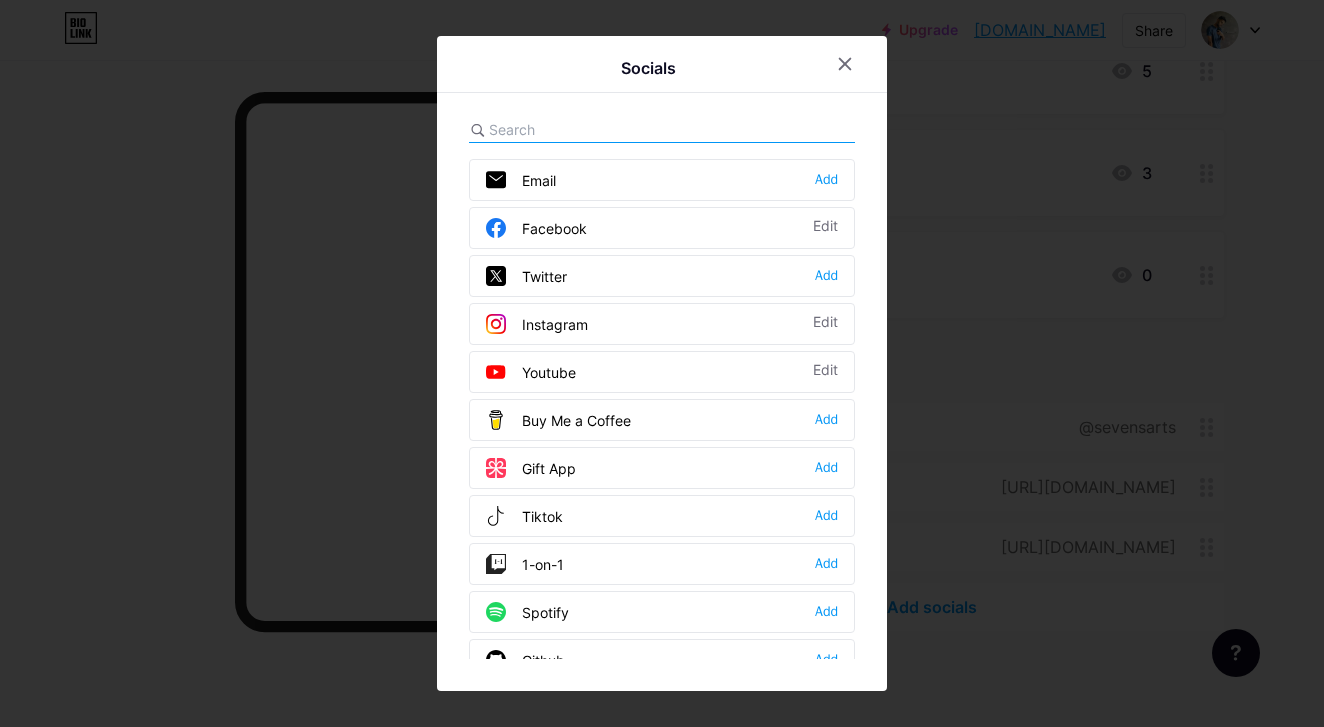 click on "Tiktok
Add" at bounding box center [662, 516] 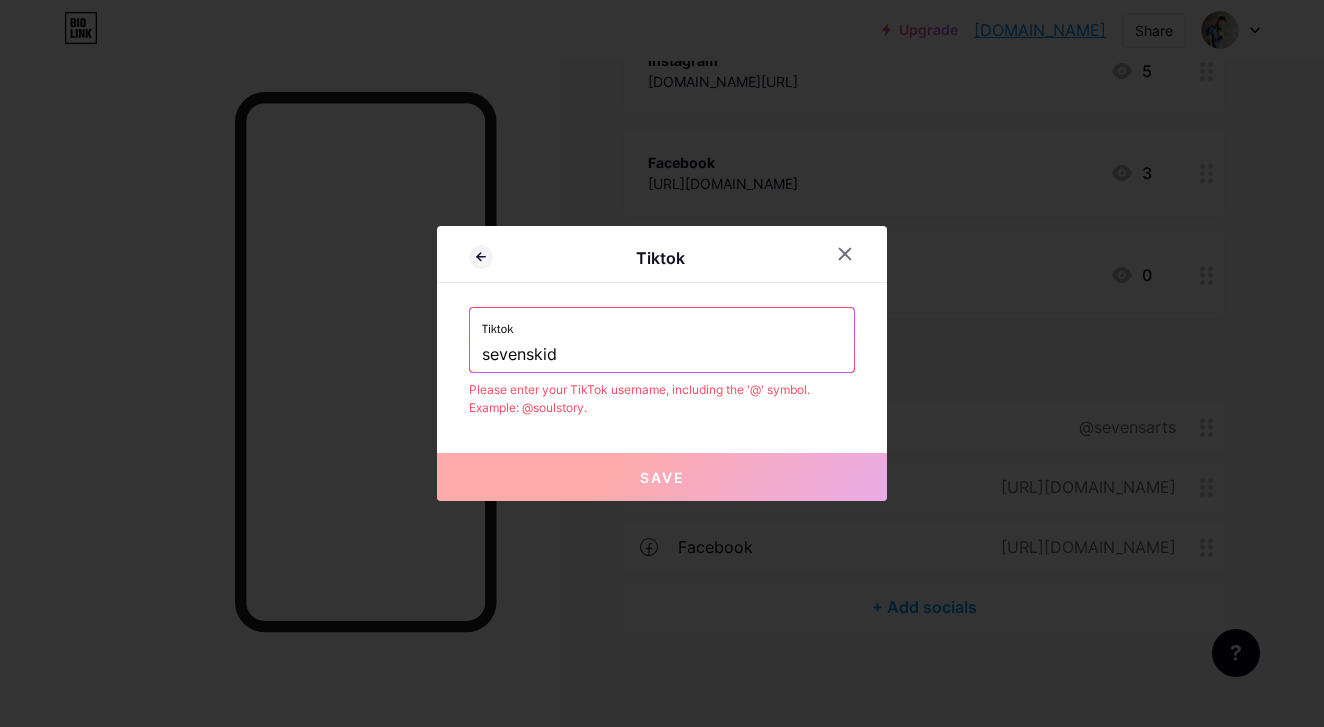 click on "sevenskid" at bounding box center (662, 355) 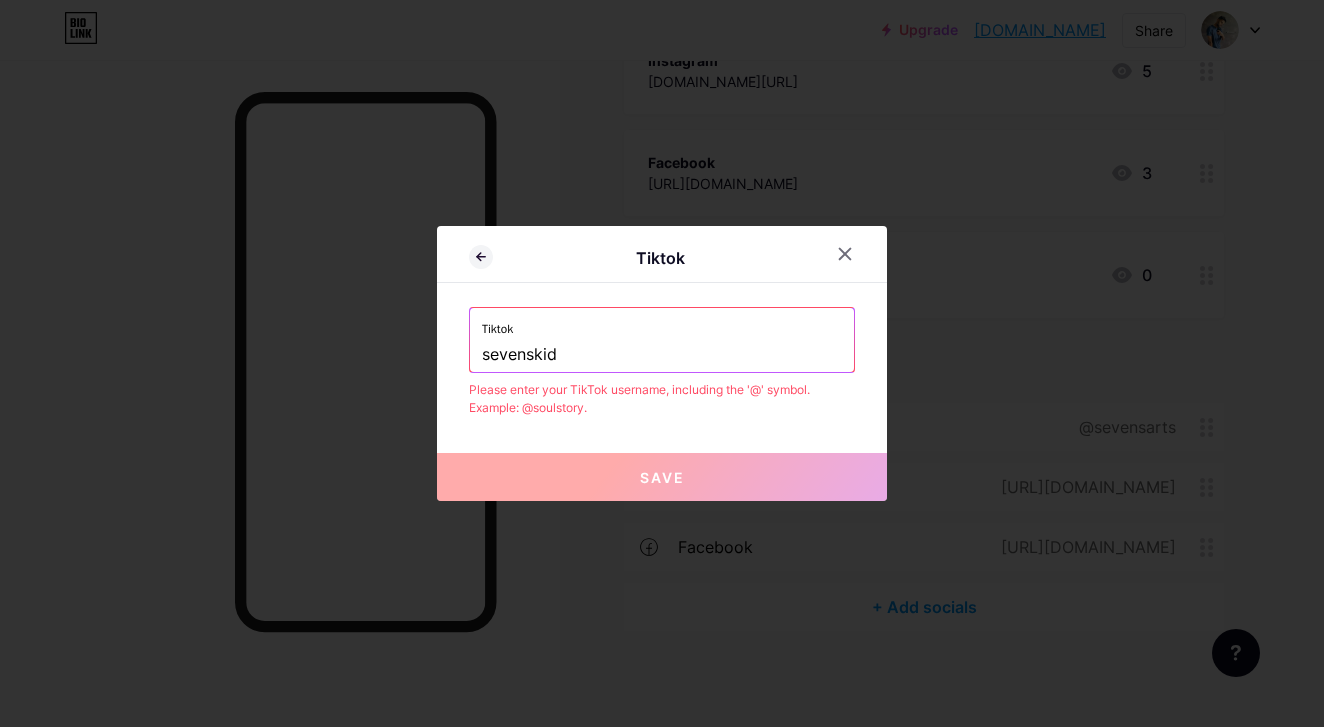 click on "sevenskid" at bounding box center (662, 355) 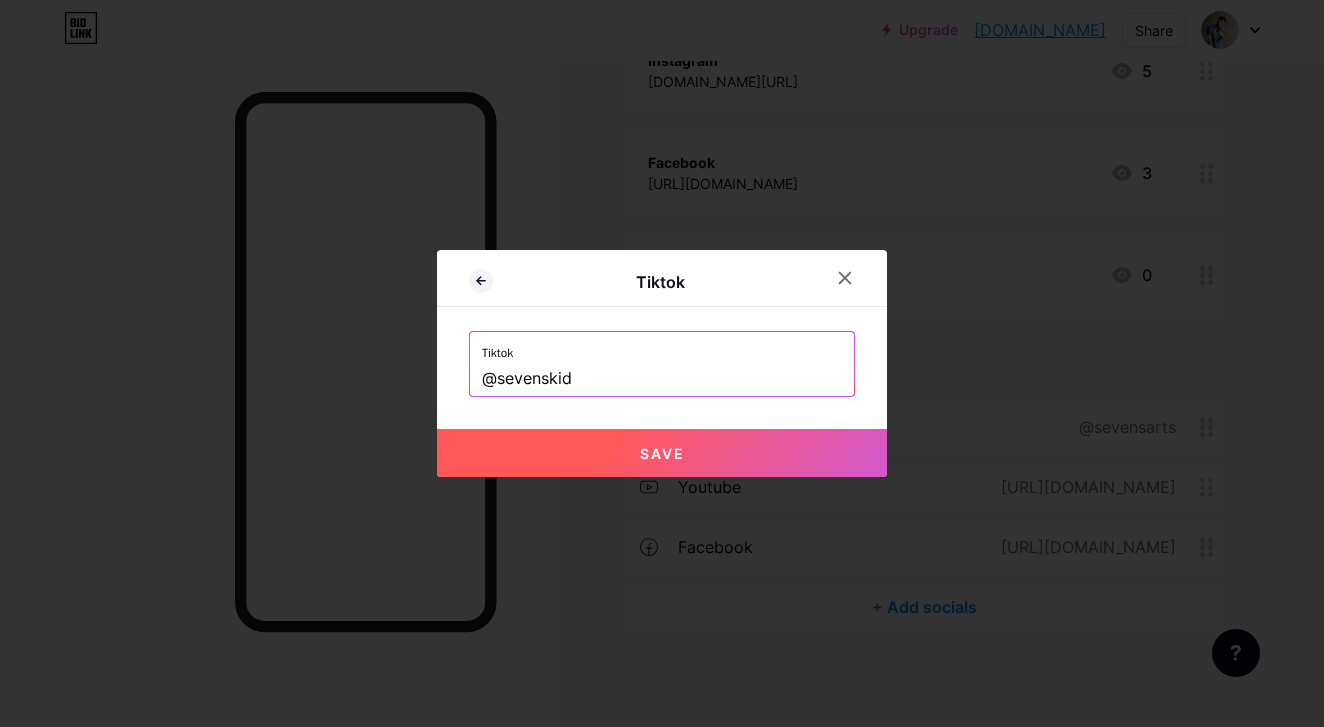 click on "Save" at bounding box center [662, 453] 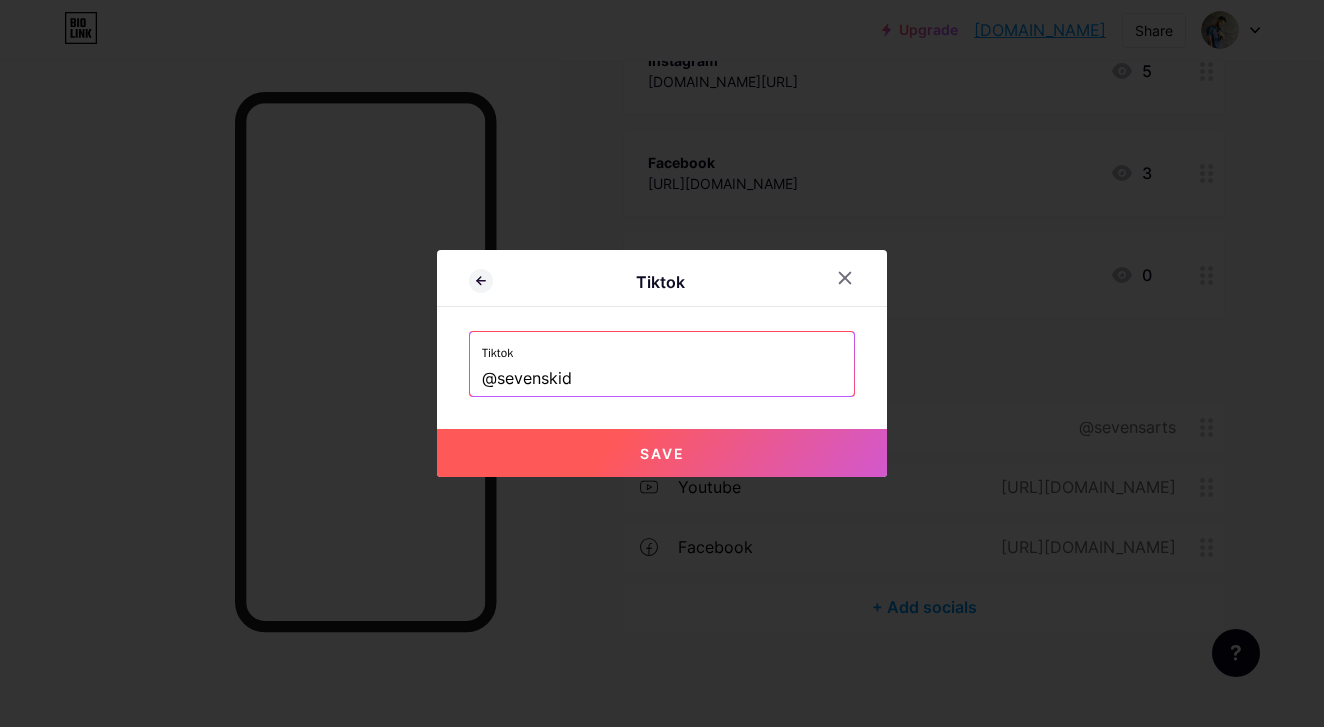 type on "https://tiktok.com/@sevenskid" 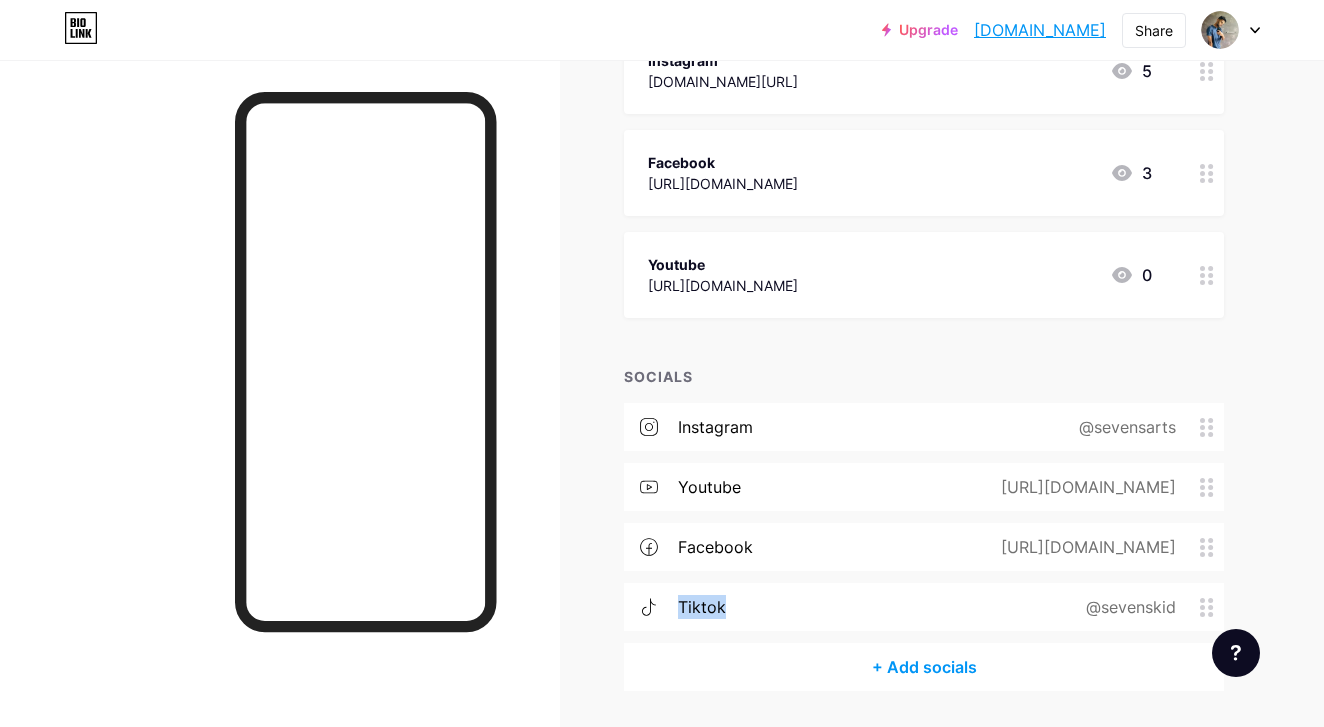 drag, startPoint x: 750, startPoint y: 601, endPoint x: 626, endPoint y: 627, distance: 126.69649 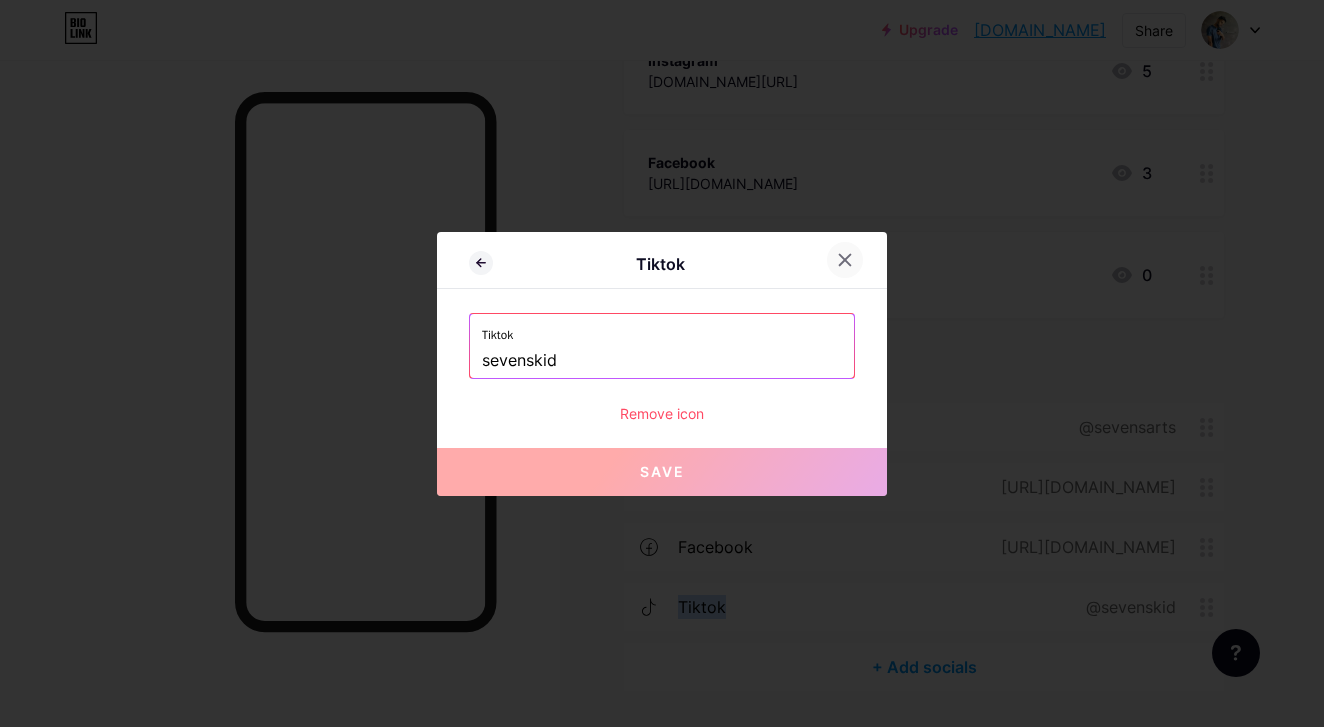 click 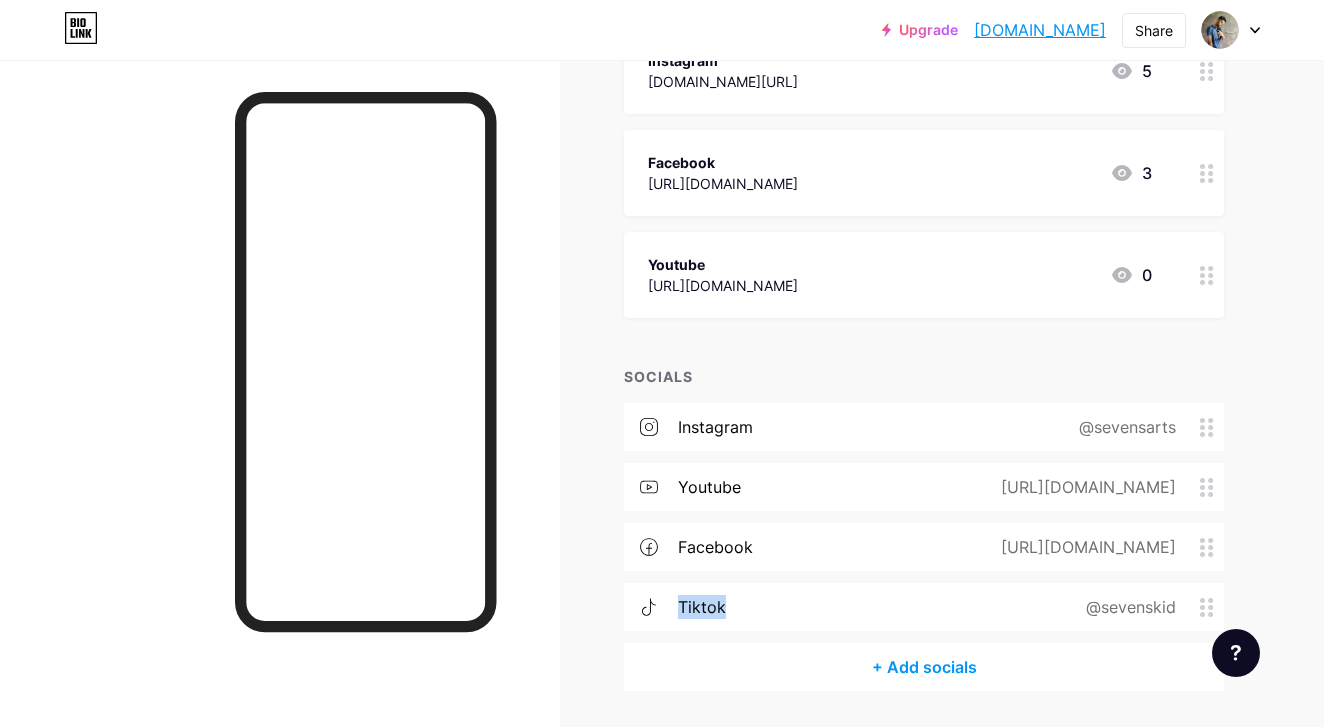 drag, startPoint x: 1199, startPoint y: 596, endPoint x: 1200, endPoint y: 503, distance: 93.00538 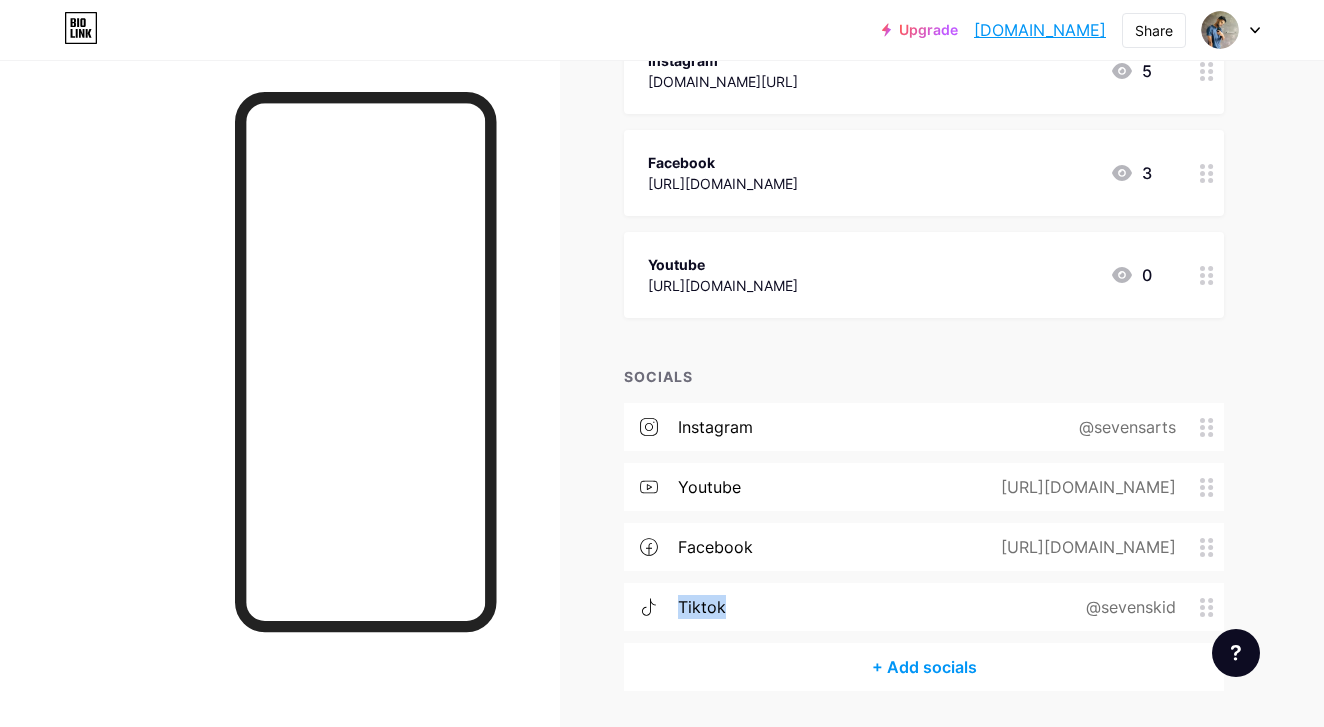click on "instagram
@sevensarts
youtube
https://www.youtube.com/@SevensKid
facebook
https://www.facebook.com/bhanugunasekaraa
tiktok
@sevenskid" at bounding box center [924, 523] 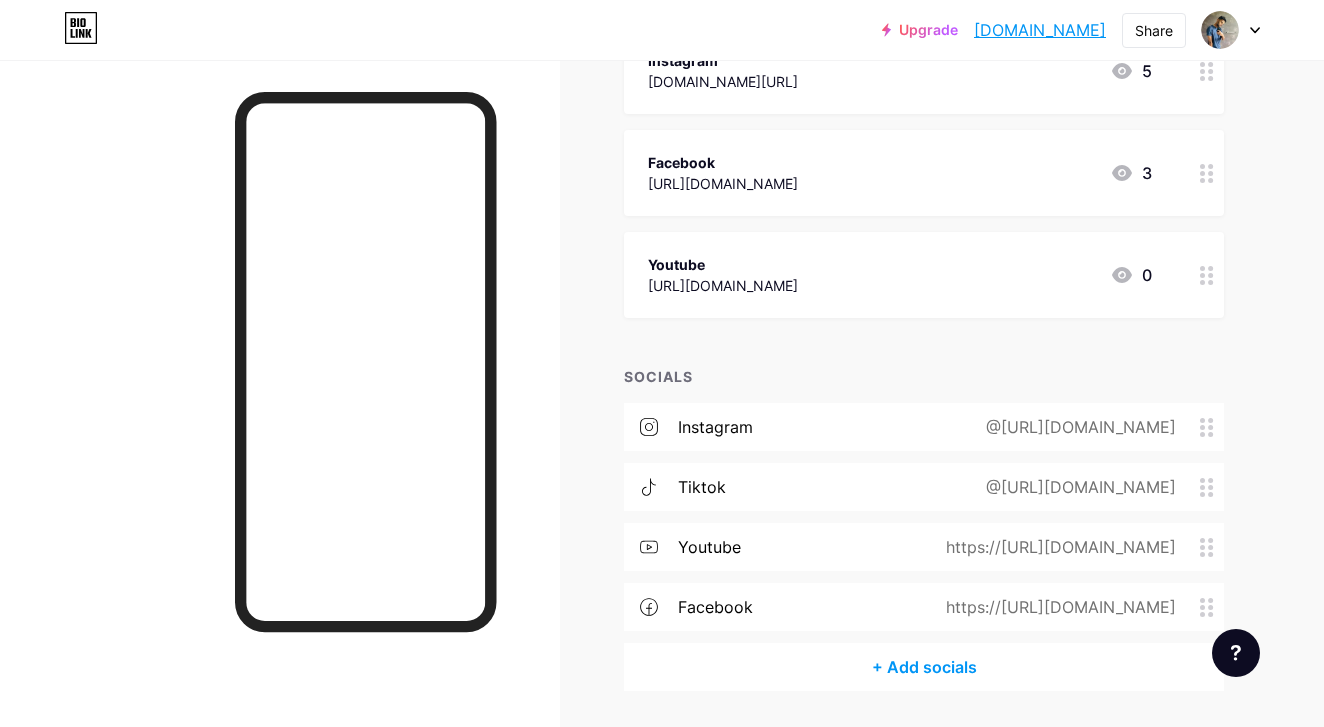 click on "Links
Posts
Design
Subscribers
NEW
Stats
Settings       + ADD LINK     + ADD EMBED
+ Add header
Manali 2.6 Million Views 🔥
https://youtu.be/rmhWZdC66CE?si=YboCgmWgKsuAjOks
0
✪ Verified Artist Youtube
https://www.youtube.com/@SevensKid
0
✪ Verified Artist On Spotify
https://open.spotify.com/artist/4BfGjXn4U0oYUtWRnVJzdV?si=dHVqdtB-SJa7xP6QxQ7Wlw
0
✪ Verified Artist On Apple Music
https://music.apple.com/lk/artist/bhanu-gunasekara/1560247693
0
Instagram
instagram.com/sevensarts
5" at bounding box center (654, 69) 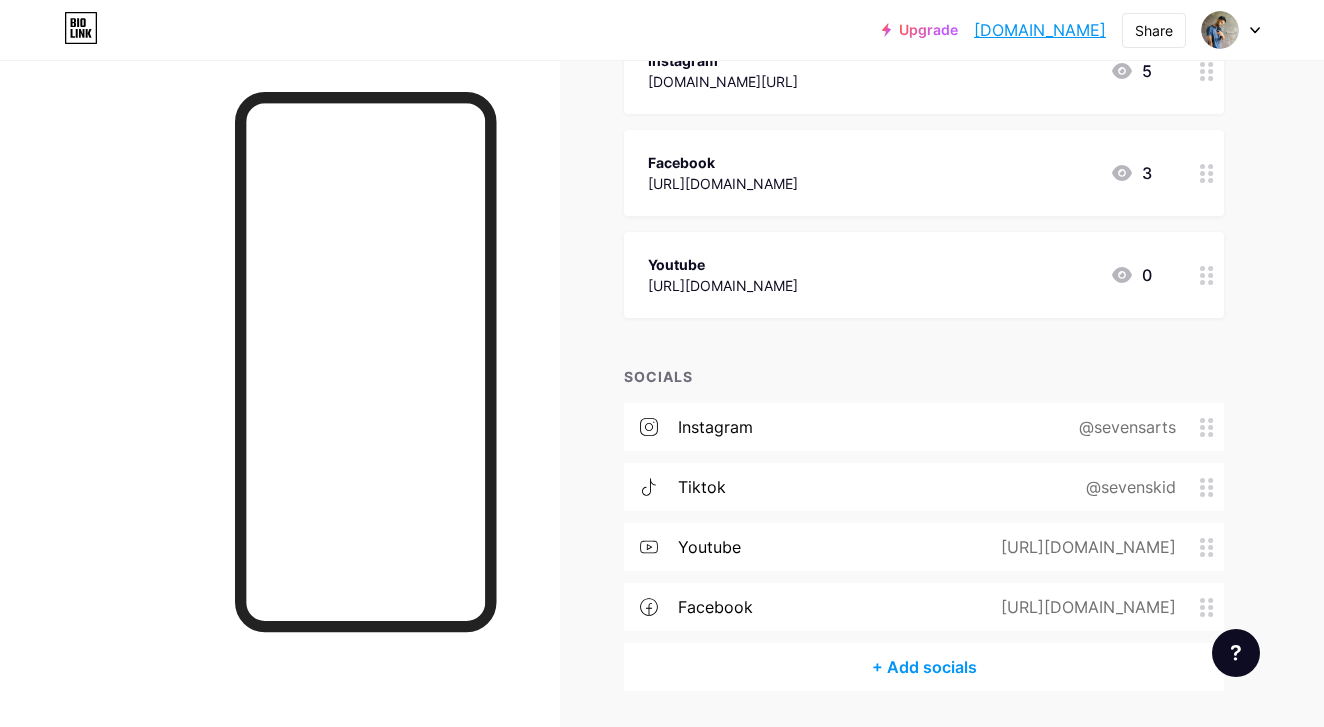 click on "+ Add socials" at bounding box center (924, 667) 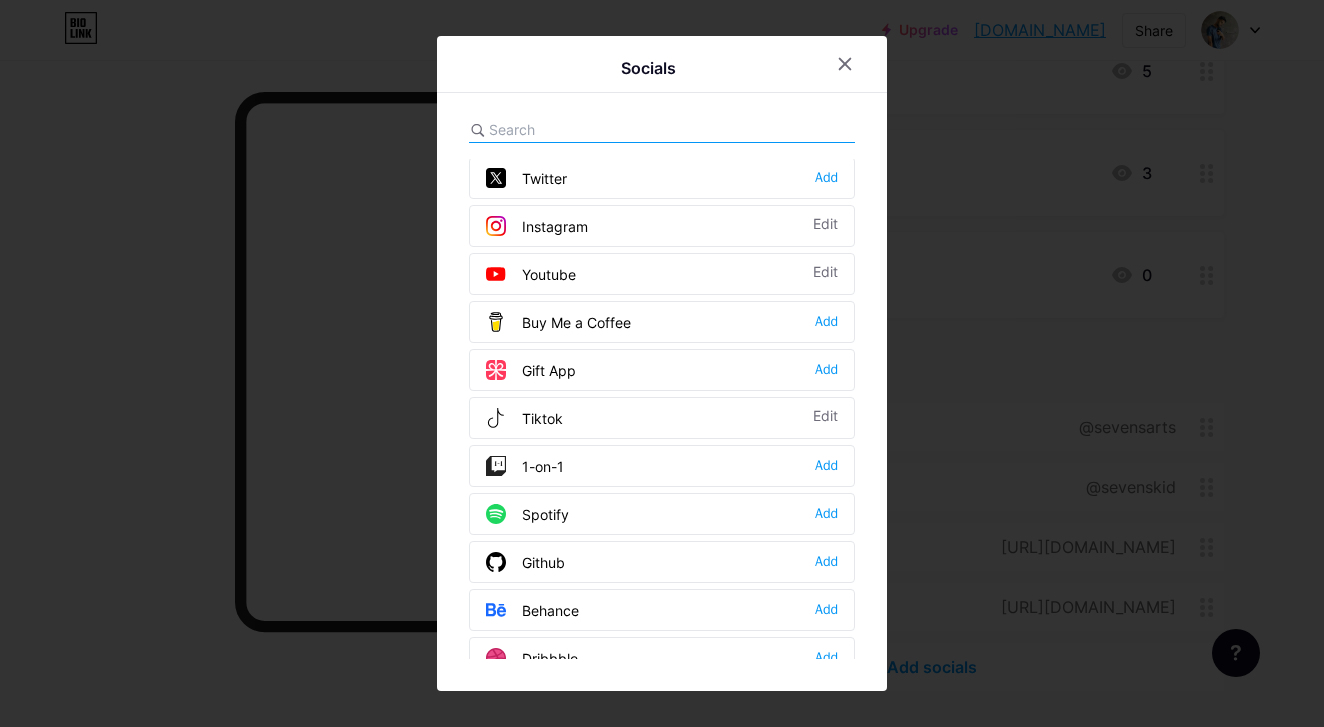 scroll, scrollTop: 102, scrollLeft: 0, axis: vertical 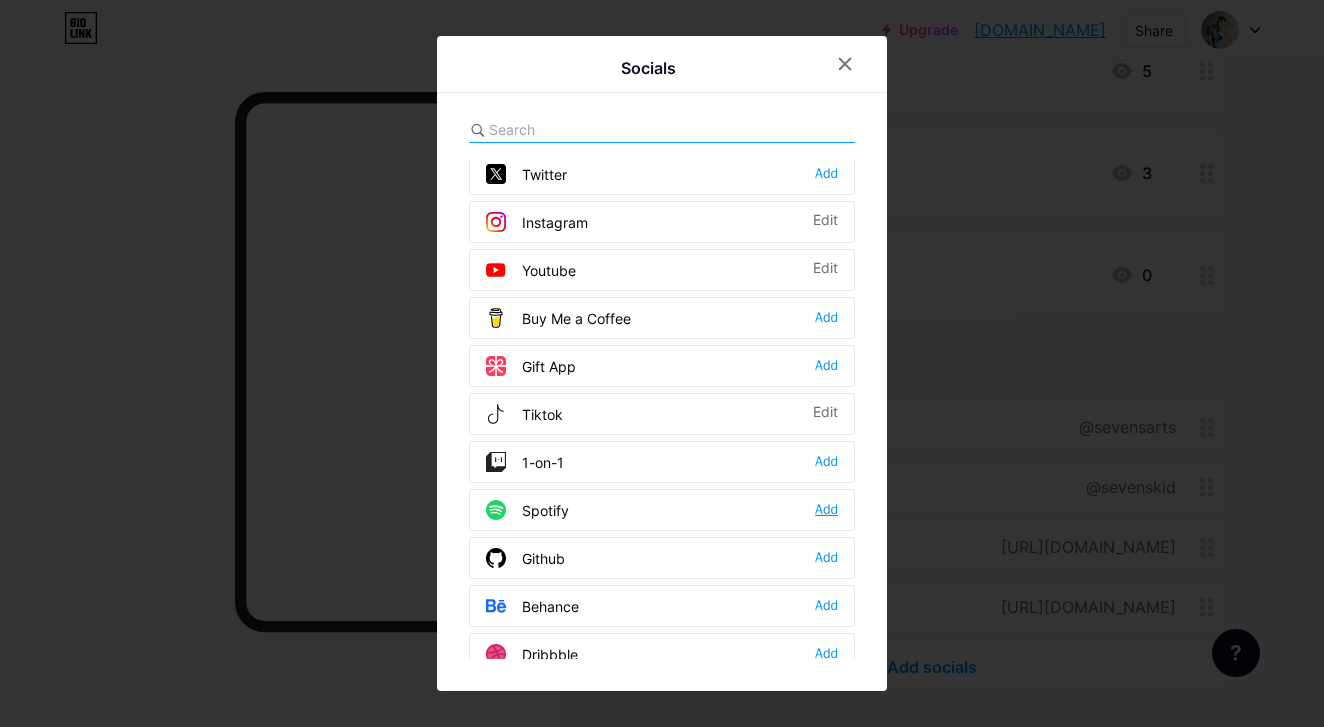 click on "Add" at bounding box center [826, 510] 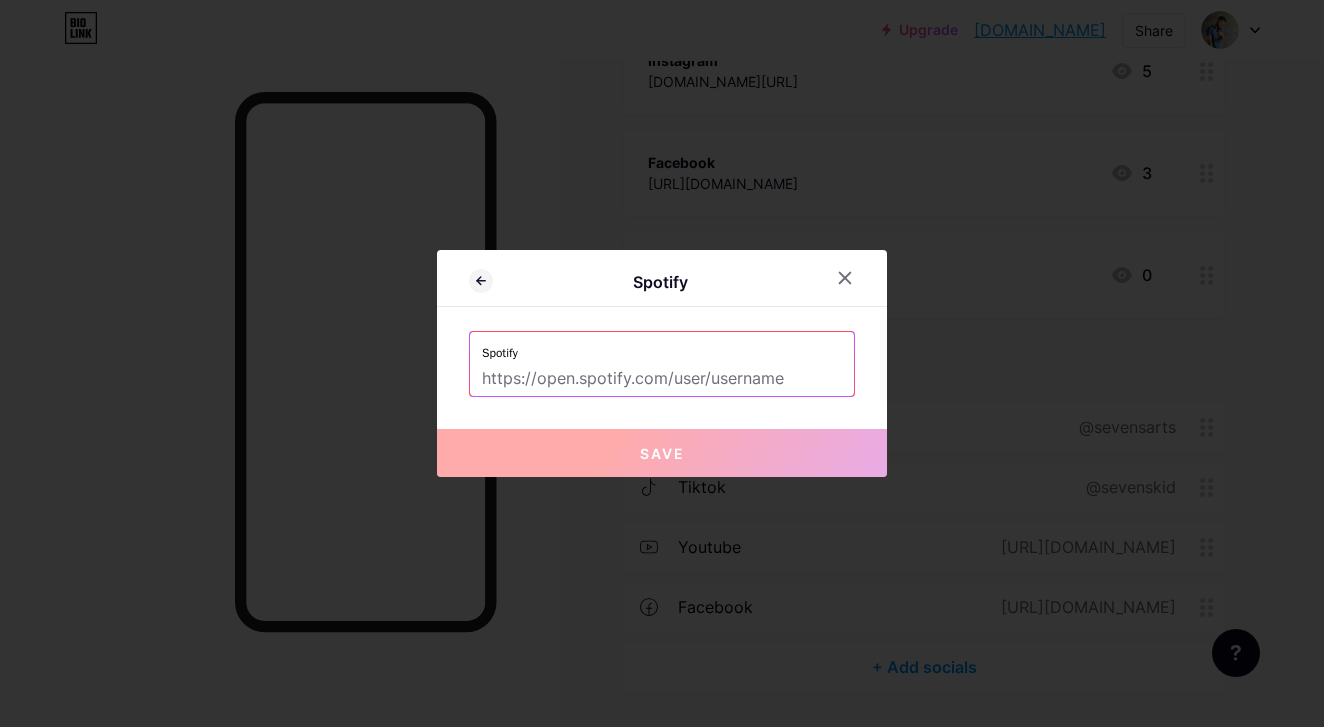 paste on "[URL][DOMAIN_NAME]" 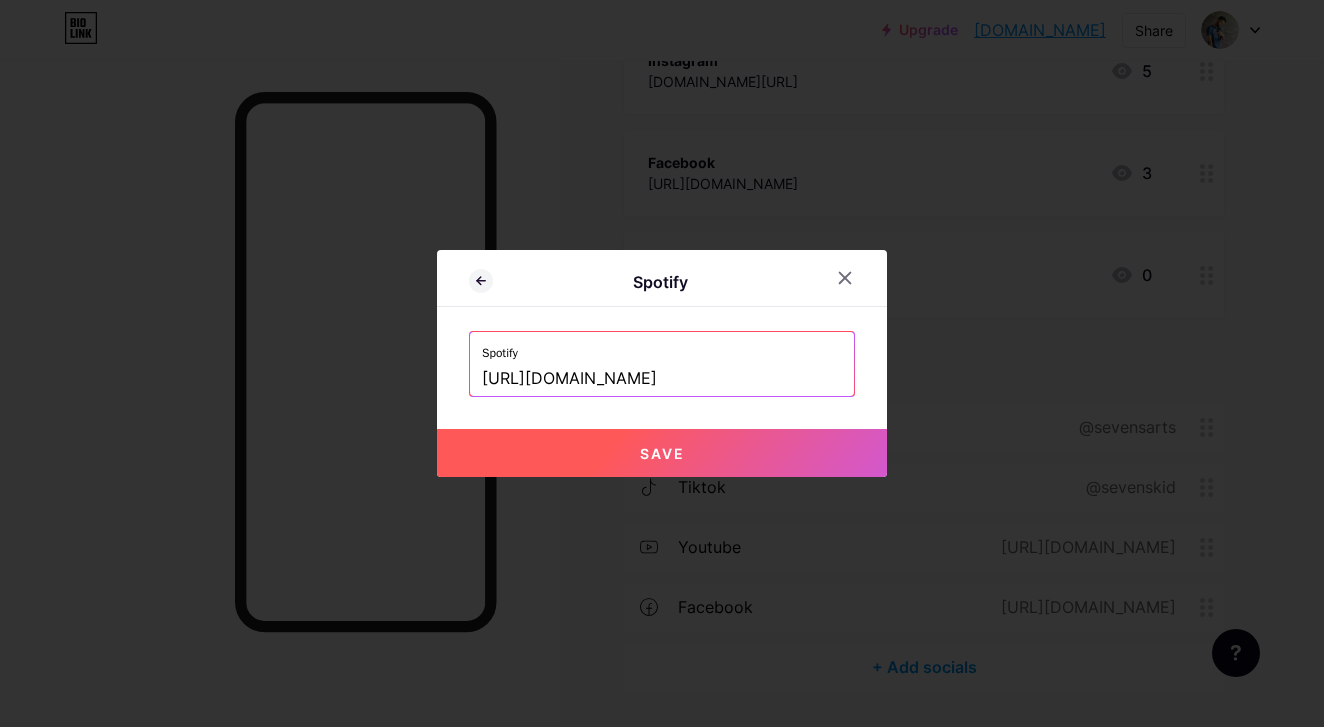 type on "[URL][DOMAIN_NAME]" 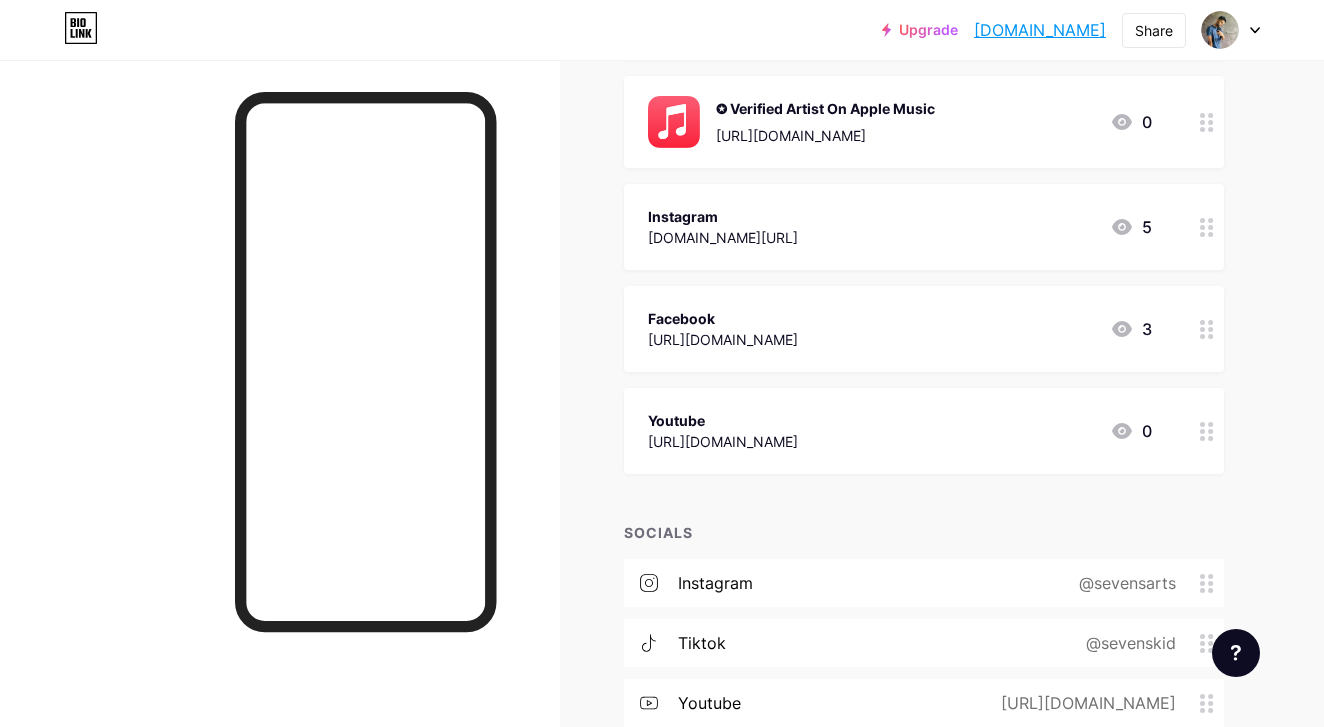 scroll, scrollTop: 238, scrollLeft: 0, axis: vertical 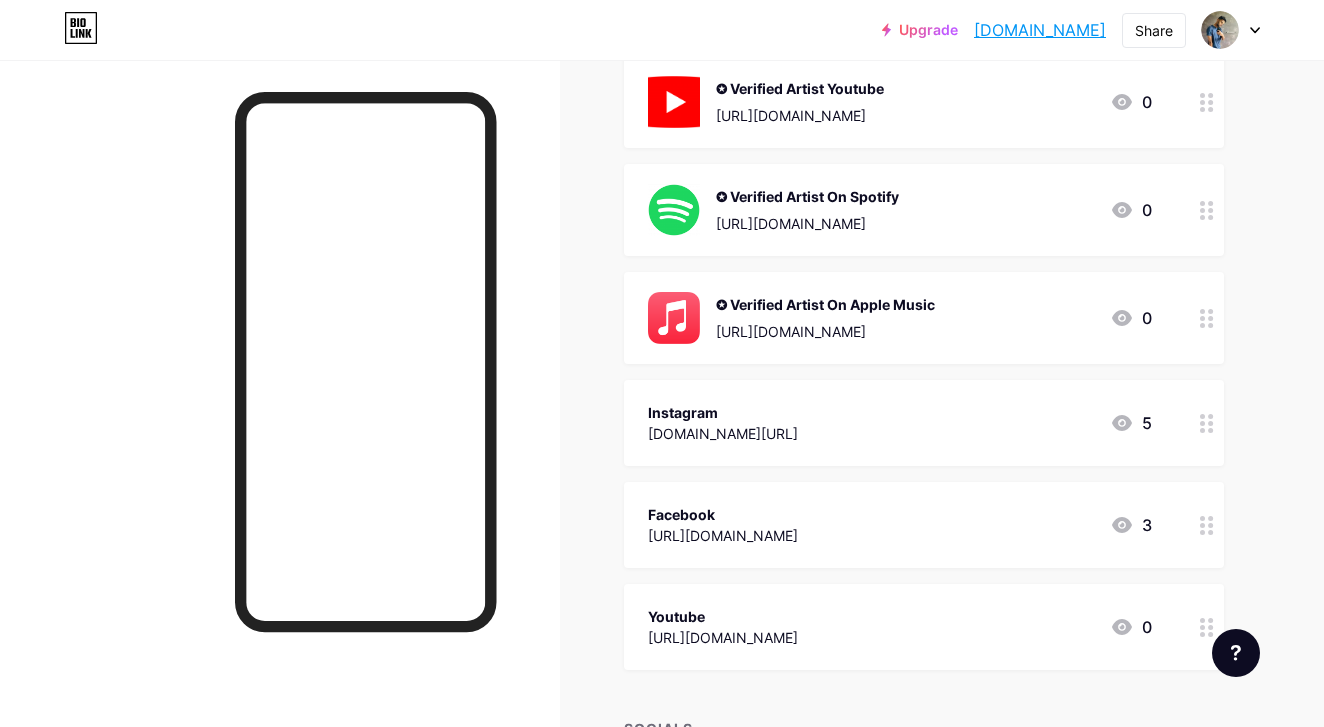 click 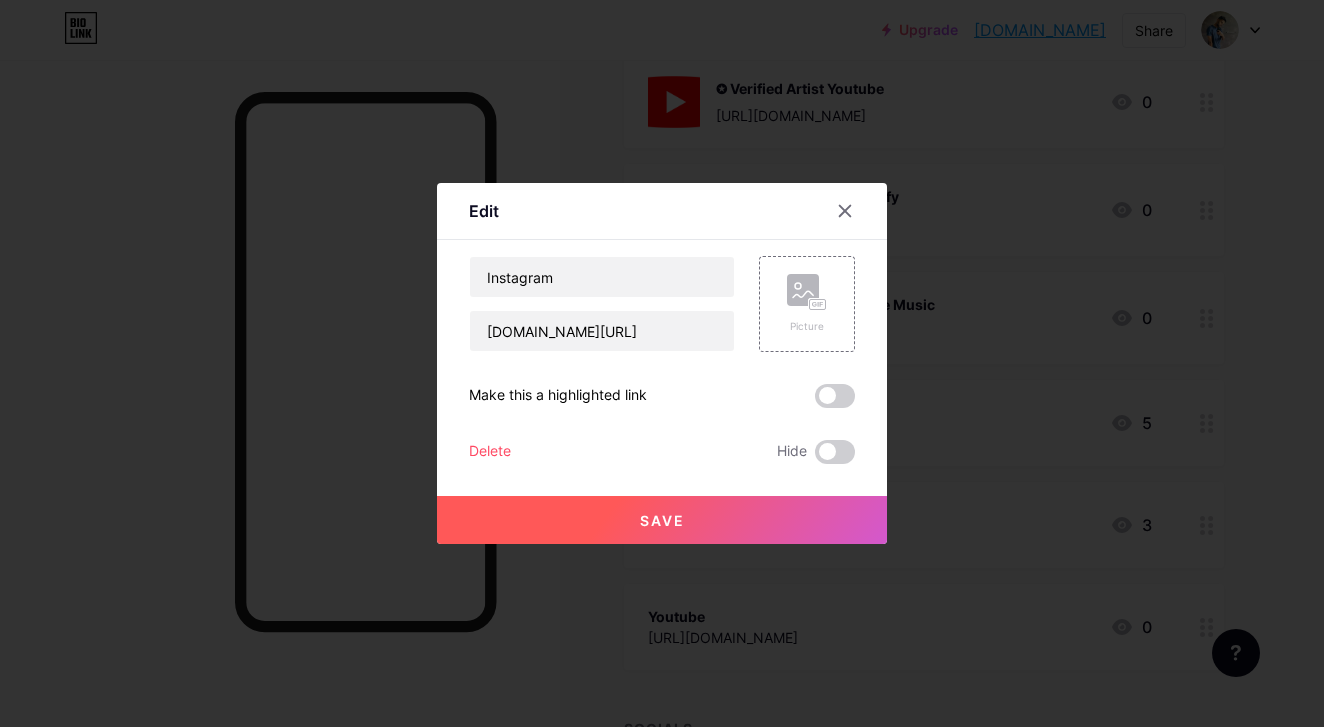 click on "Delete" at bounding box center [490, 452] 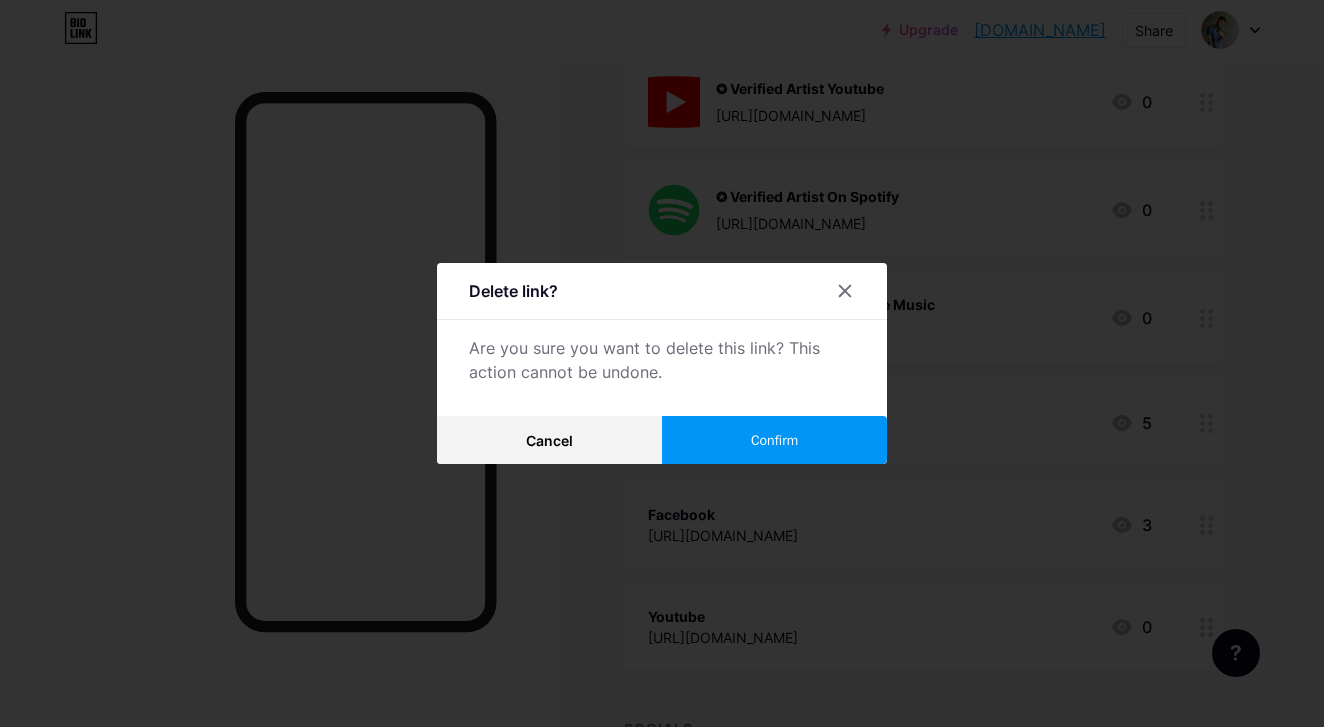 click on "Confirm" at bounding box center (774, 440) 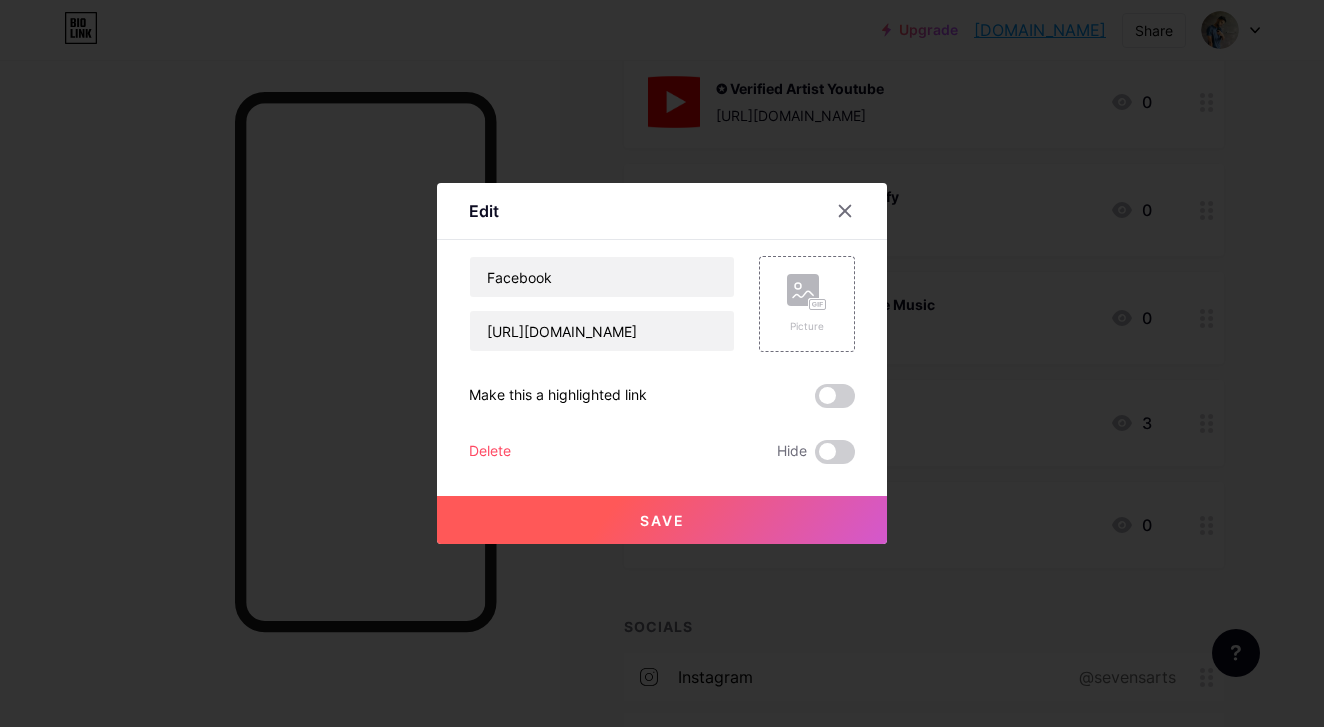 click on "Delete" at bounding box center [490, 452] 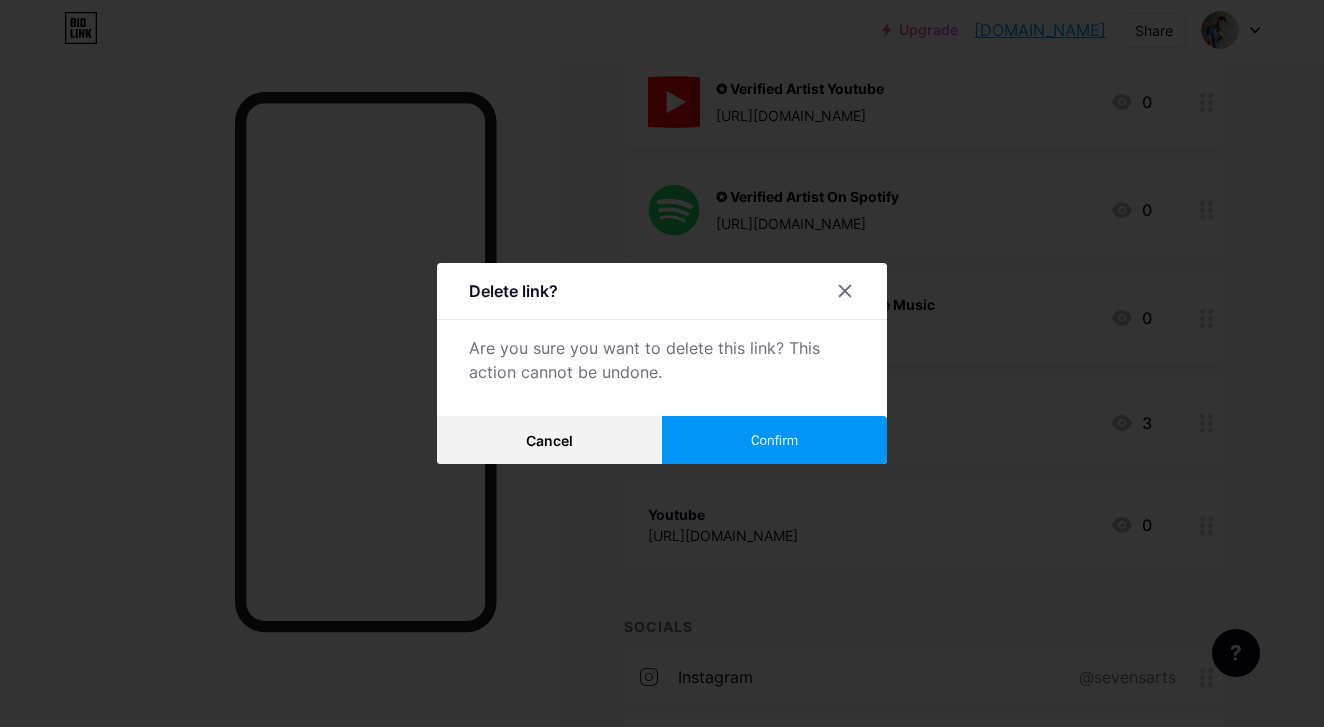 click on "Confirm" at bounding box center [774, 440] 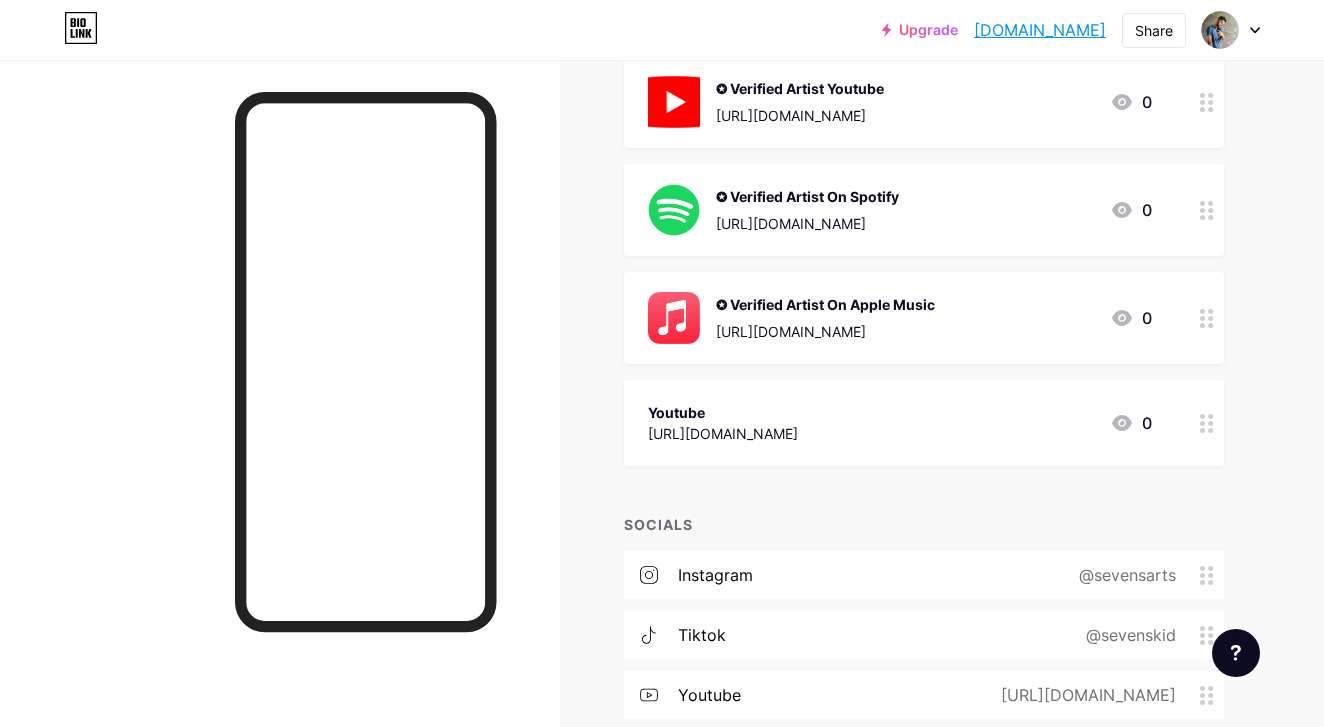 click 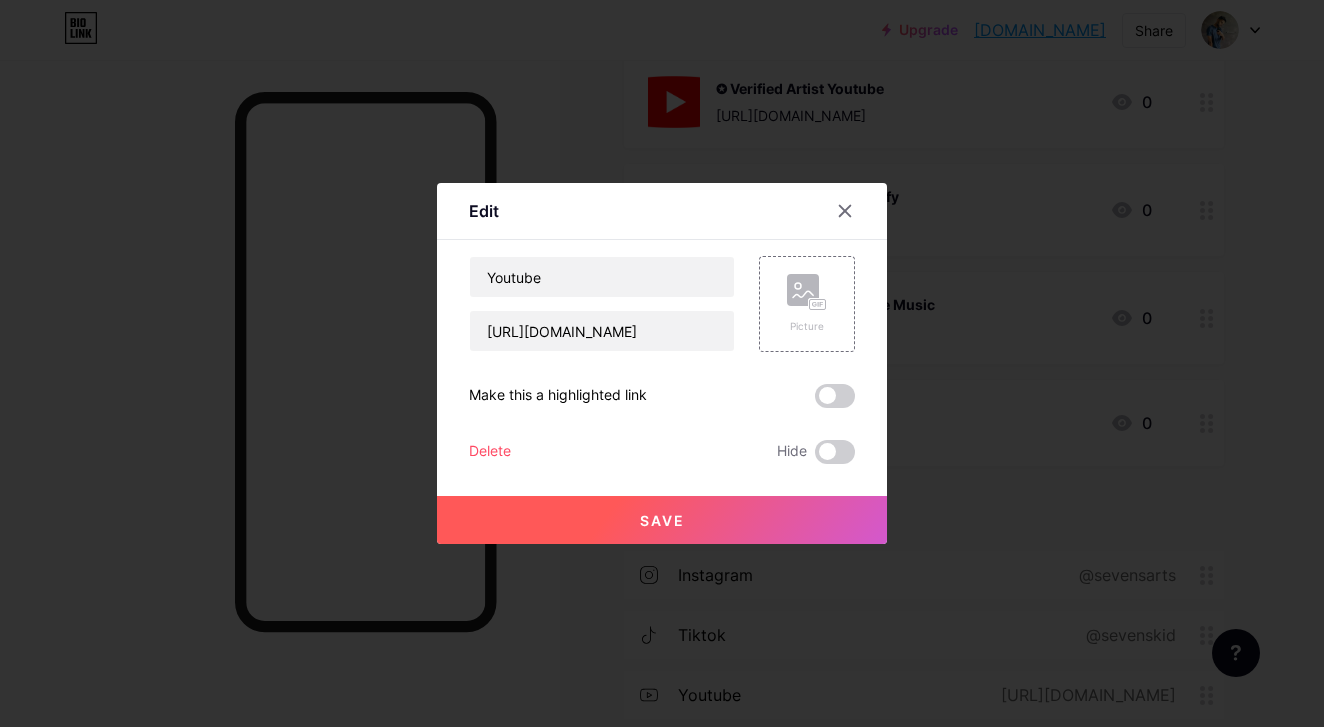 click on "Delete" at bounding box center (490, 452) 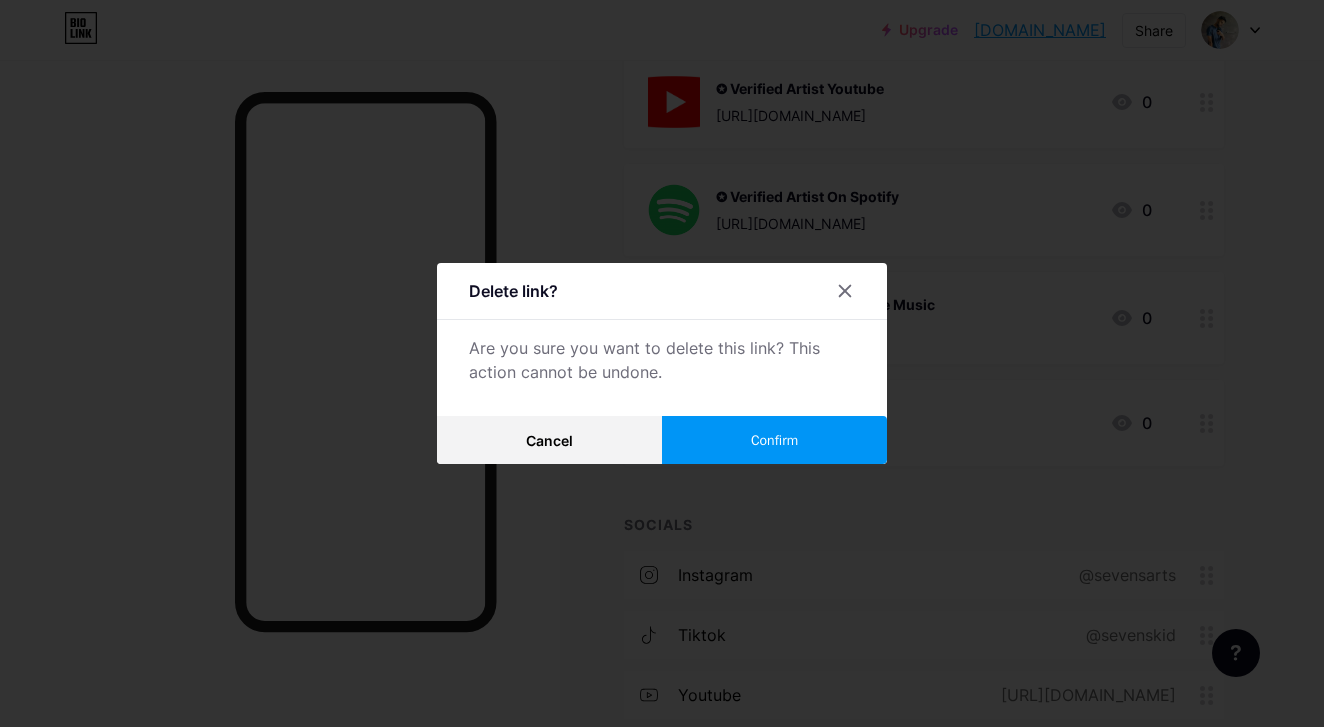 click on "Confirm" at bounding box center [774, 440] 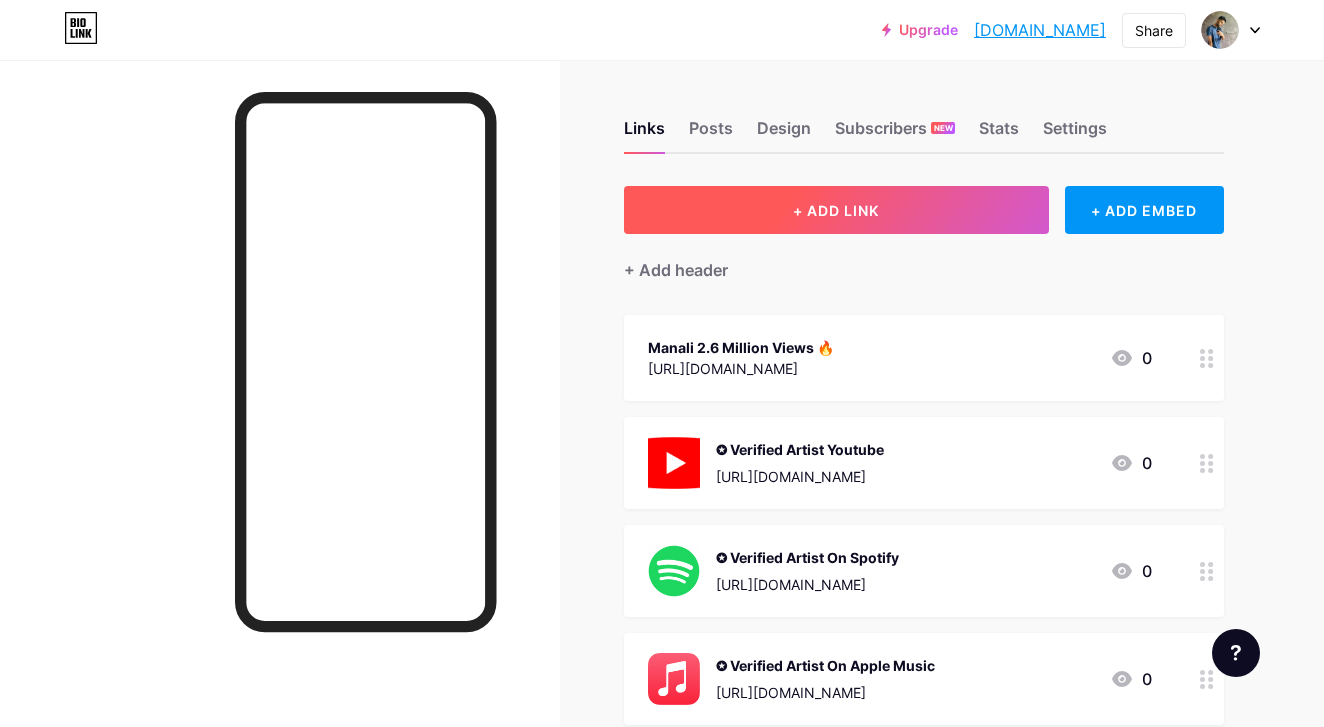 scroll, scrollTop: 0, scrollLeft: 0, axis: both 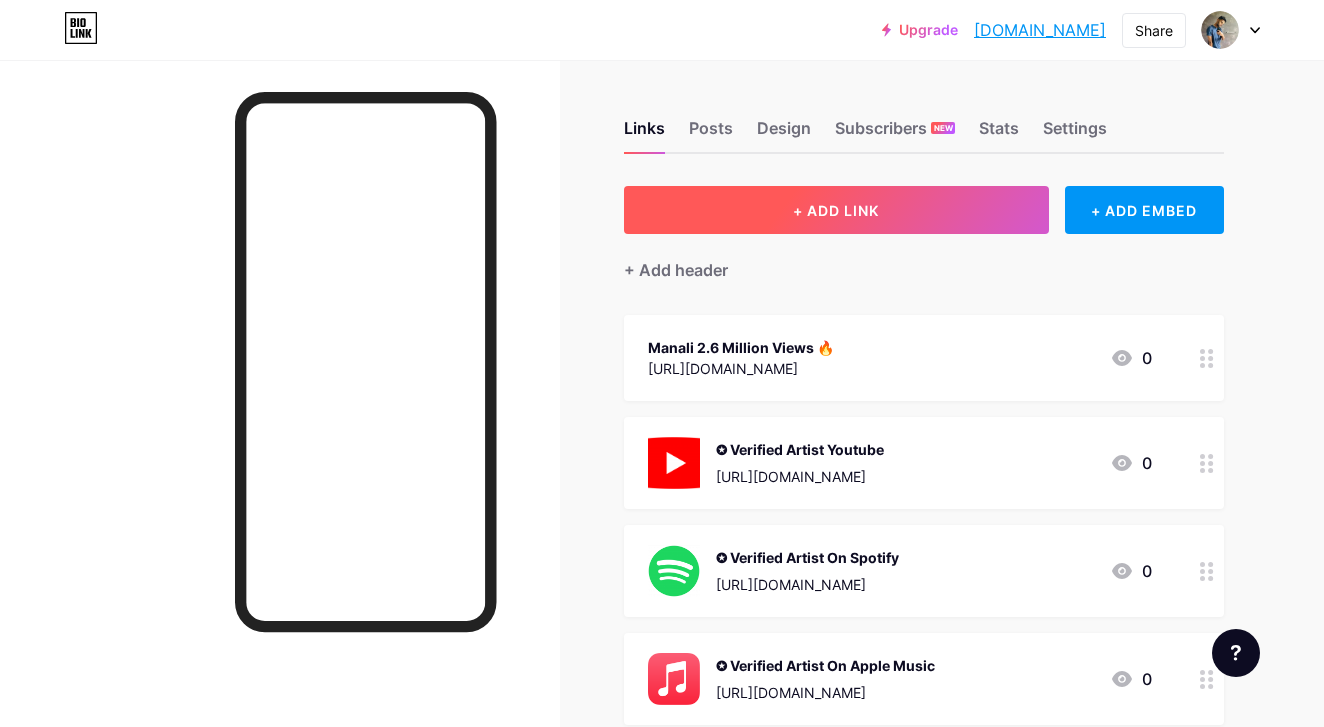 click on "+ ADD LINK" at bounding box center [836, 210] 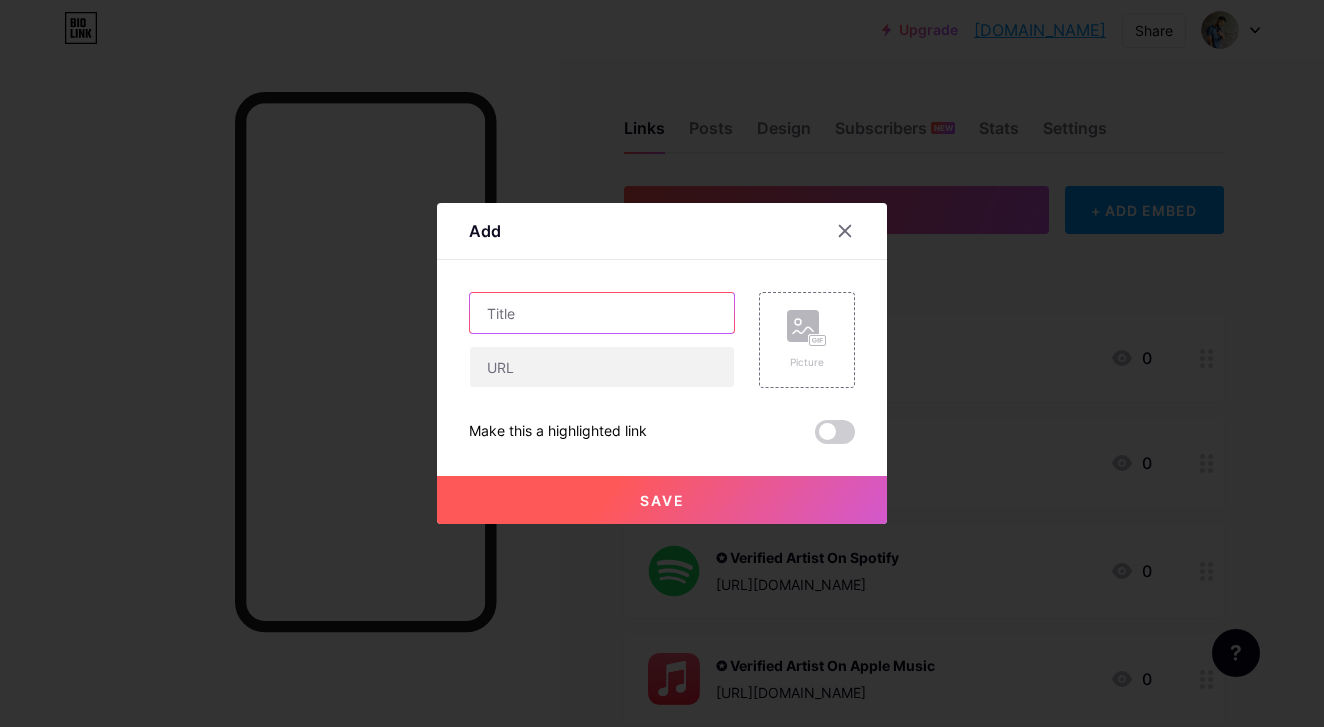 click at bounding box center [602, 313] 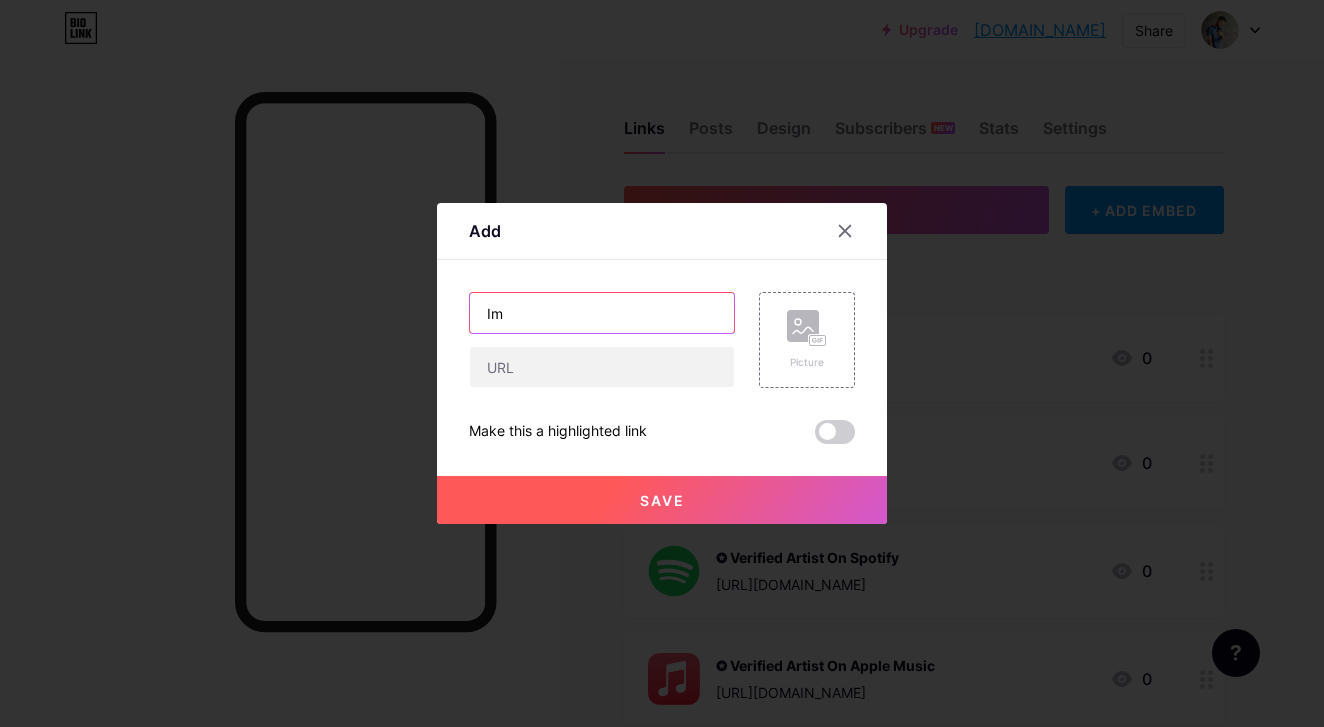 type on "I" 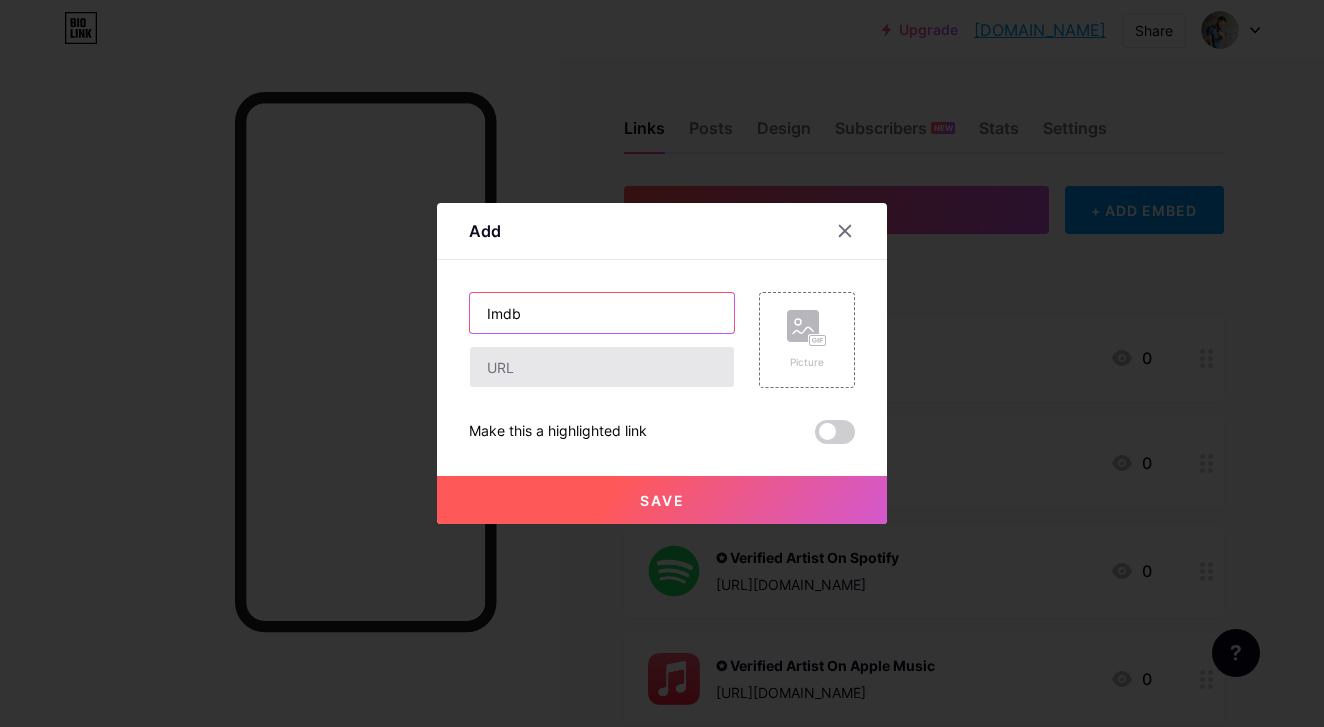 type on "Imdb" 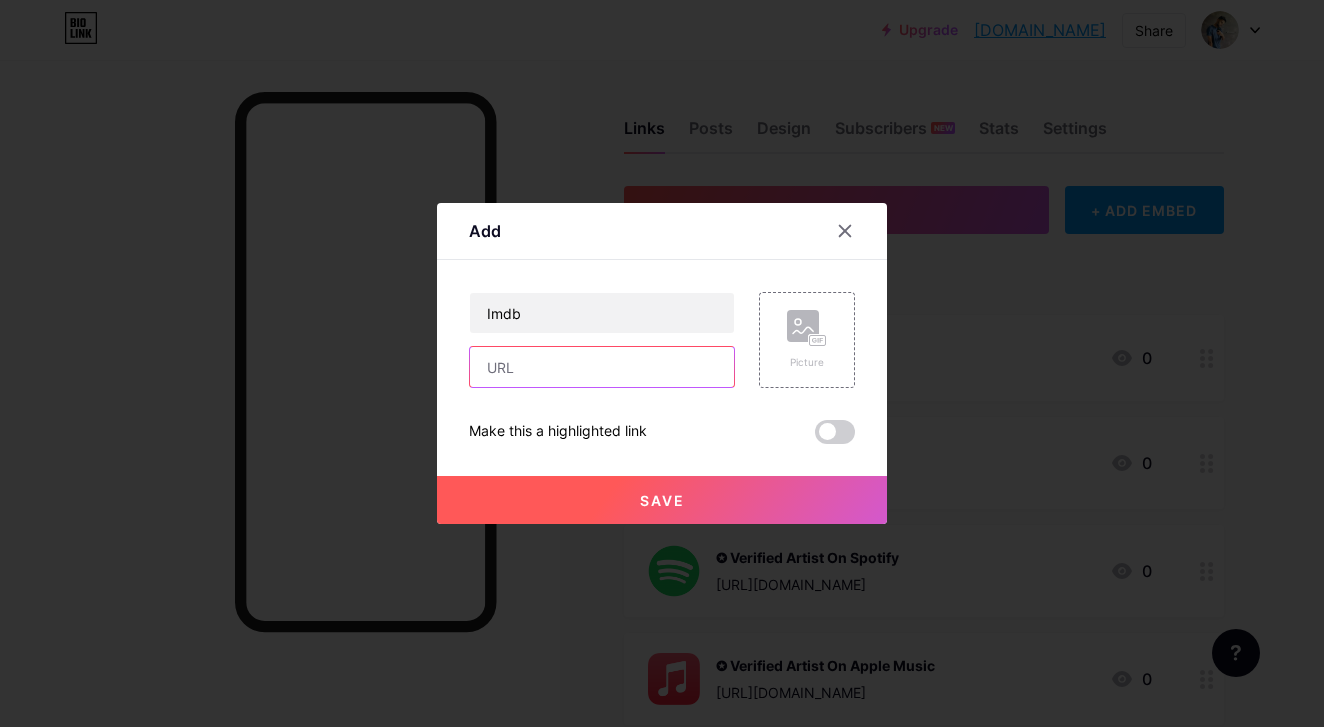 click at bounding box center (602, 367) 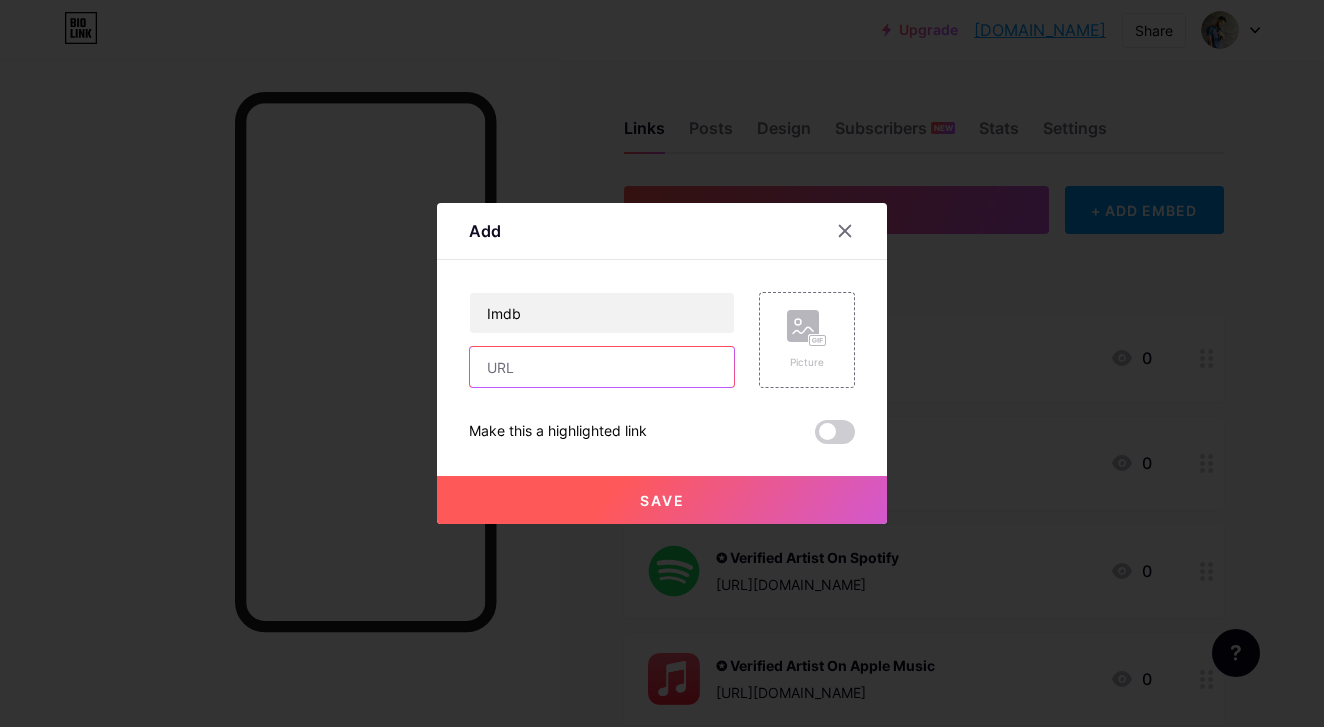 paste on "[URL][DOMAIN_NAME]" 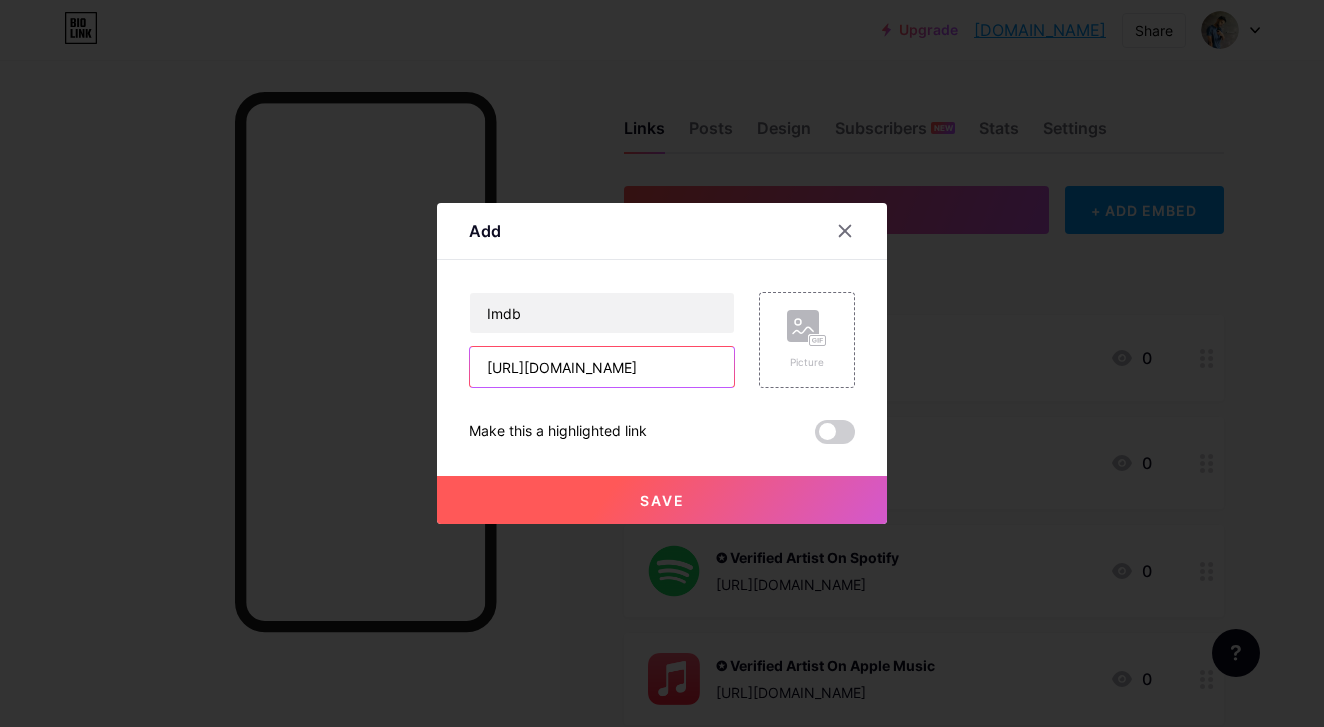 type on "[URL][DOMAIN_NAME]" 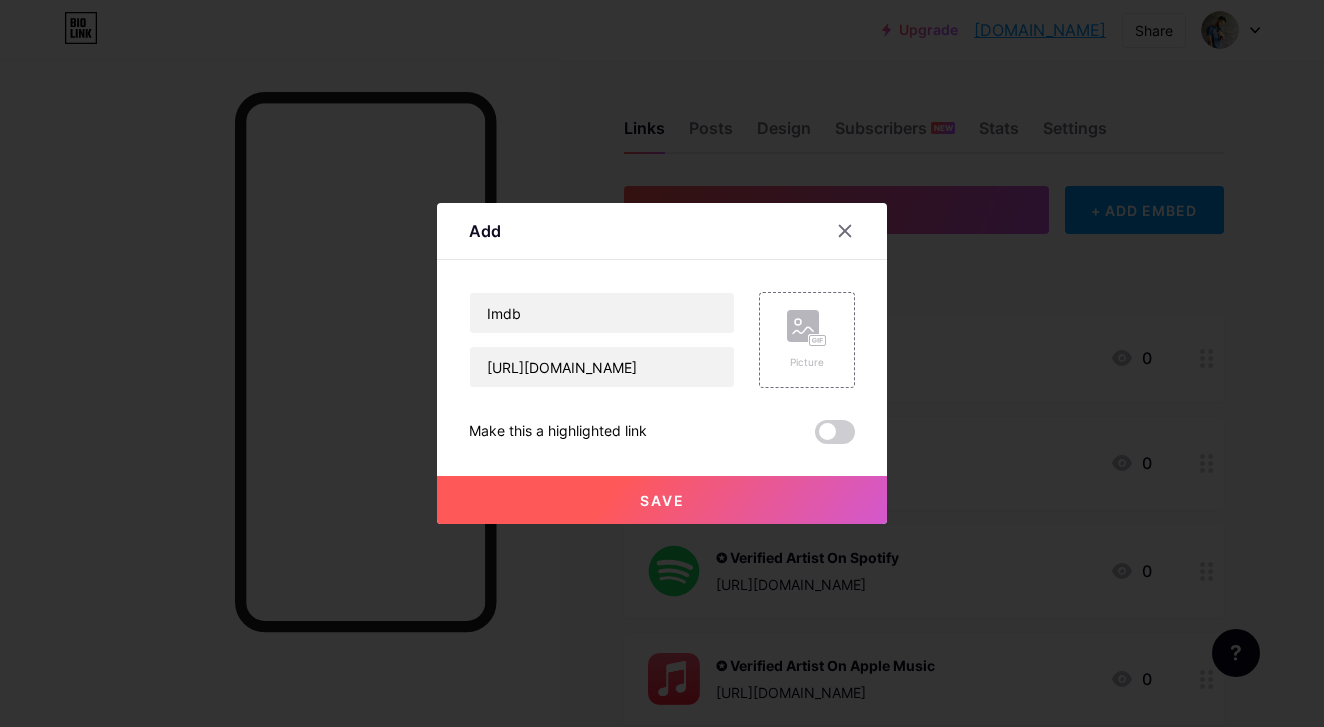 click on "Save" at bounding box center [662, 500] 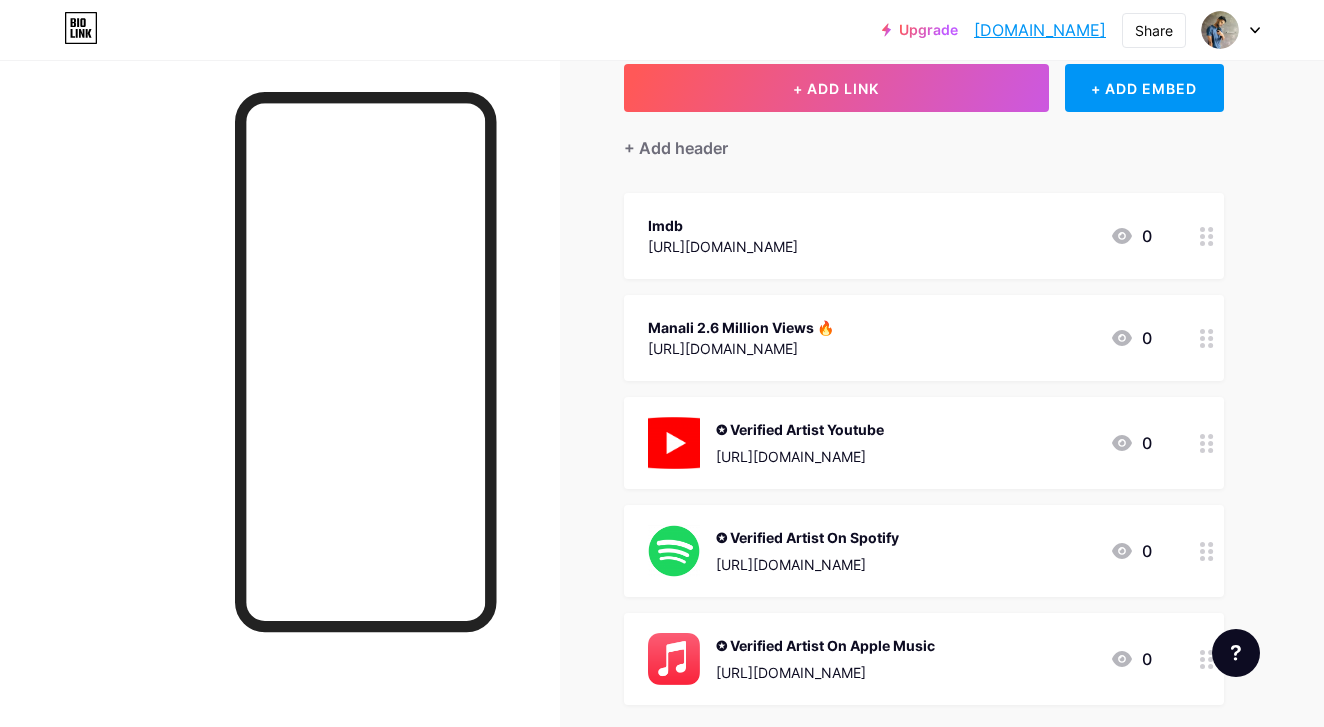 scroll, scrollTop: 126, scrollLeft: 0, axis: vertical 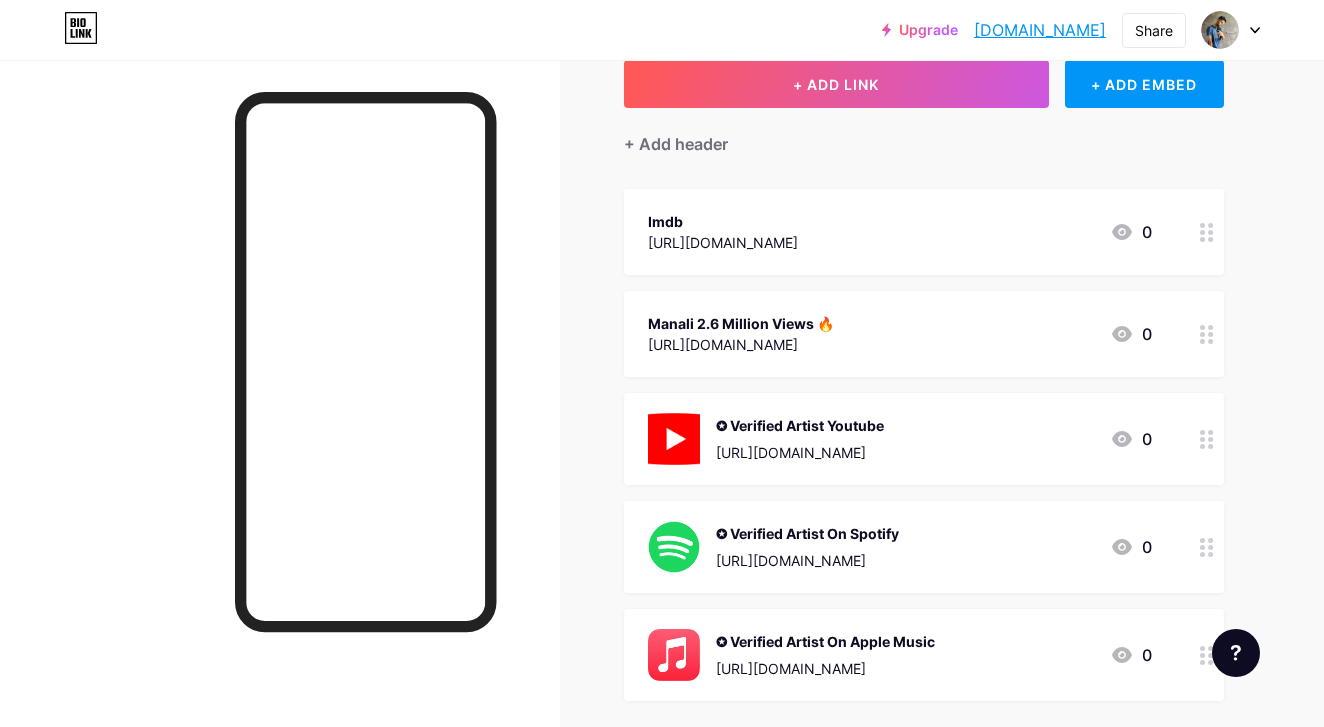 drag, startPoint x: 778, startPoint y: 225, endPoint x: 797, endPoint y: 387, distance: 163.1104 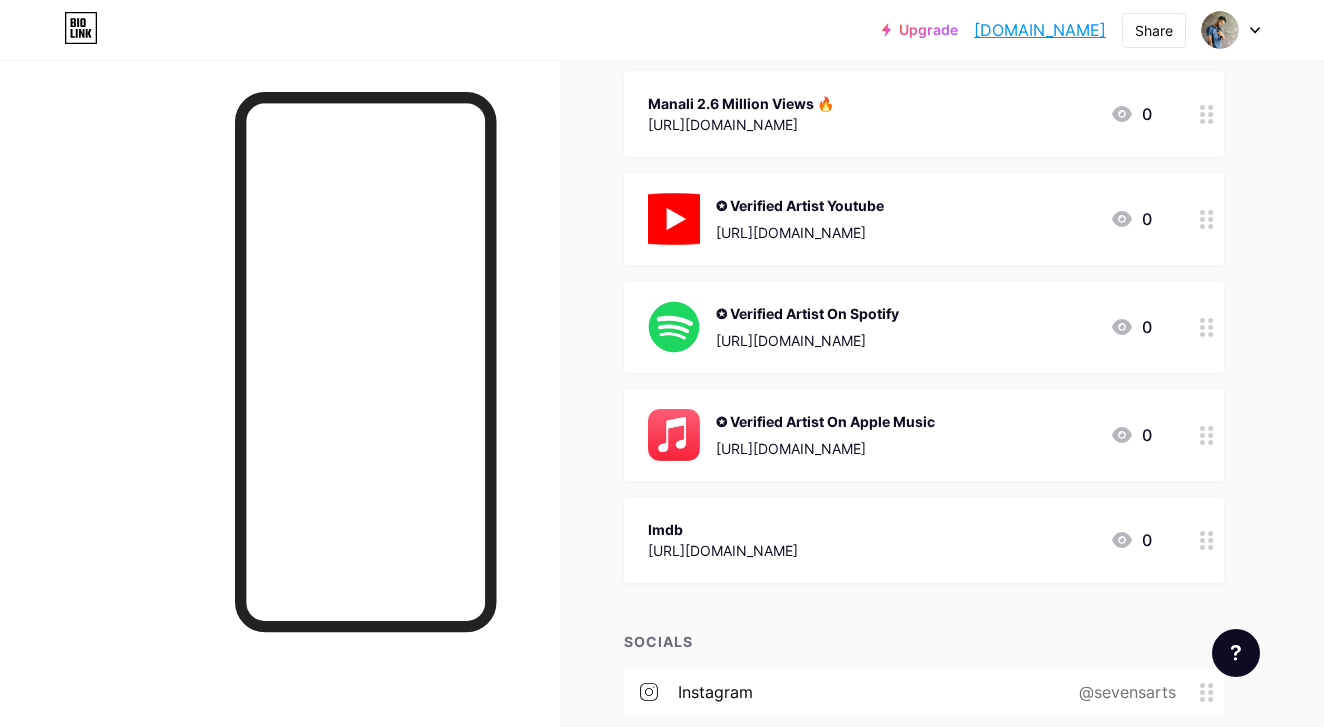 scroll, scrollTop: 293, scrollLeft: 0, axis: vertical 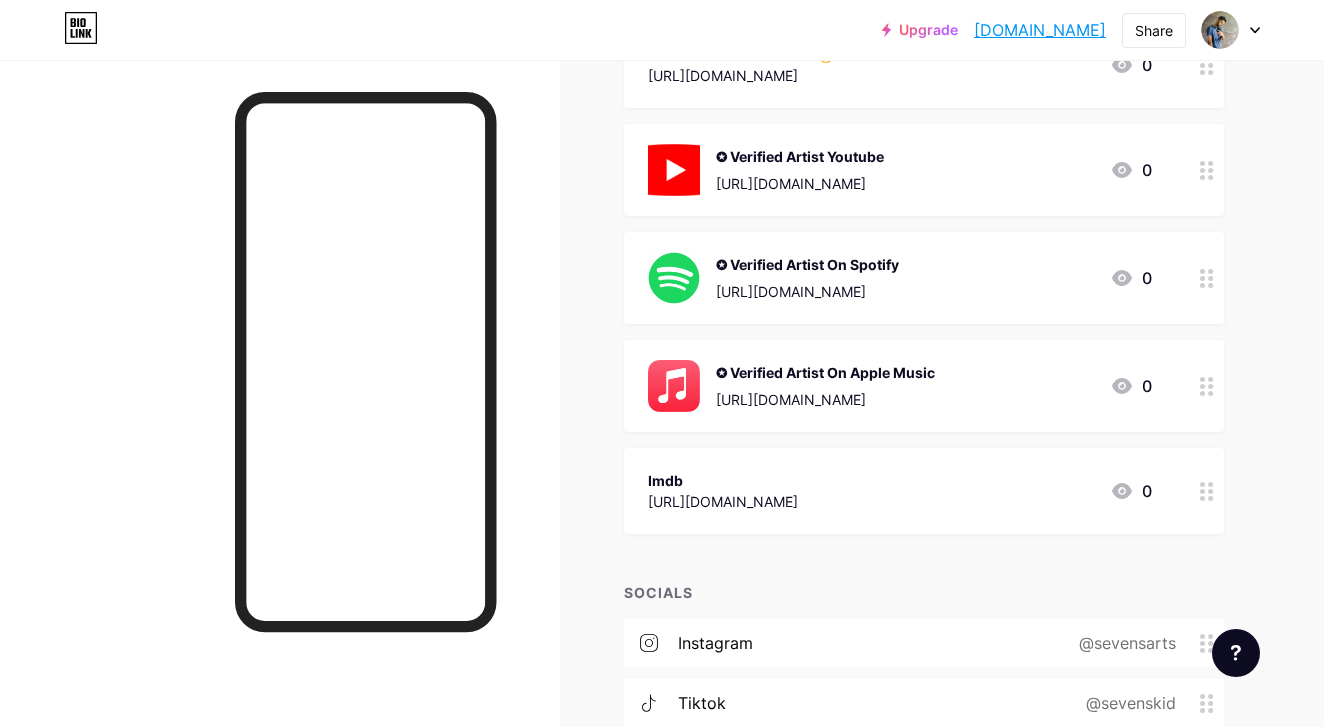 click on "[URL][DOMAIN_NAME]" at bounding box center [723, 501] 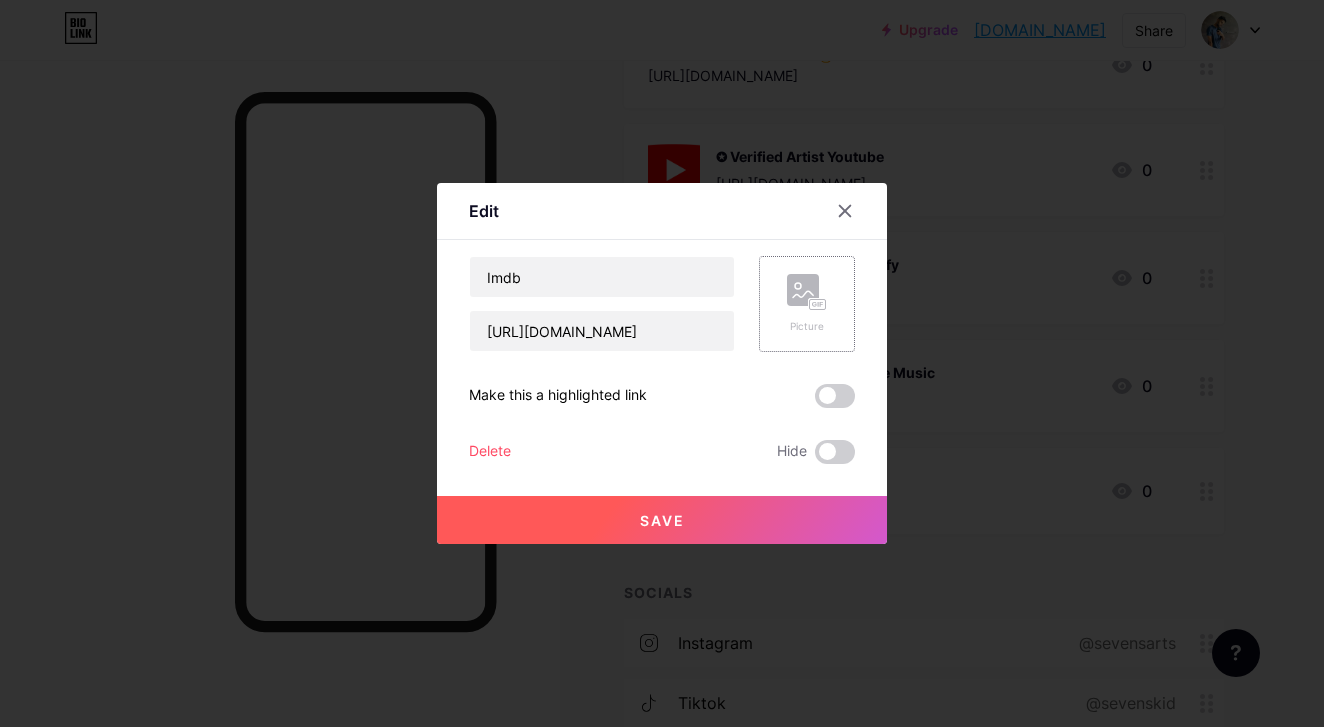 click 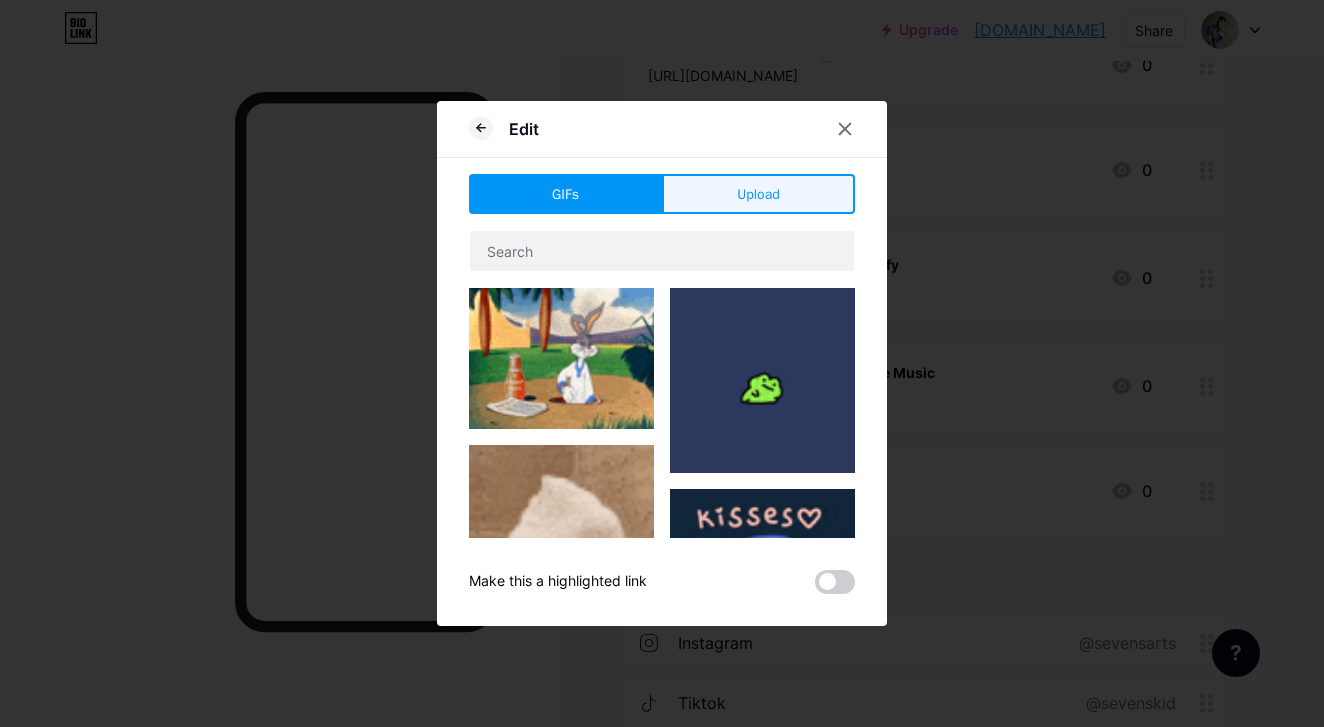 click on "Upload" at bounding box center (758, 194) 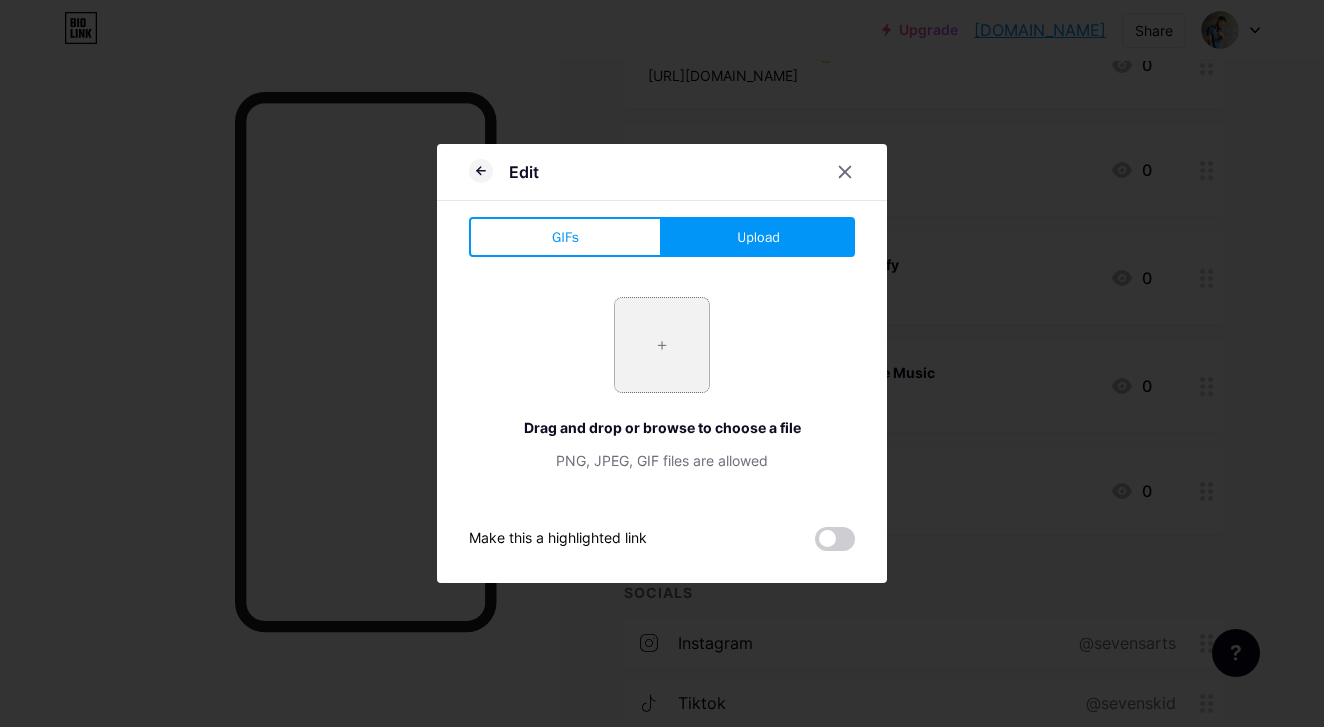 click at bounding box center (662, 345) 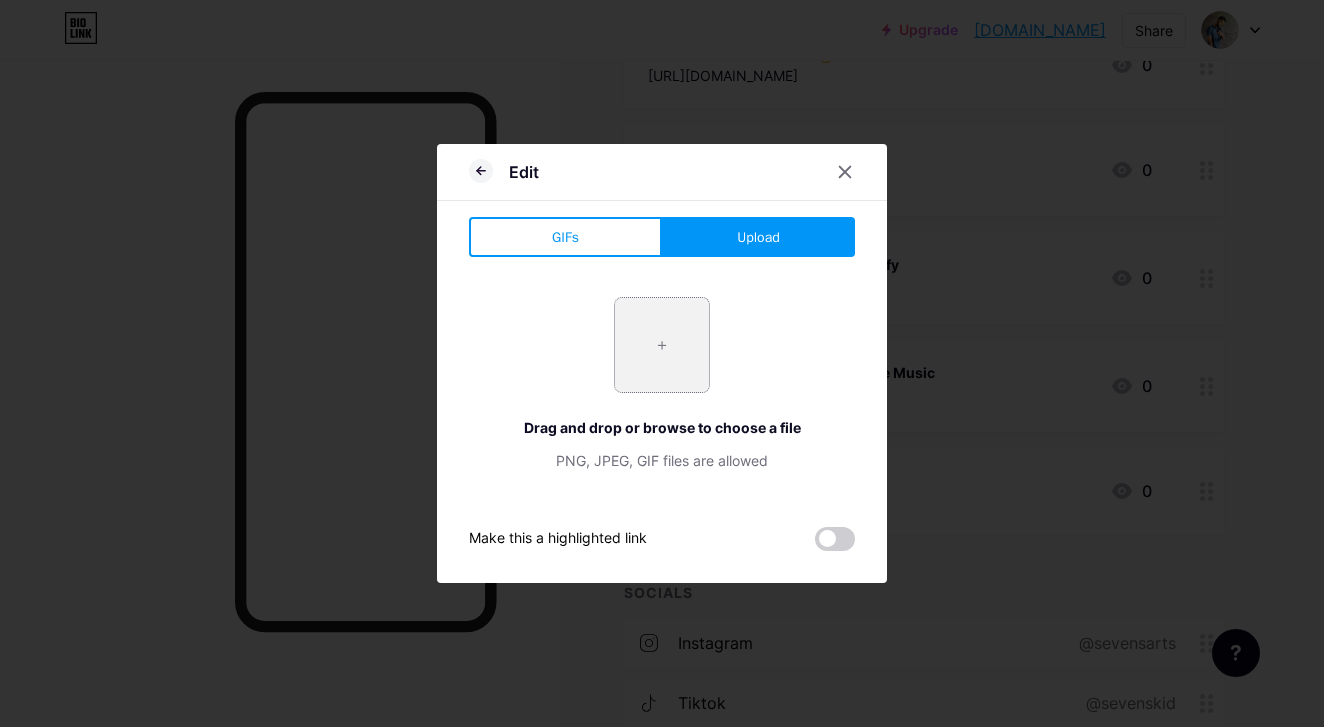 type on "C:\fakepath\channels4_profile.jpg" 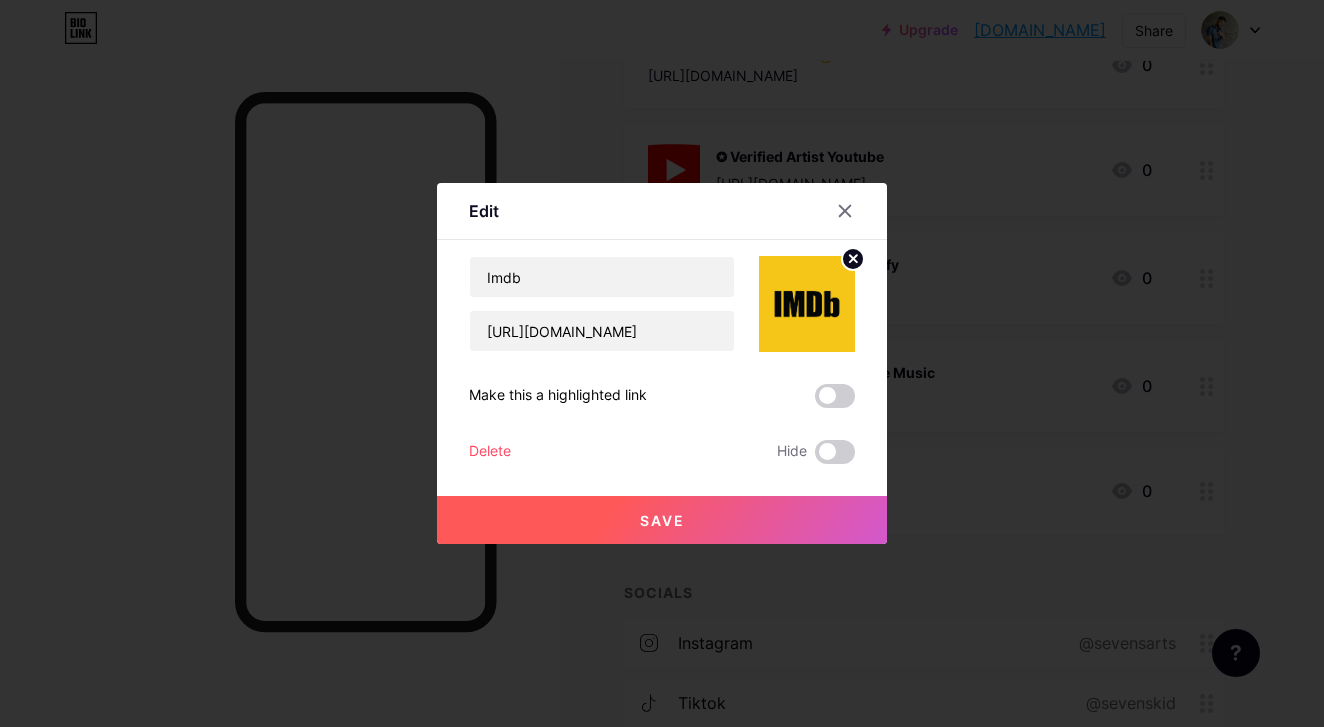 click on "Save" at bounding box center (662, 520) 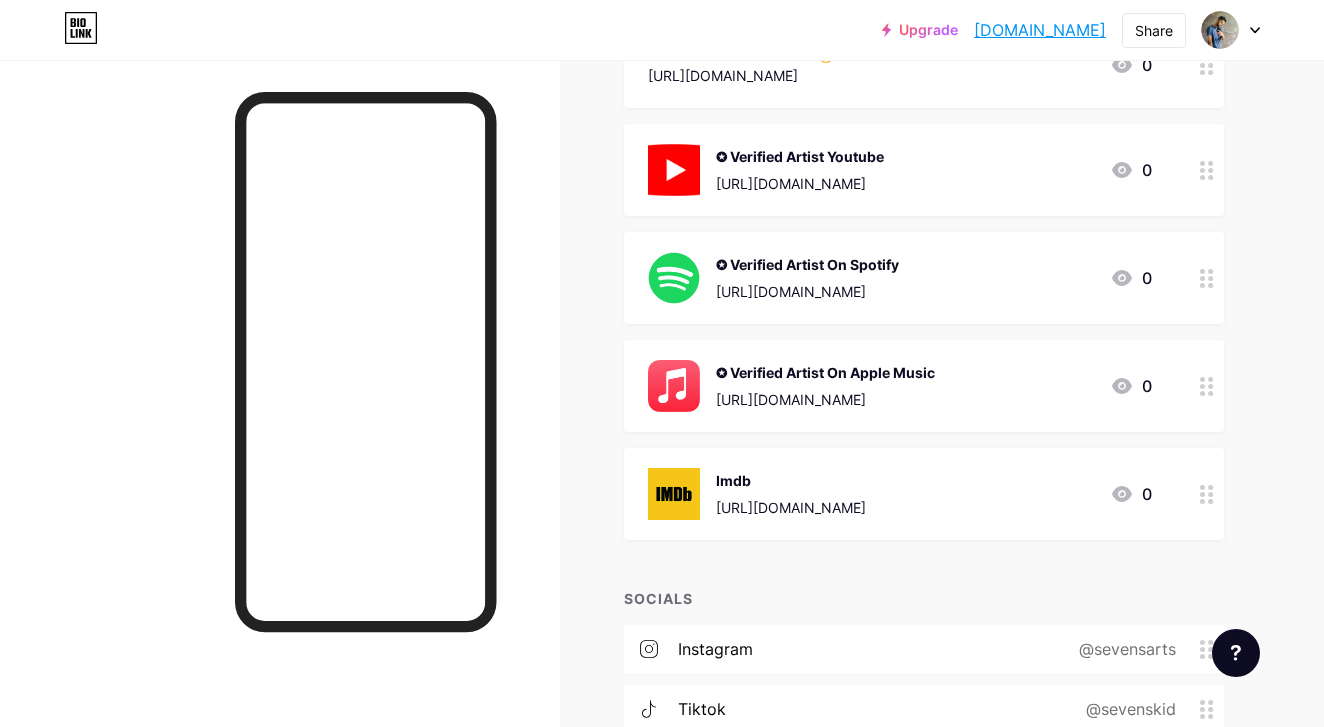click on "[URL][DOMAIN_NAME]" at bounding box center [791, 507] 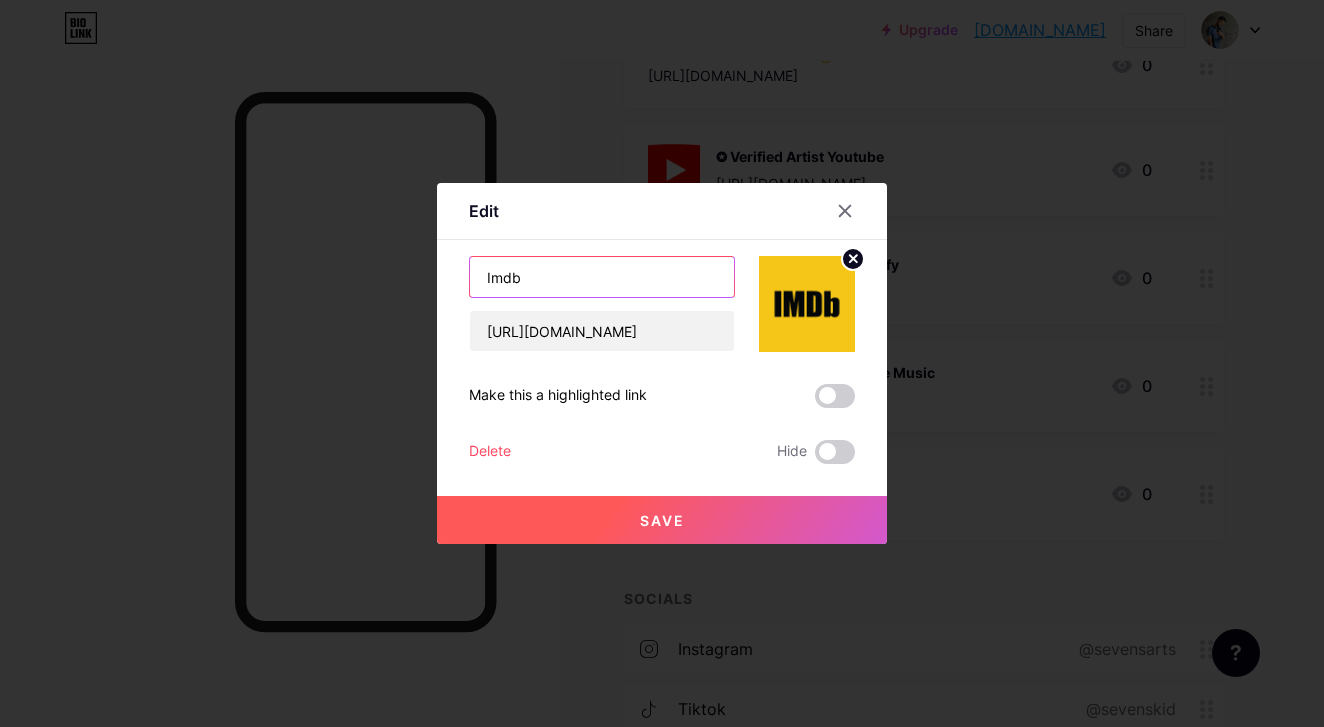 click on "Imdb" at bounding box center [602, 277] 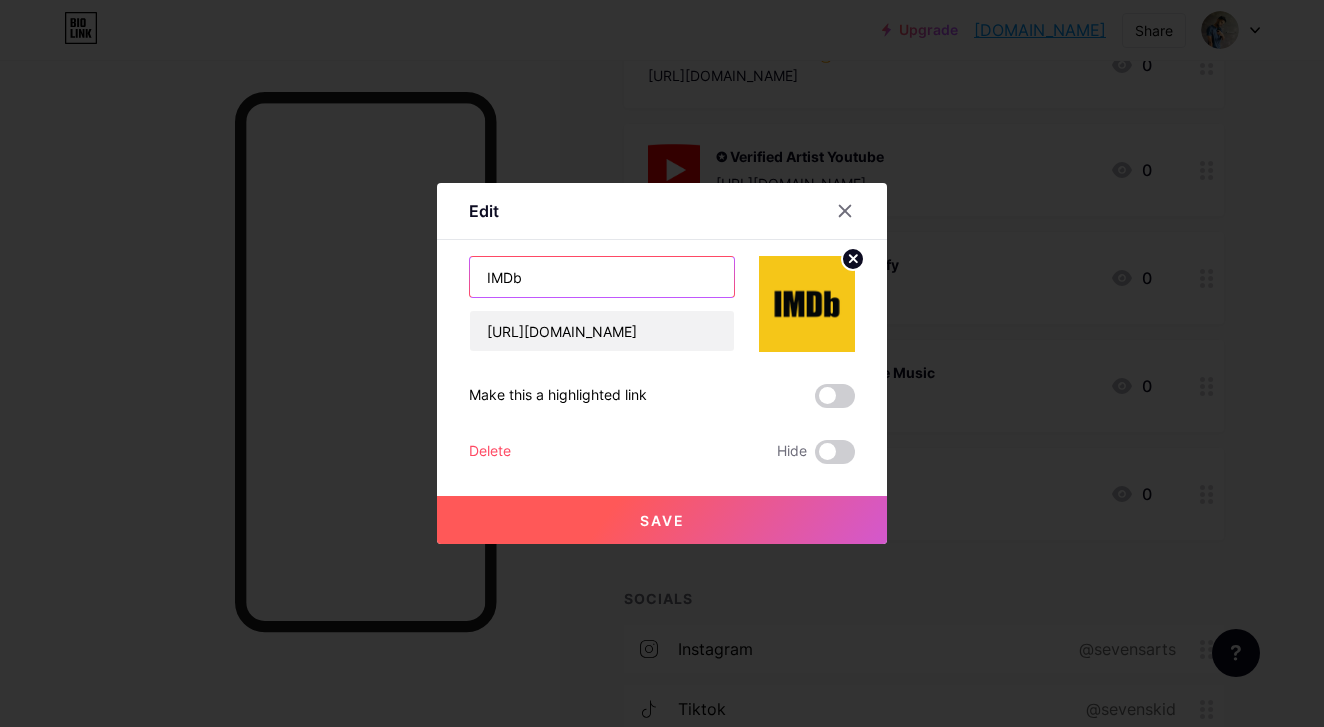 type on "IMDb" 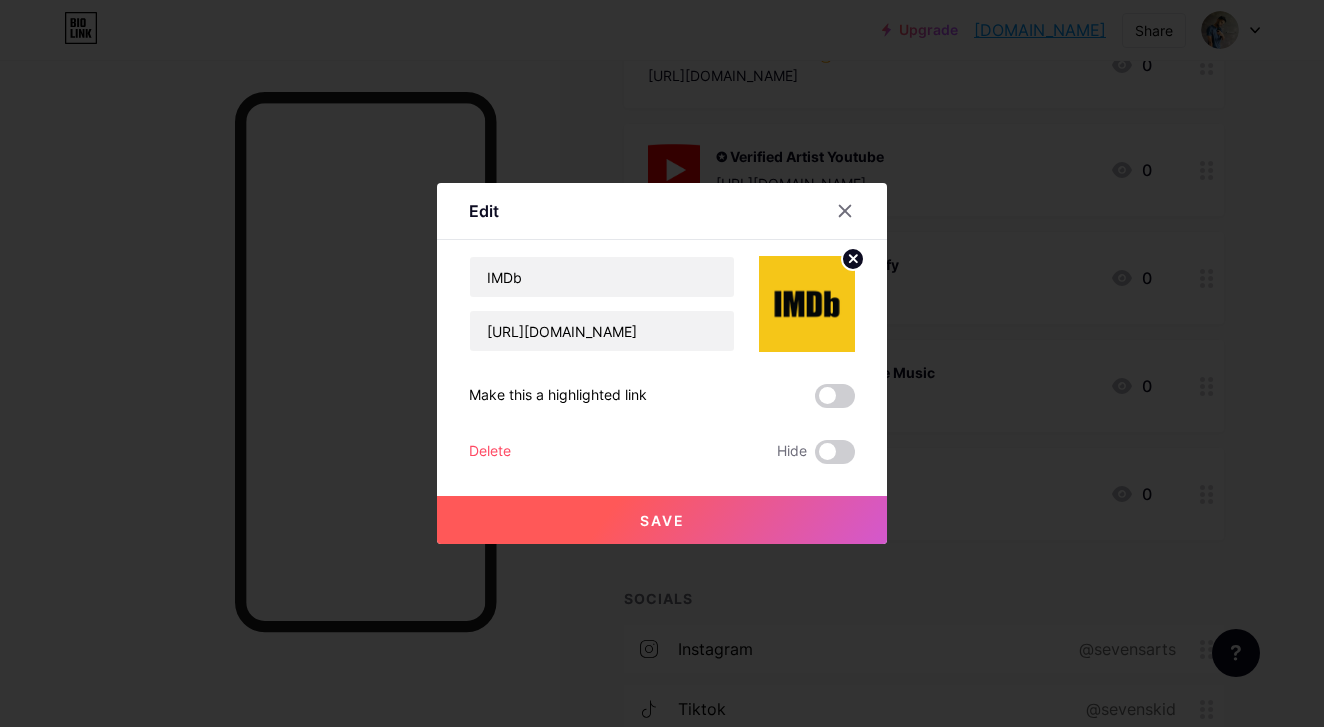 click on "Save" at bounding box center (662, 520) 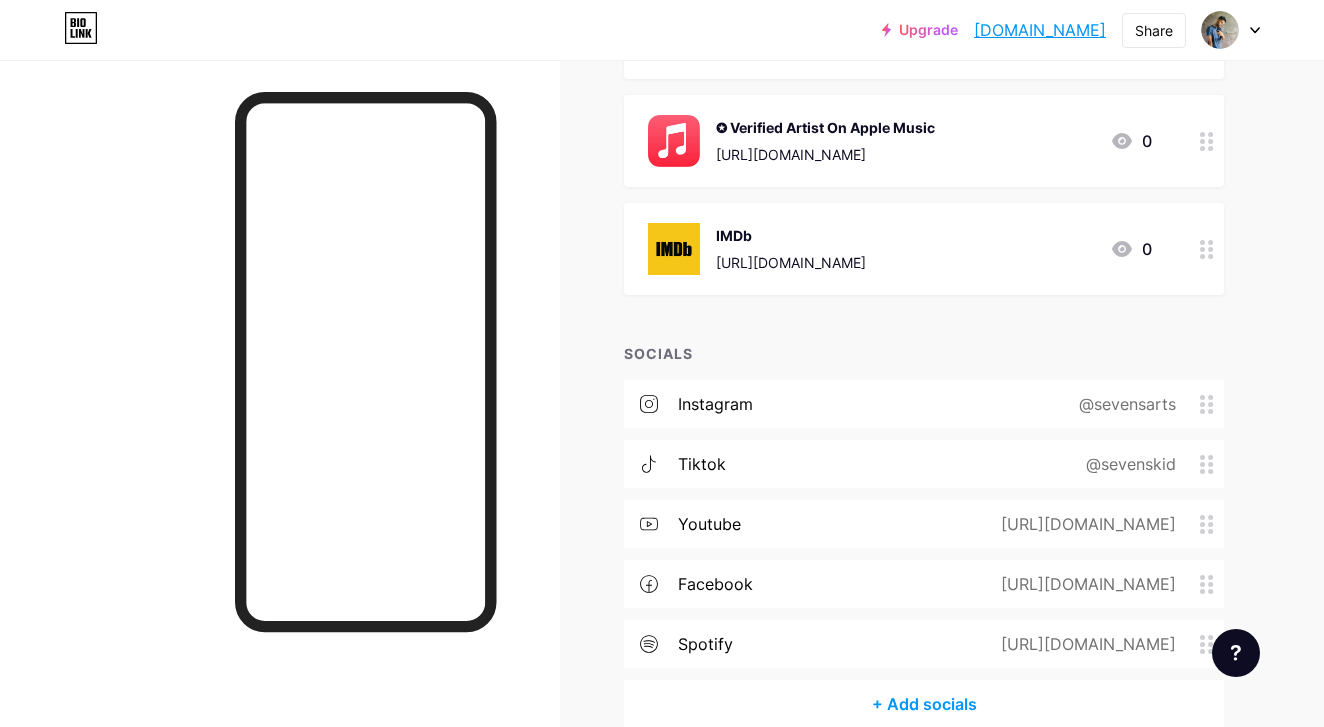 scroll, scrollTop: 558, scrollLeft: 0, axis: vertical 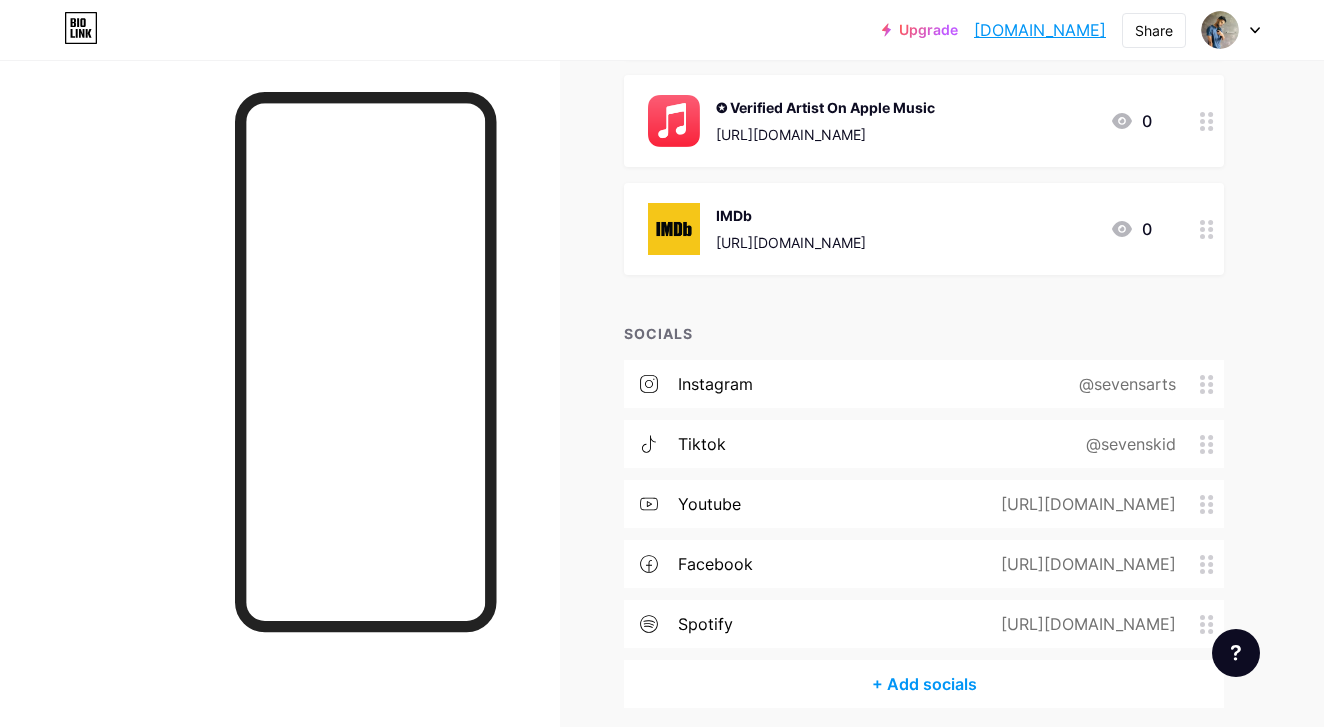 click on "+ Add socials" at bounding box center [924, 684] 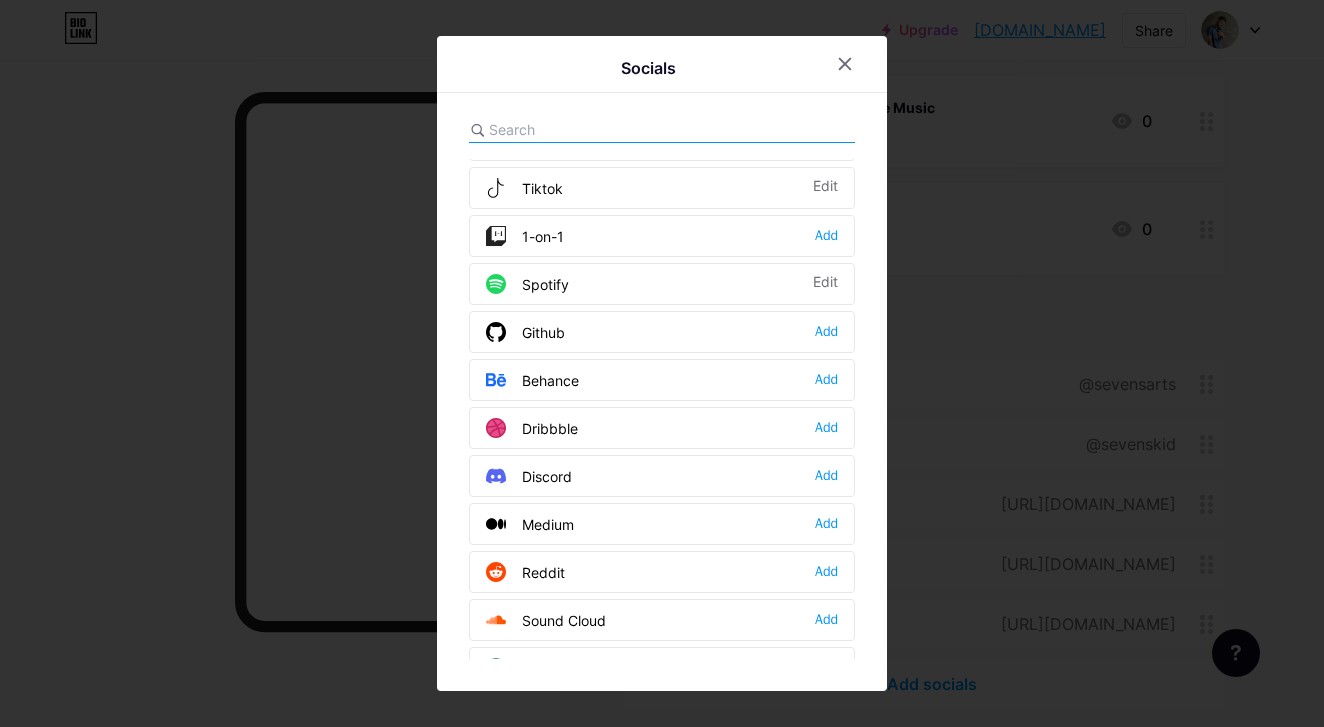scroll, scrollTop: 359, scrollLeft: 0, axis: vertical 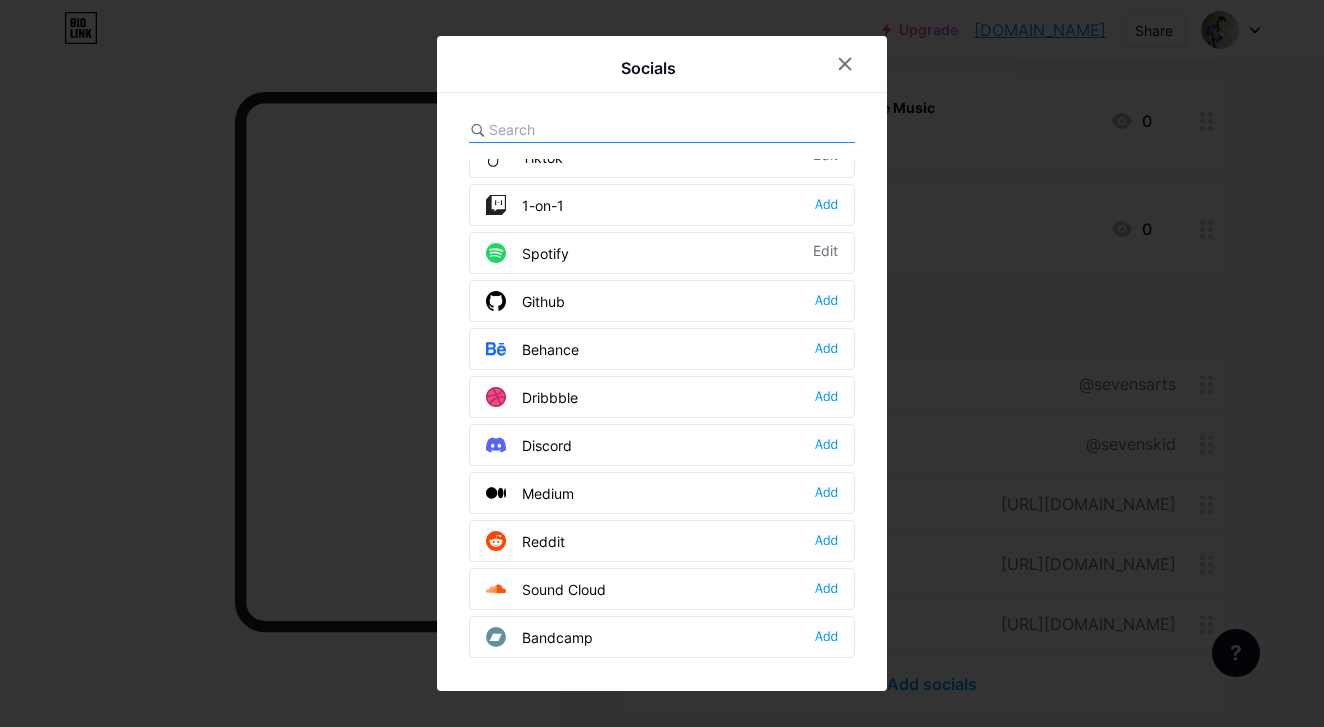click on "Discord
Add" at bounding box center [662, 445] 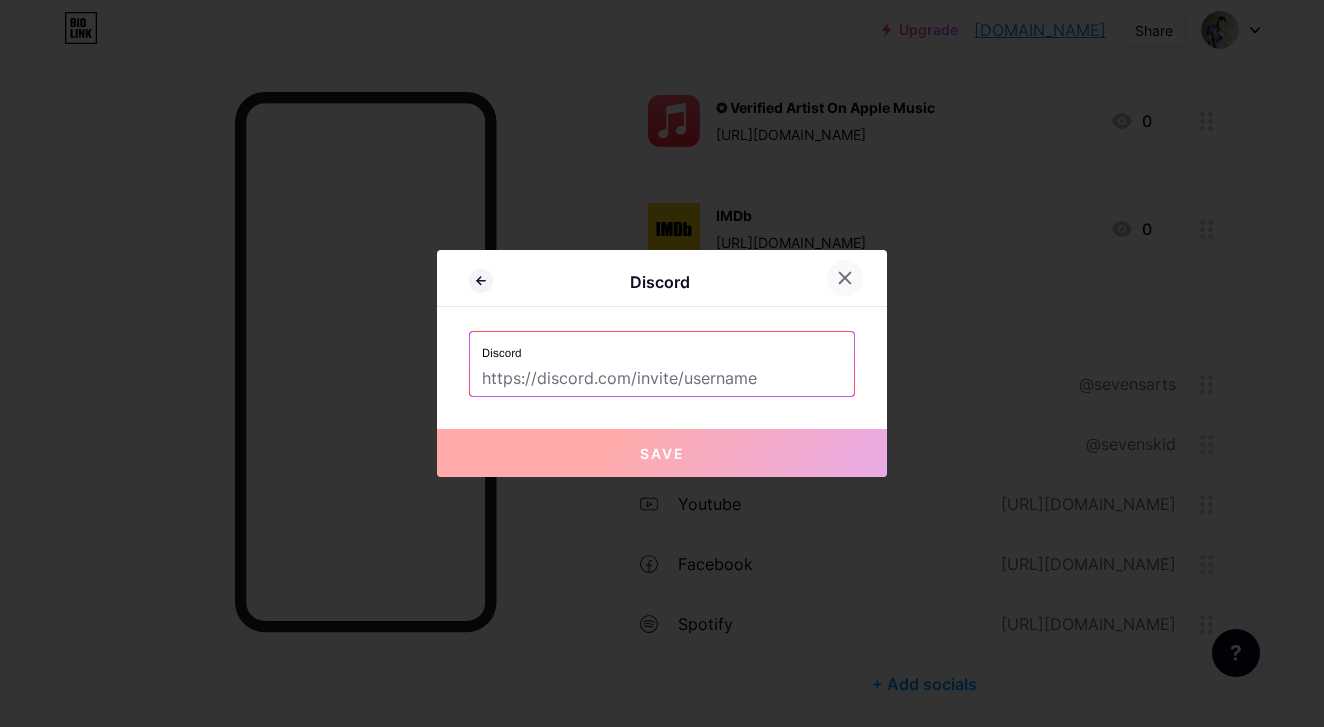 click at bounding box center [845, 278] 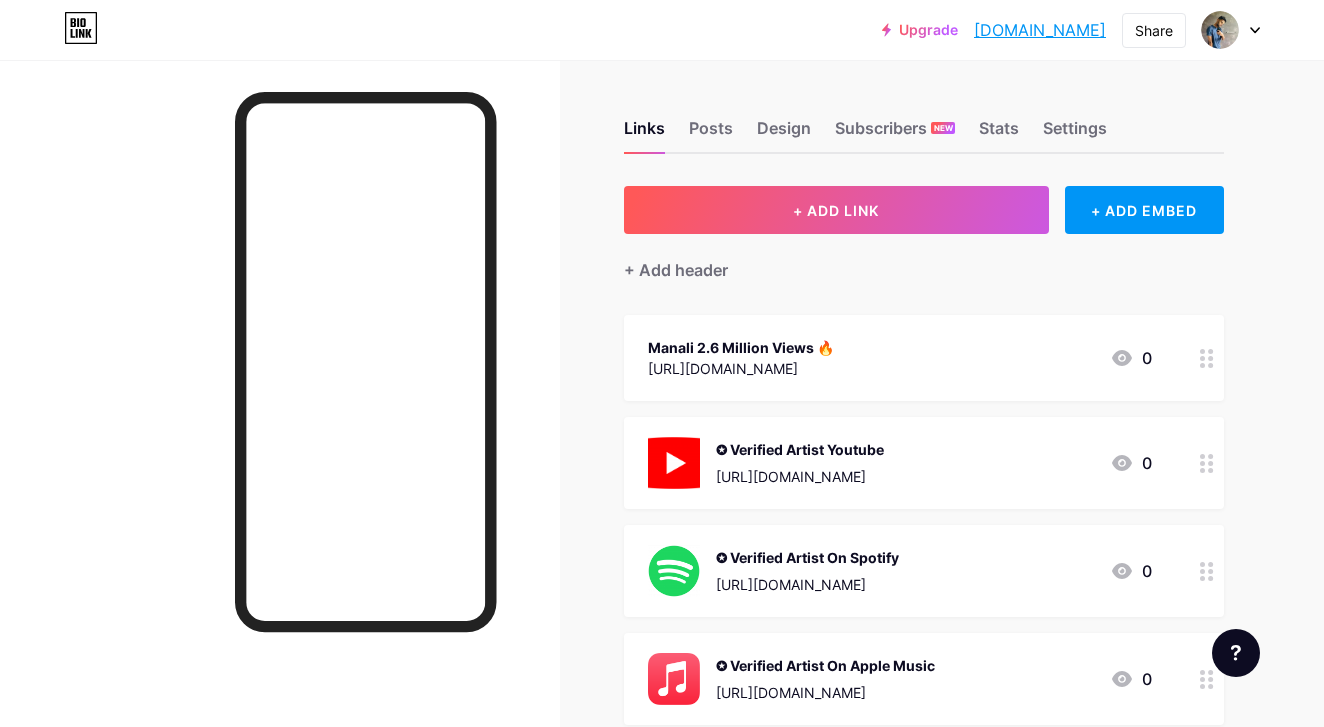 scroll, scrollTop: 0, scrollLeft: 0, axis: both 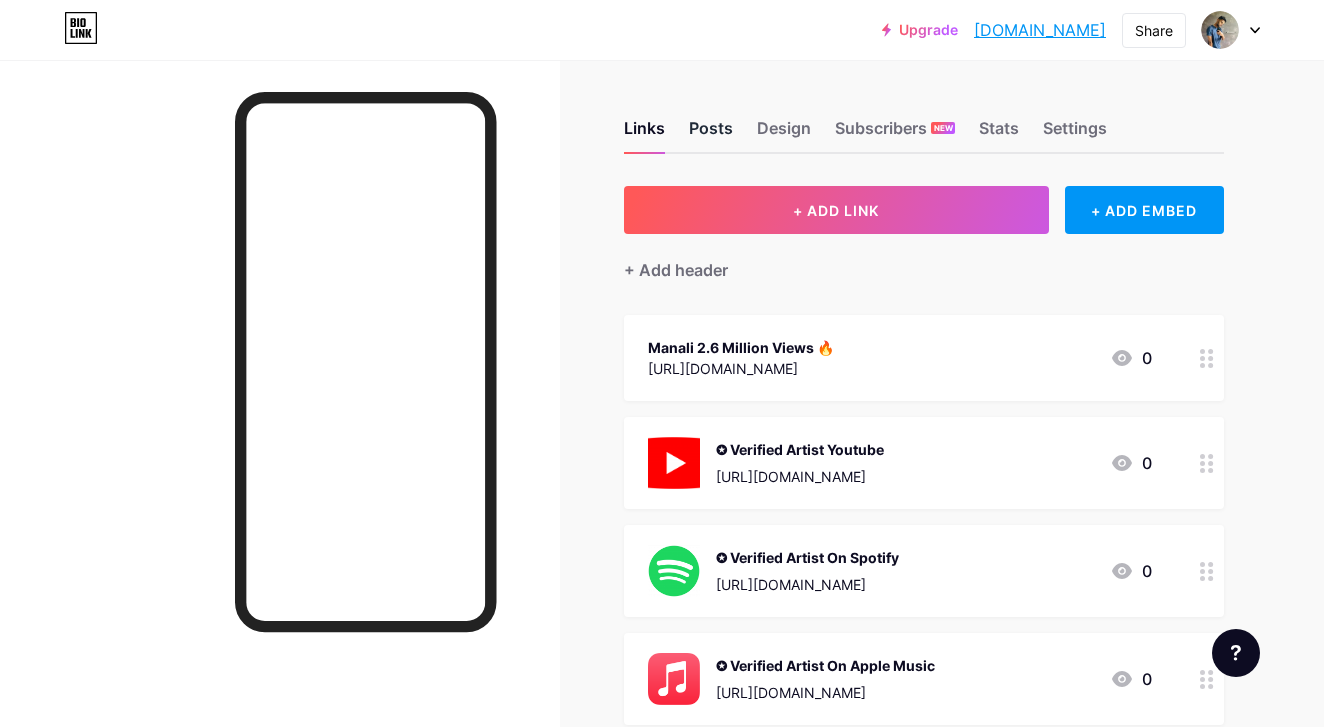 click on "Posts" at bounding box center (711, 134) 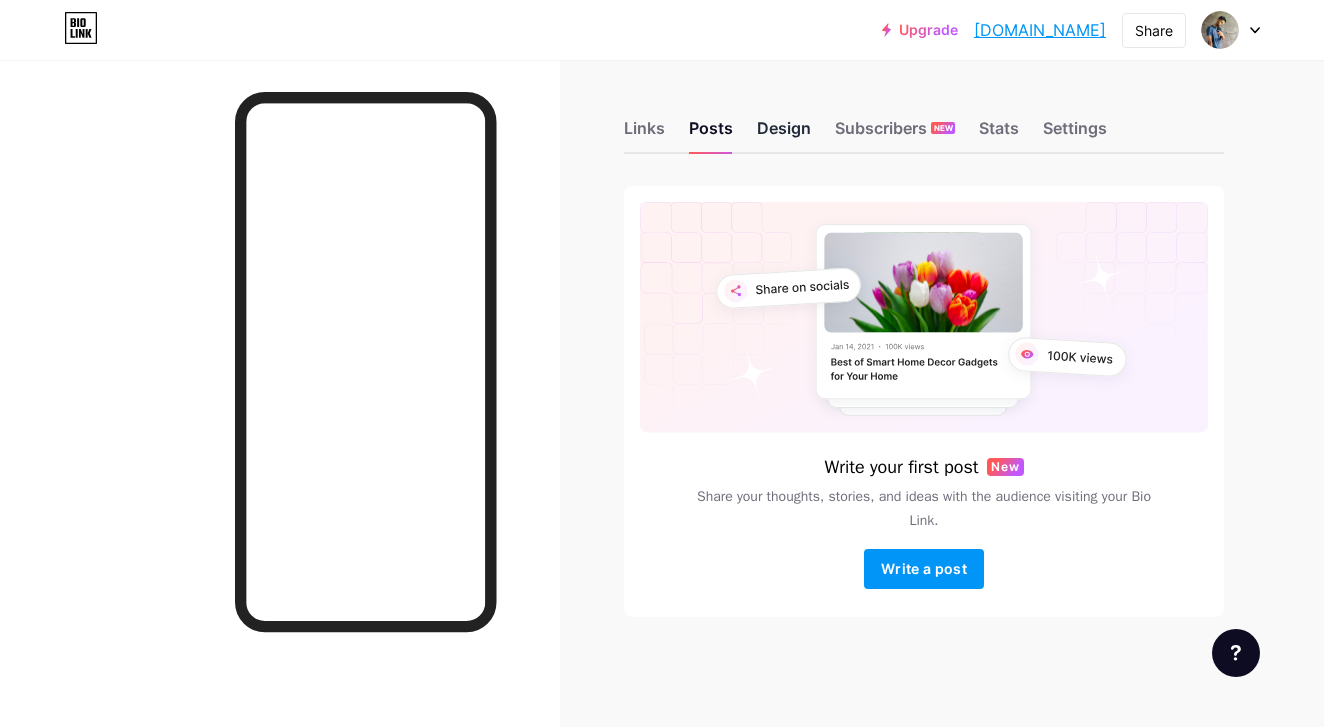 click on "Design" at bounding box center (784, 134) 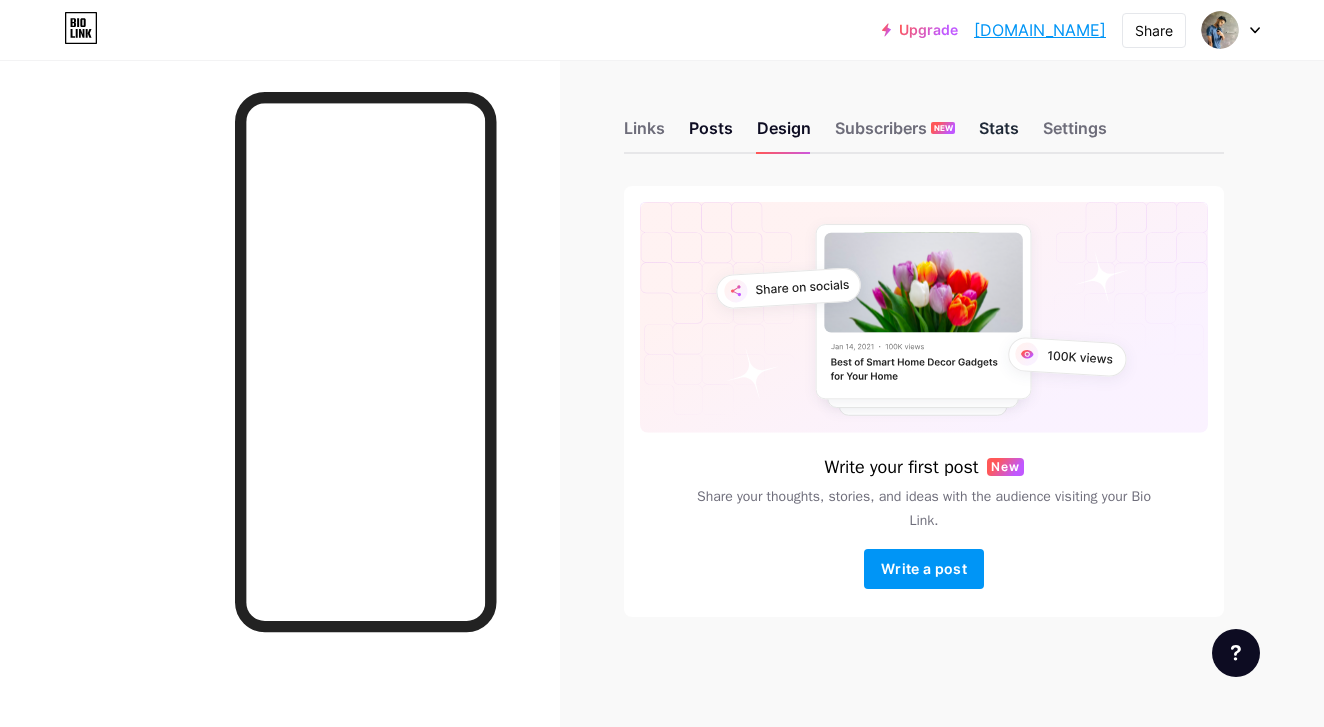 click on "Stats" at bounding box center [999, 134] 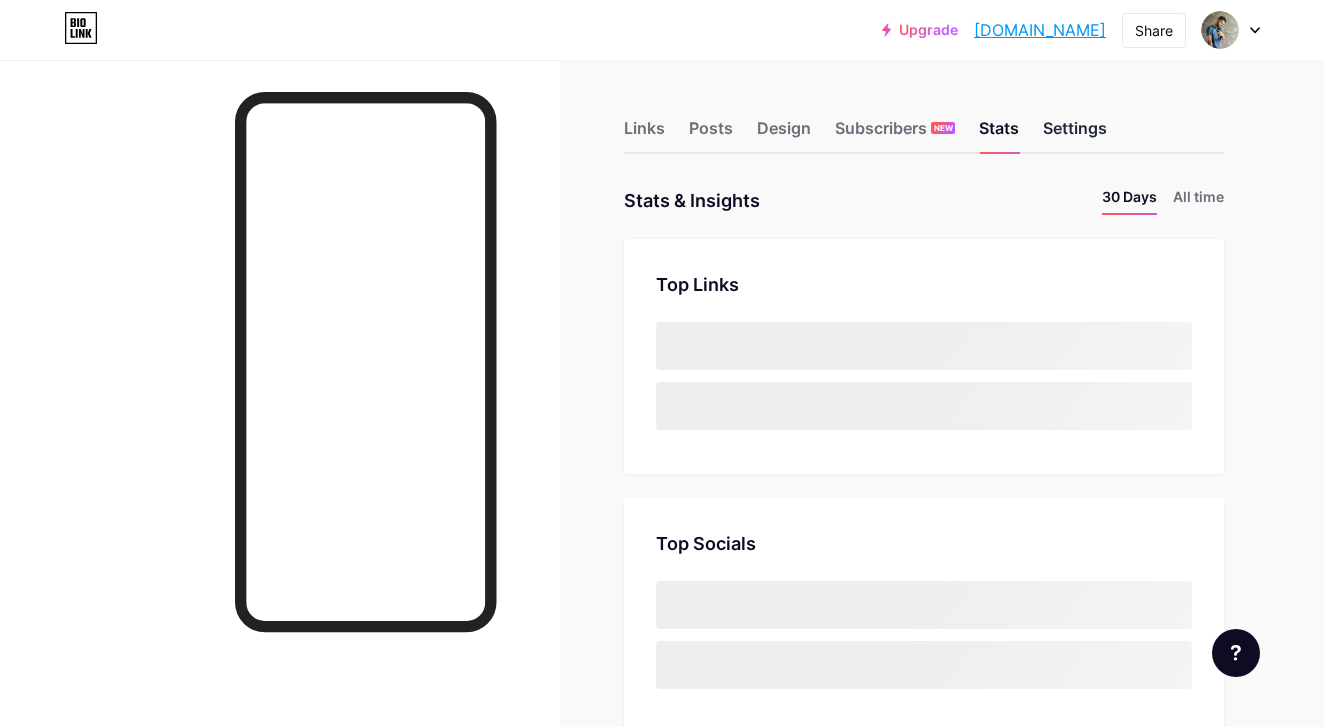 click on "Settings" at bounding box center [1075, 134] 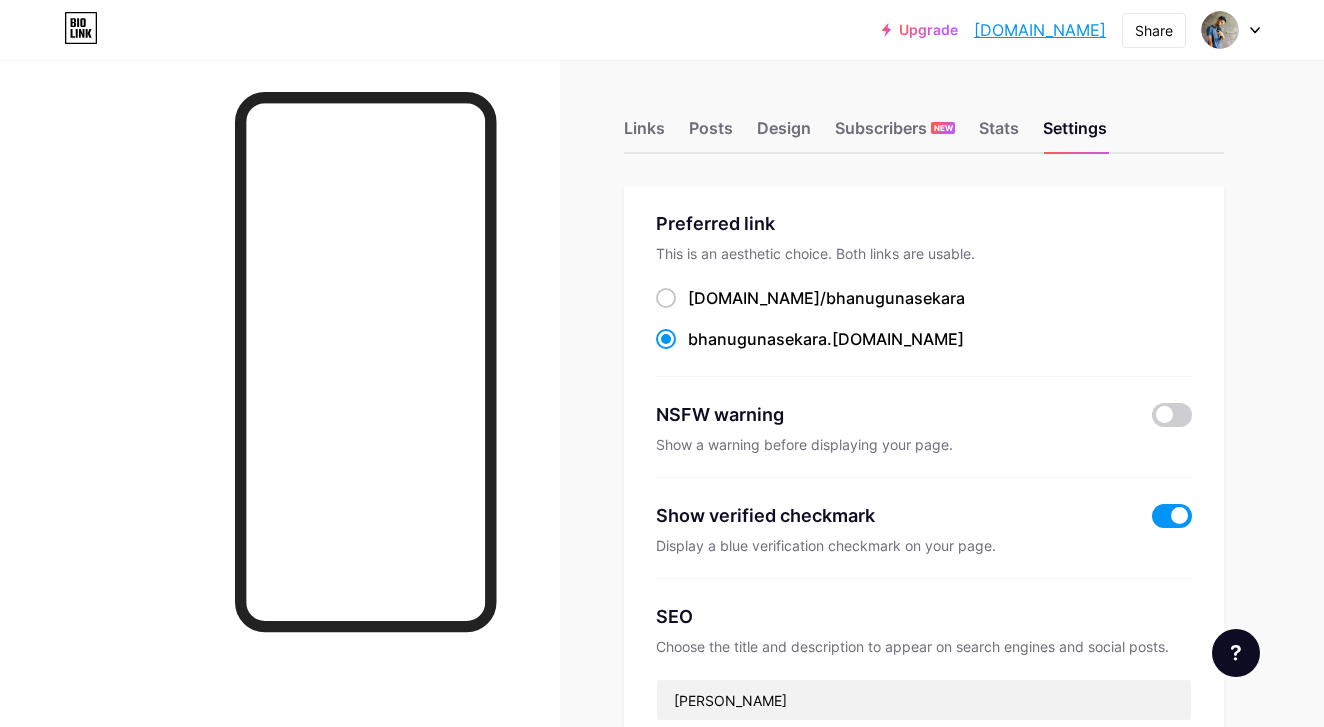 scroll, scrollTop: 0, scrollLeft: 0, axis: both 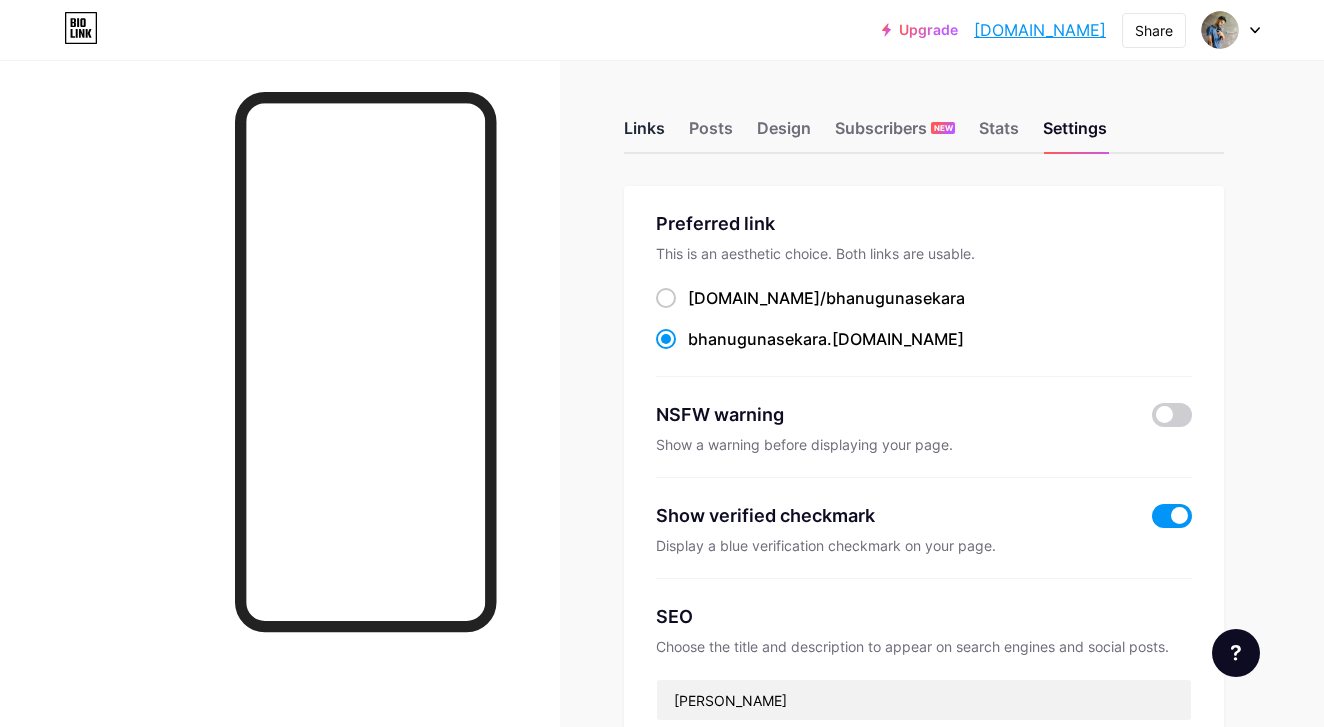 click on "Links" at bounding box center [644, 134] 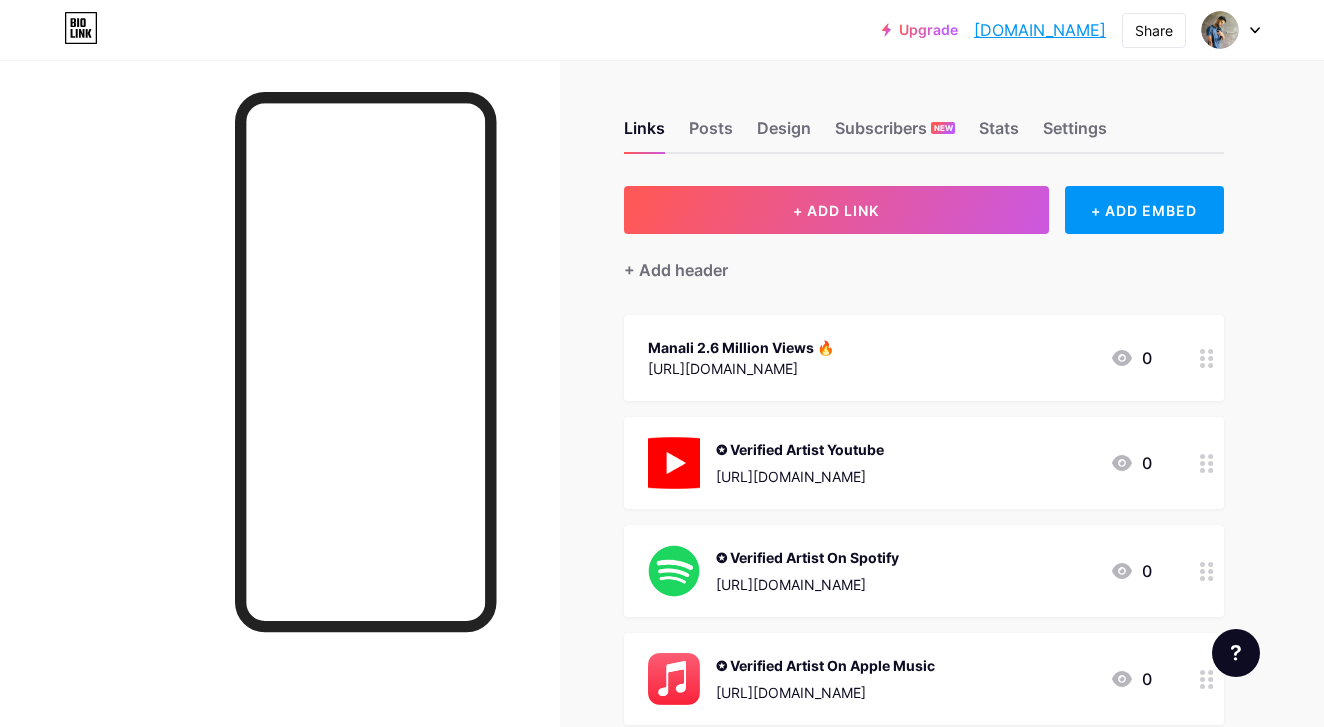 scroll, scrollTop: 0, scrollLeft: 0, axis: both 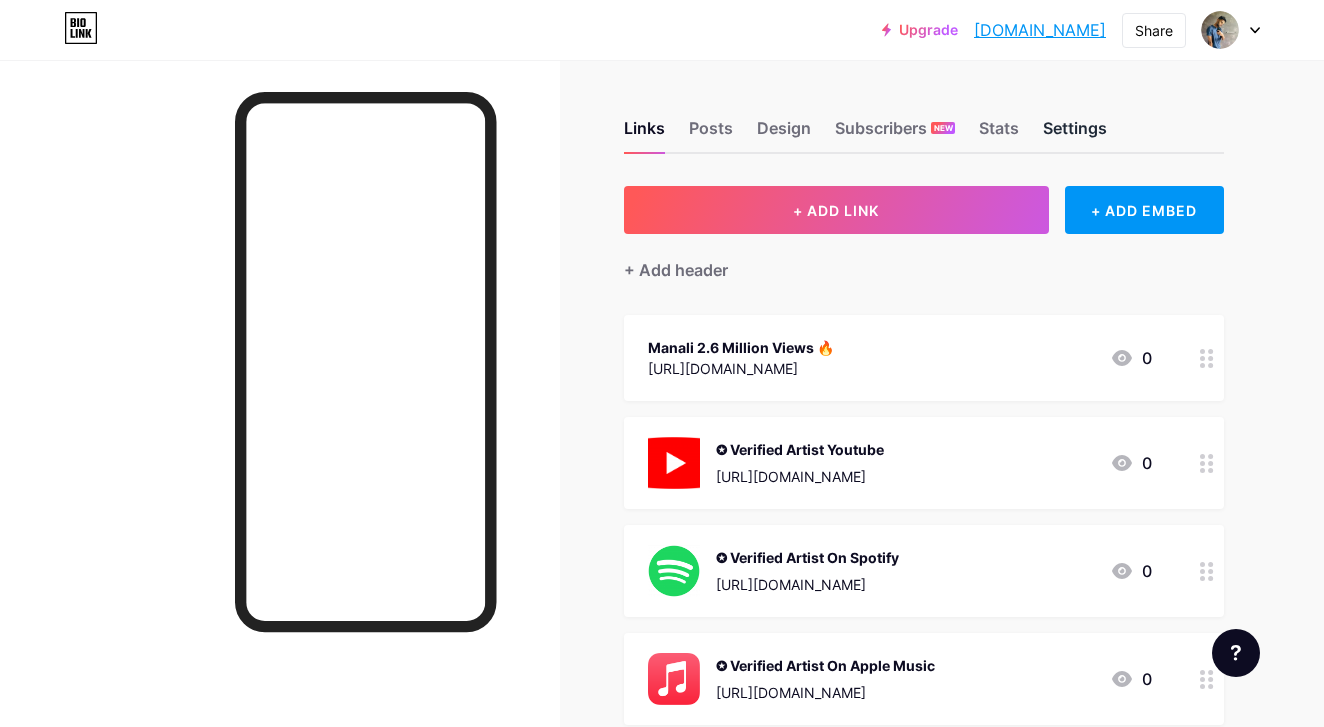 click on "Settings" at bounding box center [1075, 134] 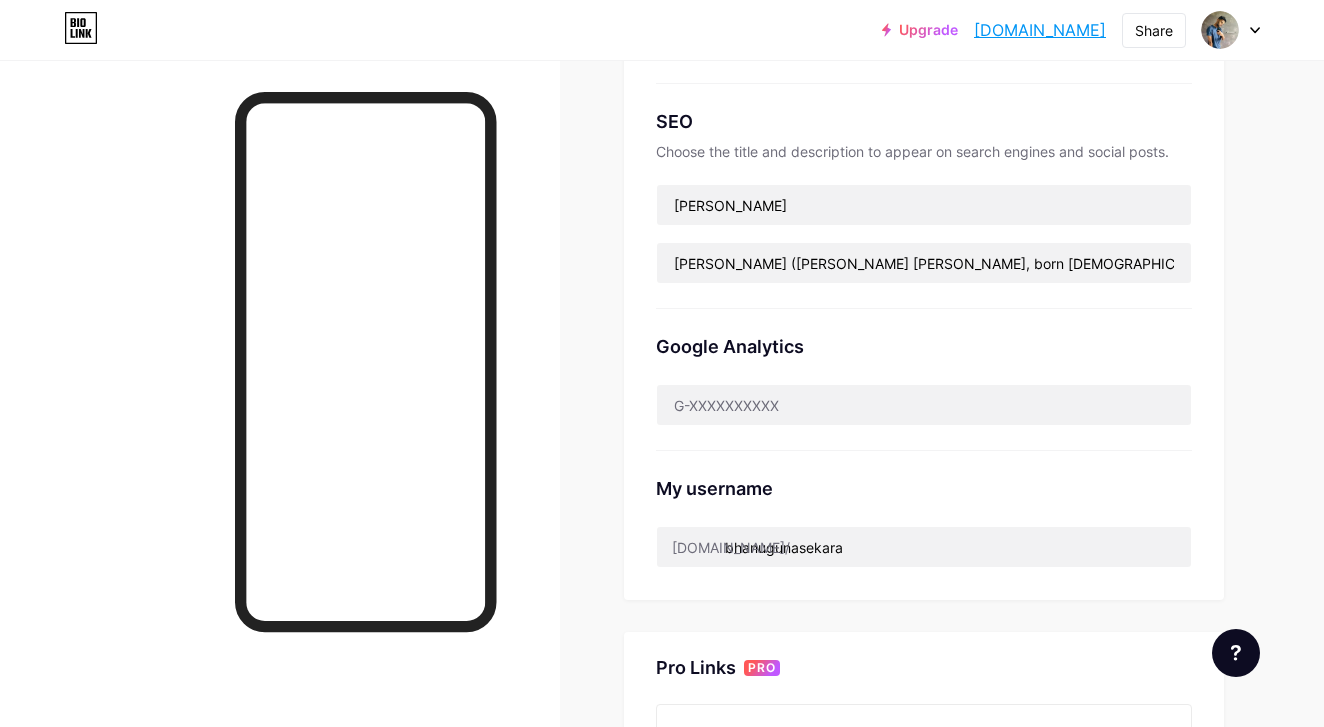 scroll, scrollTop: 494, scrollLeft: 0, axis: vertical 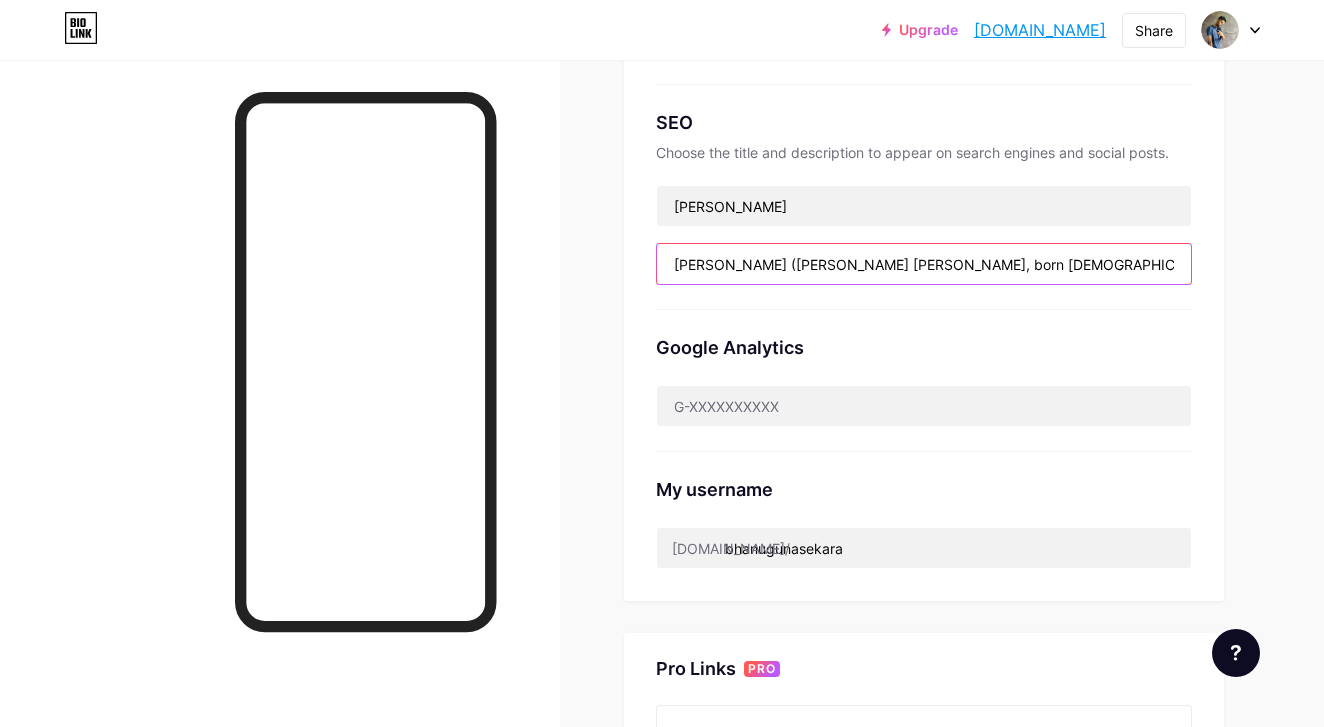 click on "[PERSON_NAME] ([PERSON_NAME] [PERSON_NAME], born [DEMOGRAPHIC_DATA]) is a Sri Lankan Music Producer and Video creator. Also known as Sevens Kid" at bounding box center [924, 264] 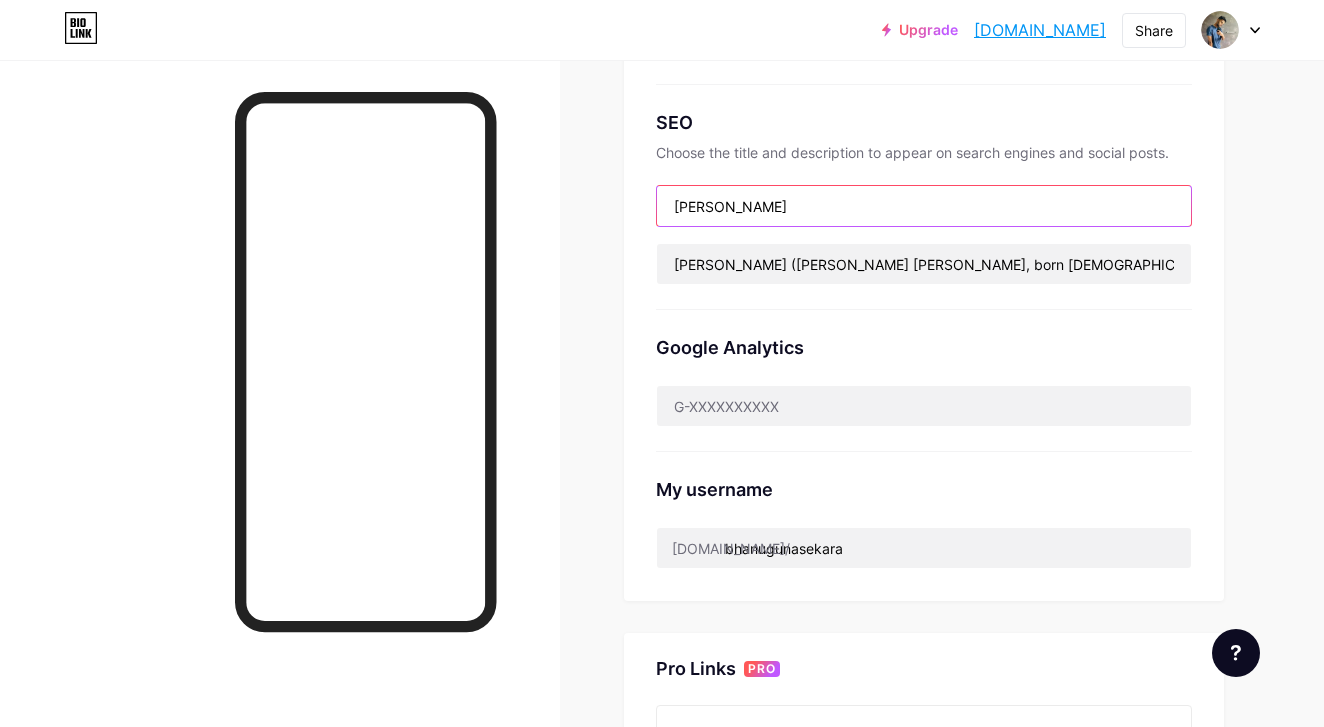 click on "[PERSON_NAME]" at bounding box center [924, 206] 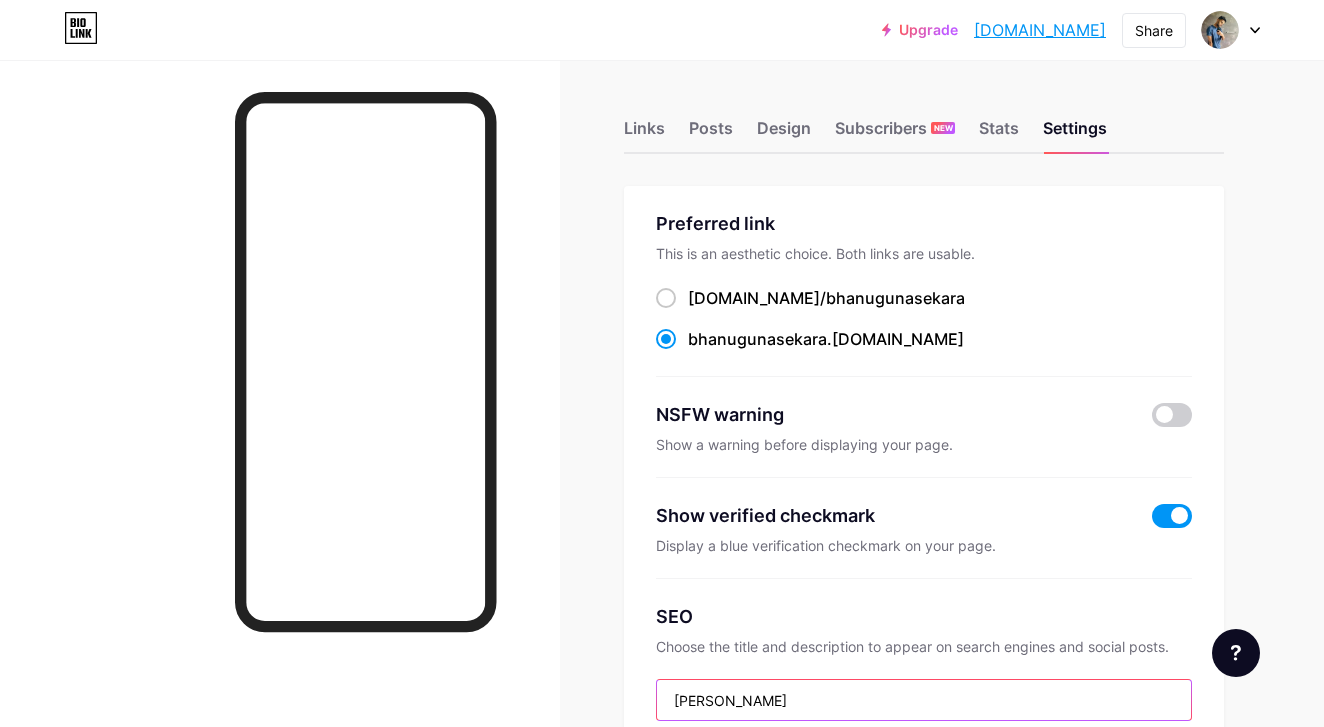 scroll, scrollTop: 0, scrollLeft: 0, axis: both 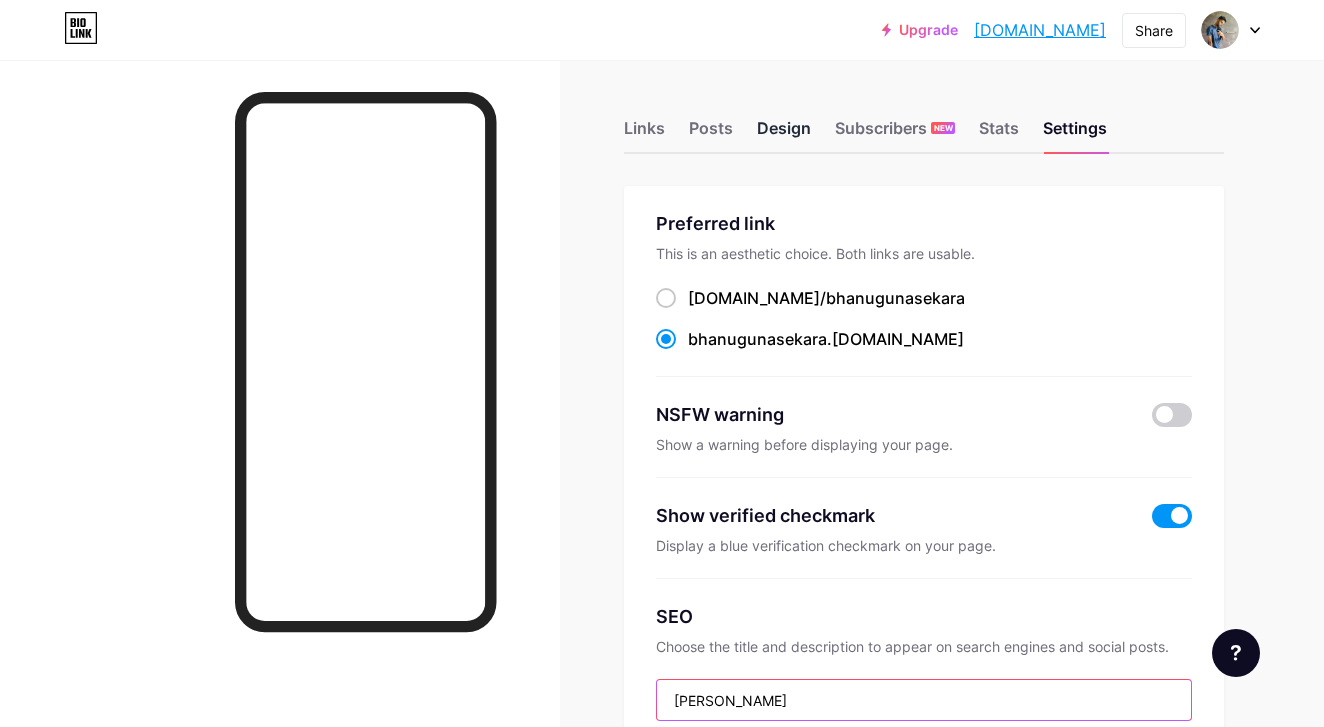 click on "Design" at bounding box center [784, 134] 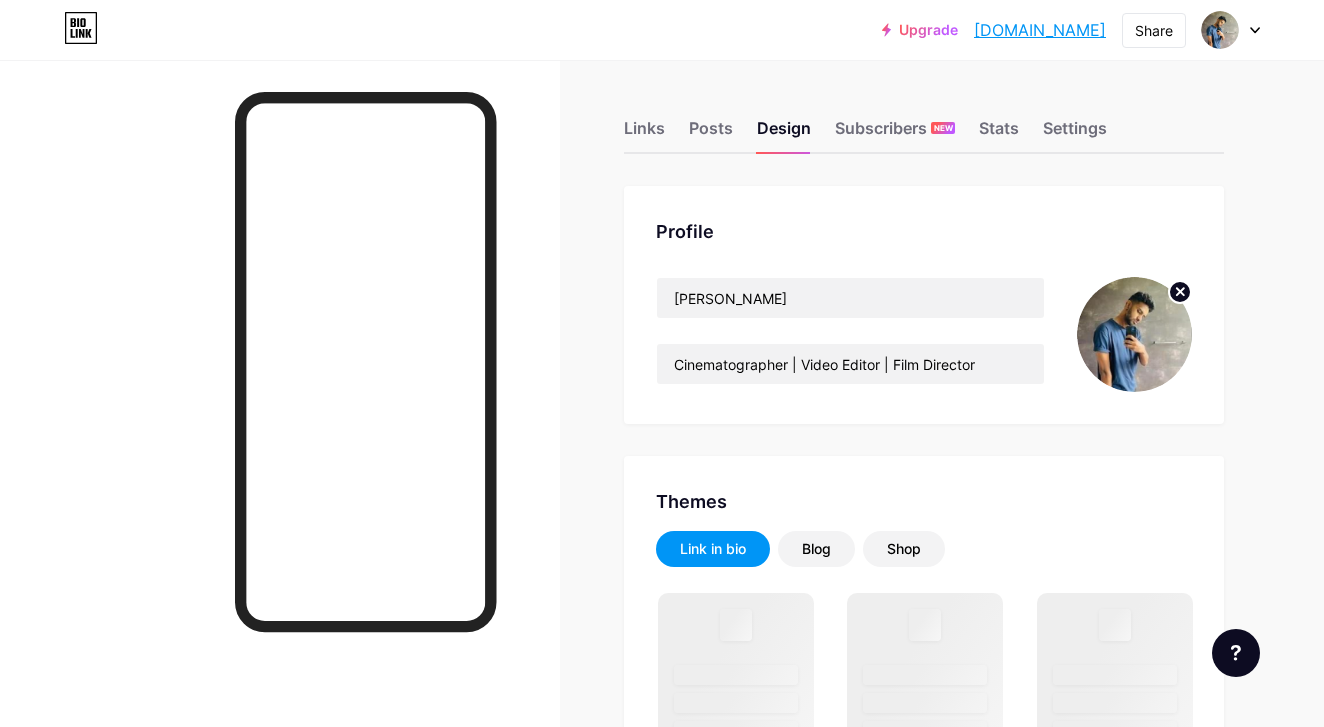 click on "[PERSON_NAME]     Cinematographer | Video Editor | Film Director" at bounding box center (850, 334) 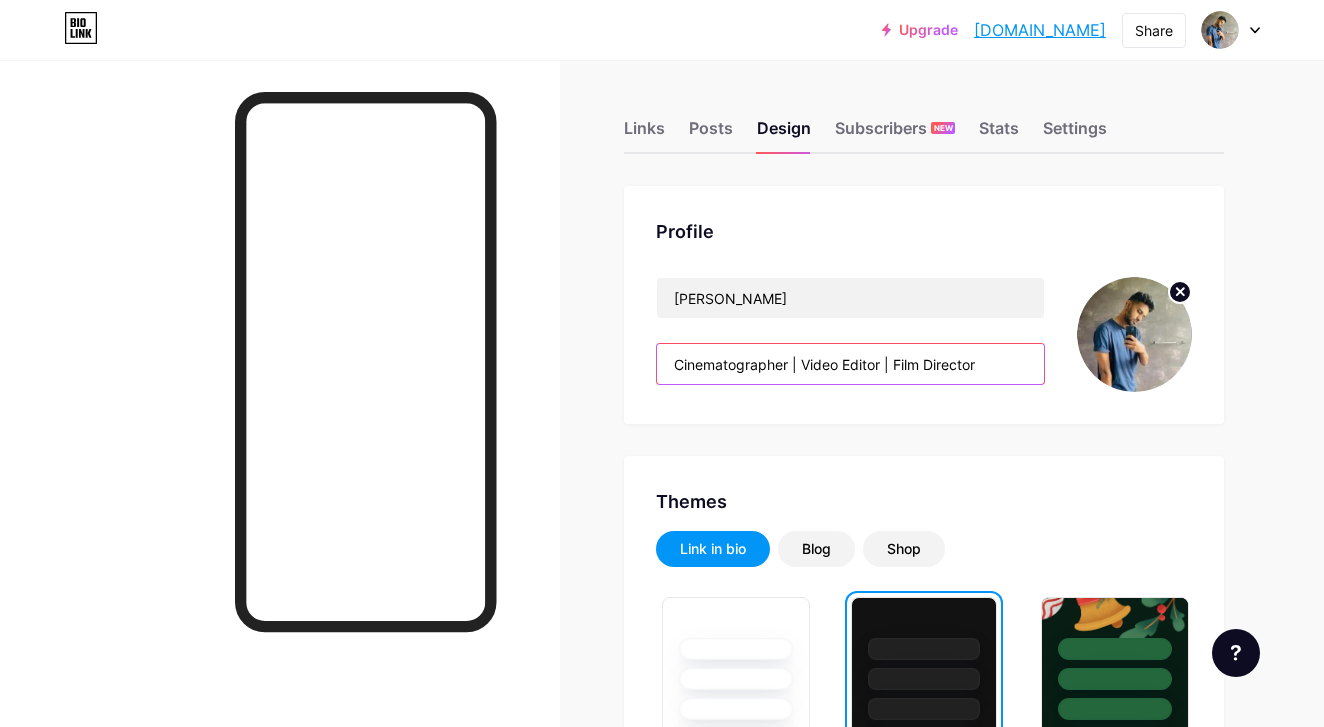 click on "Cinematographer | Video Editor | Film Director" at bounding box center (850, 364) 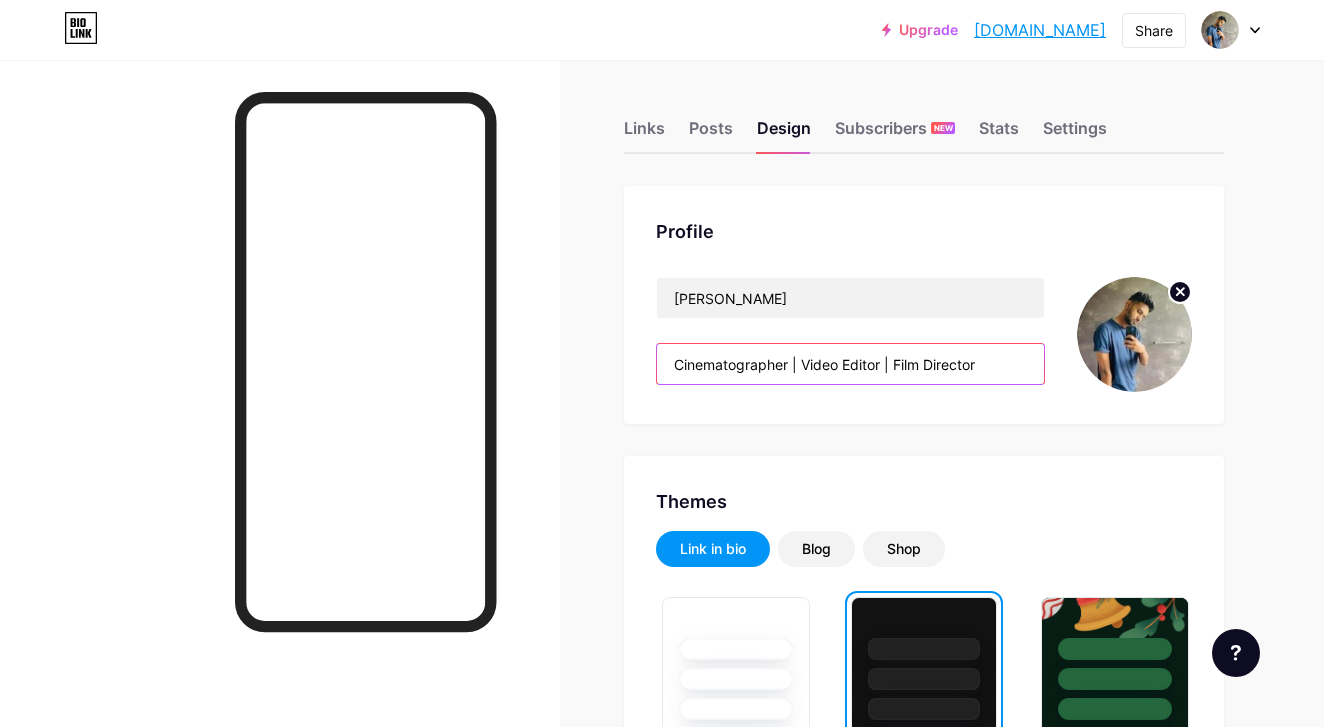 drag, startPoint x: 672, startPoint y: 363, endPoint x: 789, endPoint y: 367, distance: 117.06836 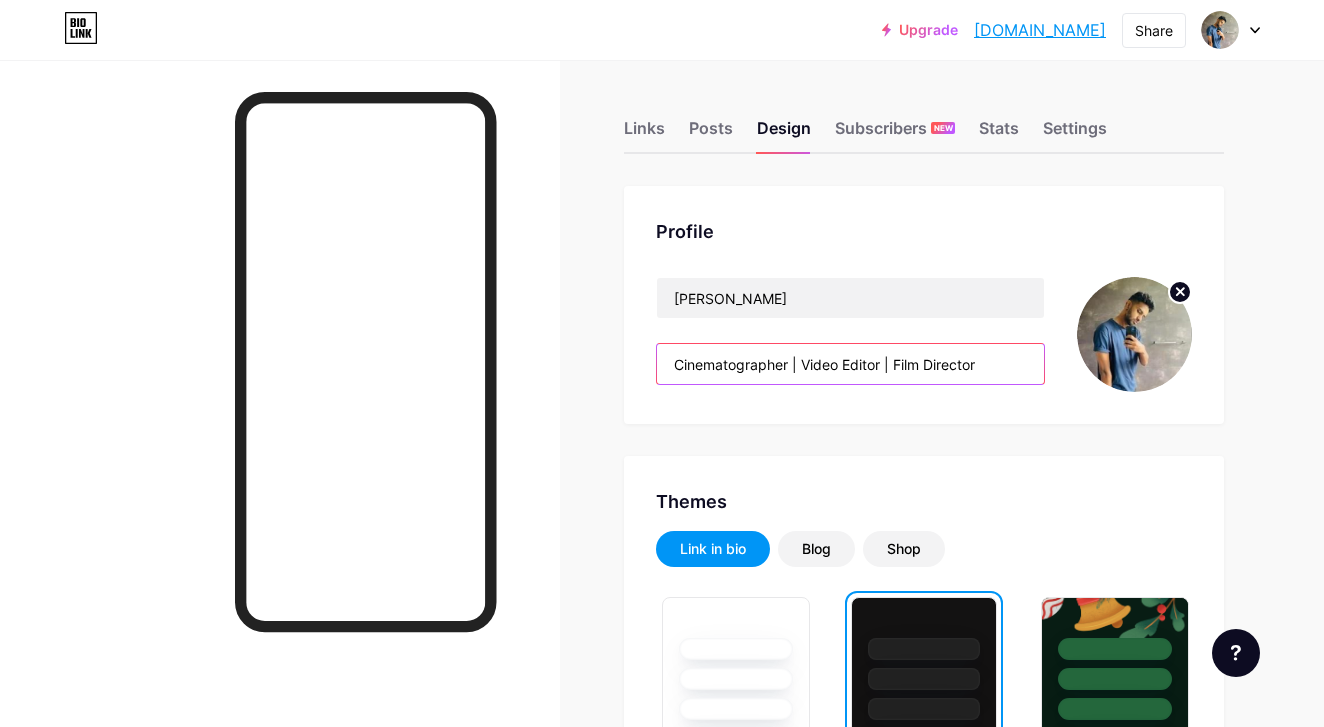 click on "Cinematographer | Video Editor | Film Director" at bounding box center (850, 364) 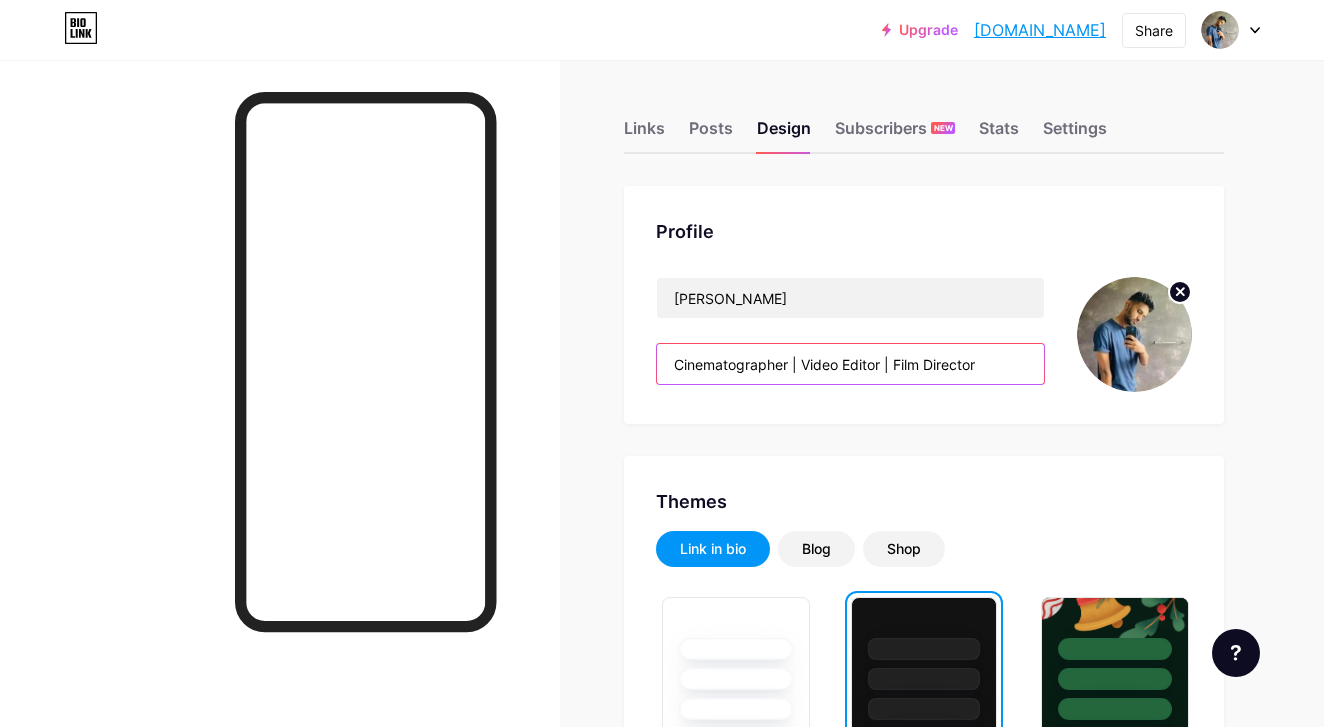 drag, startPoint x: 802, startPoint y: 364, endPoint x: 882, endPoint y: 360, distance: 80.09994 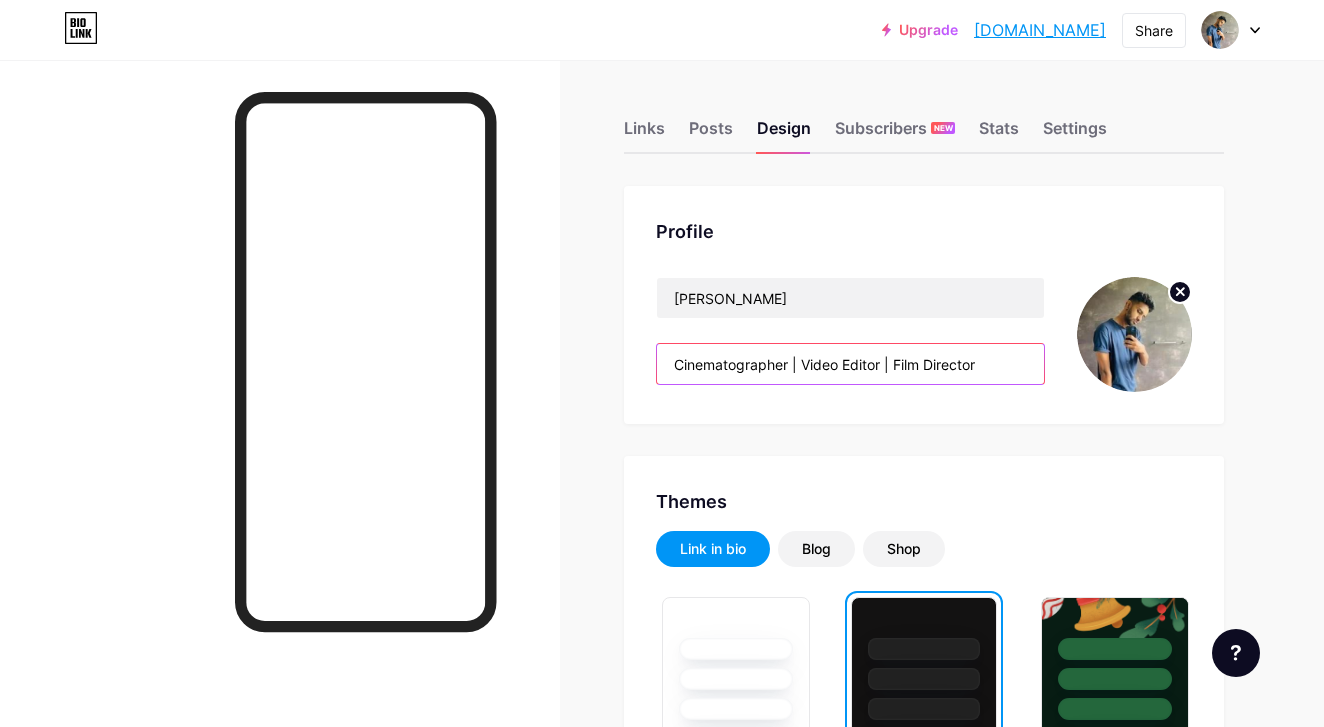 click on "Cinematographer | Video Editor | Film Director" at bounding box center (850, 364) 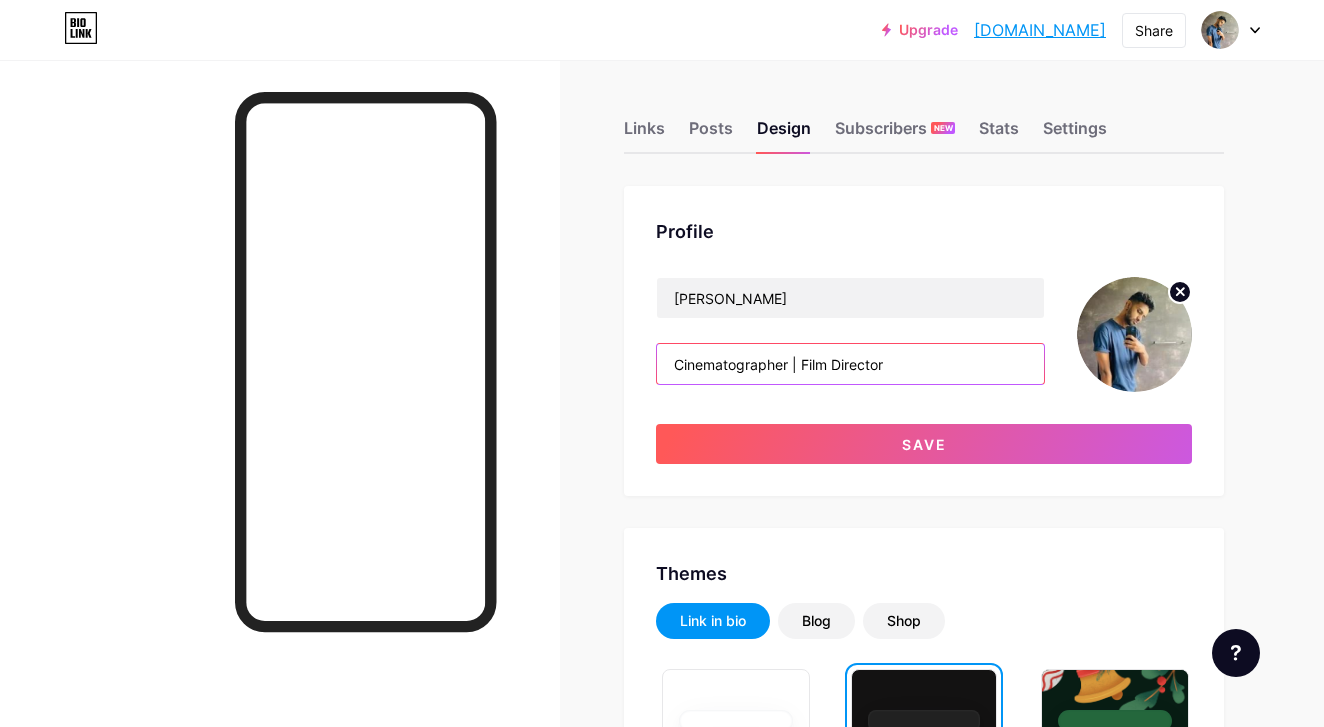 click on "Cinematographer | Film Director" at bounding box center [850, 364] 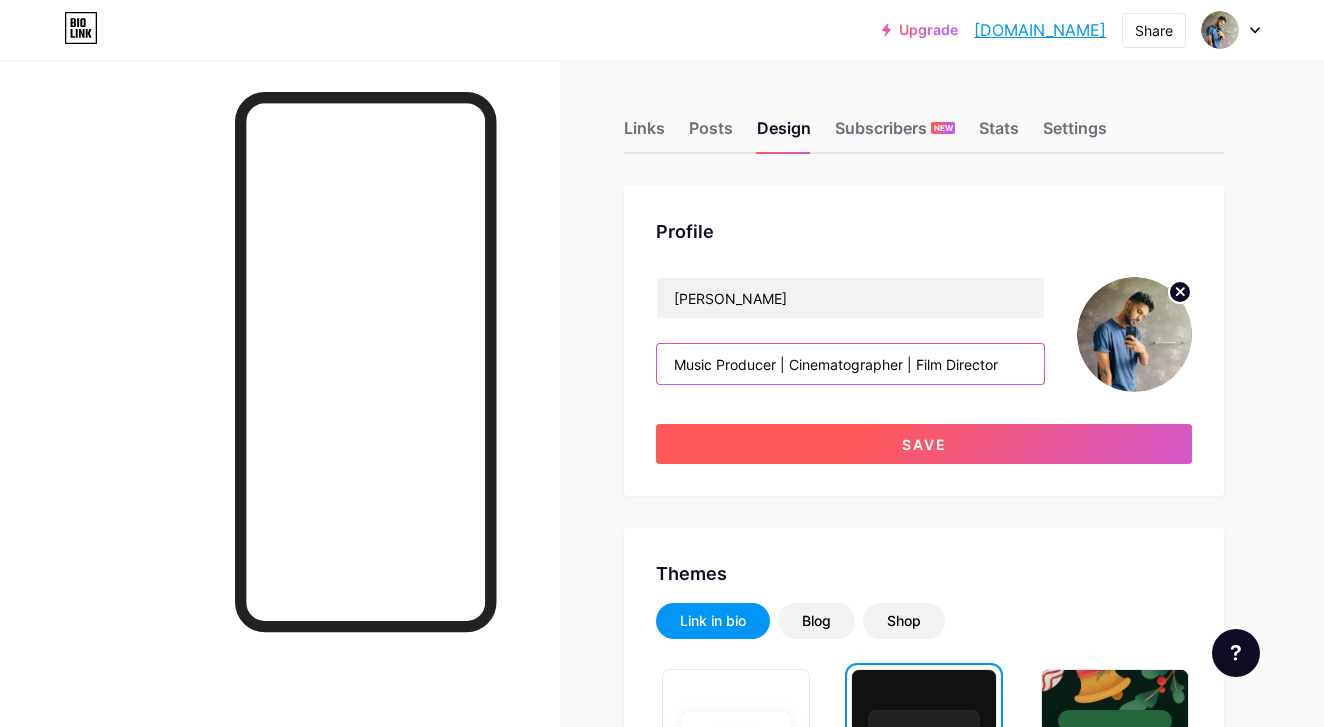 type on "Music Producer | Cinematographer | Film Director" 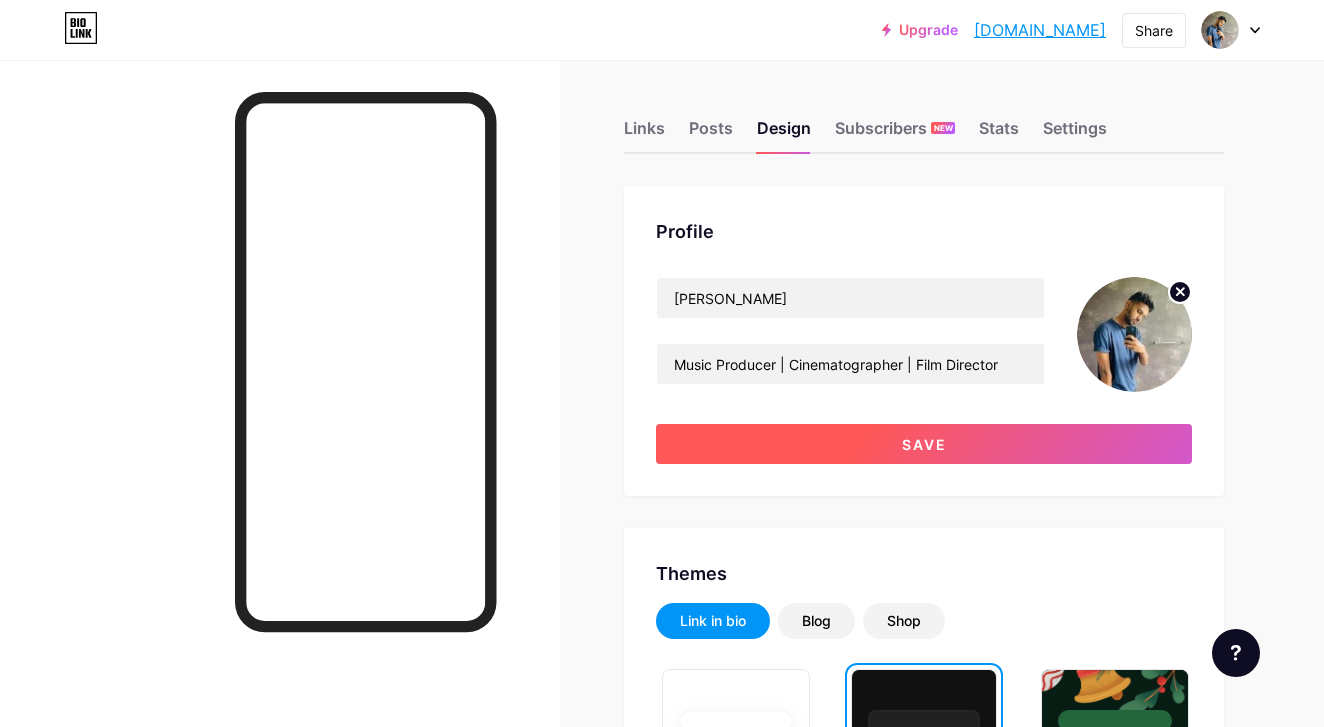 click on "Save" at bounding box center (924, 444) 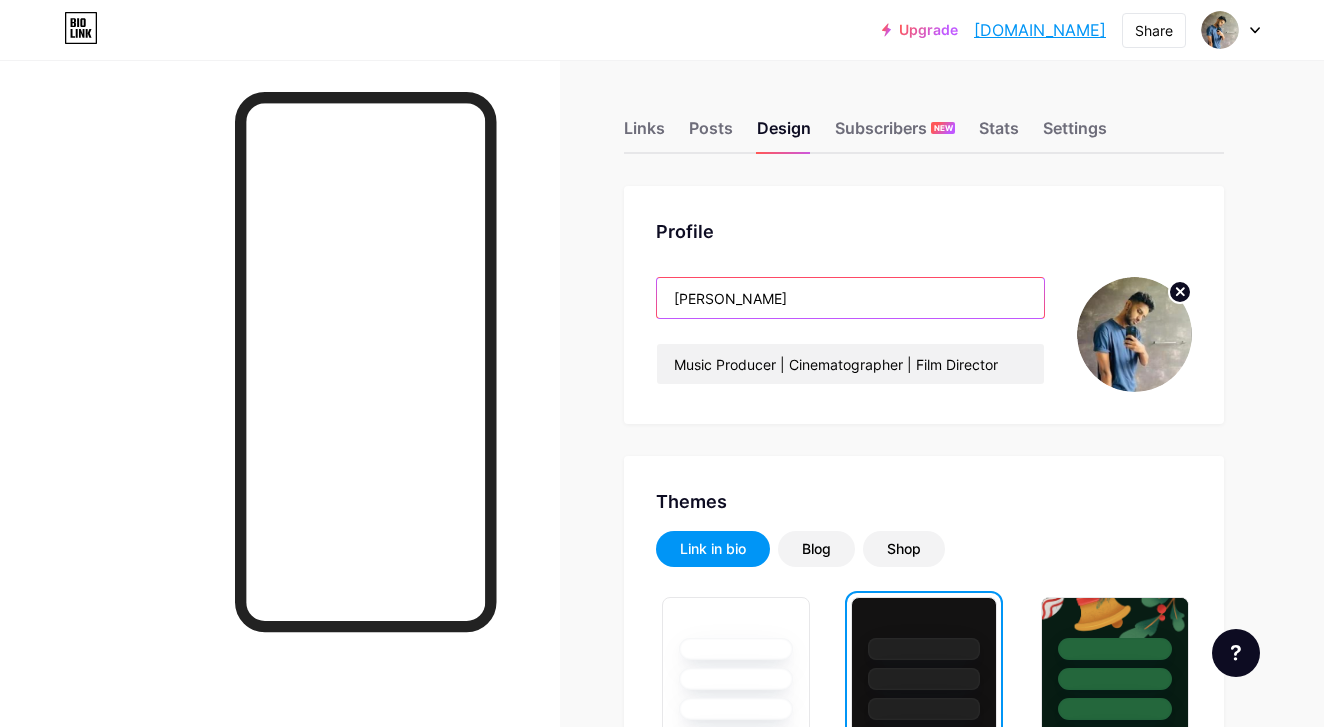 click on "[PERSON_NAME]" at bounding box center (850, 298) 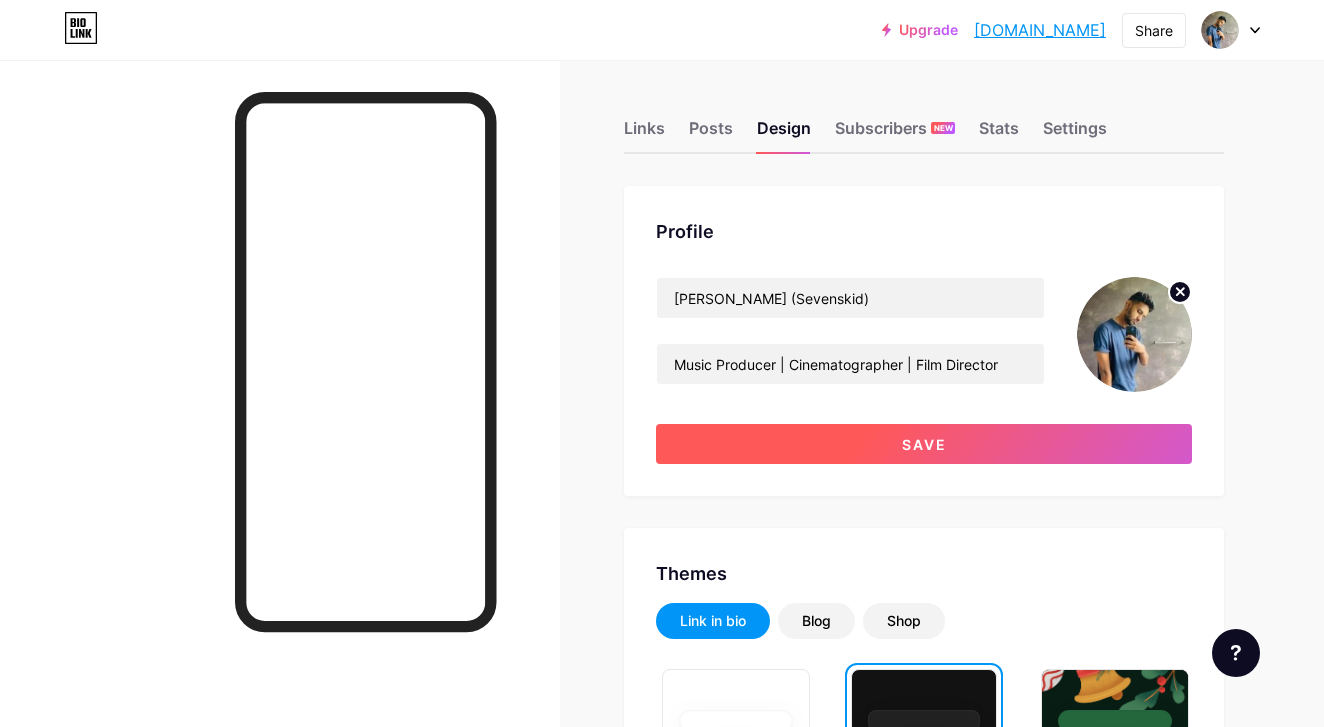 click on "Save" at bounding box center [924, 444] 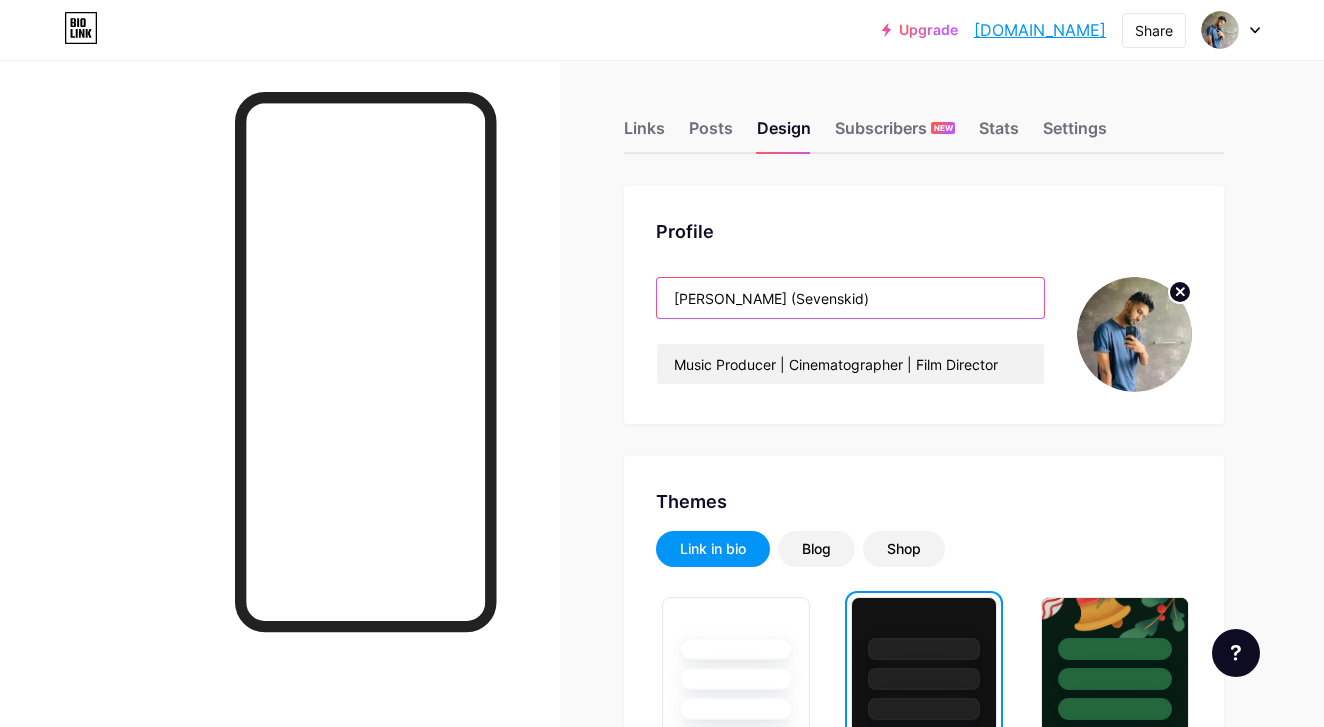 click on "[PERSON_NAME] (Sevenskid)" at bounding box center (850, 298) 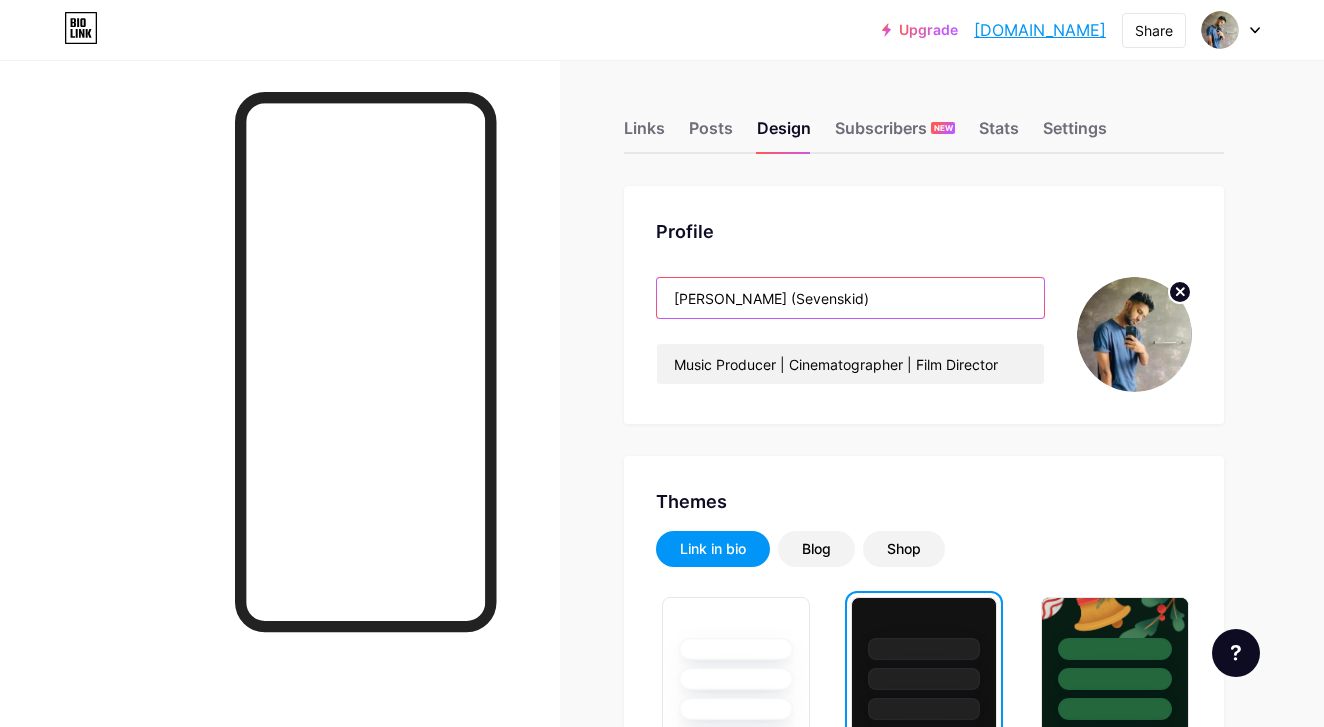 drag, startPoint x: 884, startPoint y: 304, endPoint x: 803, endPoint y: 303, distance: 81.00617 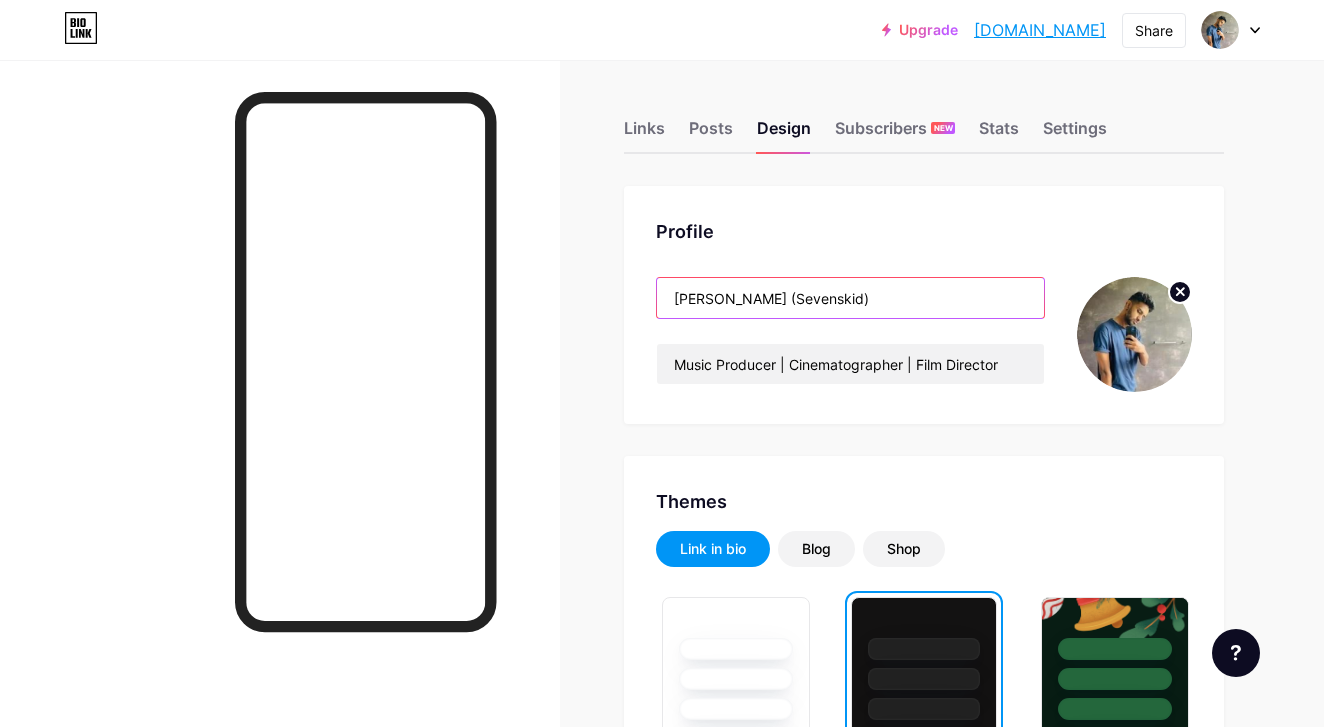 click on "[PERSON_NAME] (Sevenskid)" at bounding box center (850, 298) 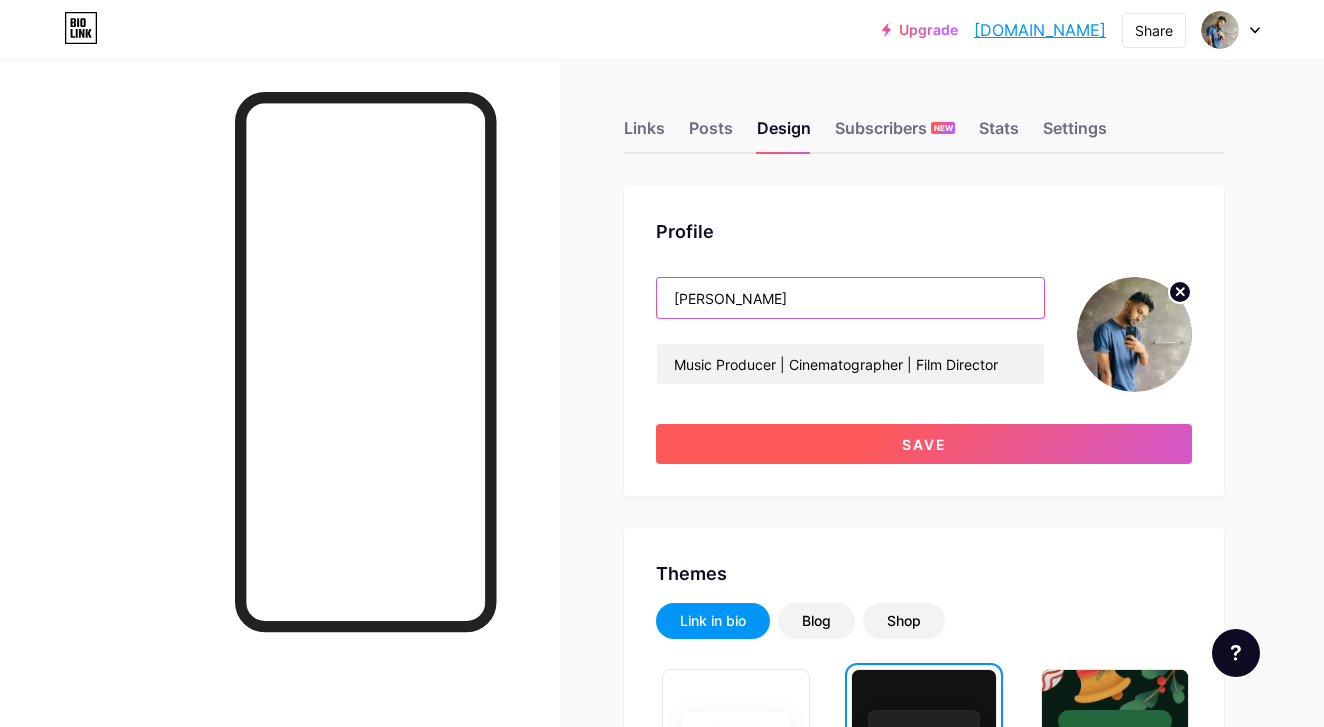 type on "[PERSON_NAME]" 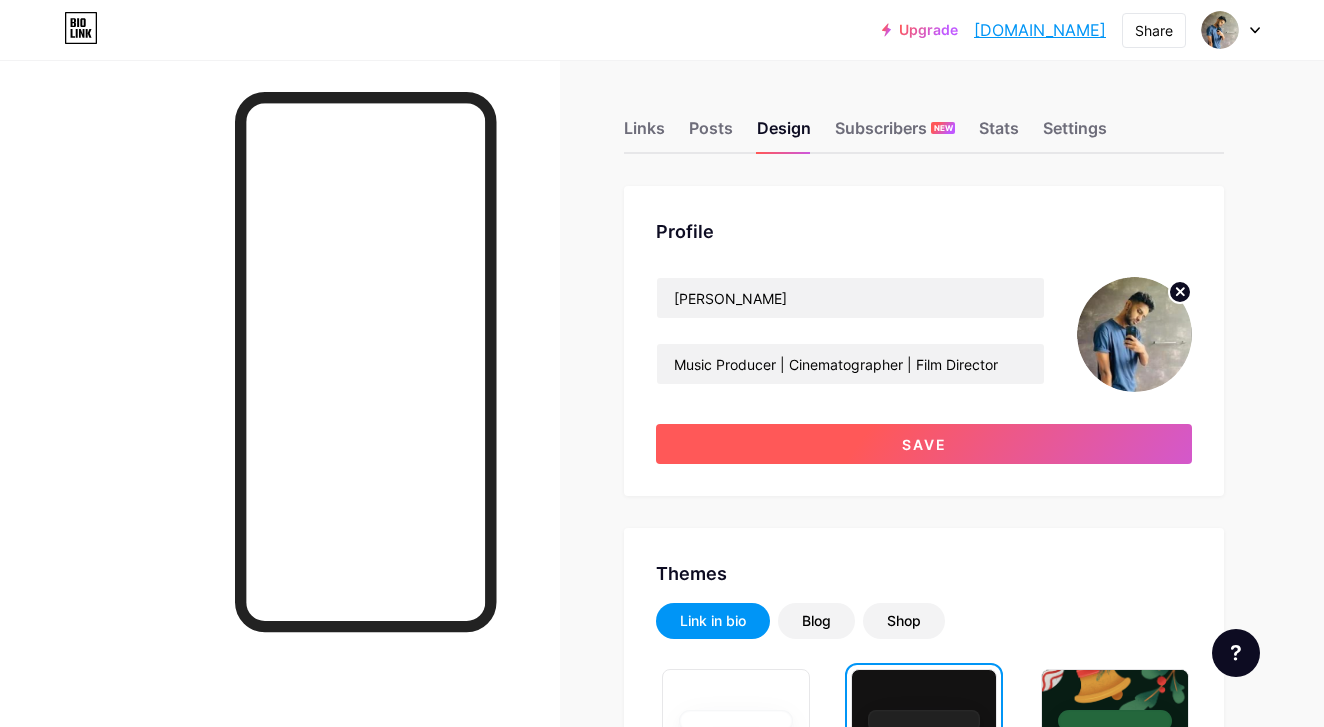 click on "Save" at bounding box center (924, 444) 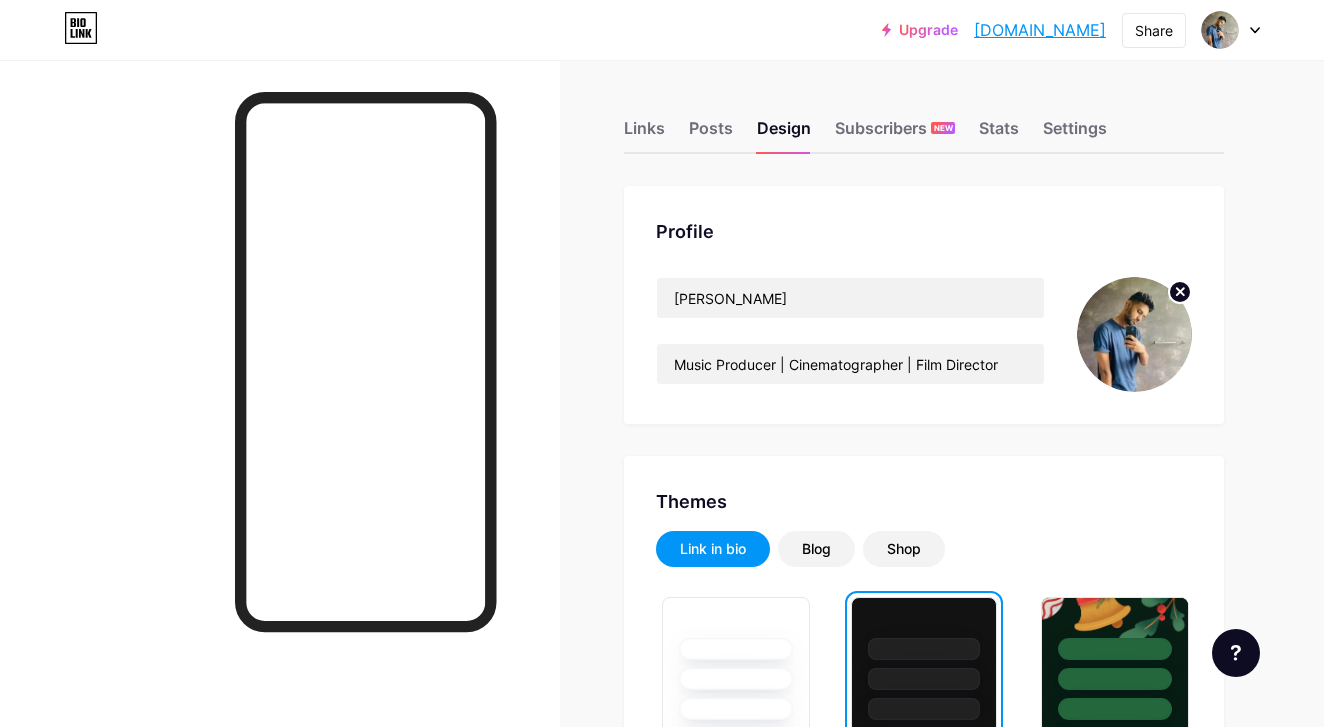 scroll, scrollTop: 0, scrollLeft: 0, axis: both 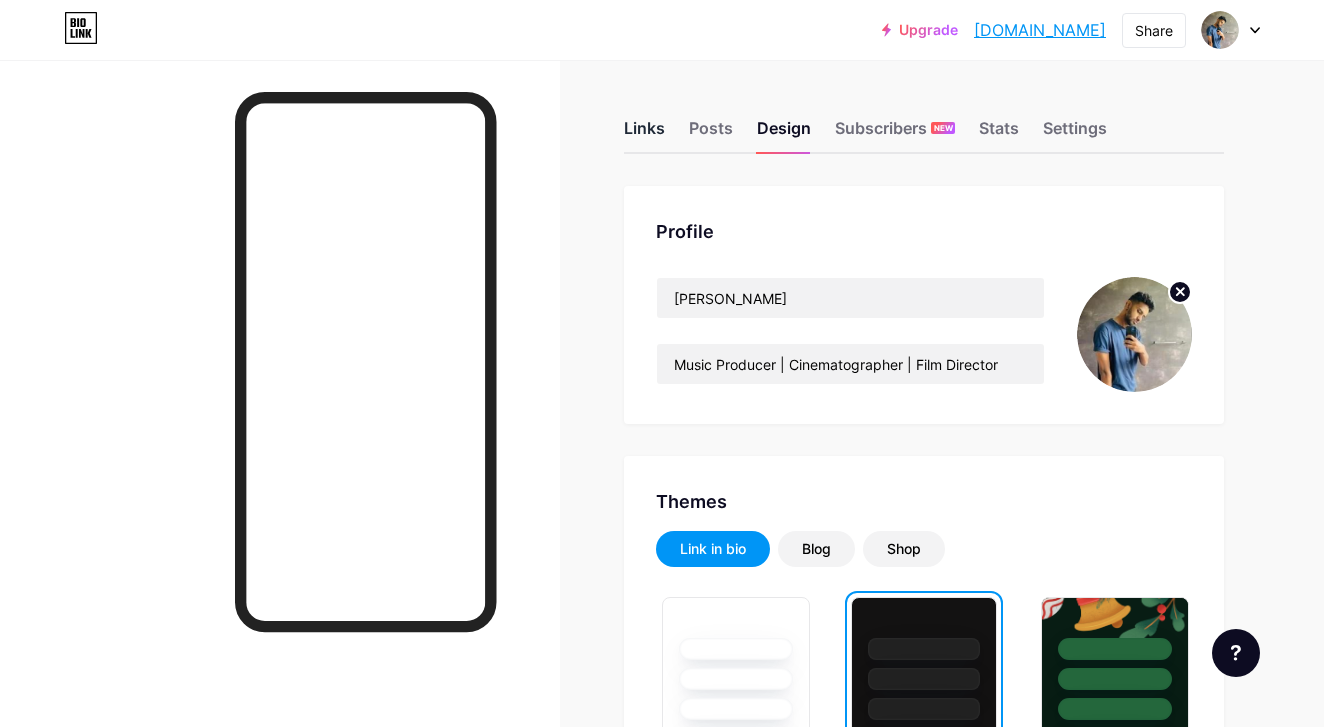 click on "Links" at bounding box center (644, 134) 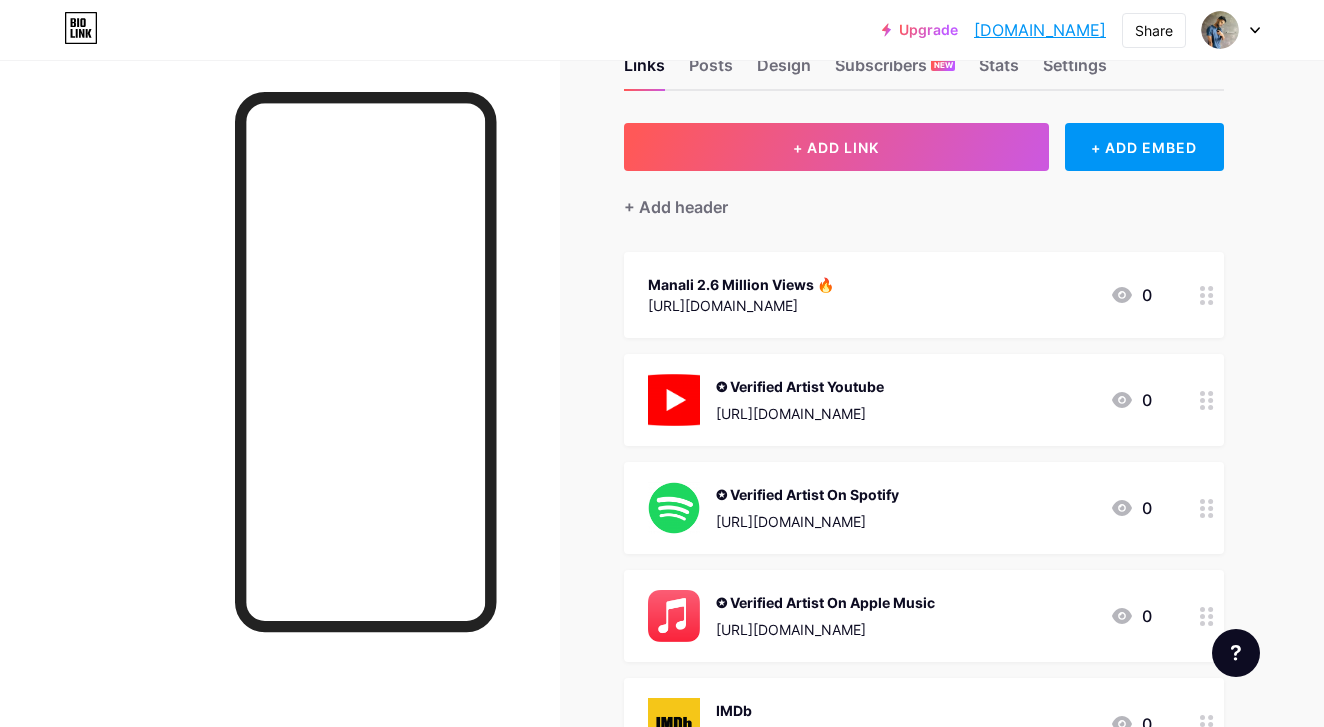 scroll, scrollTop: 42, scrollLeft: 0, axis: vertical 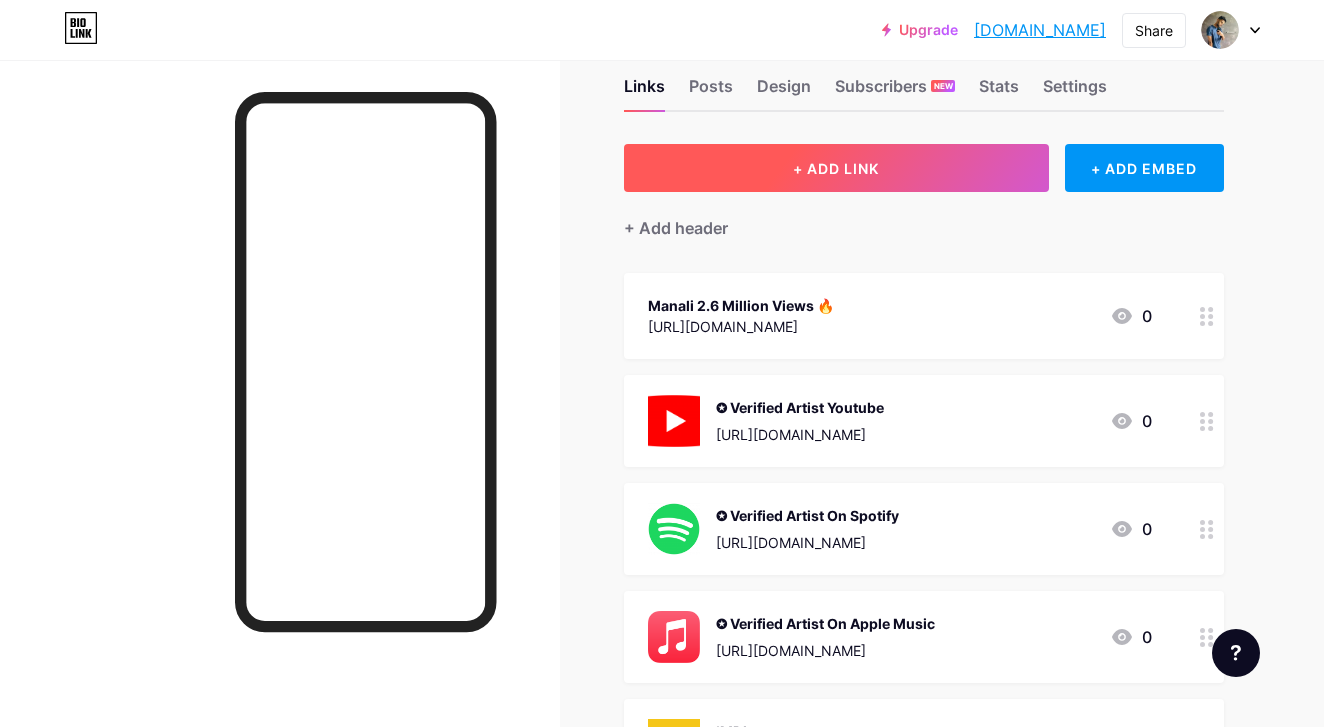 click on "+ ADD LINK" at bounding box center [836, 168] 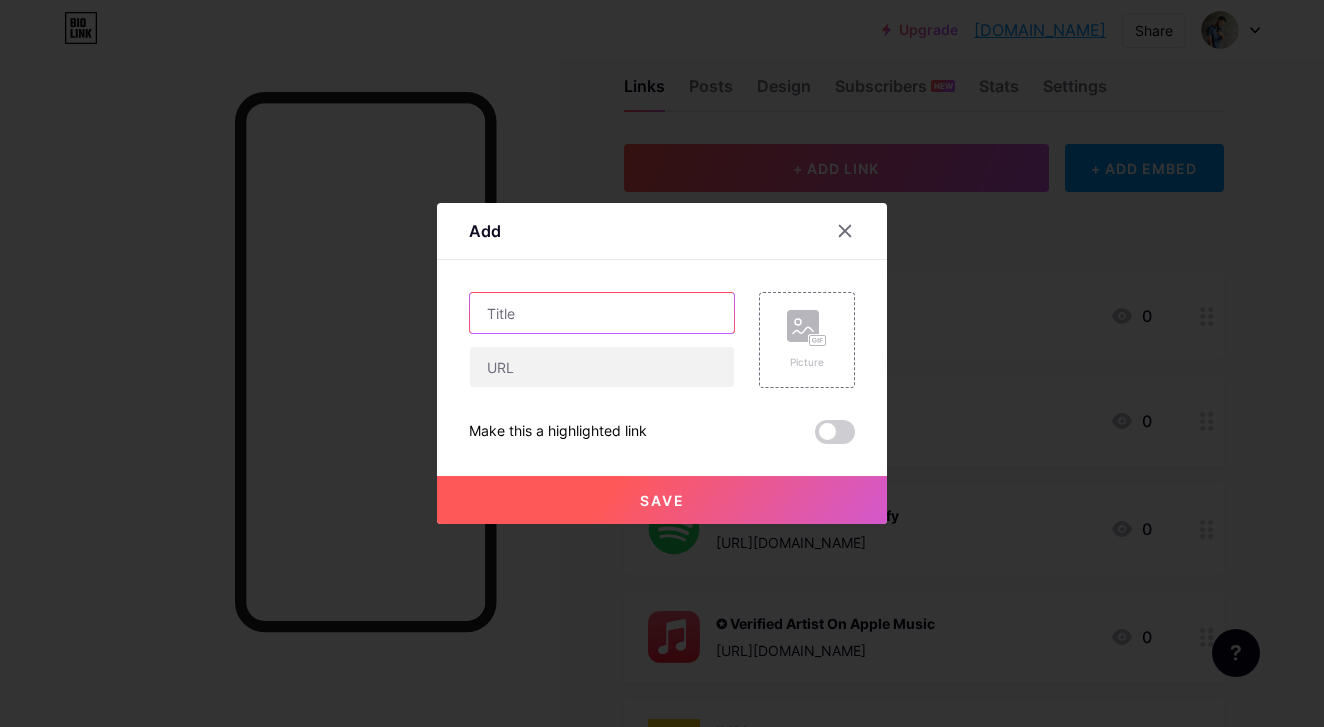 click at bounding box center [602, 313] 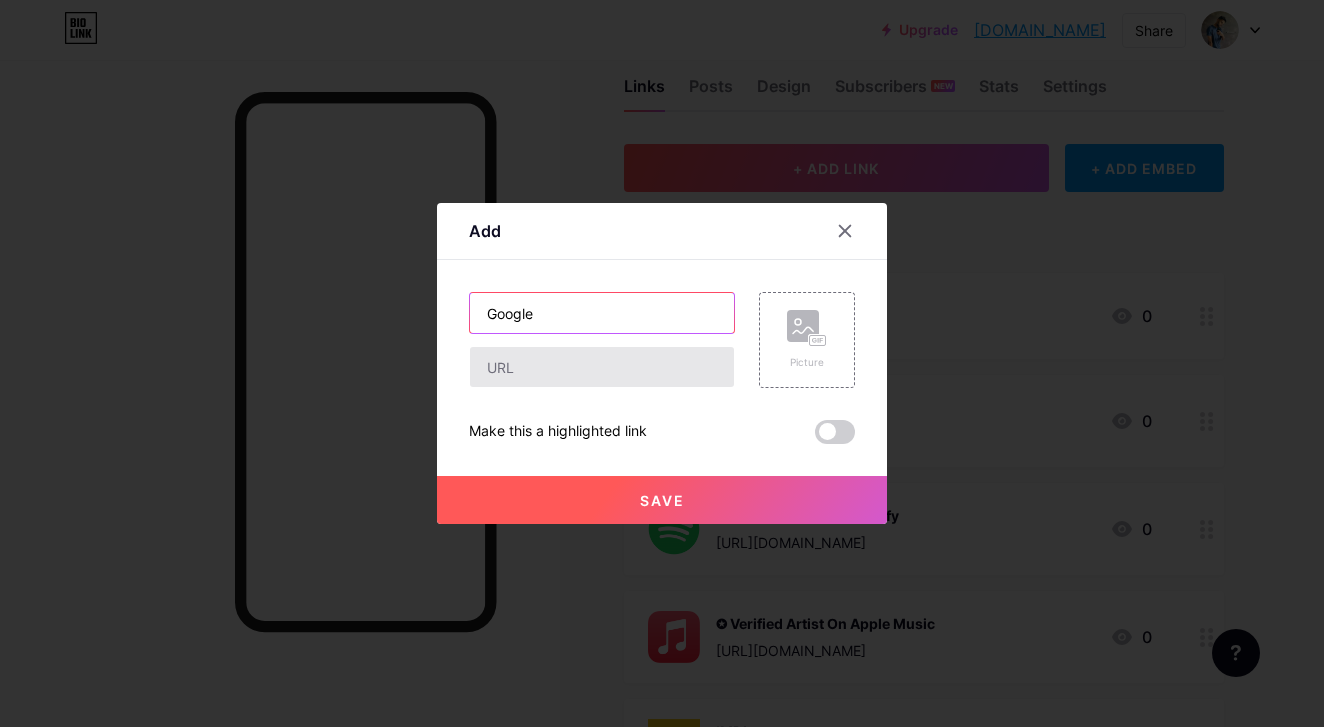 type on "Google" 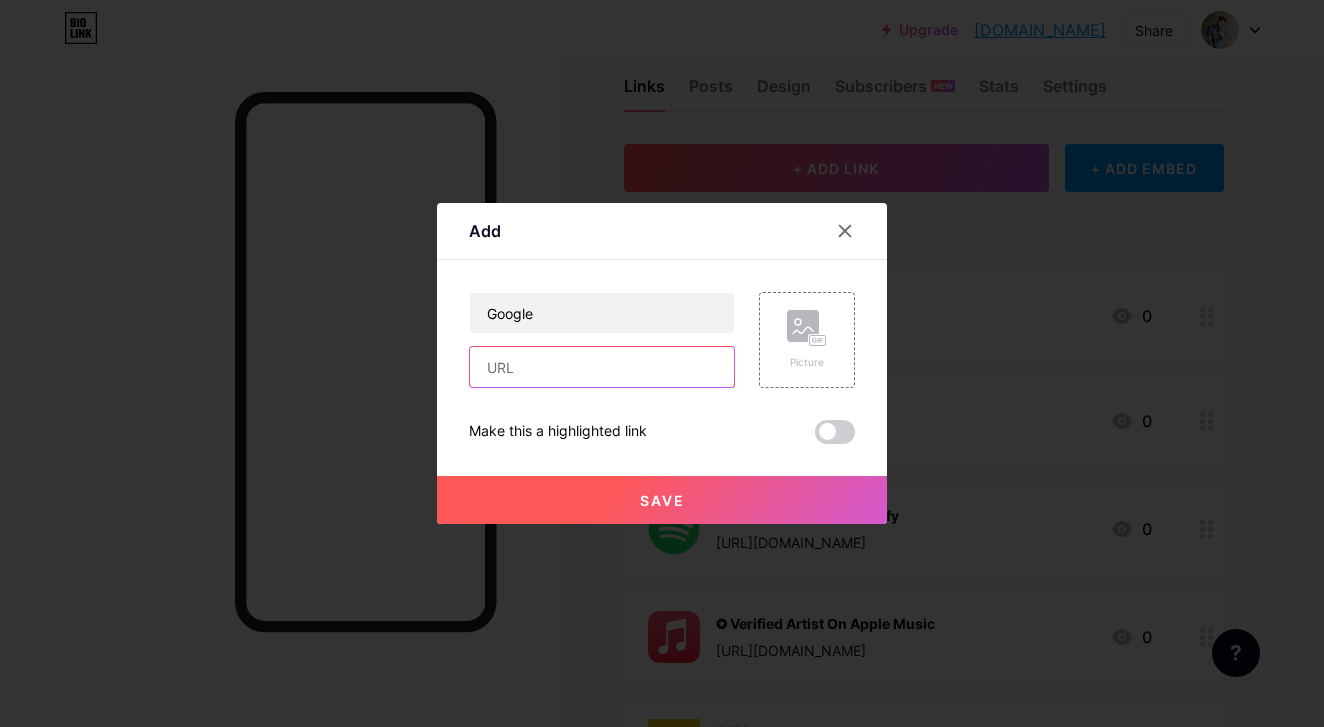 click at bounding box center (602, 367) 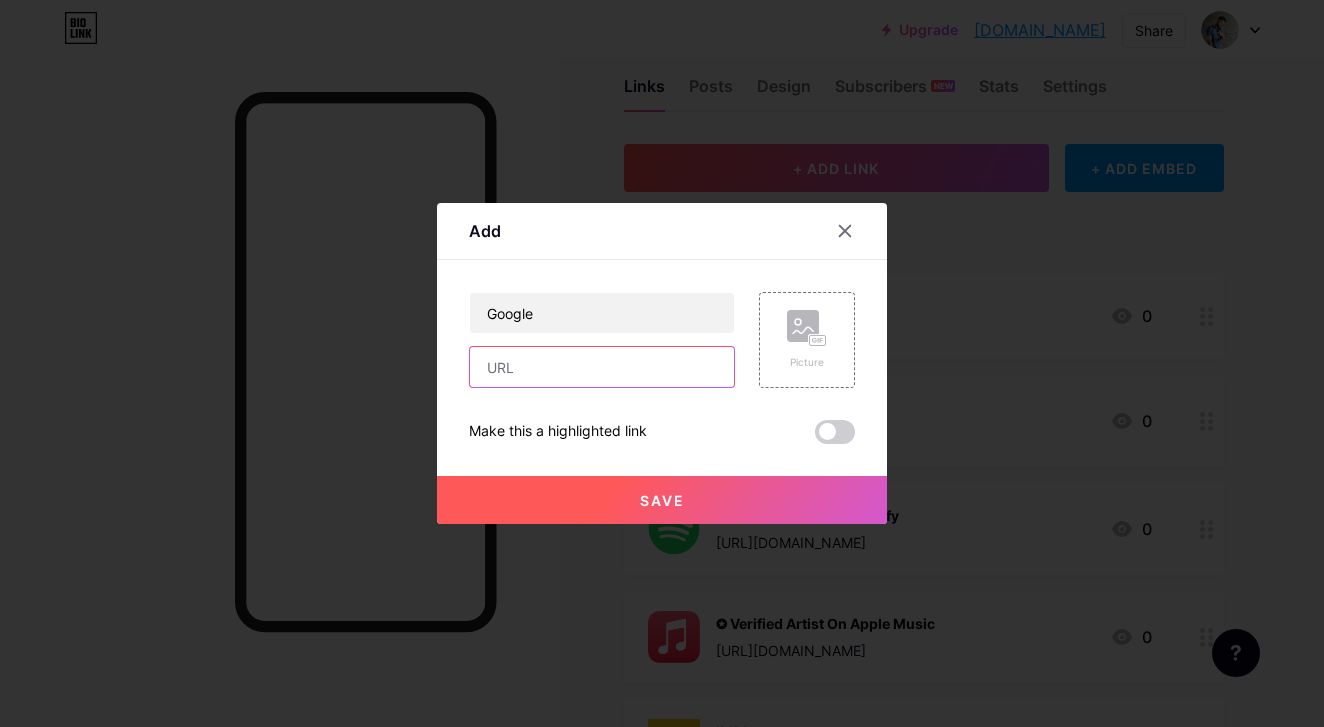 paste on "[URL][DOMAIN_NAME]" 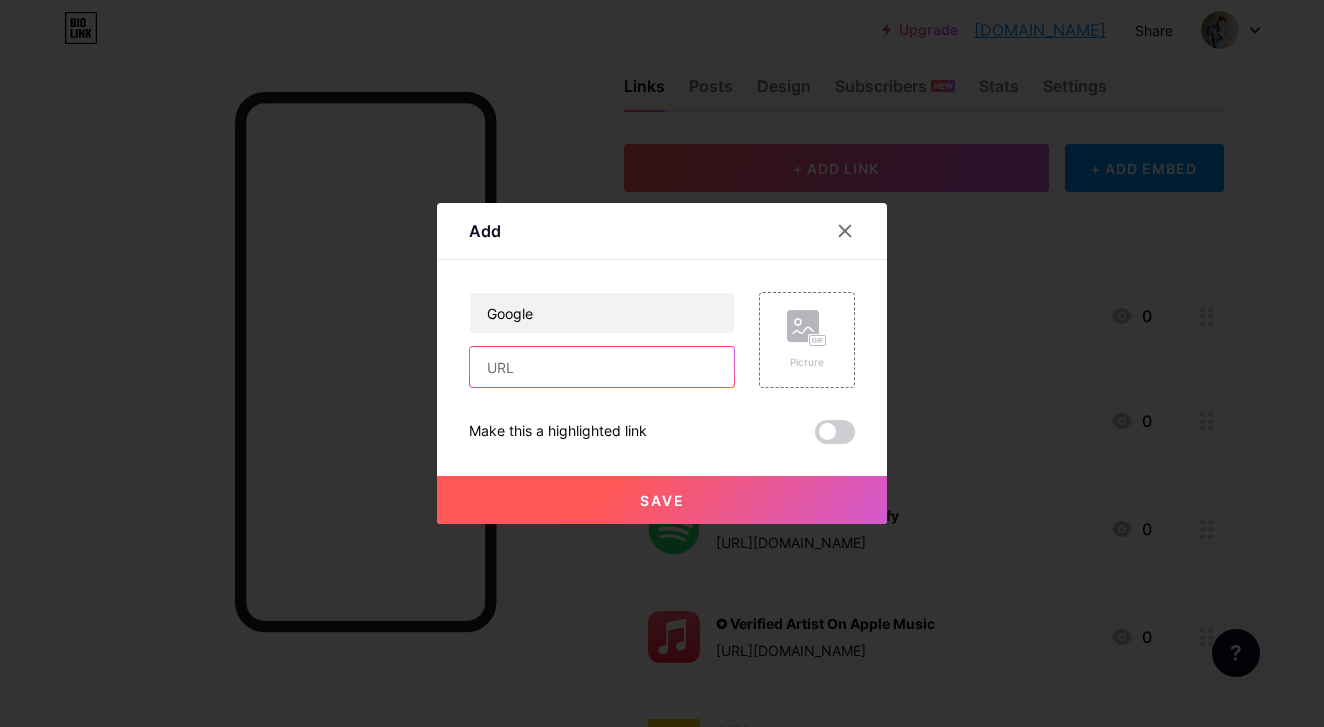 type on "[URL][DOMAIN_NAME]" 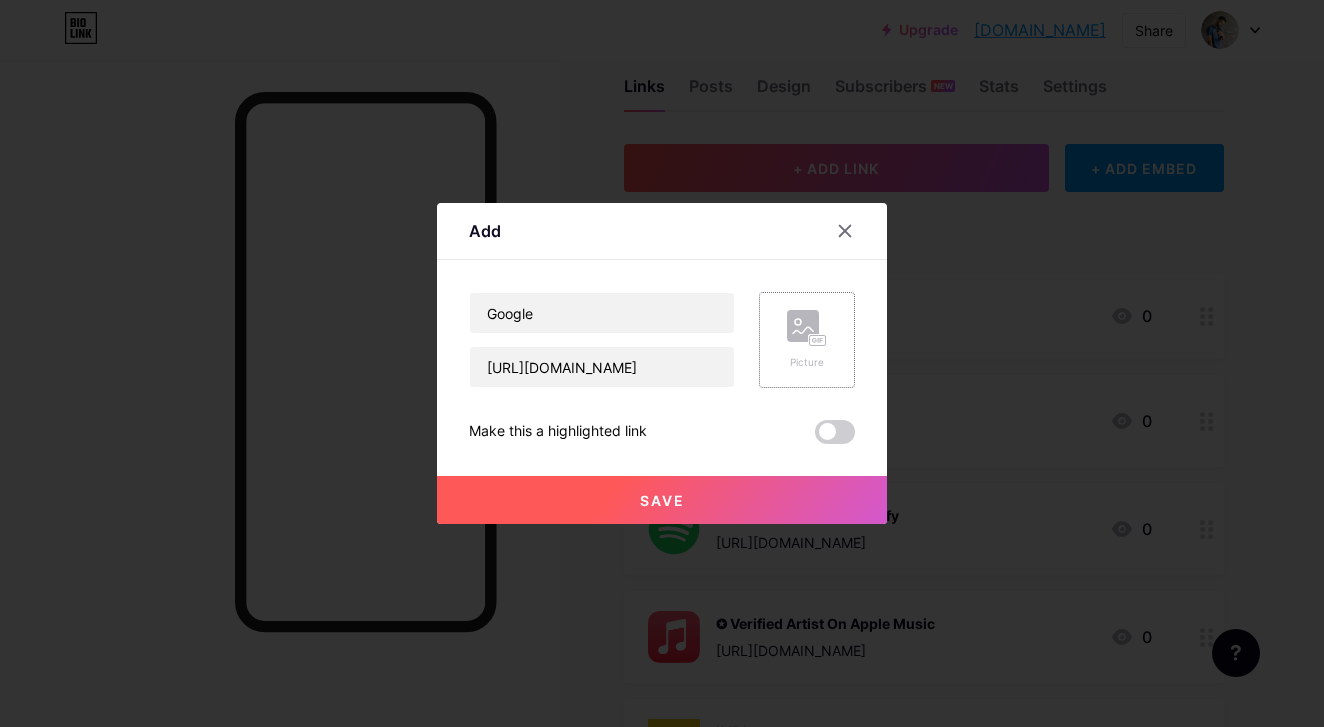 click 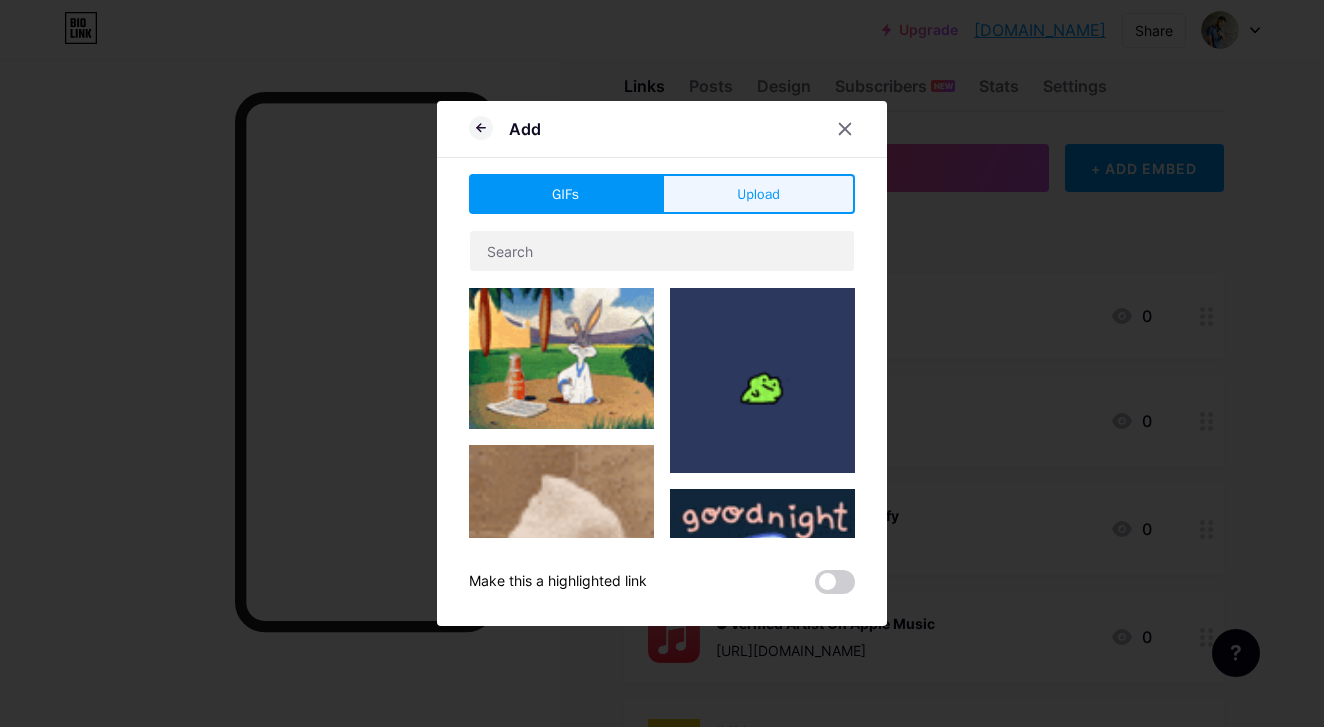 click on "Upload" at bounding box center [758, 194] 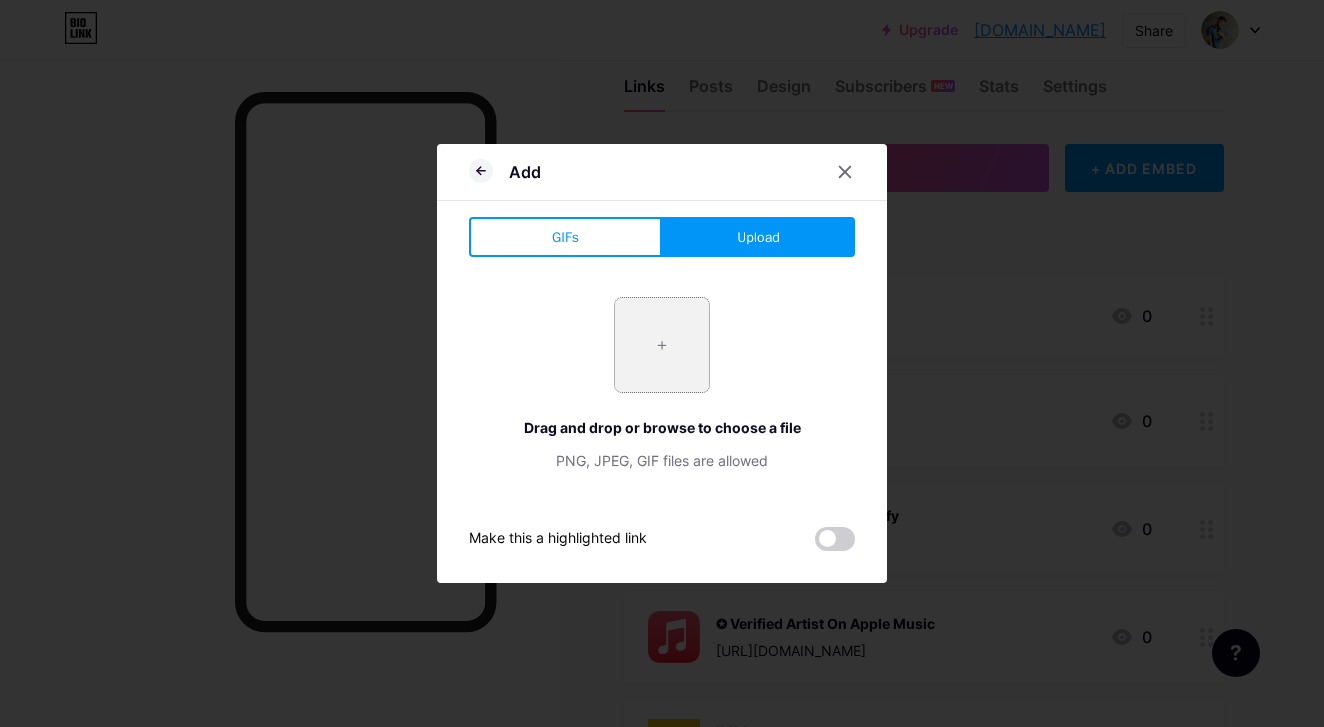click at bounding box center [662, 345] 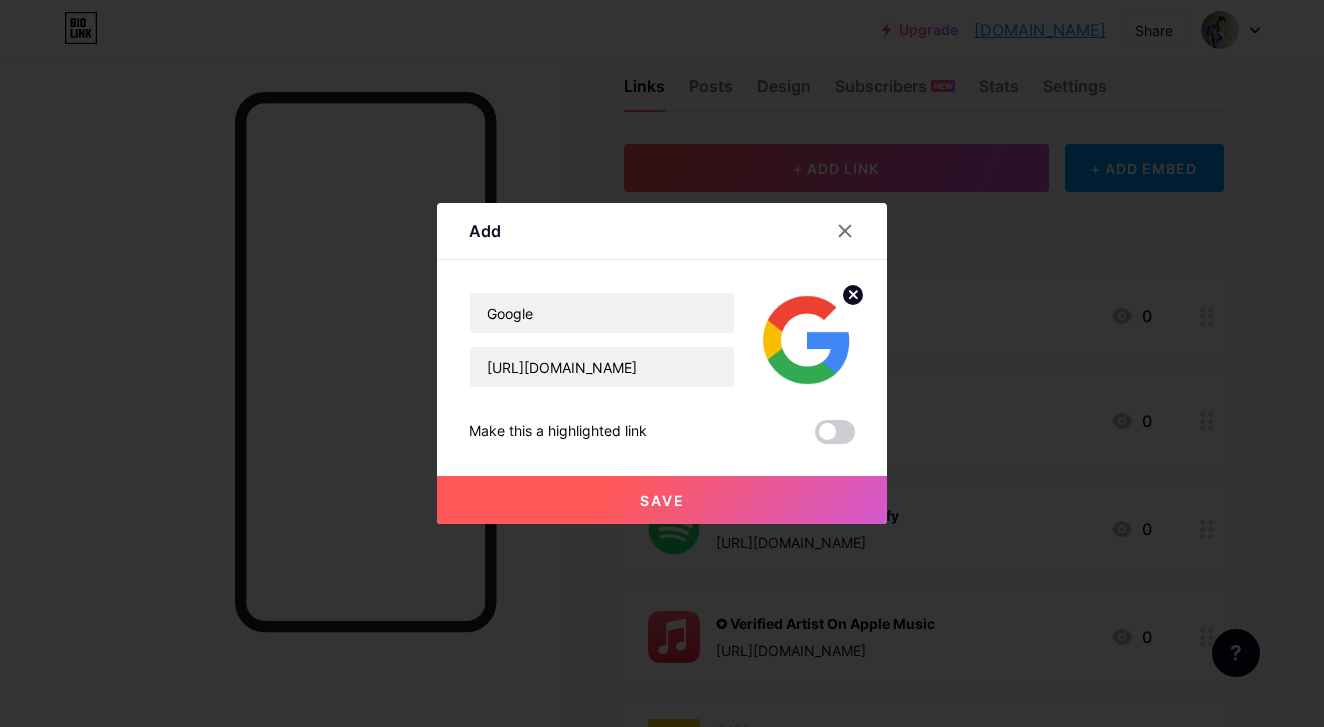 click on "Save" at bounding box center [662, 500] 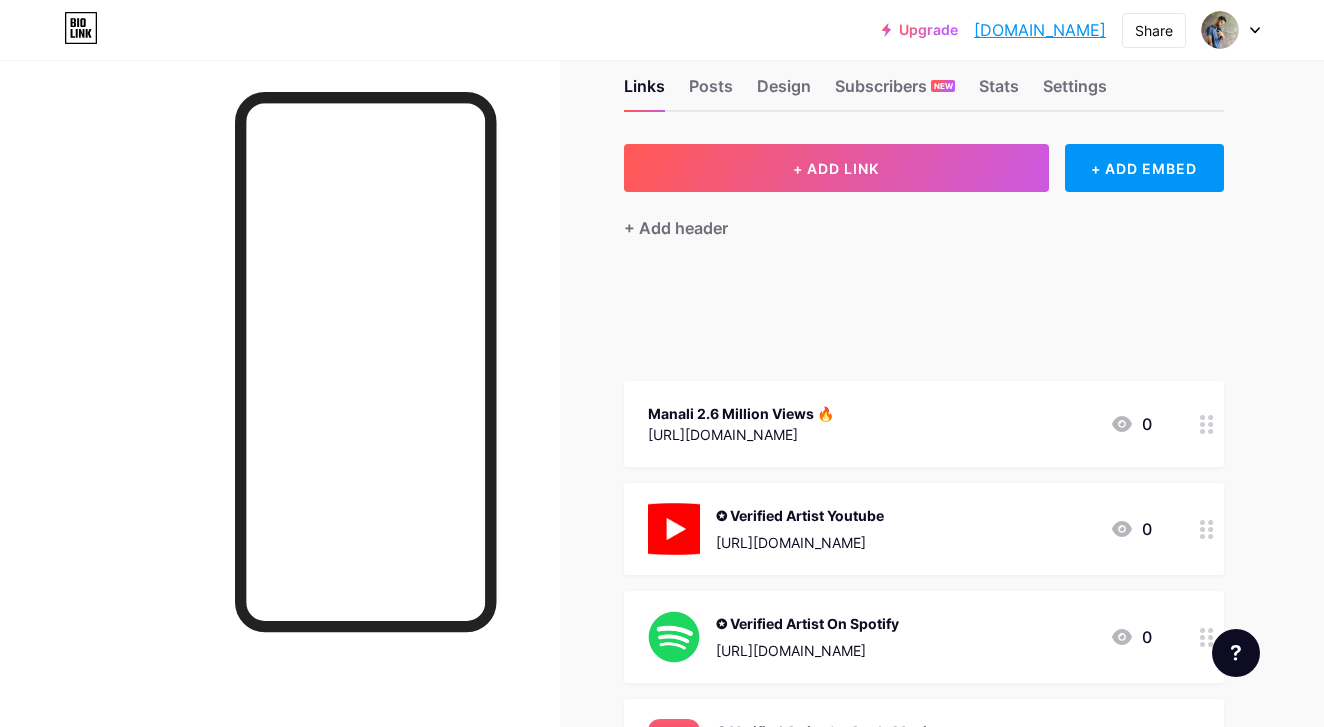 type 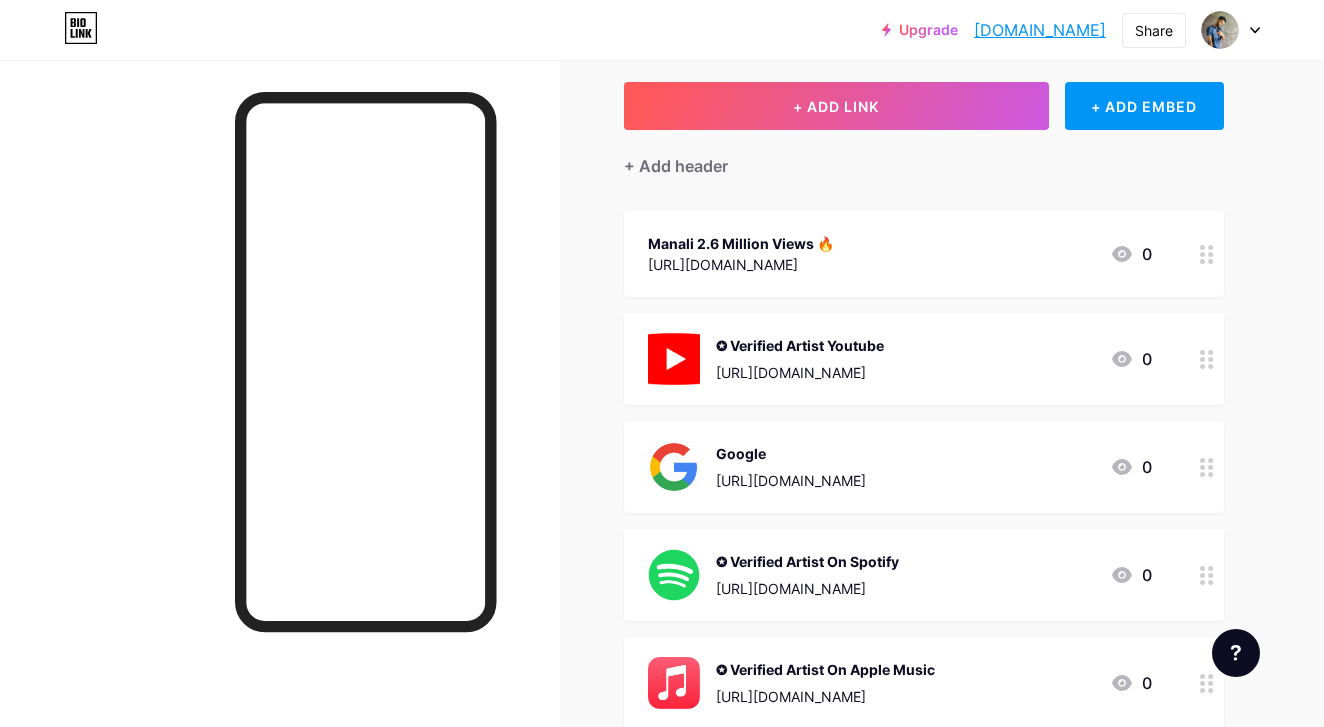 scroll, scrollTop: 128, scrollLeft: 0, axis: vertical 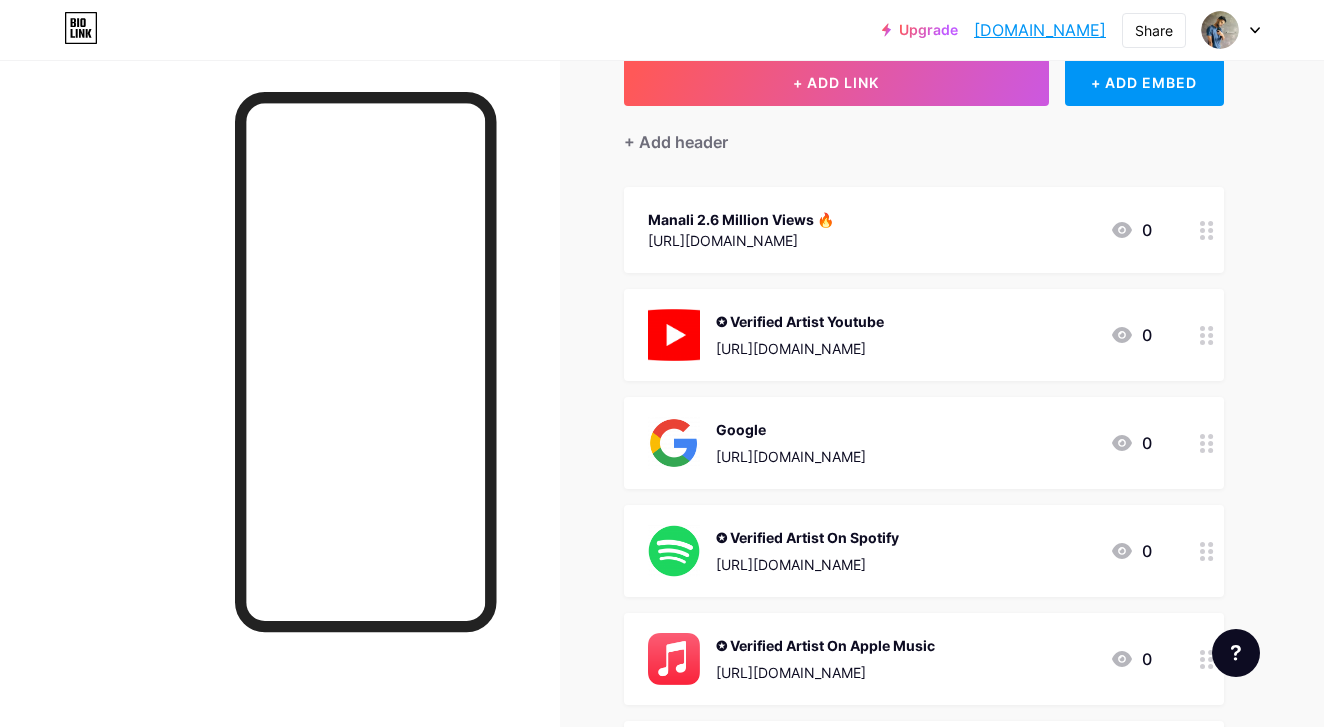 click on "Google
[URL][DOMAIN_NAME]
0" at bounding box center [900, 443] 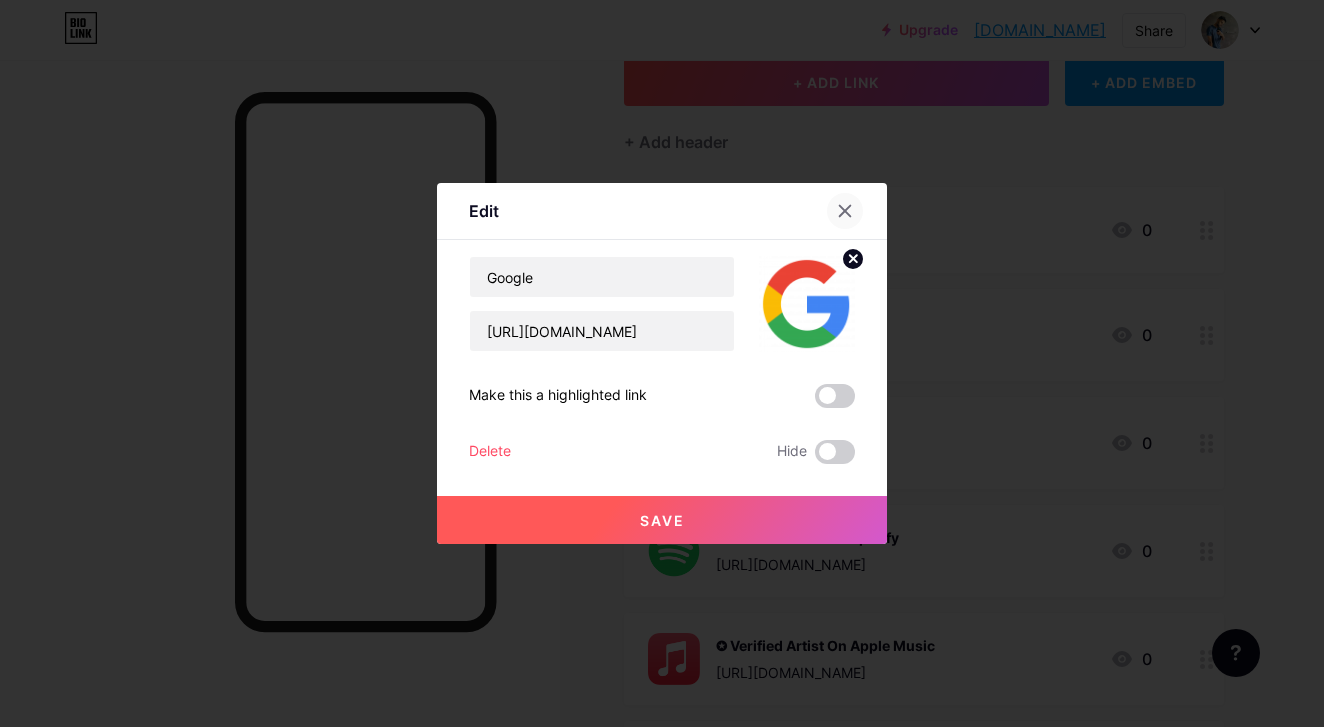 click 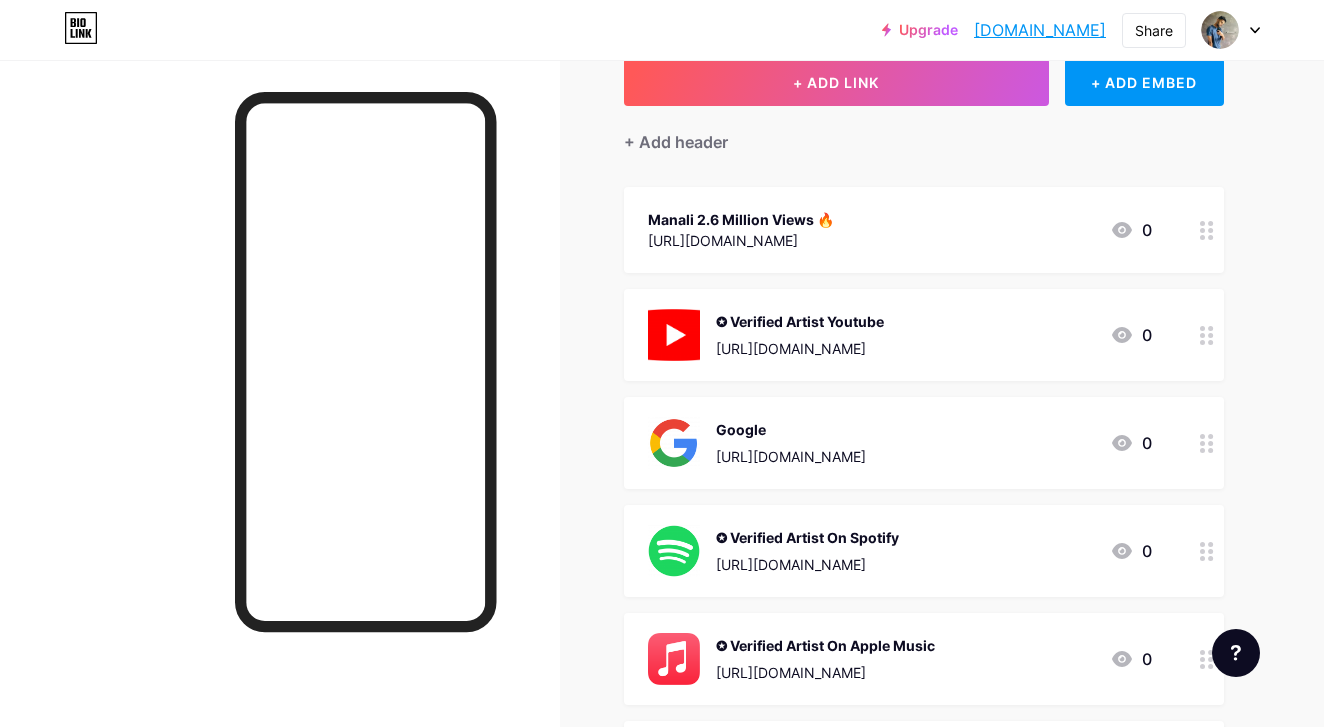 click on "✪ Verified Artist Youtube
[URL][DOMAIN_NAME]
0" at bounding box center (924, 335) 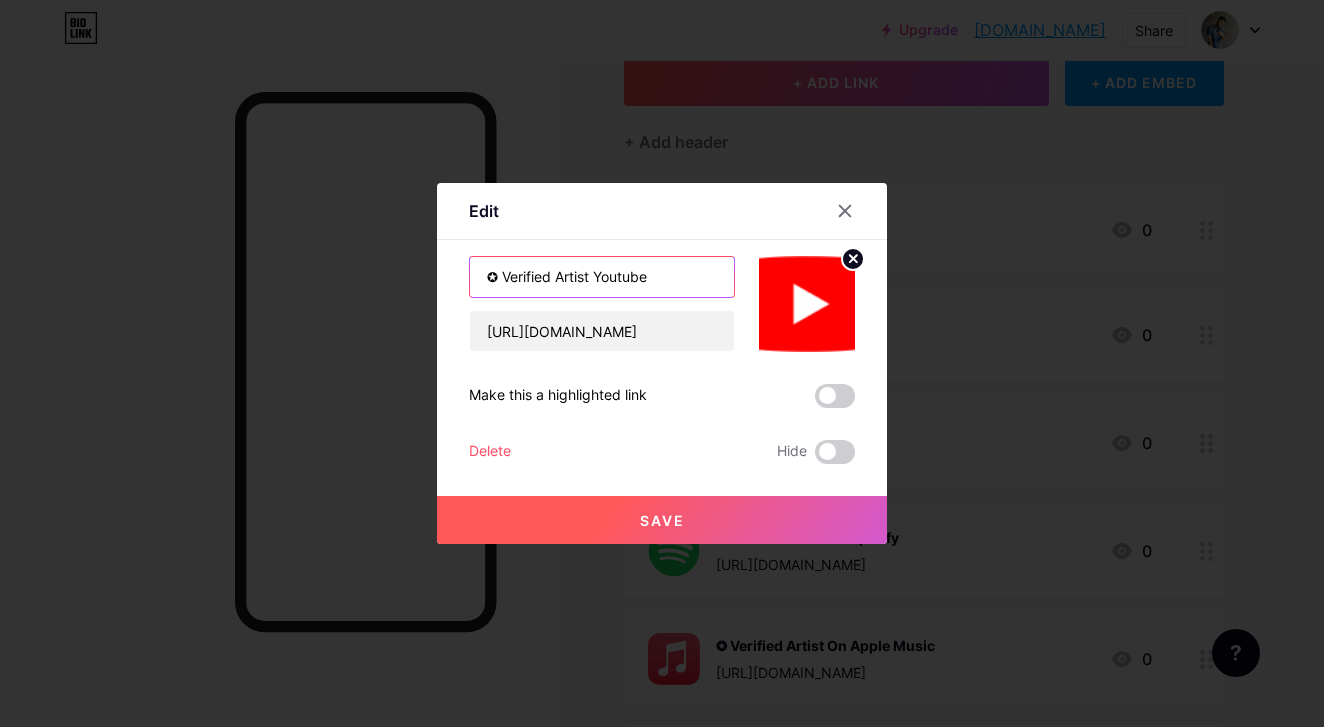 click on "✪ Verified Artist Youtube" at bounding box center [602, 277] 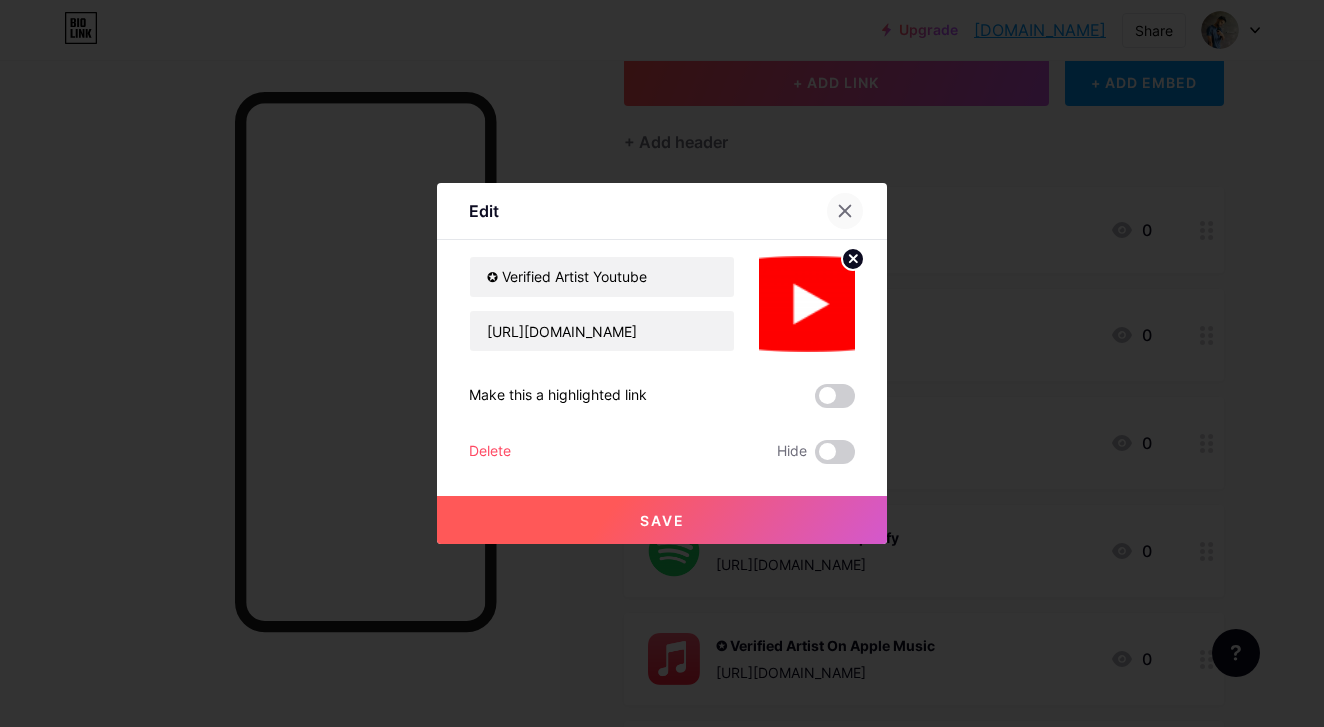 click at bounding box center [845, 211] 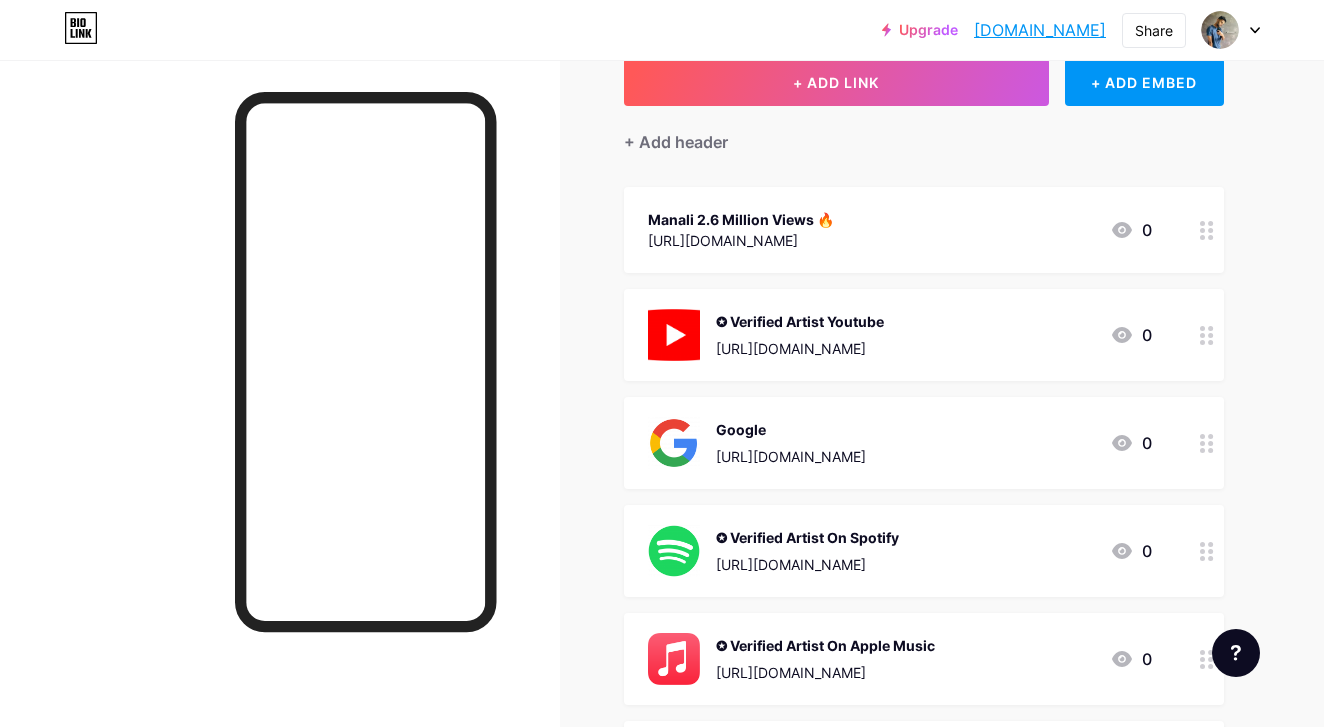 click on "Google" at bounding box center [791, 429] 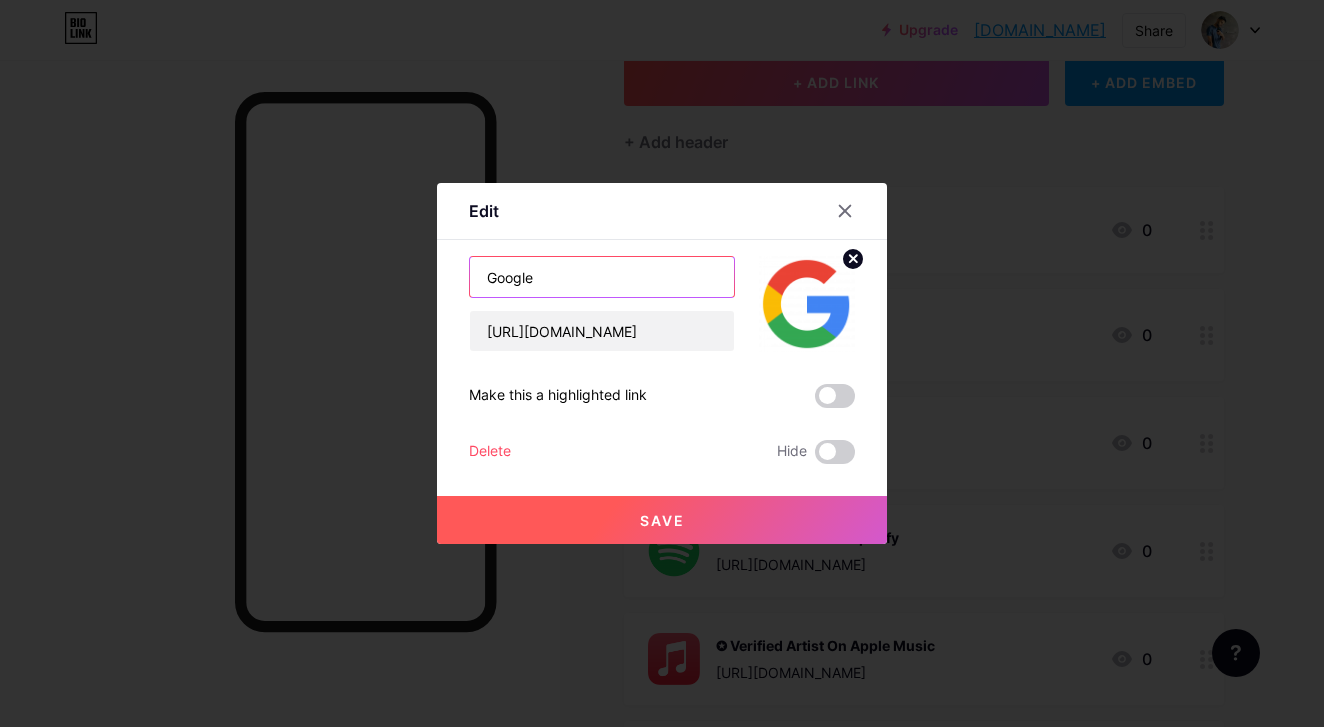 click on "Google" at bounding box center [602, 277] 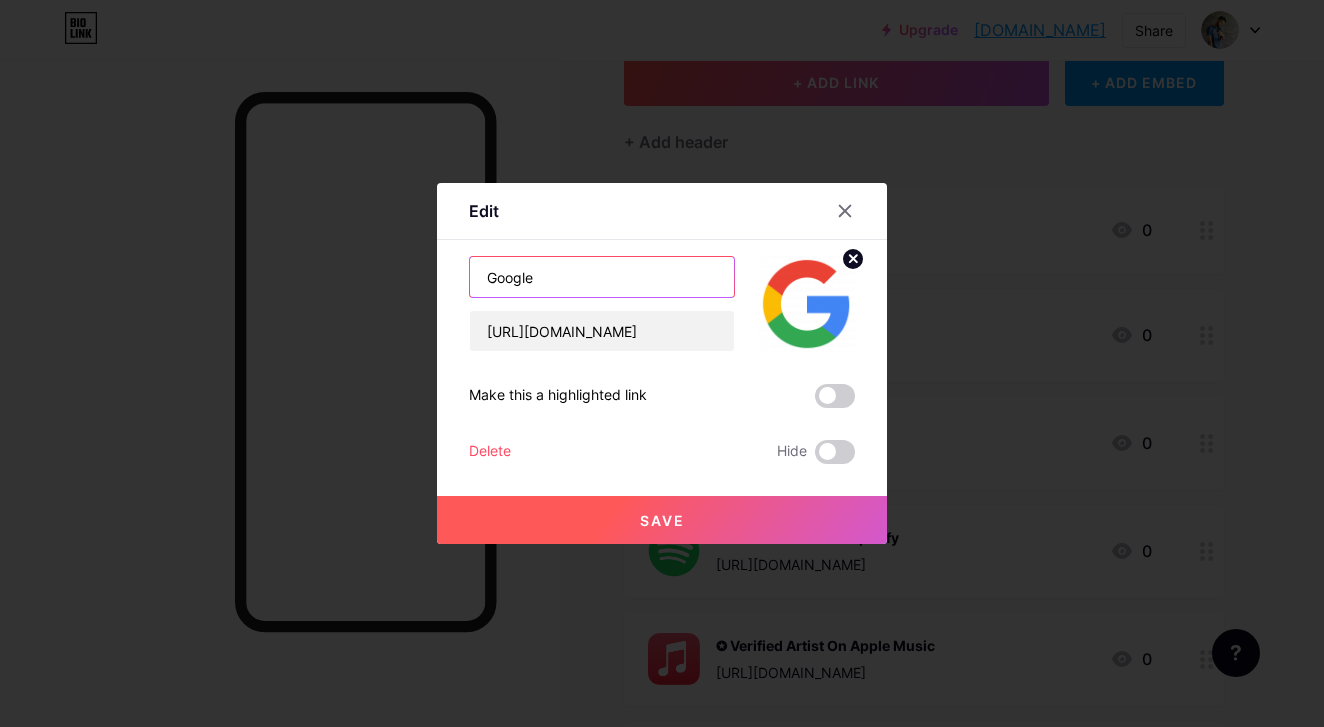 paste on "✪" 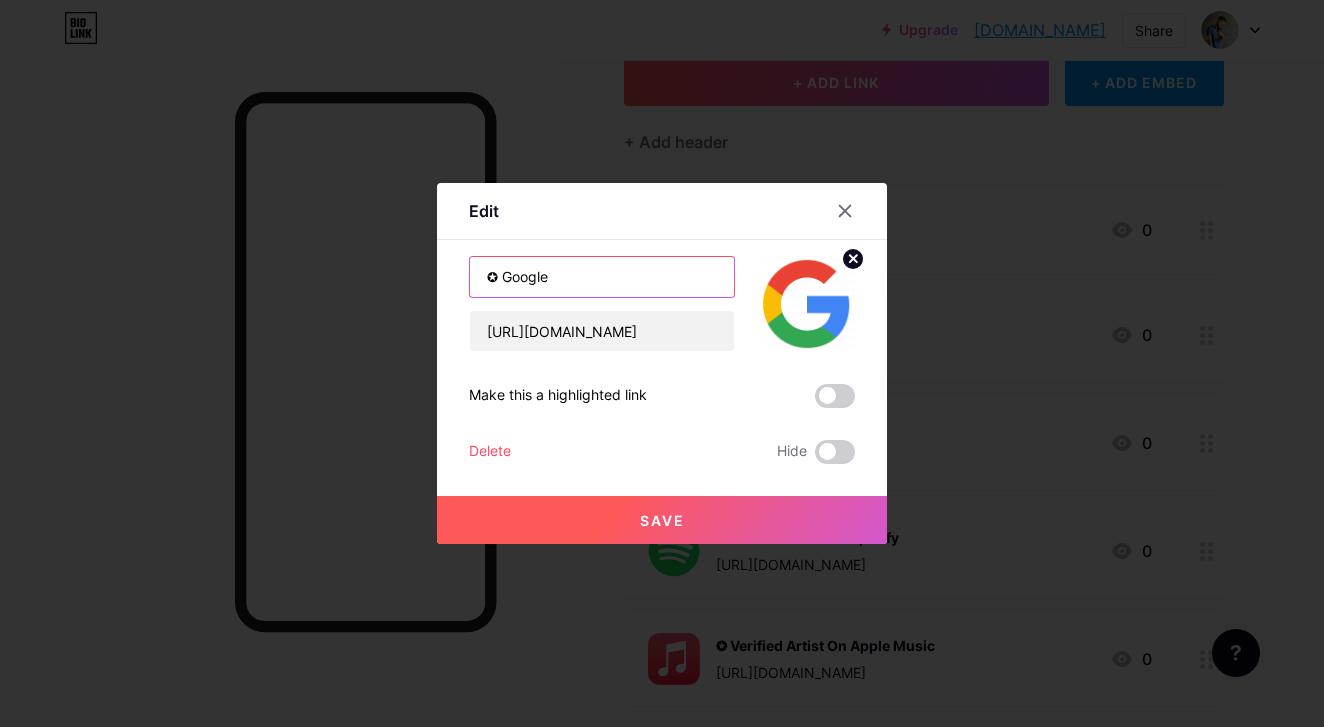 type on "✪ Google" 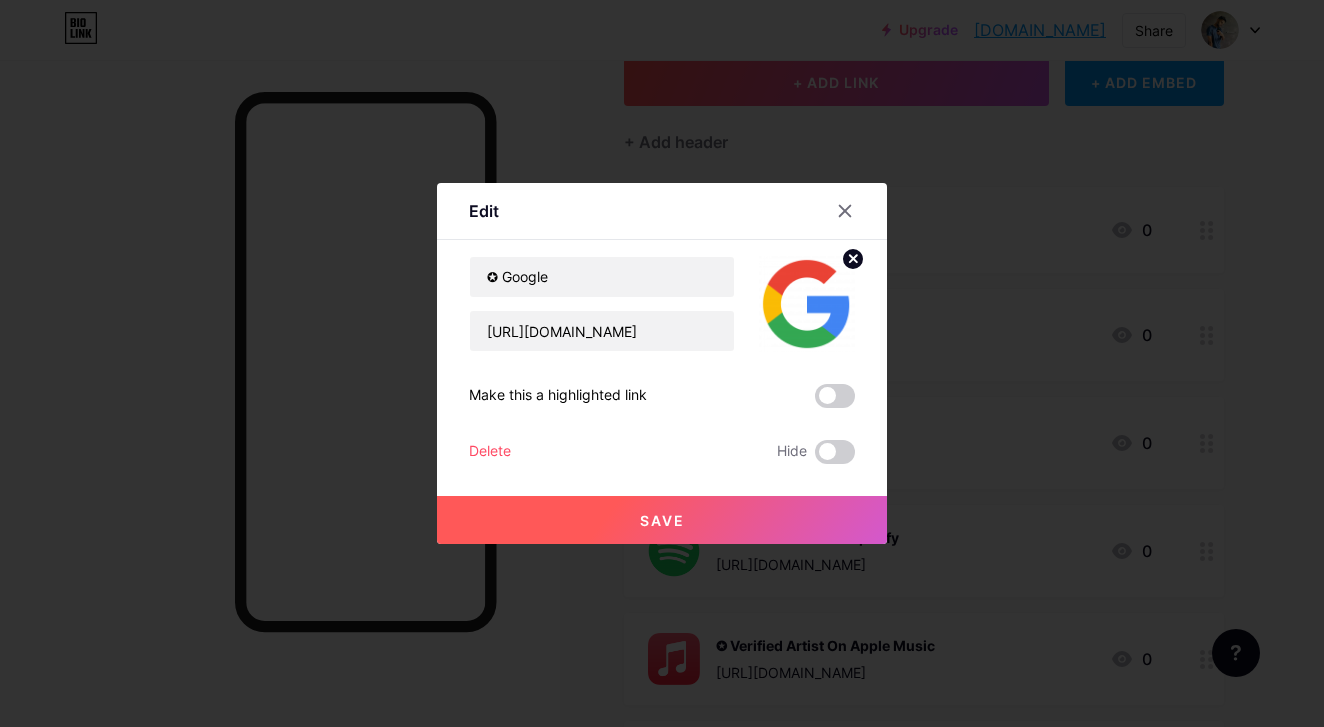click on "Save" at bounding box center [662, 520] 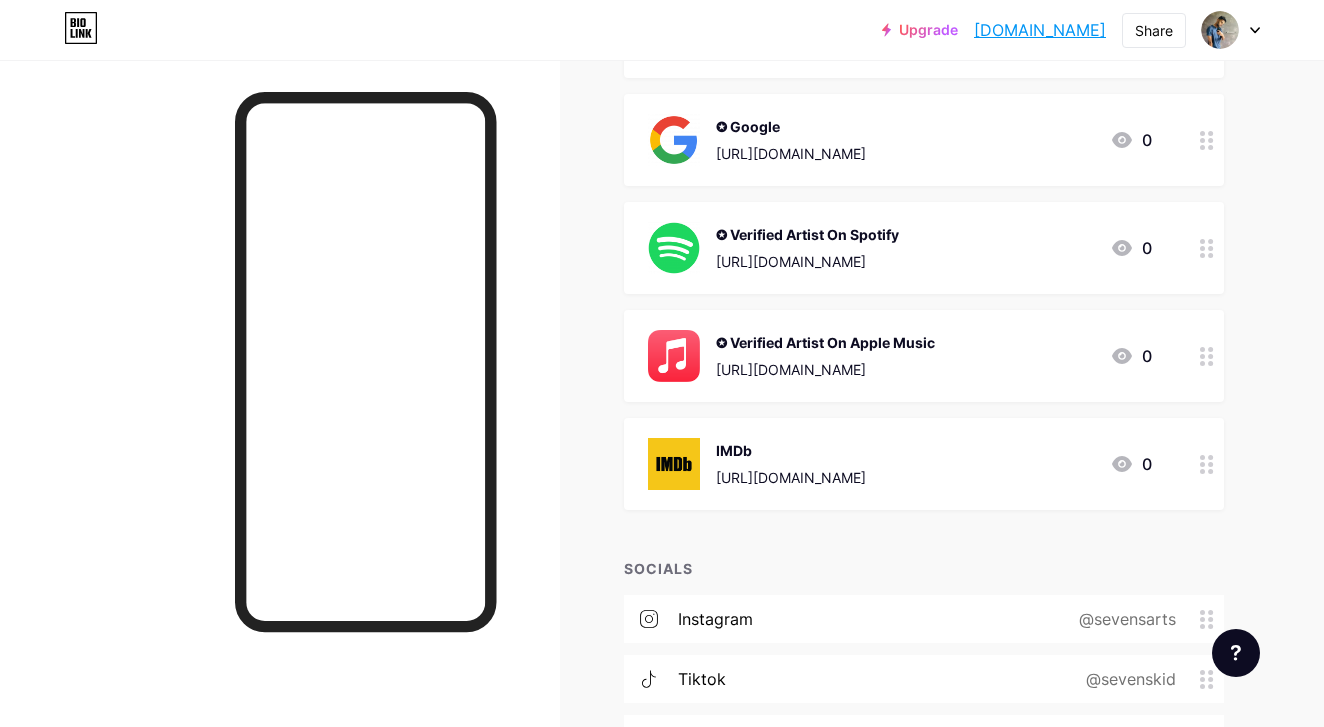 scroll, scrollTop: 441, scrollLeft: 0, axis: vertical 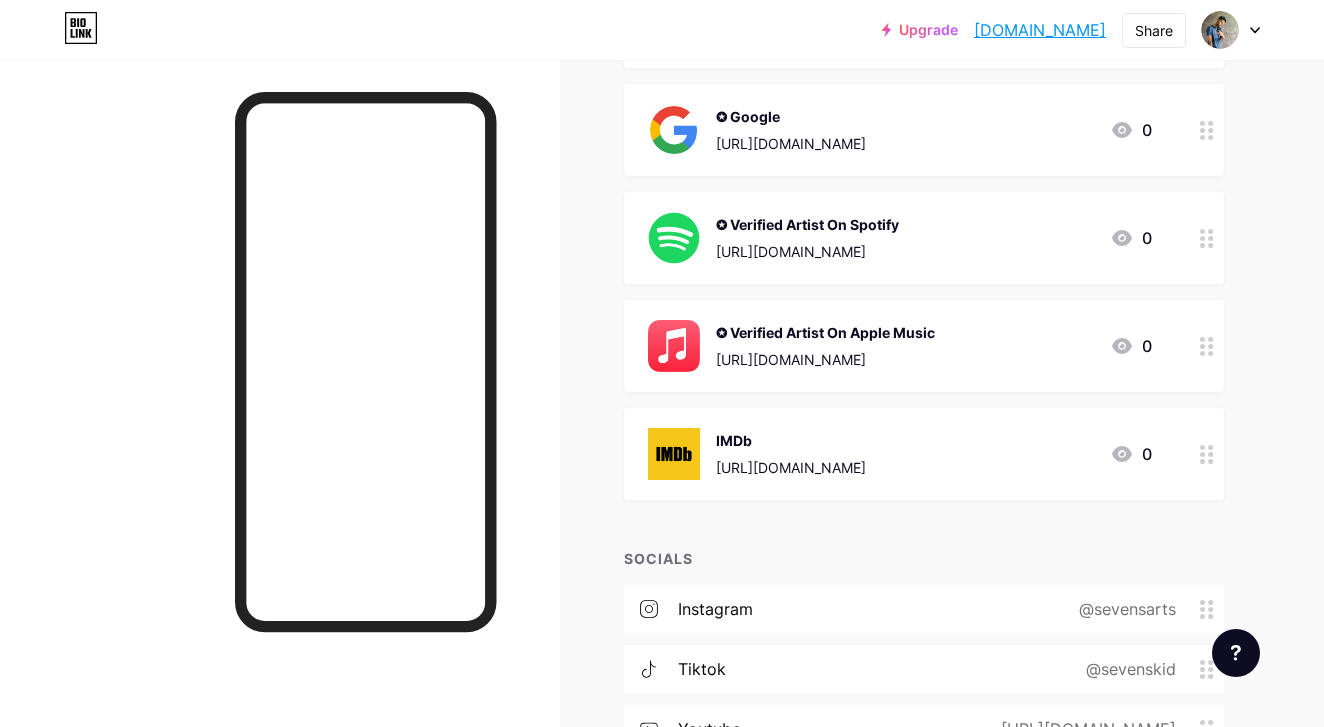 click on "IMDb
[URL][DOMAIN_NAME]" at bounding box center (791, 454) 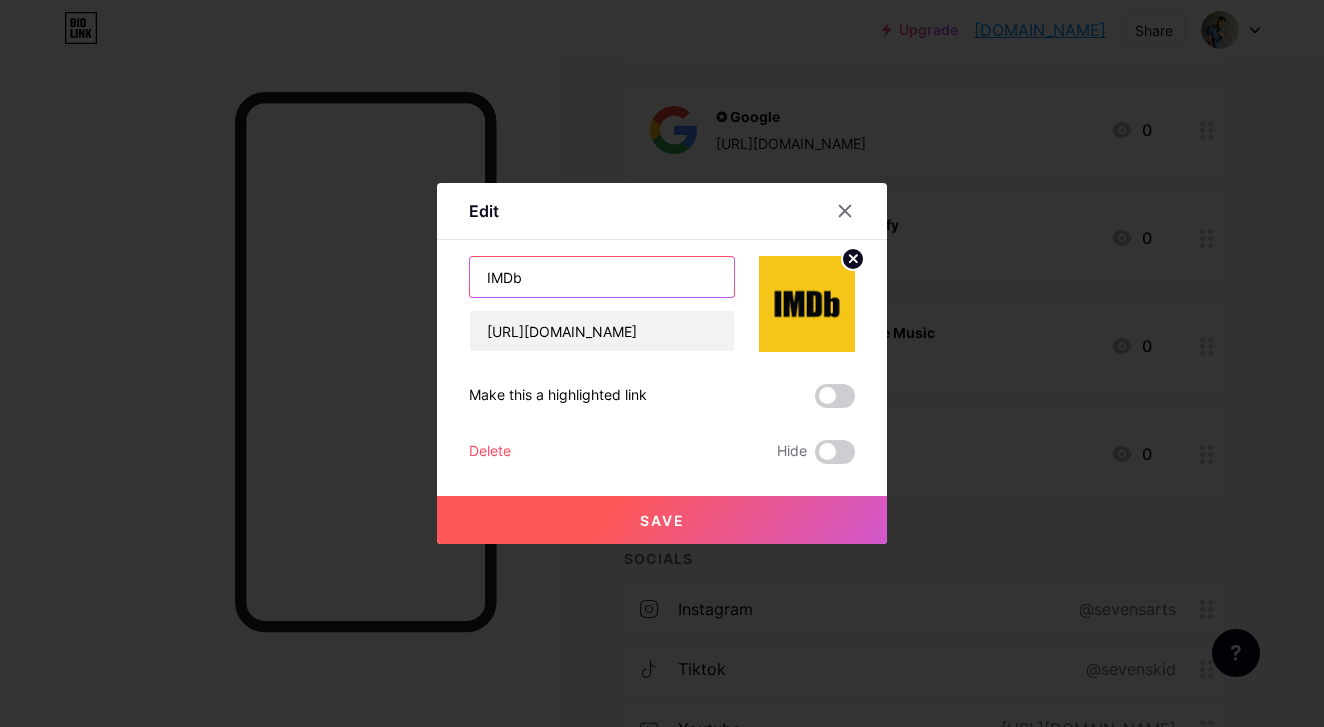 click on "IMDb" at bounding box center (602, 277) 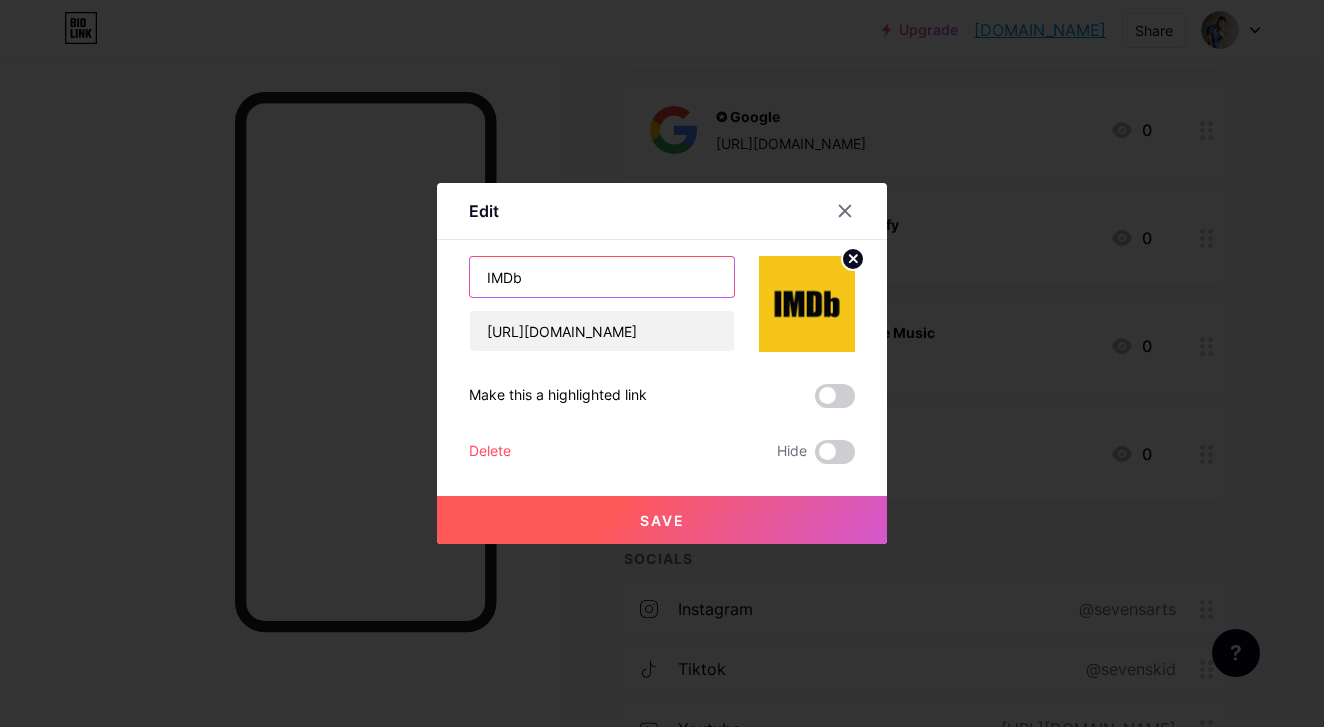 paste on "✪" 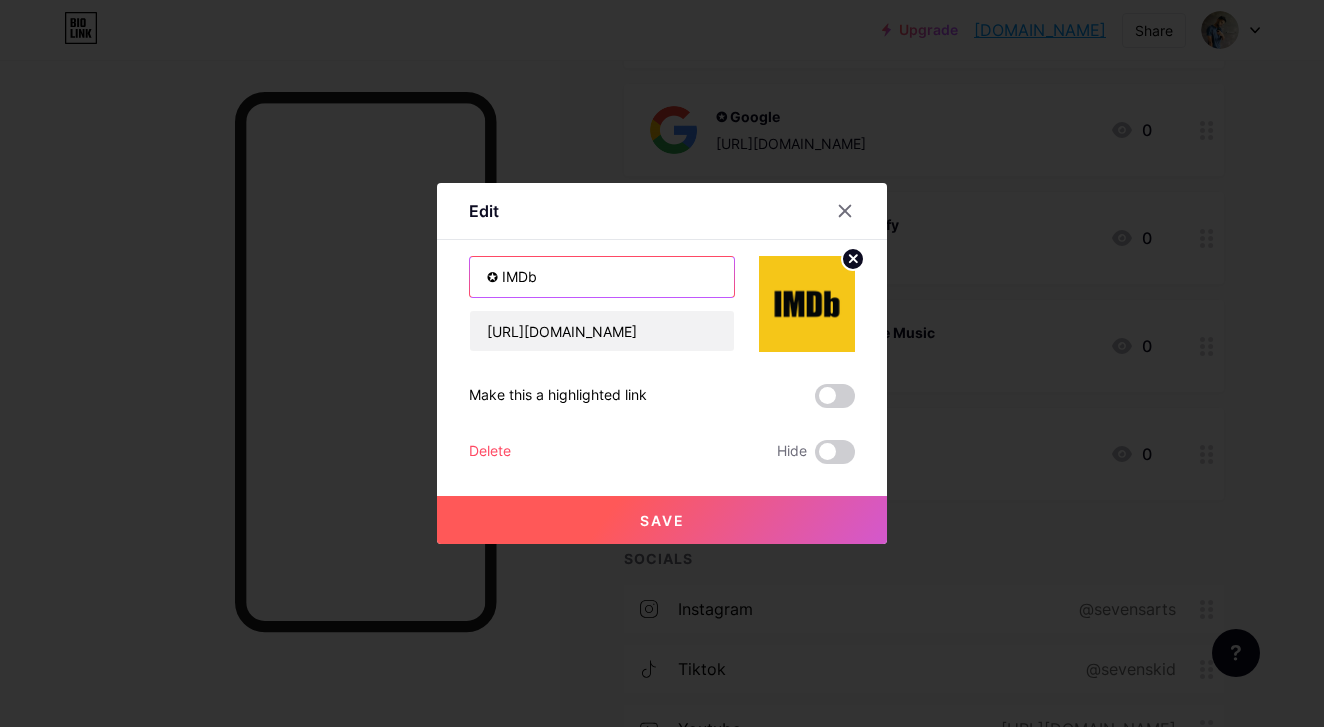 type on "✪ IMDb" 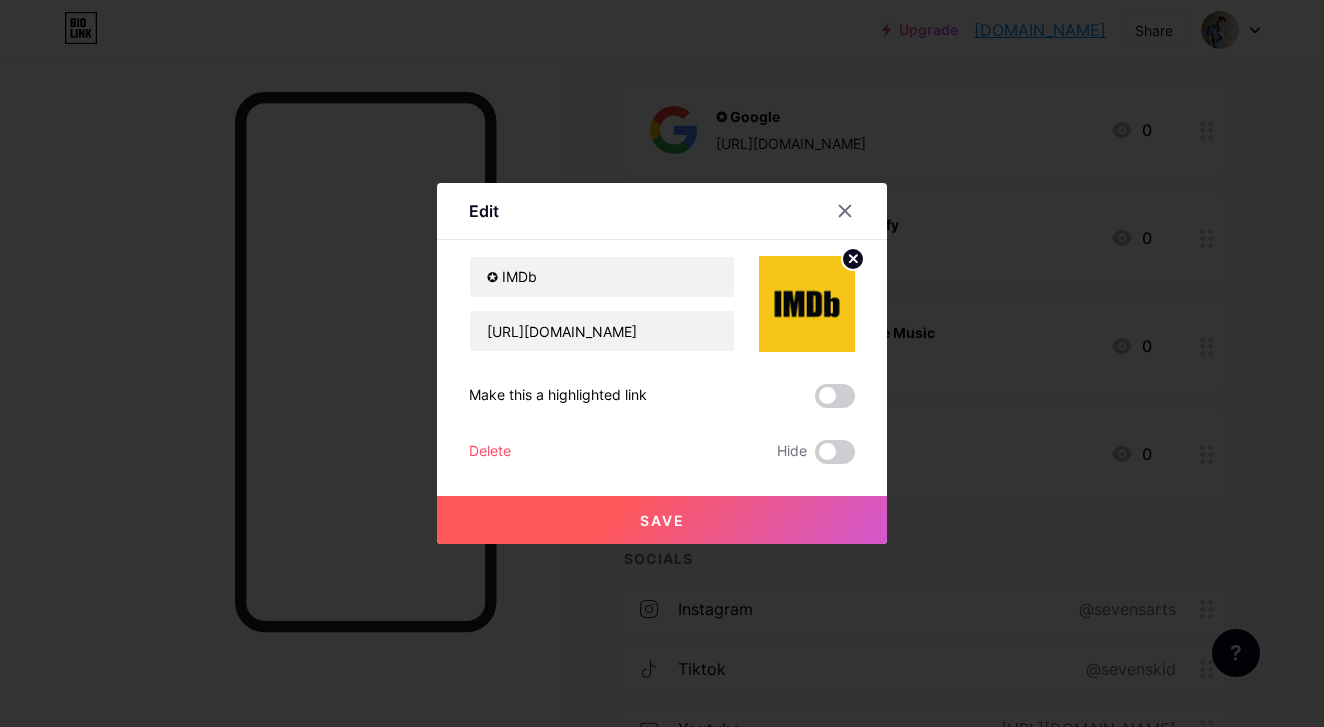click on "Save" at bounding box center (662, 520) 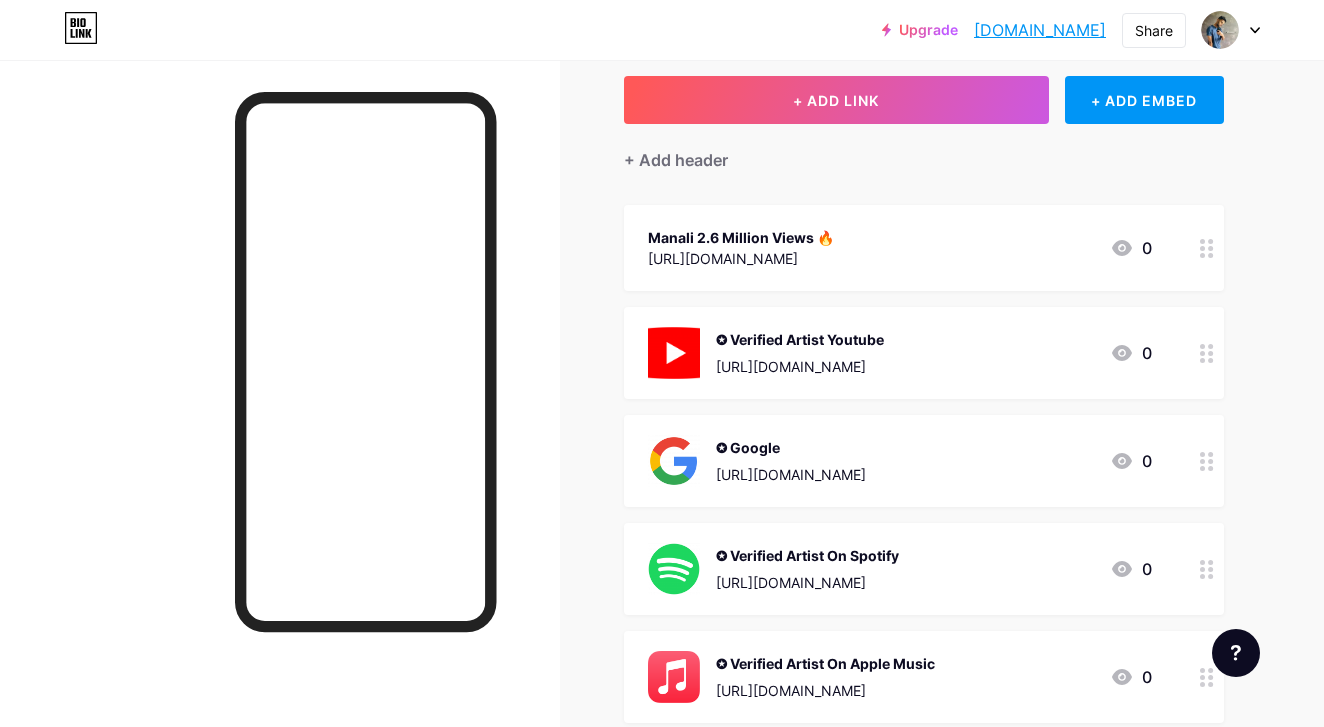 scroll, scrollTop: 109, scrollLeft: 0, axis: vertical 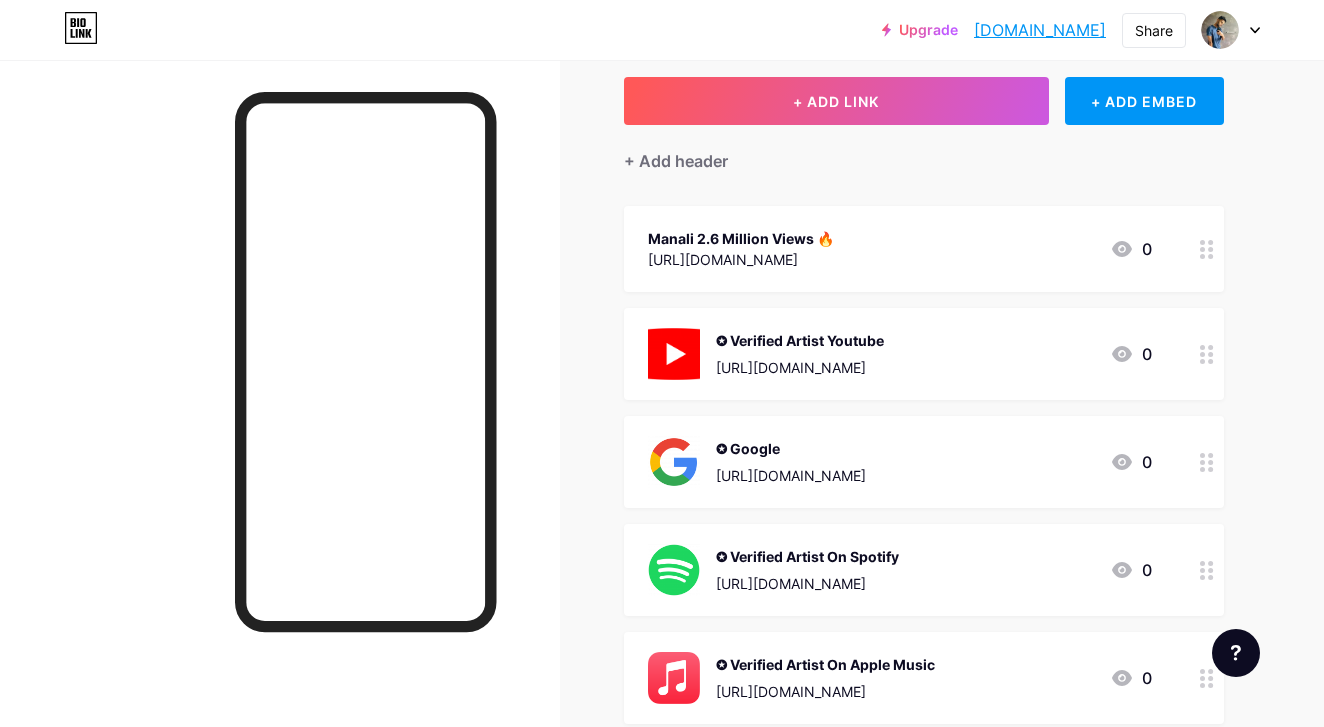 click on "[URL][DOMAIN_NAME]" at bounding box center [741, 259] 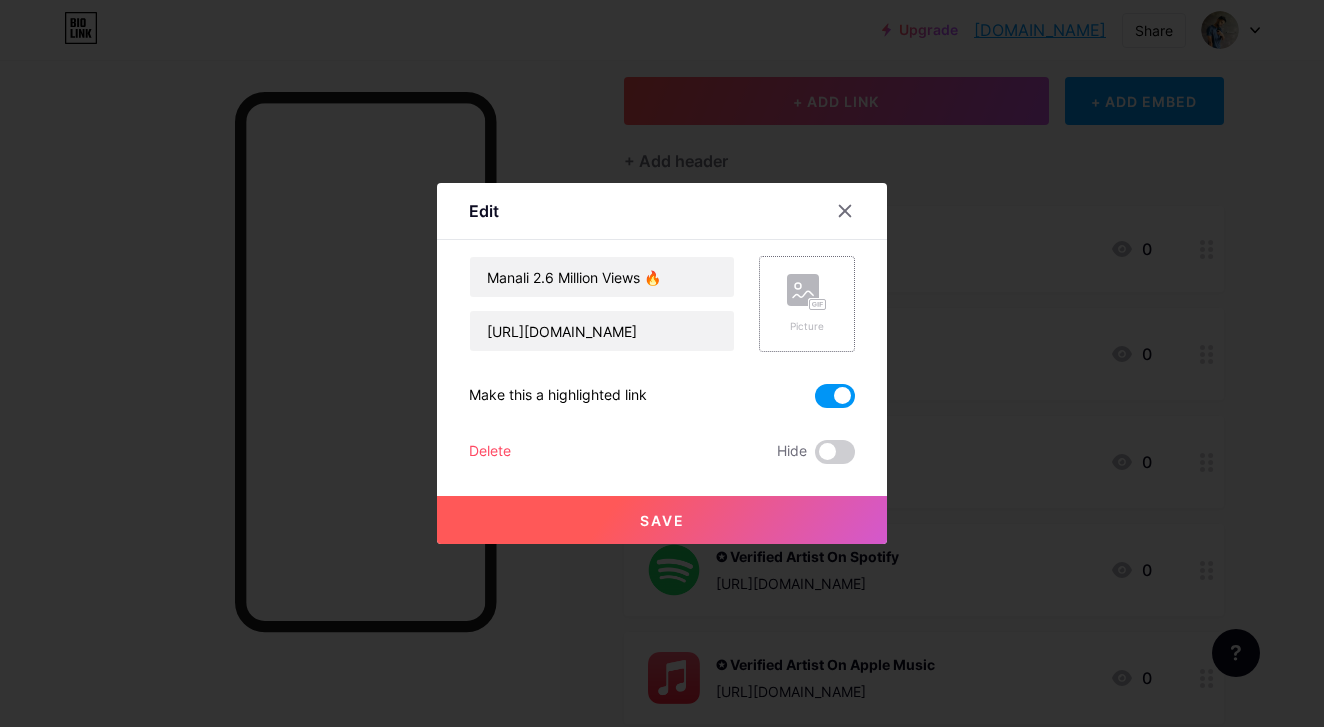 click on "Picture" at bounding box center [807, 304] 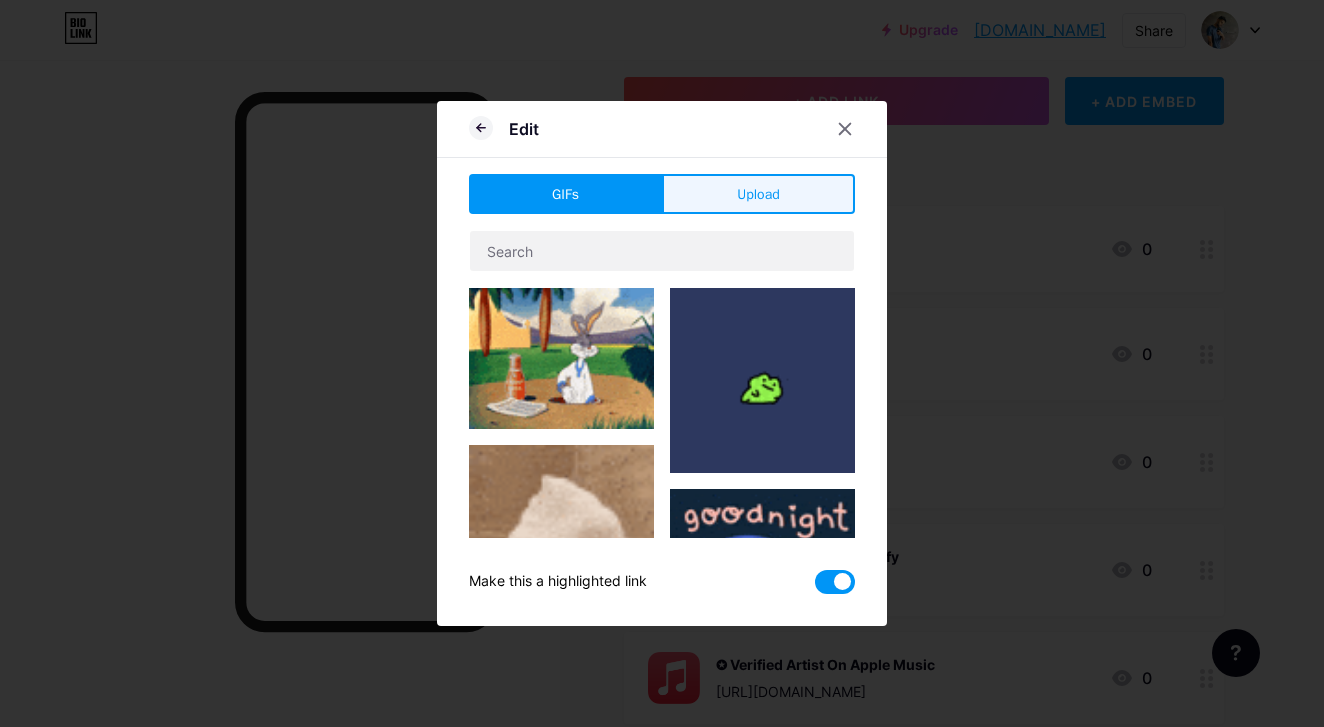 click on "Upload" at bounding box center (758, 194) 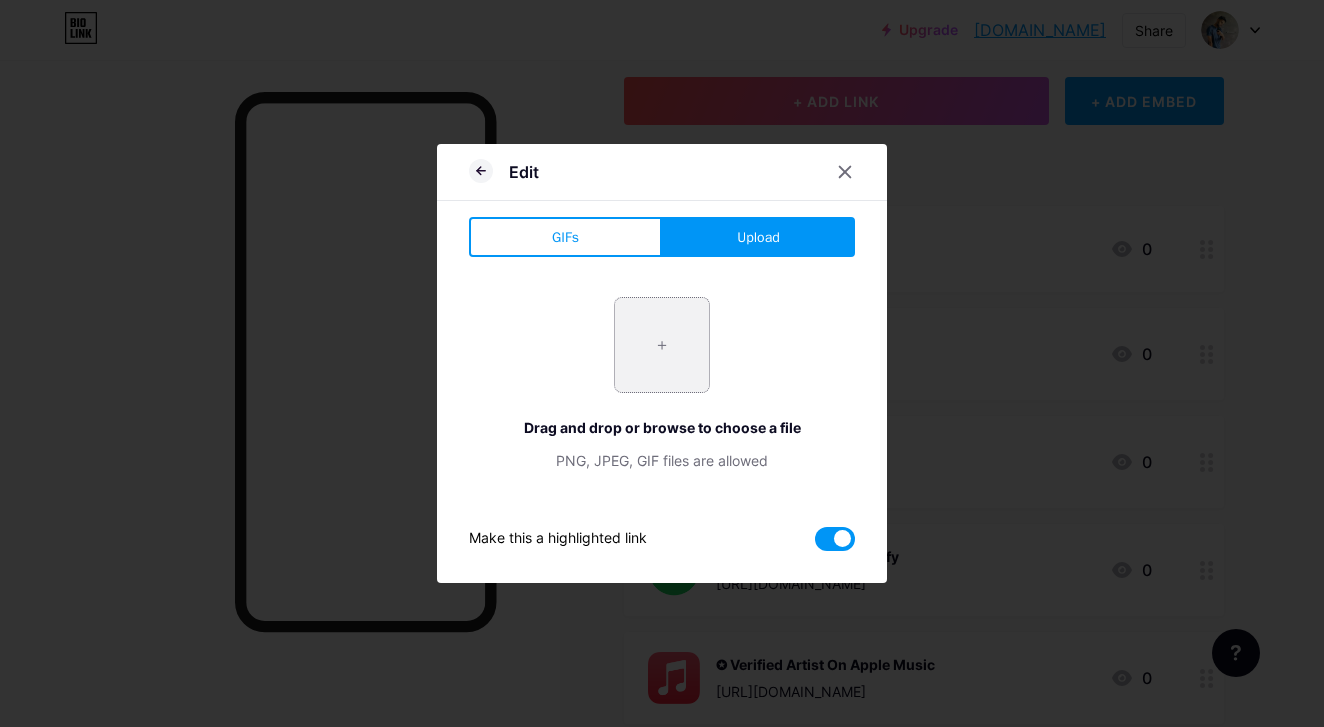 click at bounding box center [662, 345] 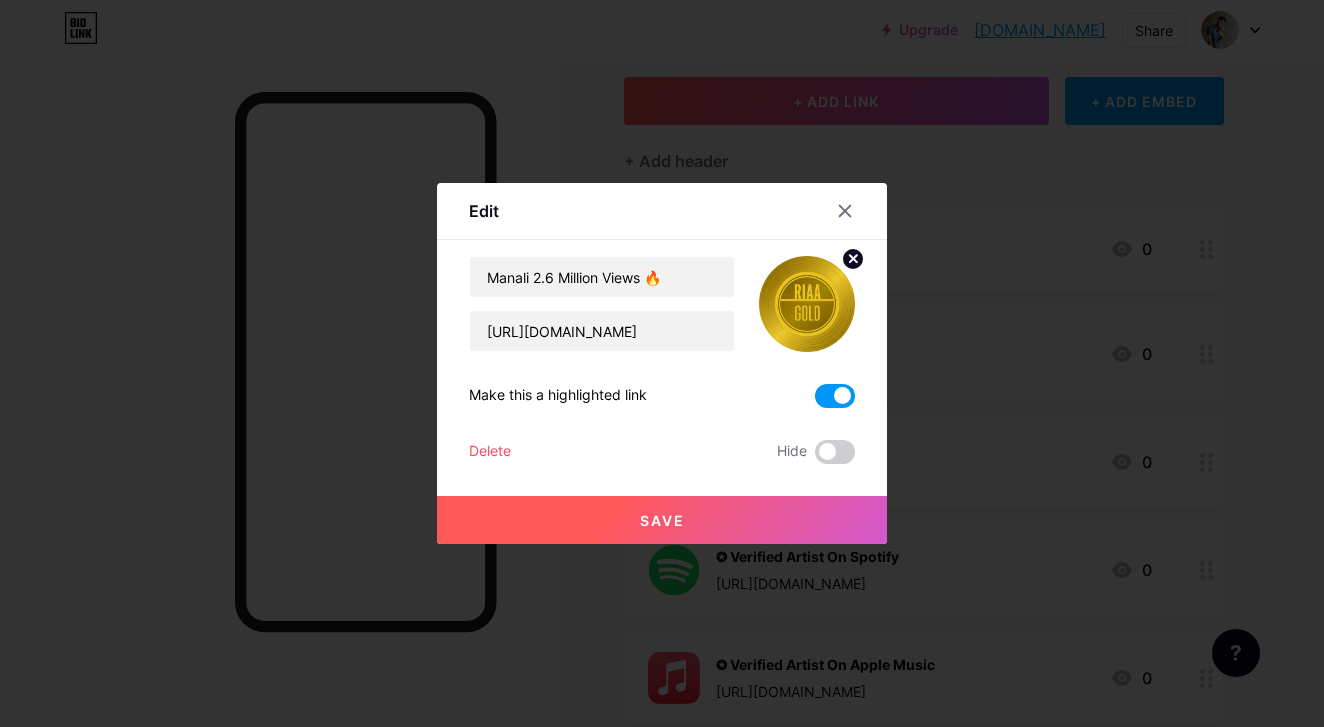 click on "Save" at bounding box center (662, 520) 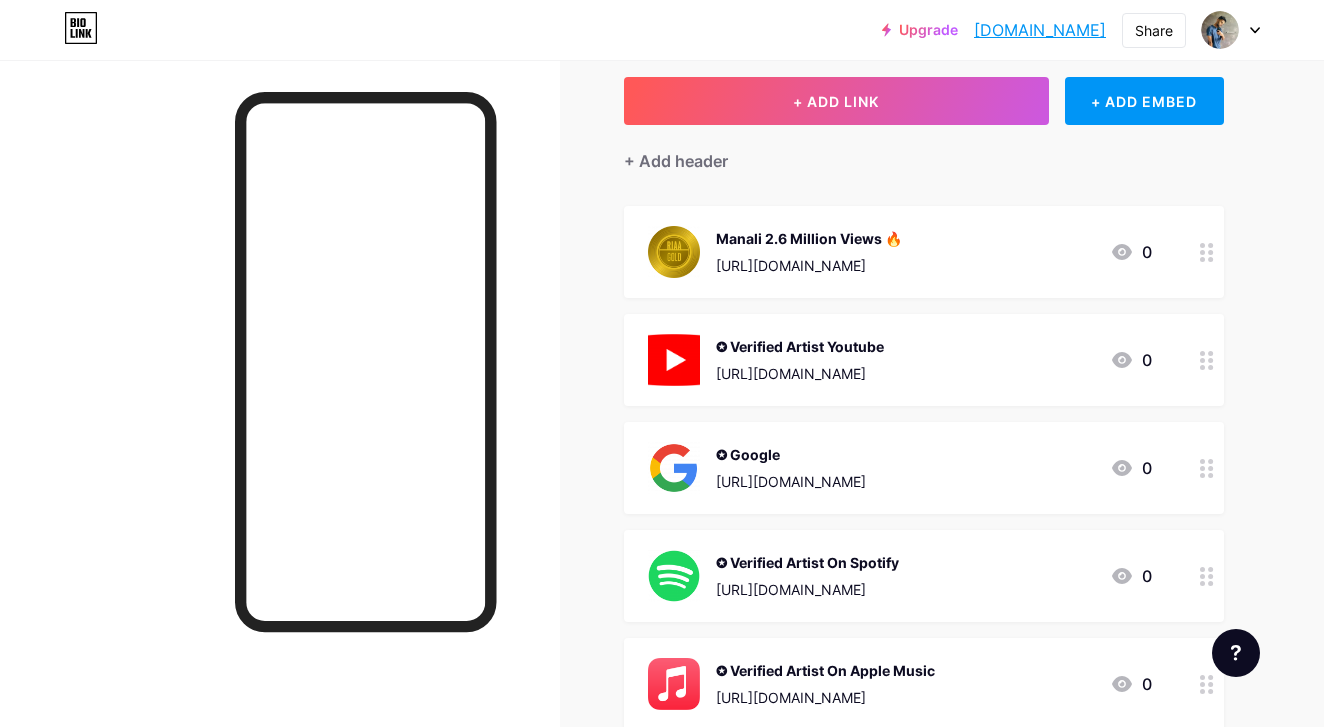 click on "✪ Verified Artist Youtube
[URL][DOMAIN_NAME]
0" at bounding box center (924, 360) 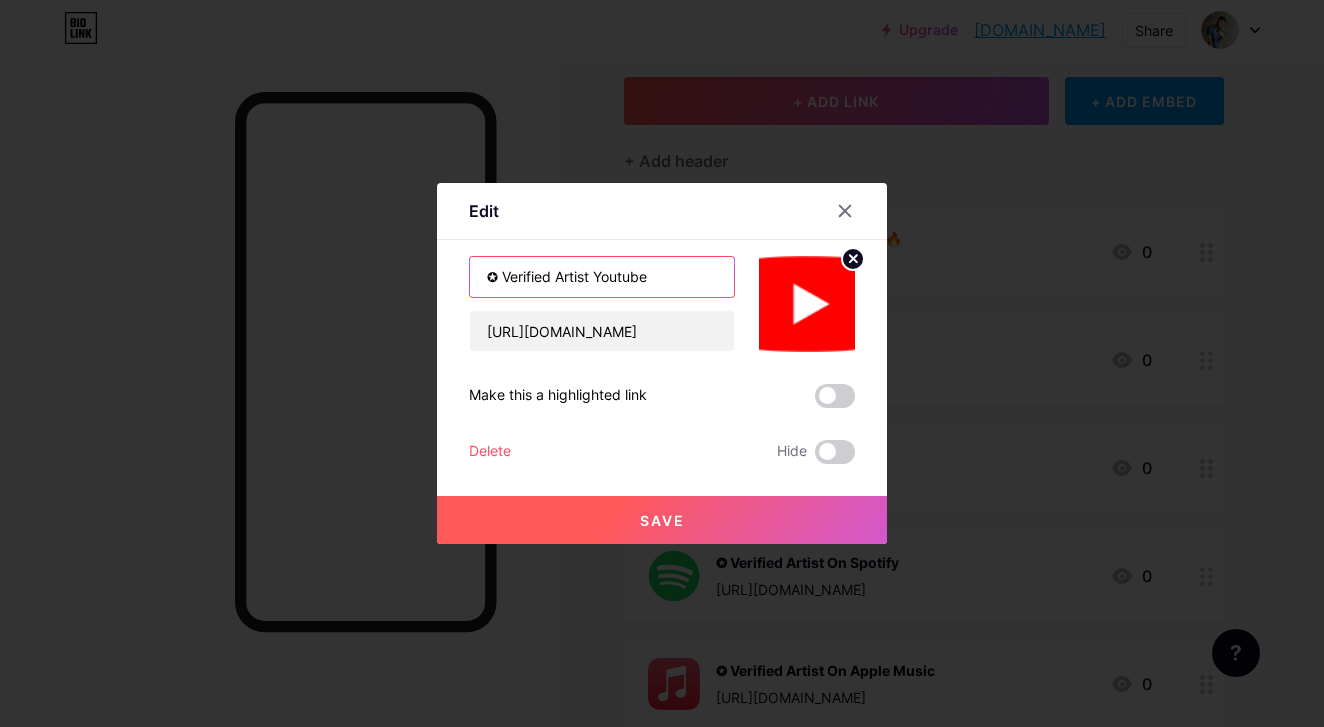 click on "✪ Verified Artist Youtube" at bounding box center [602, 277] 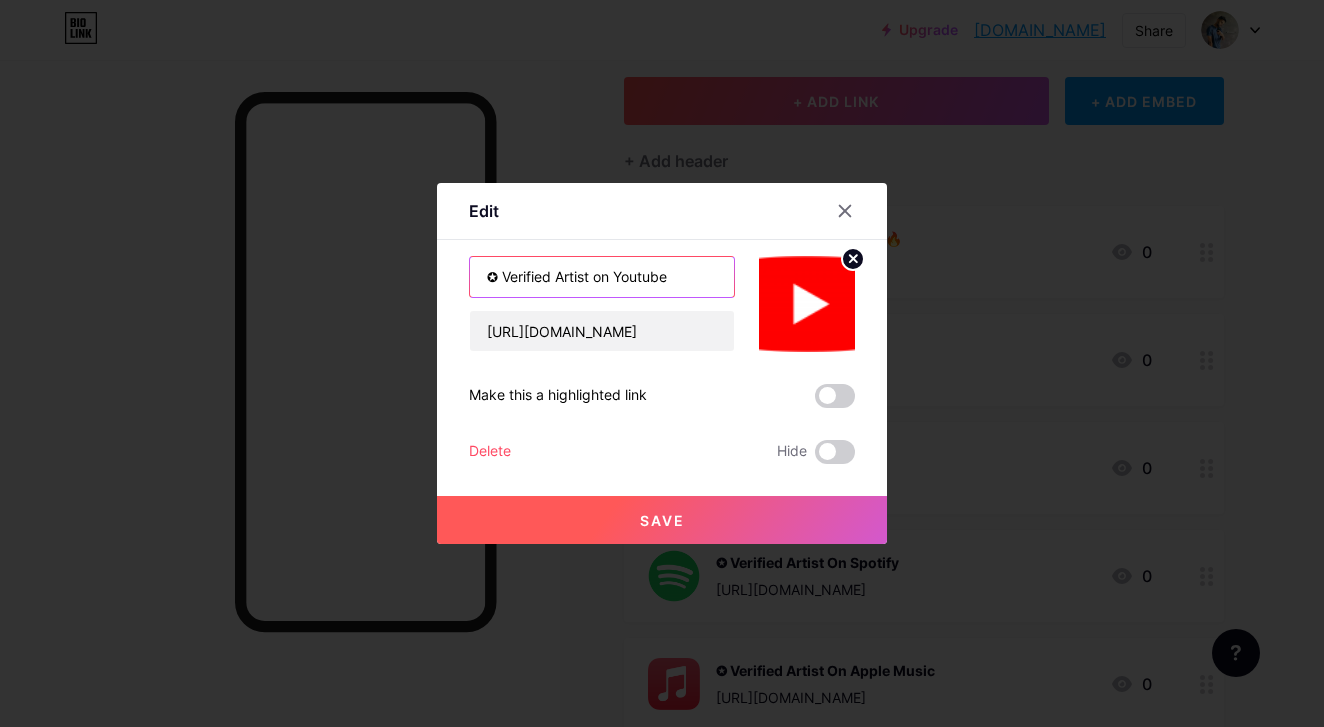 type on "✪ Verified Artist on Youtube" 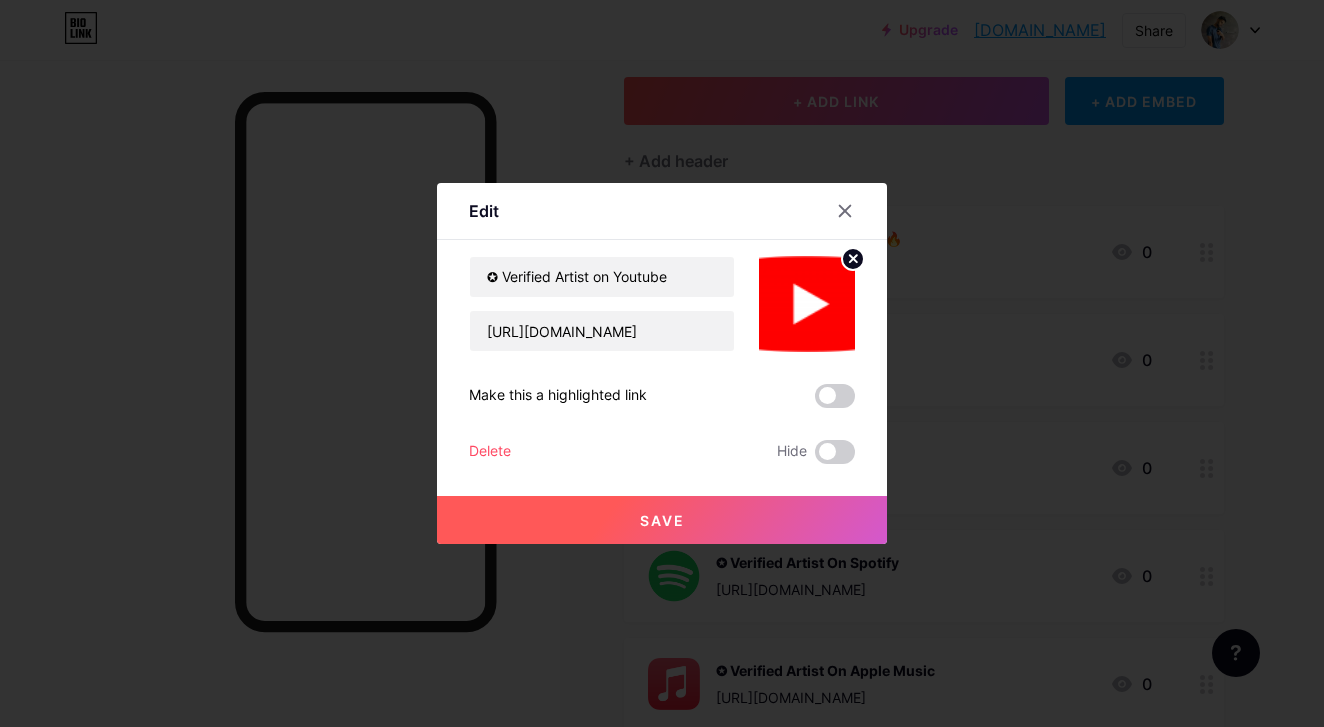 click on "Save" at bounding box center (662, 520) 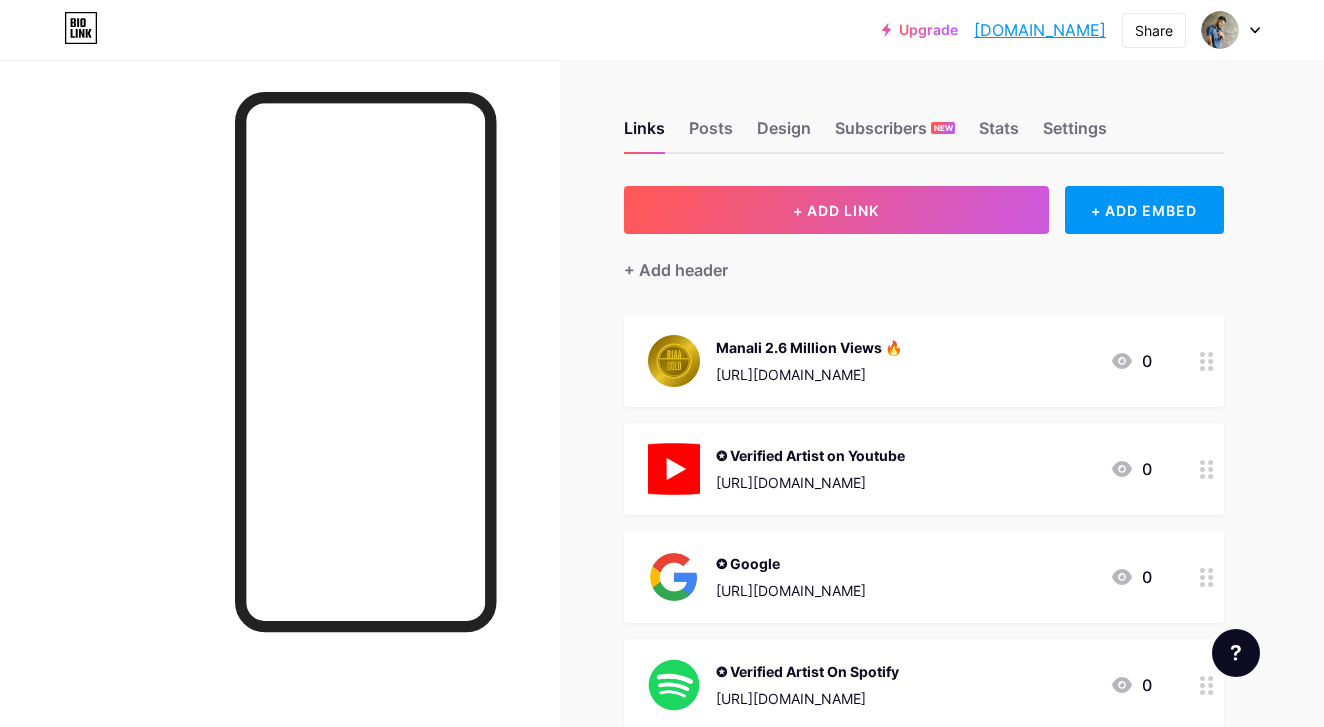 scroll, scrollTop: 0, scrollLeft: 0, axis: both 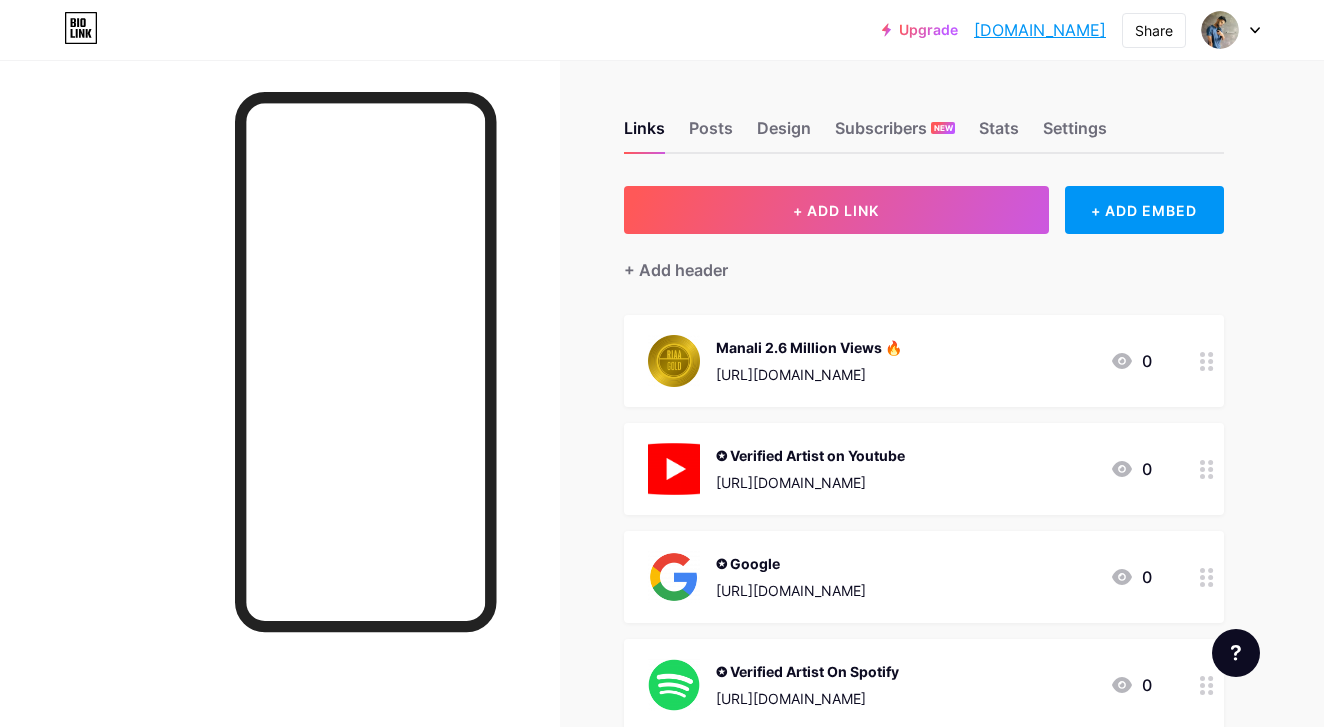 click on "[URL][DOMAIN_NAME]" at bounding box center (791, 590) 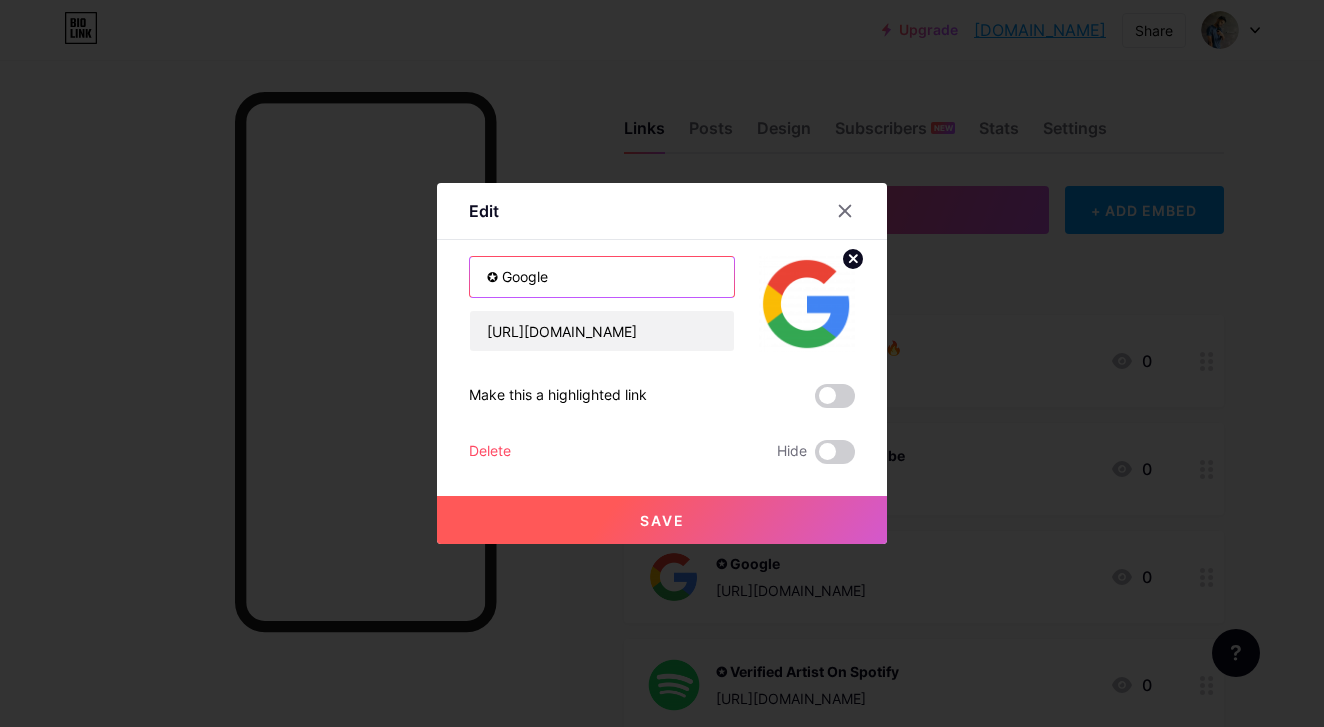 click on "✪ Google" at bounding box center (602, 277) 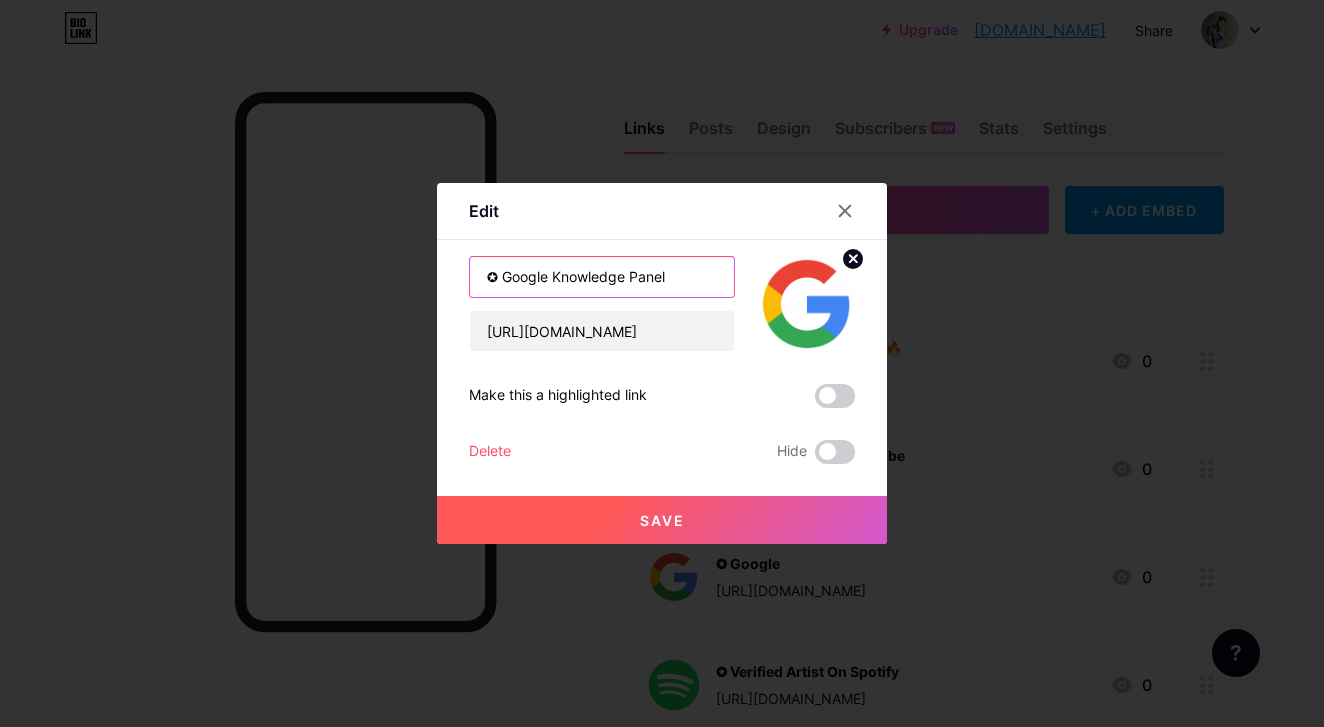 type on "✪ Google Knowledge Panel" 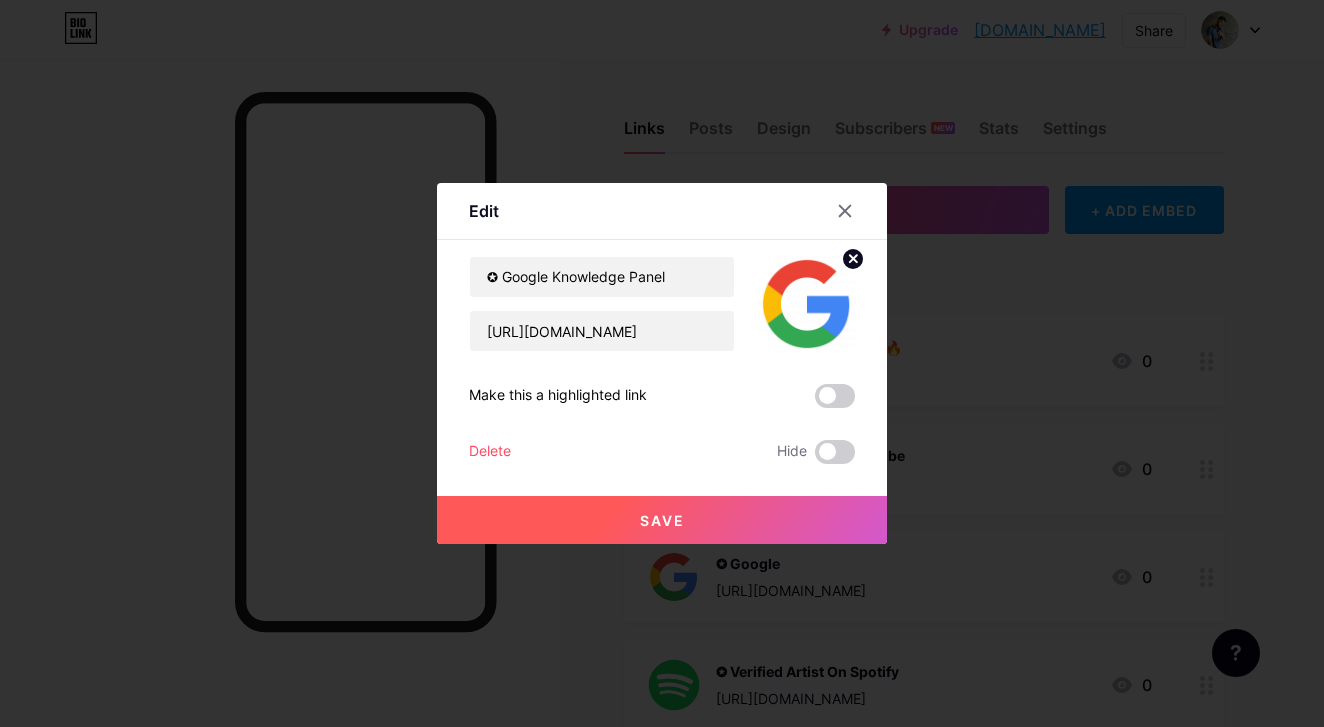 click on "Save" at bounding box center (662, 520) 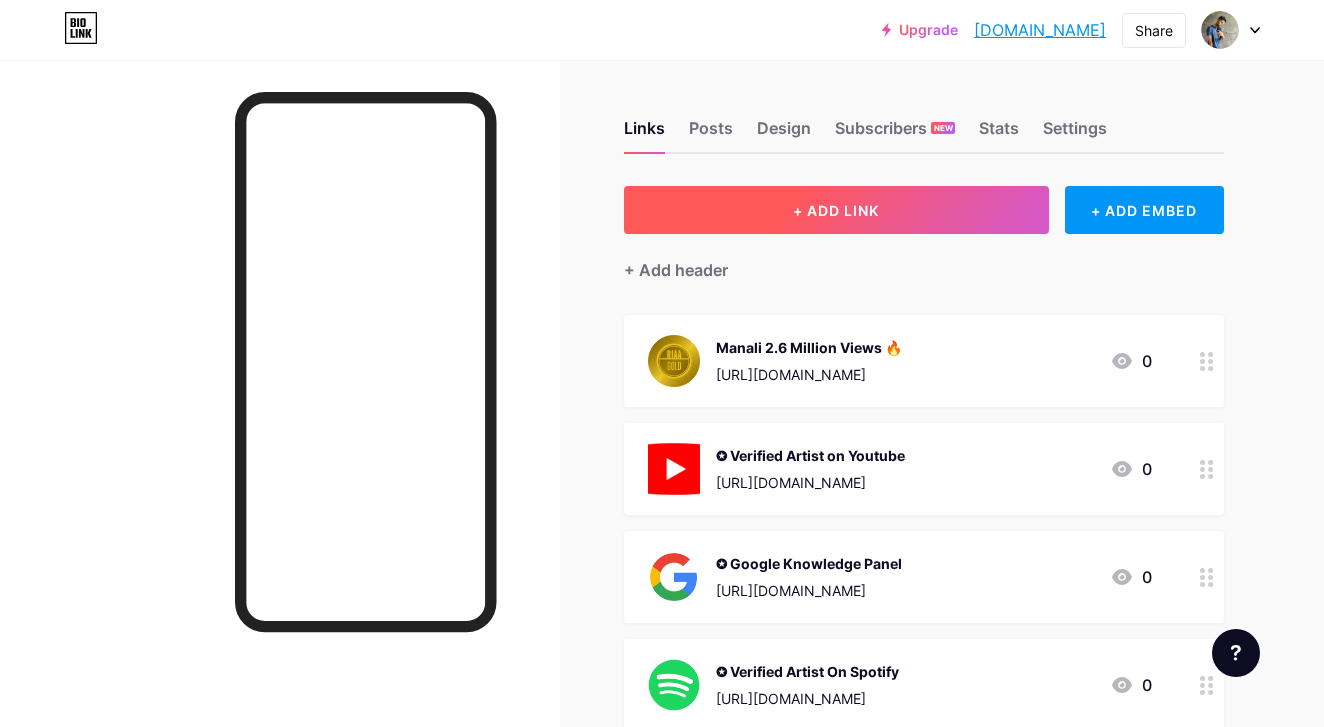 click on "+ ADD LINK" at bounding box center [836, 210] 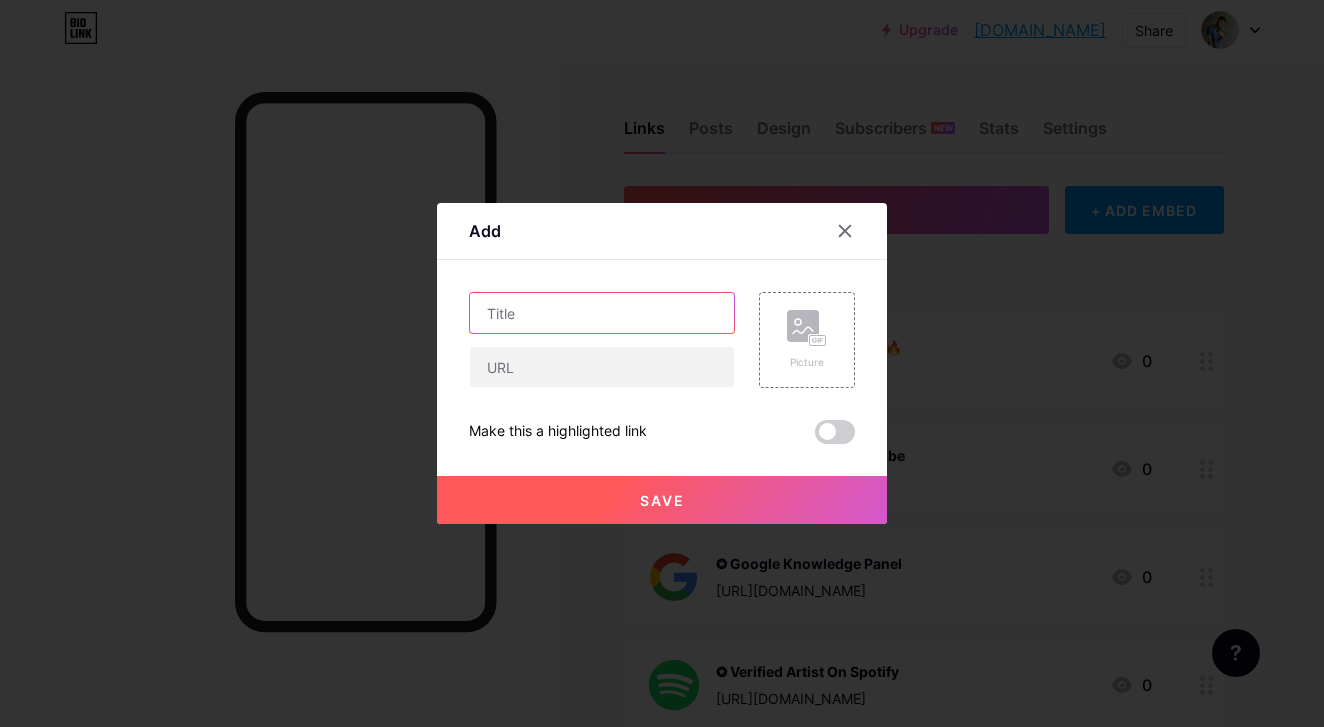 click at bounding box center (602, 313) 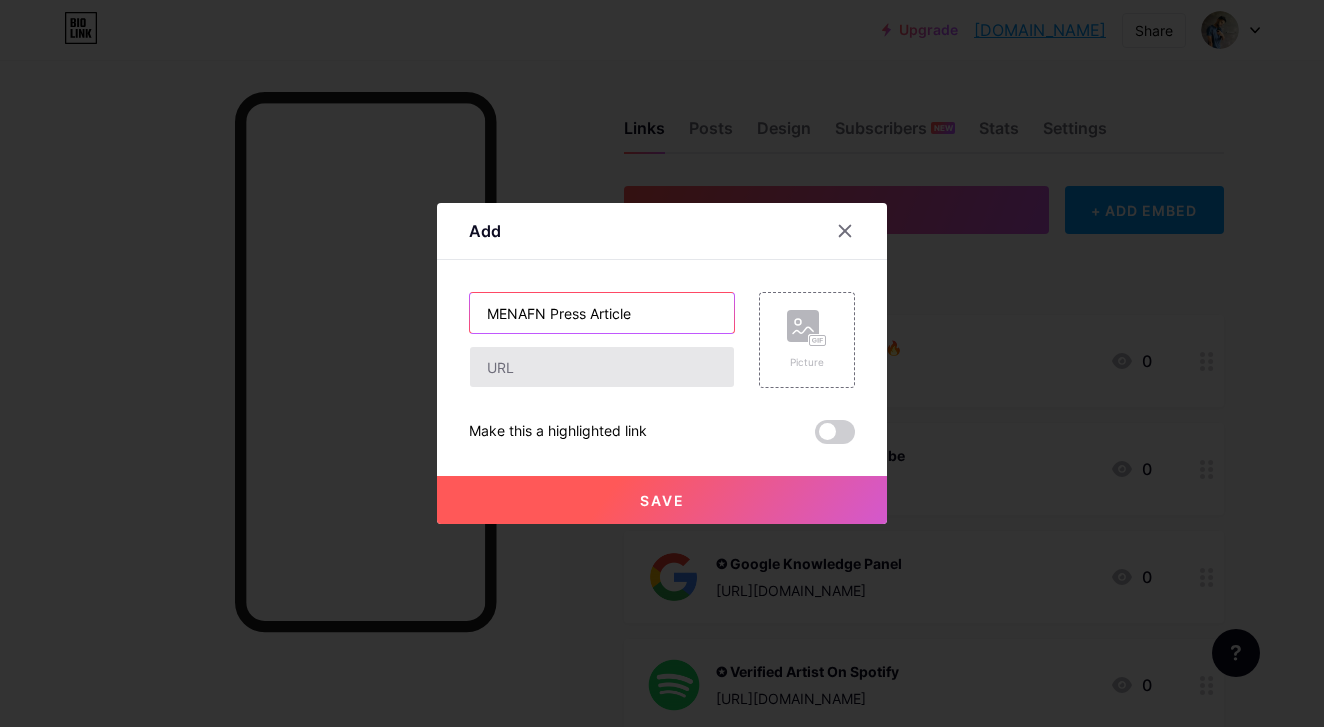 type on "MENAFN Press Article" 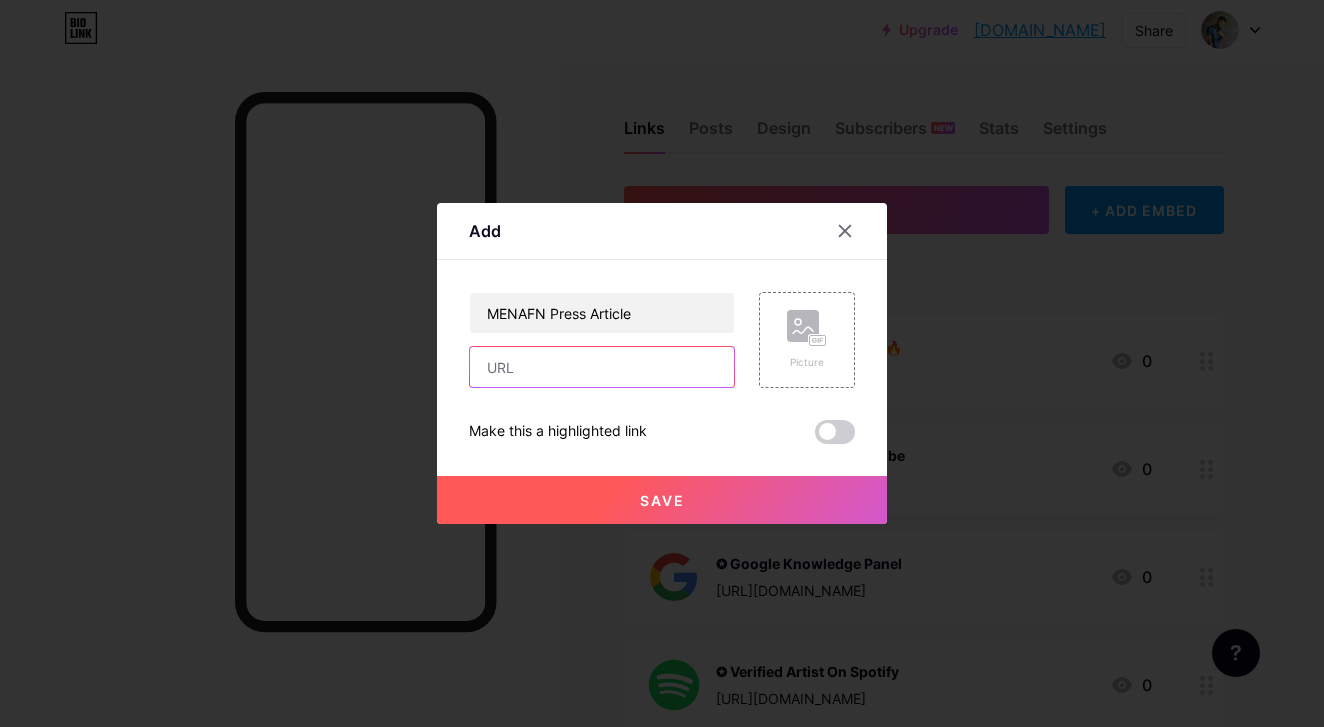 click at bounding box center (602, 367) 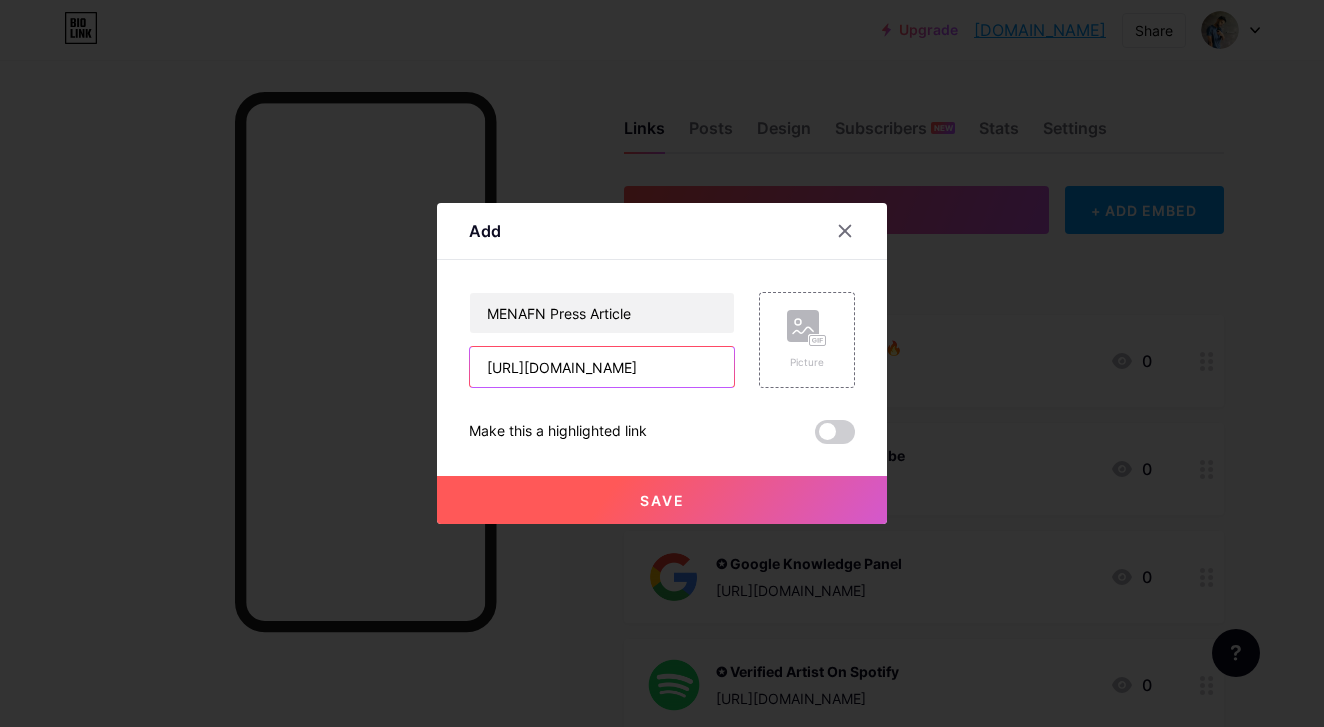 type on "[URL][DOMAIN_NAME]" 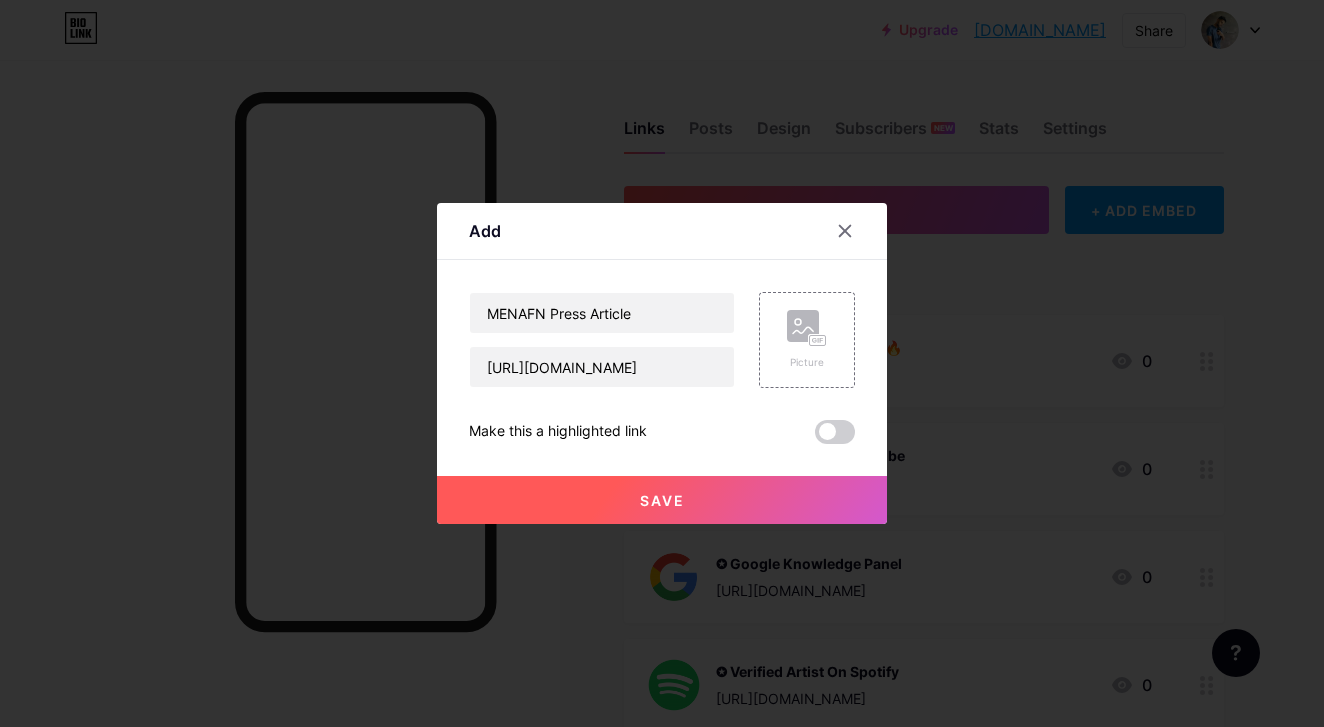click on "Save" at bounding box center (662, 500) 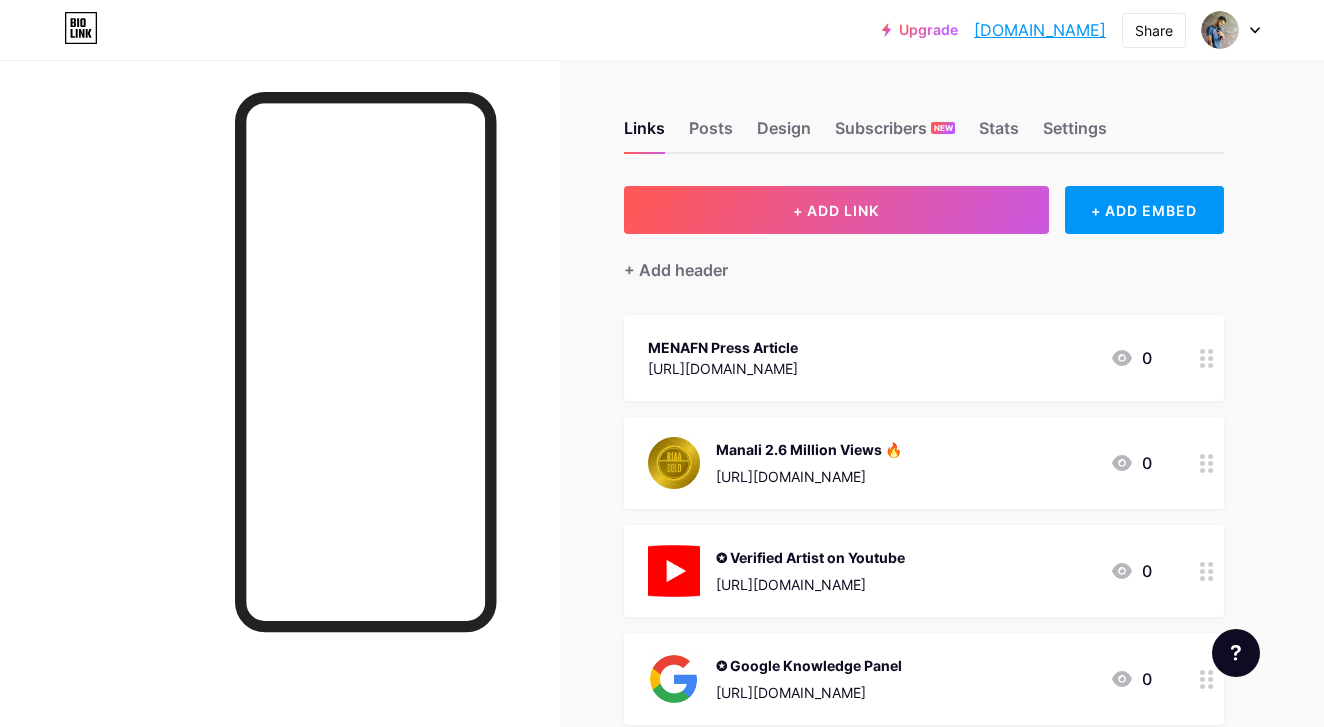 scroll, scrollTop: 41, scrollLeft: 0, axis: vertical 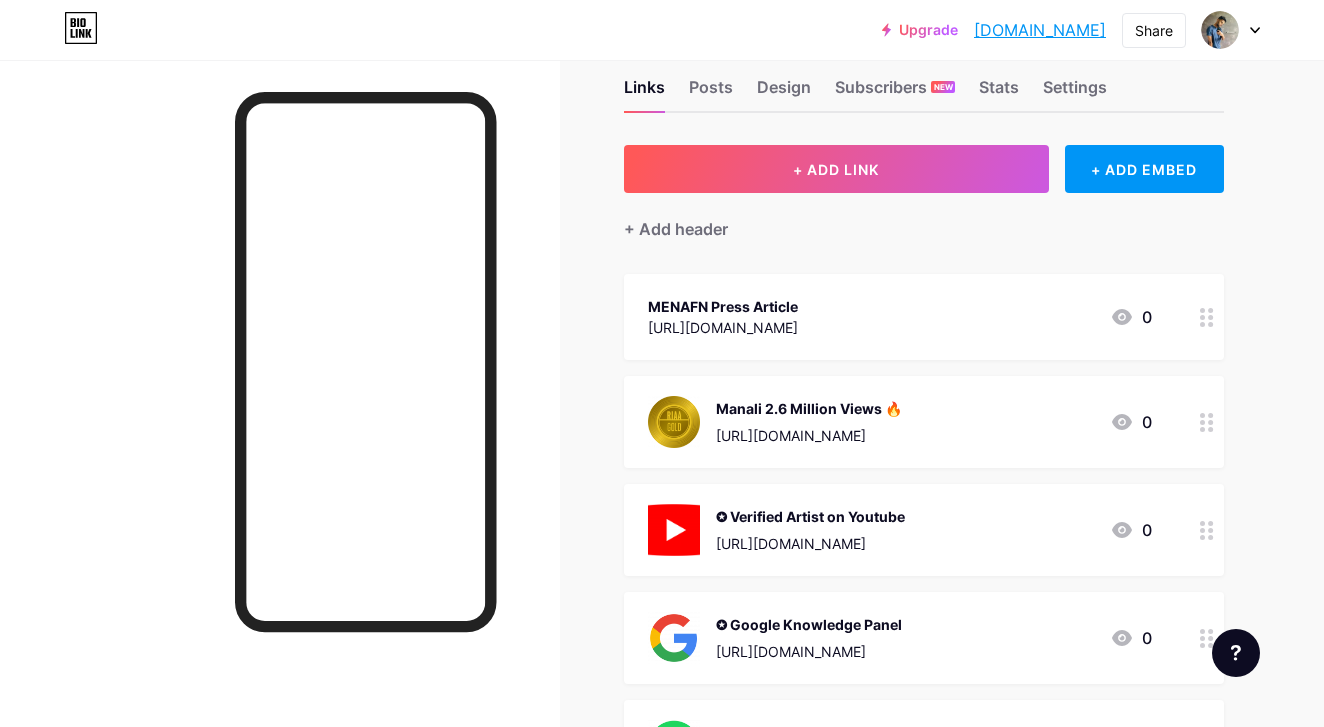 drag, startPoint x: 804, startPoint y: 313, endPoint x: 1178, endPoint y: 278, distance: 375.63412 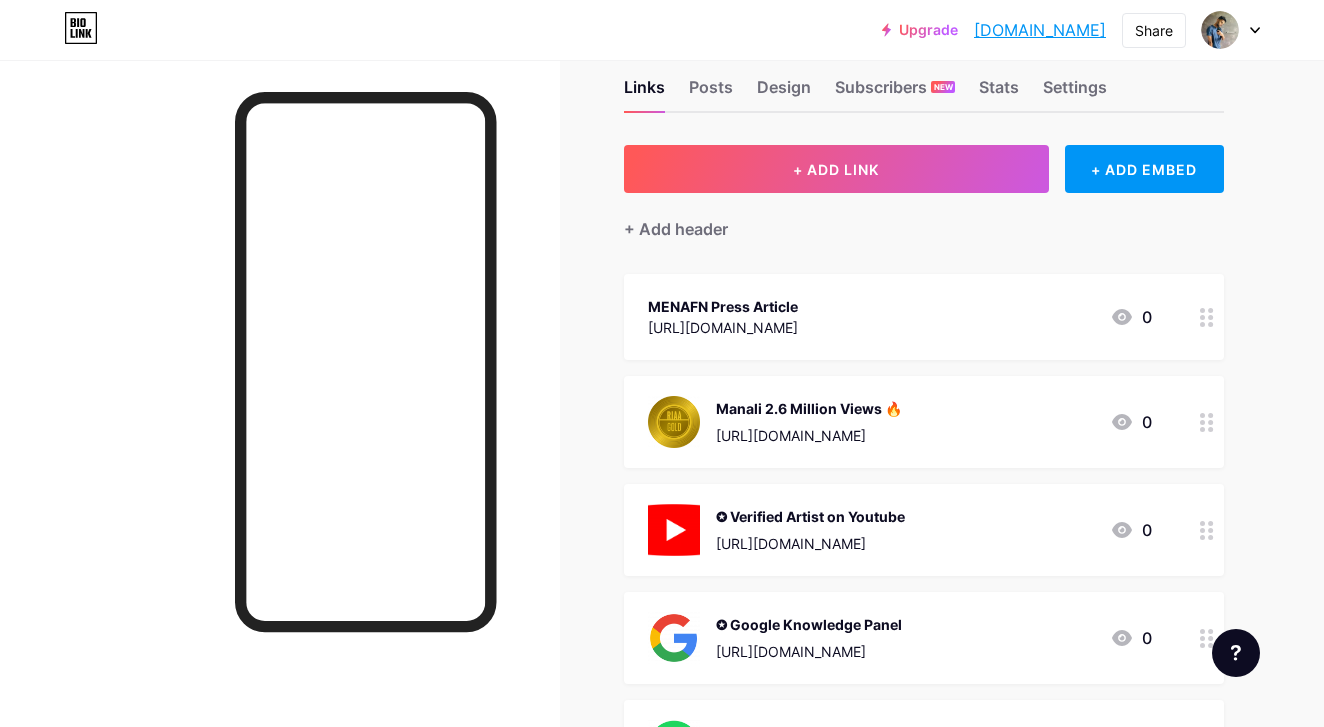click on "MENAFN Press Article
[URL][DOMAIN_NAME]
0" at bounding box center (924, 317) 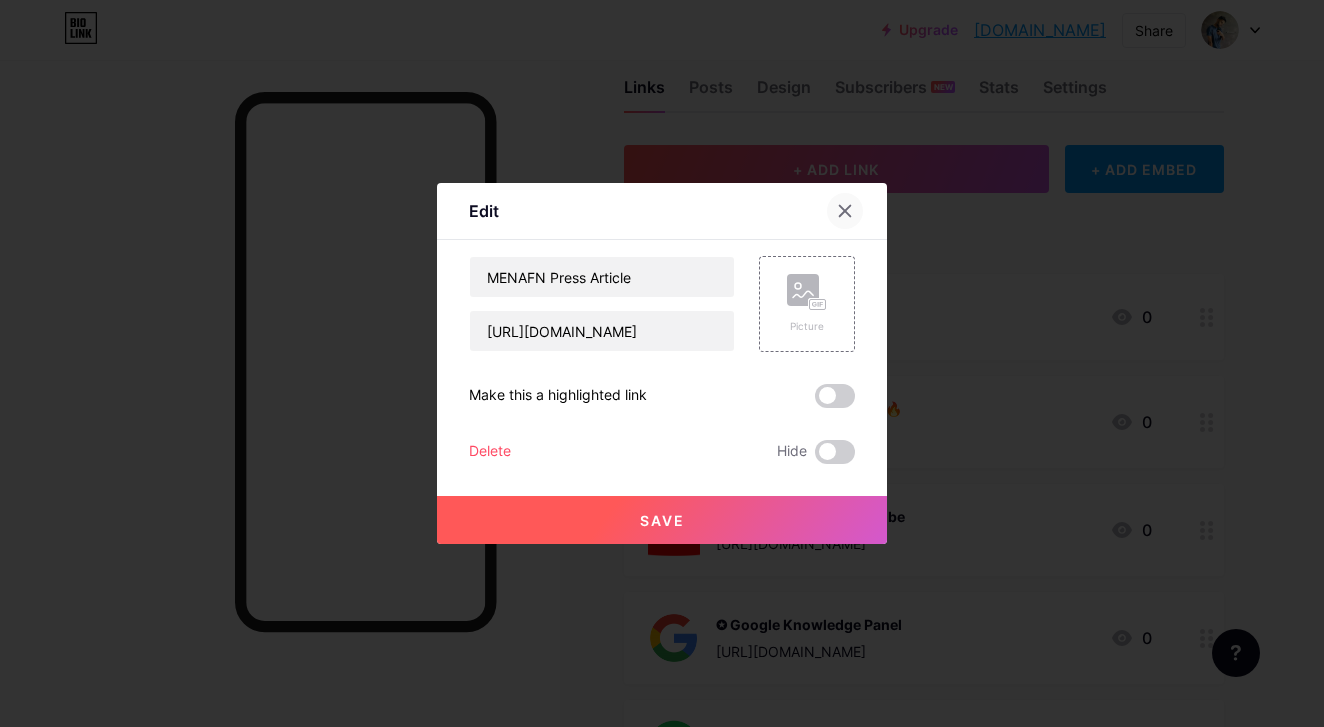 click at bounding box center (845, 211) 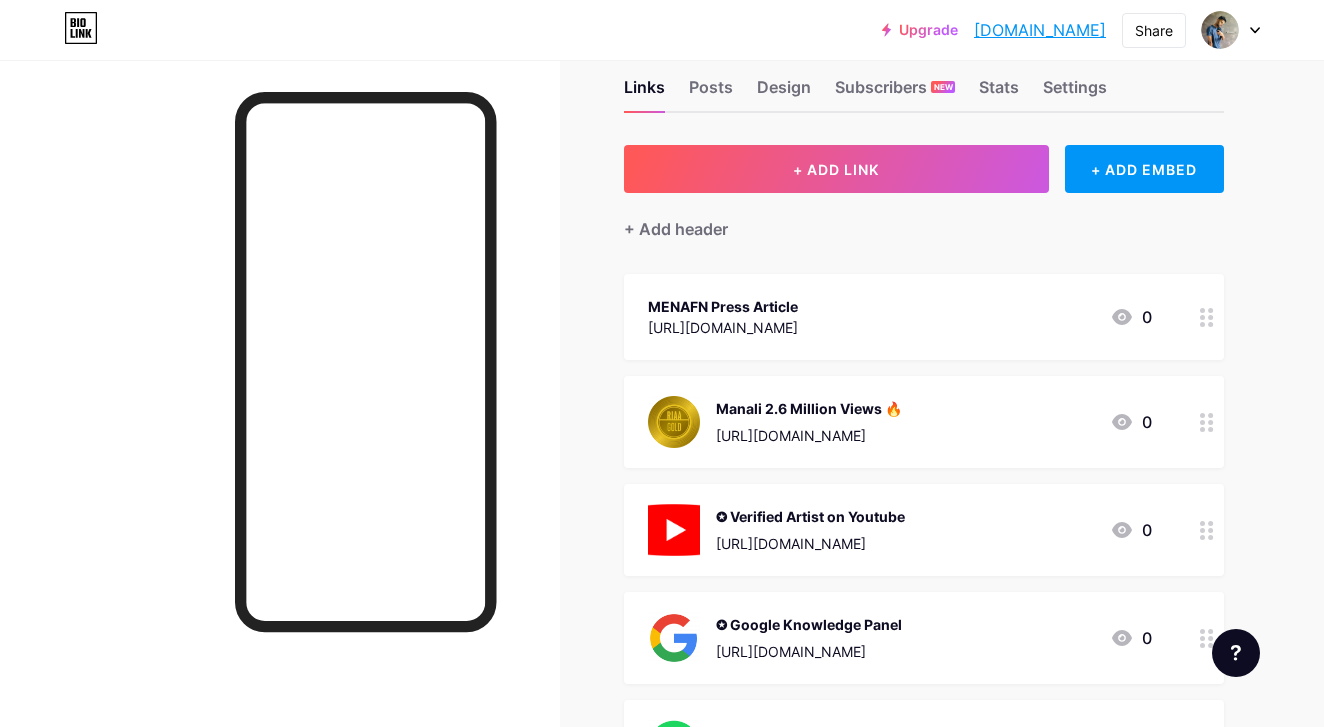 drag, startPoint x: 791, startPoint y: 315, endPoint x: 848, endPoint y: 368, distance: 77.83315 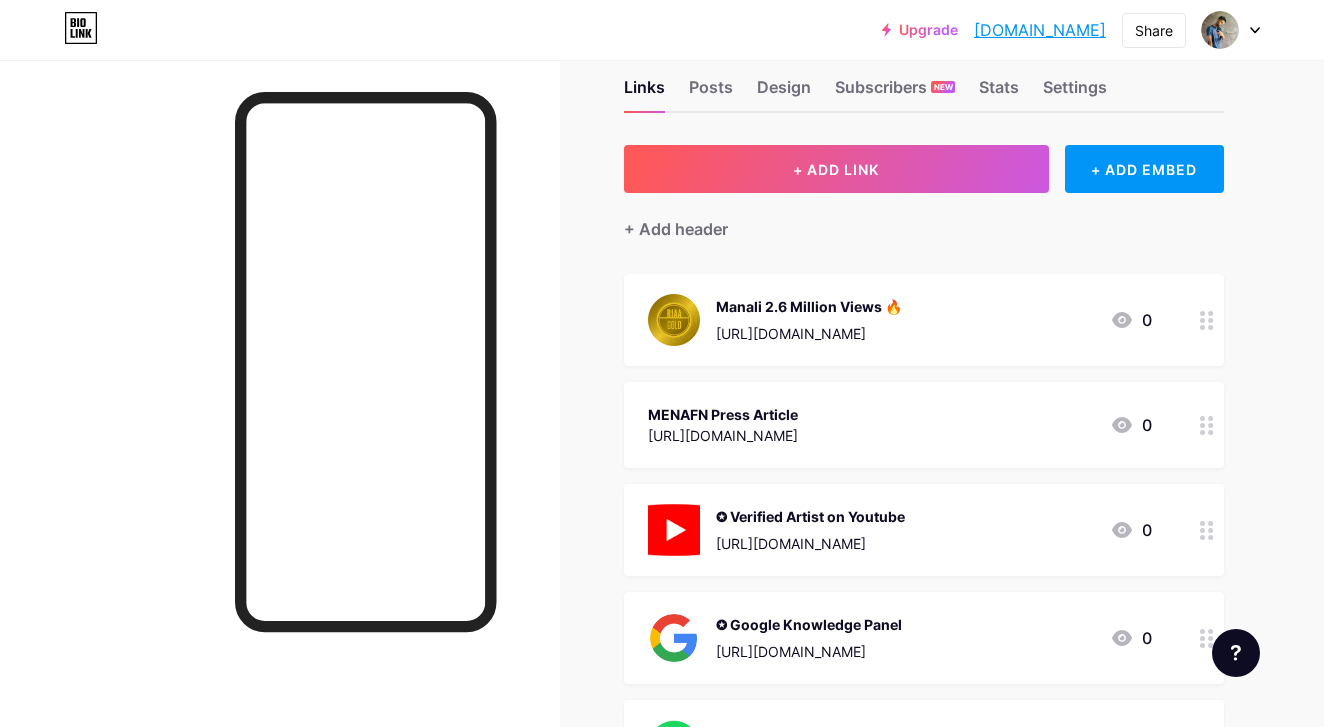 drag, startPoint x: 1209, startPoint y: 630, endPoint x: 1199, endPoint y: 618, distance: 15.6205 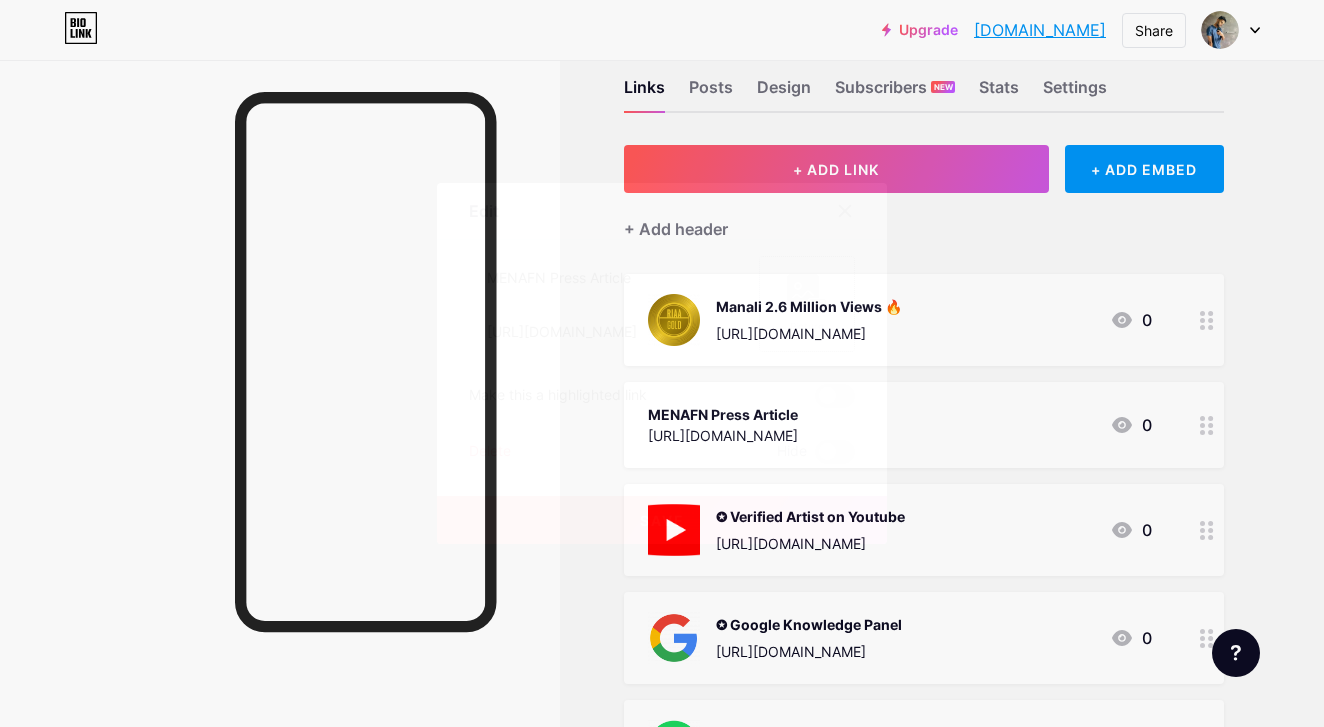 click 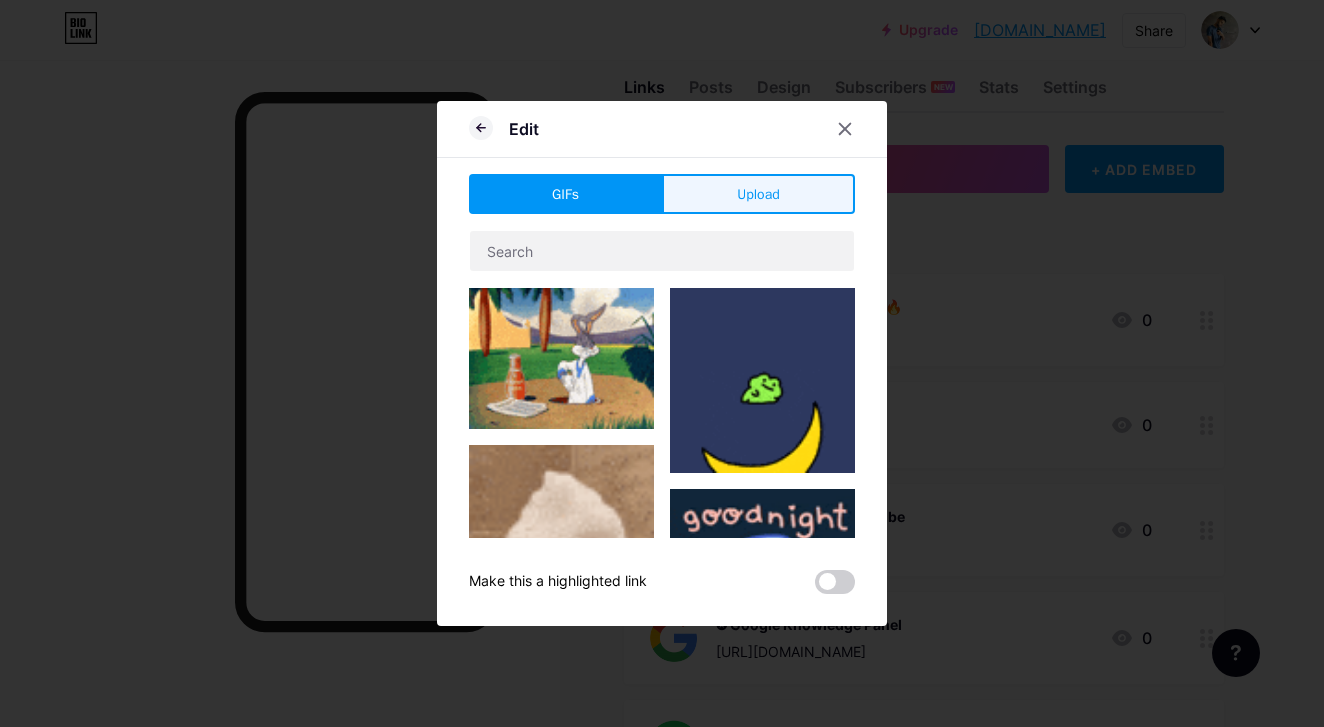 click on "Upload" at bounding box center (758, 194) 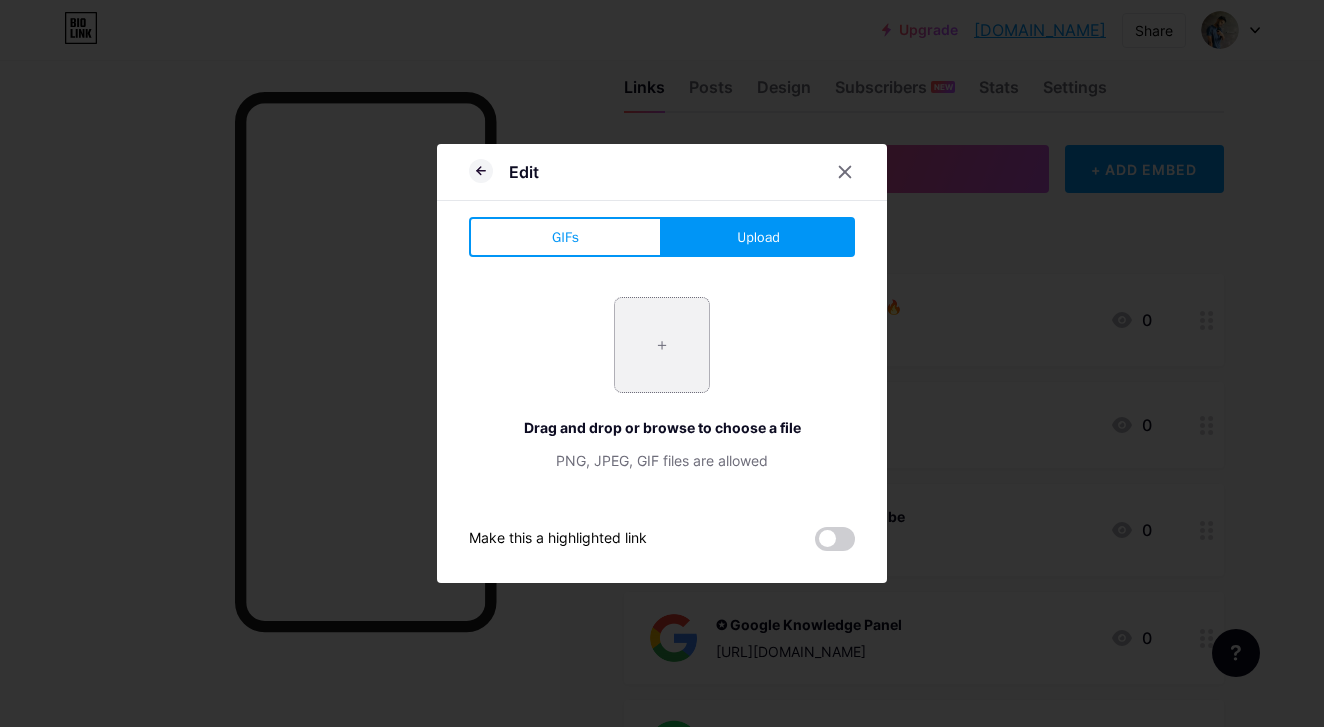 click at bounding box center (662, 345) 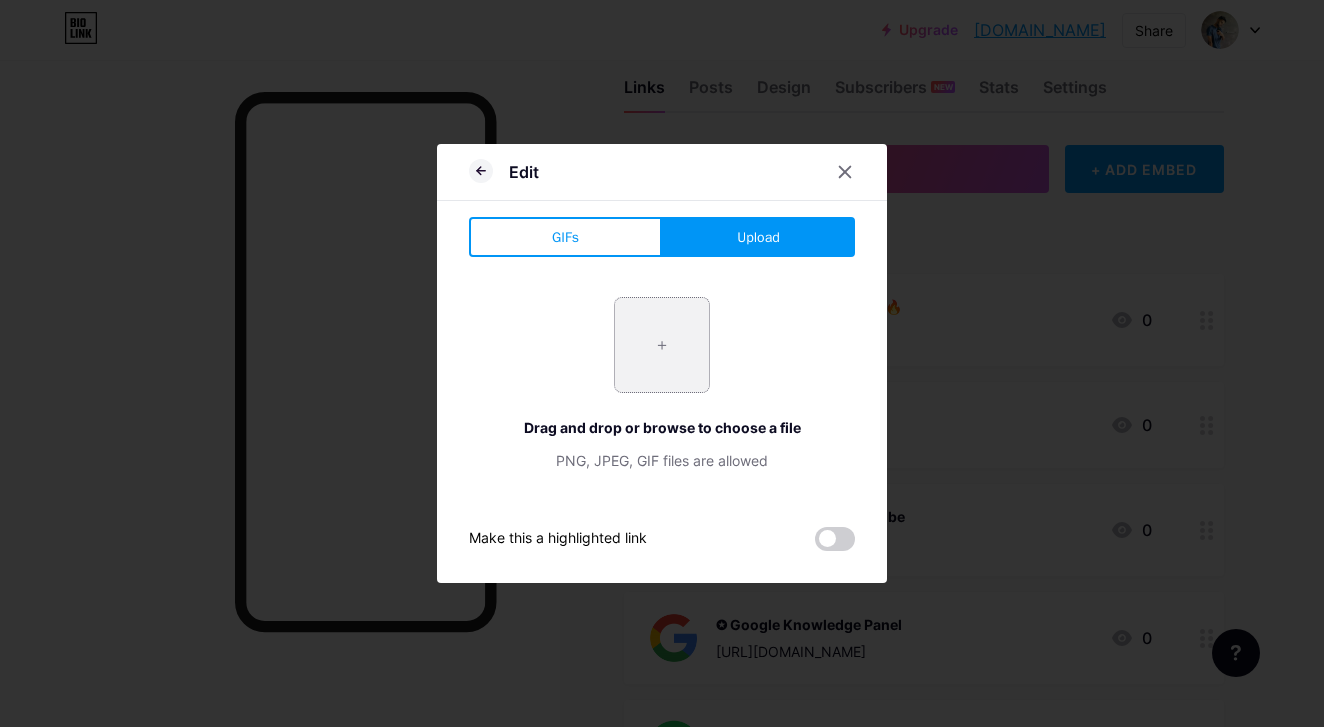 type on "C:\fakepath\1200x600wa.png" 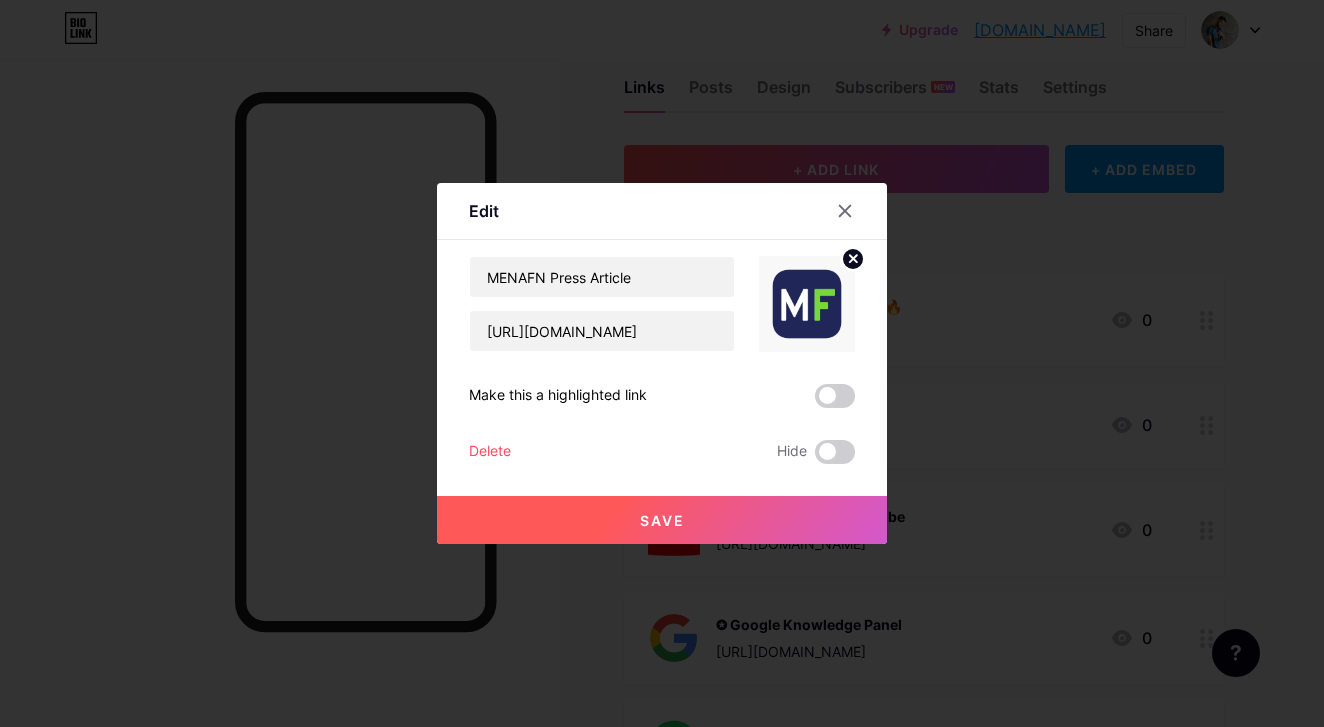 click on "Save" at bounding box center (662, 520) 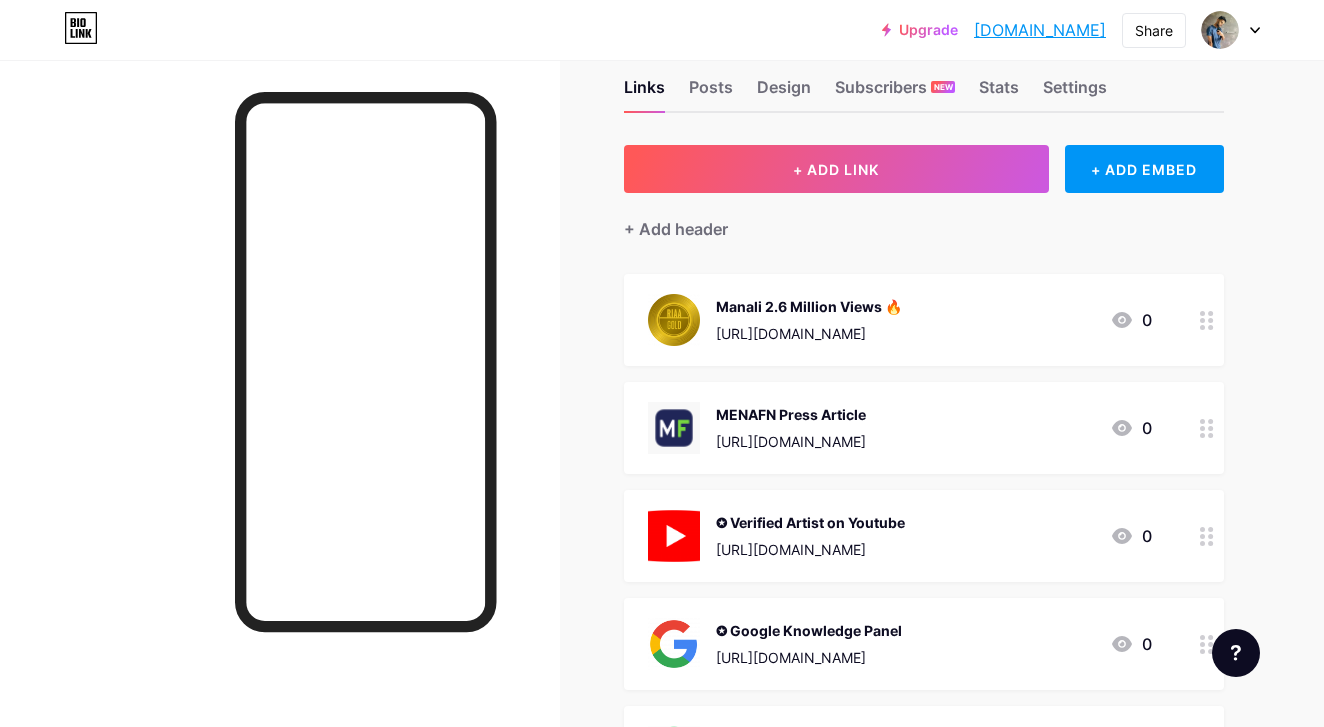 click on "Feature requests             Help center         Contact support" at bounding box center (1228, 645) 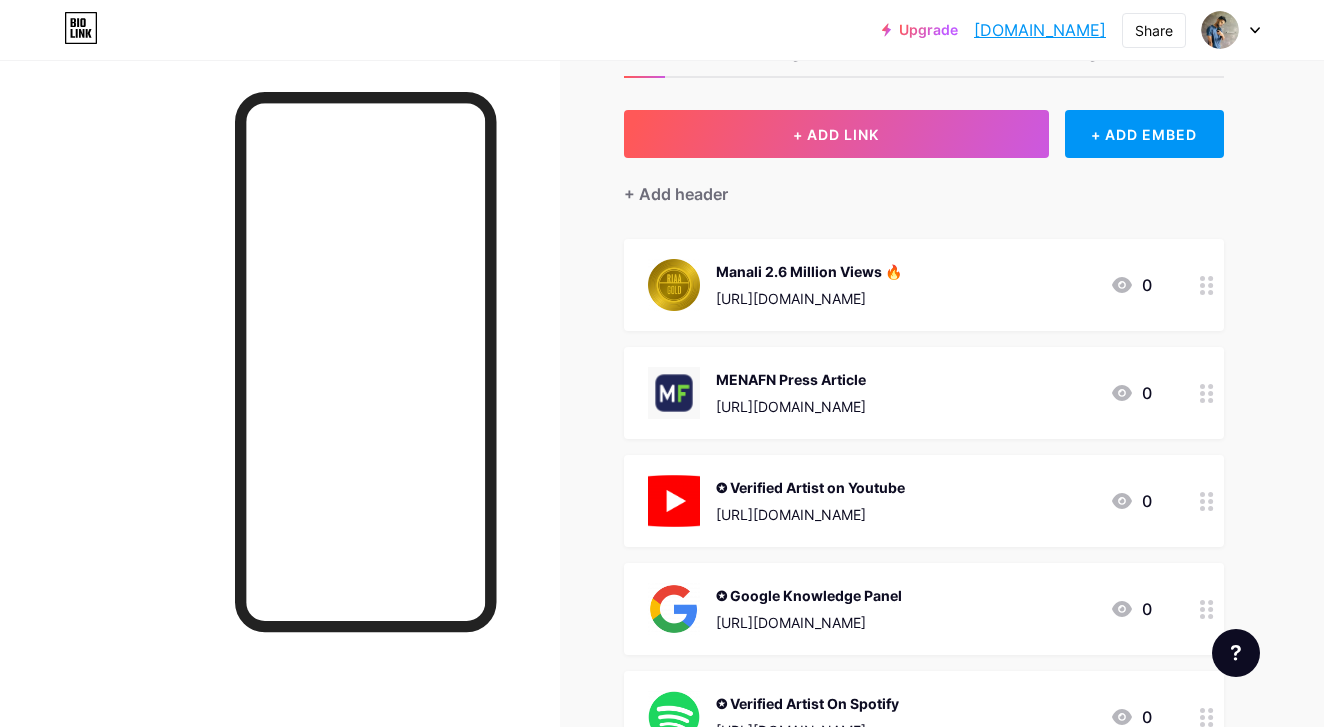 scroll, scrollTop: 82, scrollLeft: 0, axis: vertical 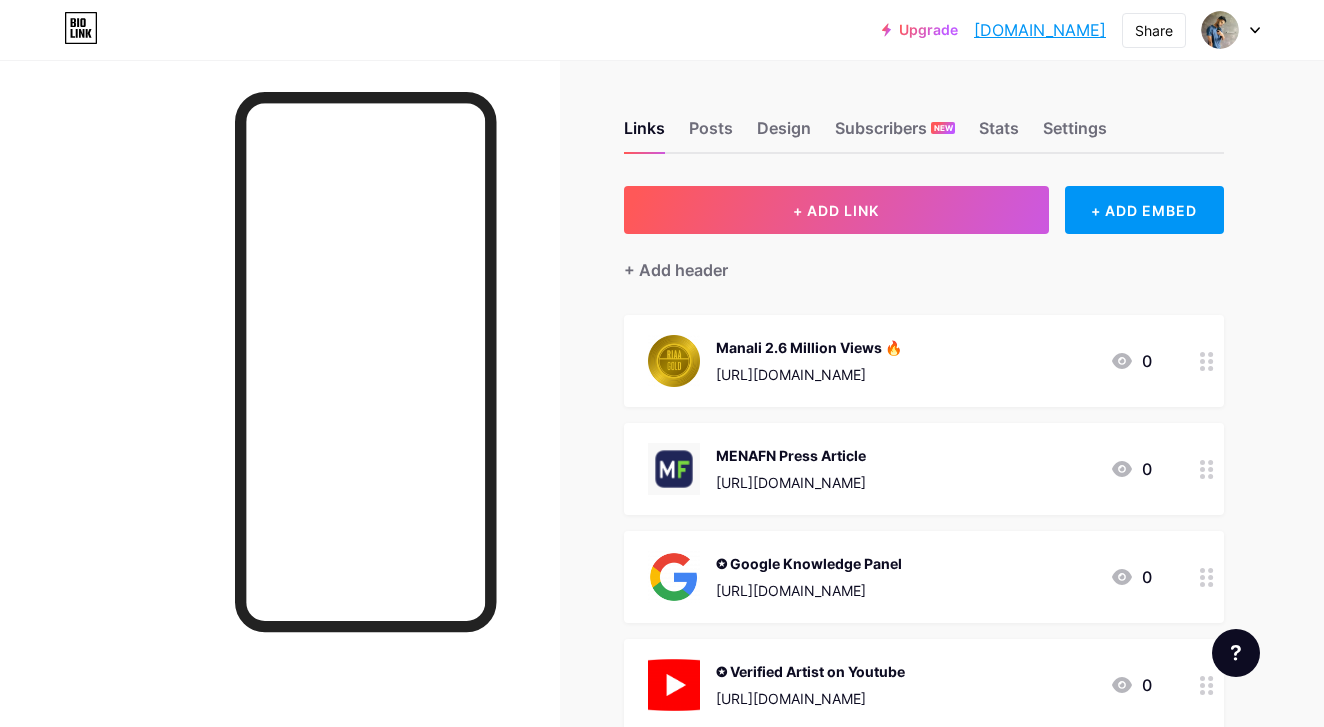 click on "✪ Google Knowledge Panel" at bounding box center (809, 563) 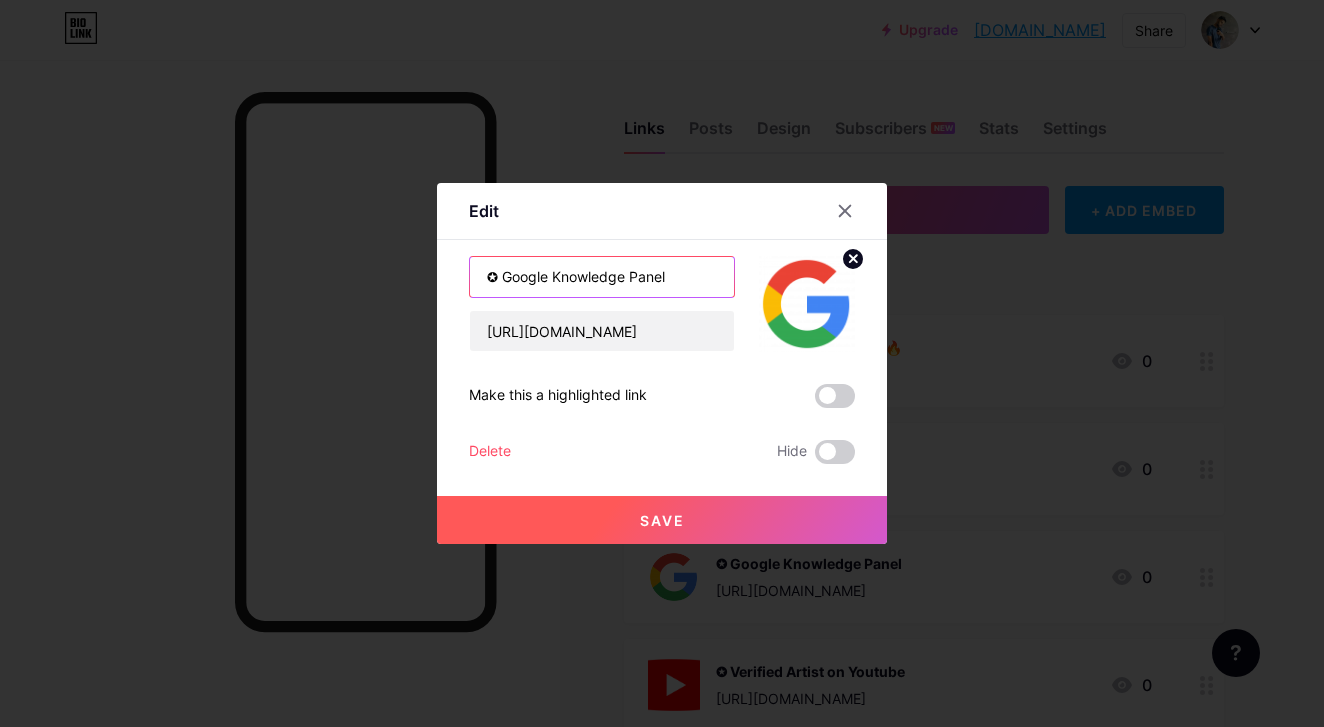 drag, startPoint x: 550, startPoint y: 282, endPoint x: 506, endPoint y: 278, distance: 44.181442 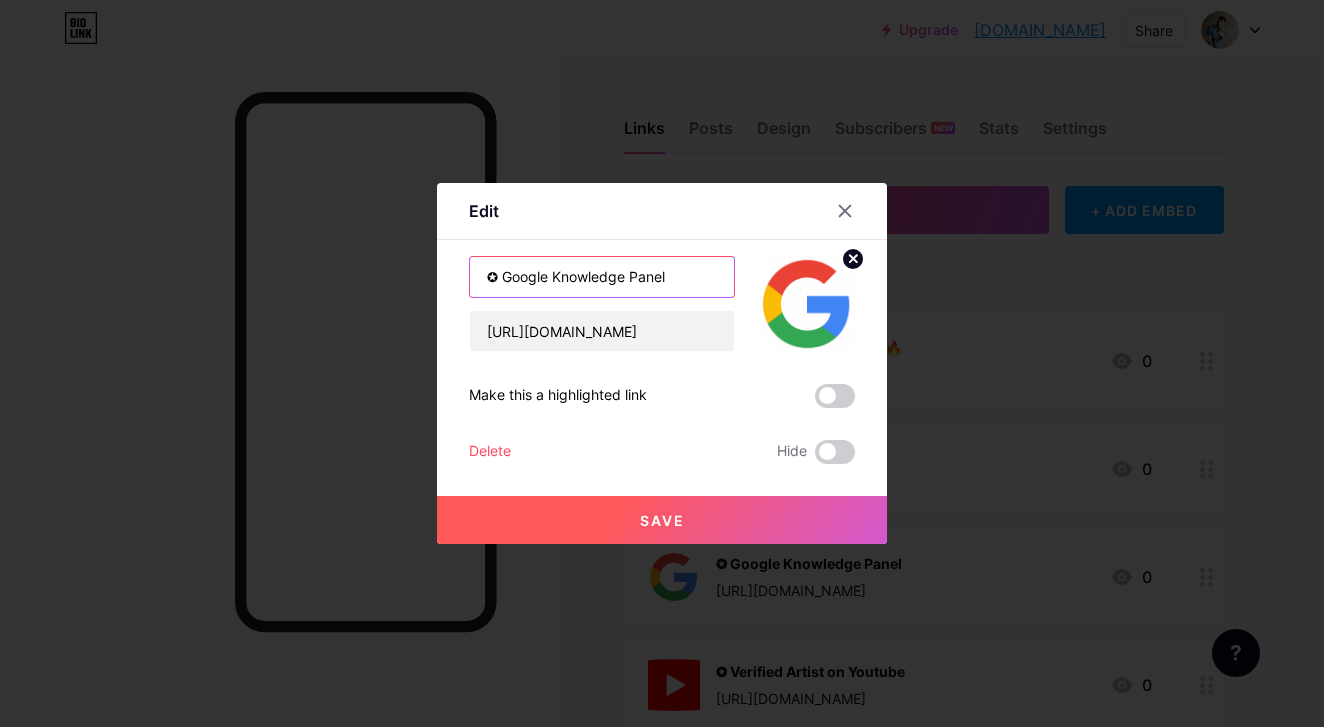 click on "✪ Google Knowledge Panel" at bounding box center (602, 277) 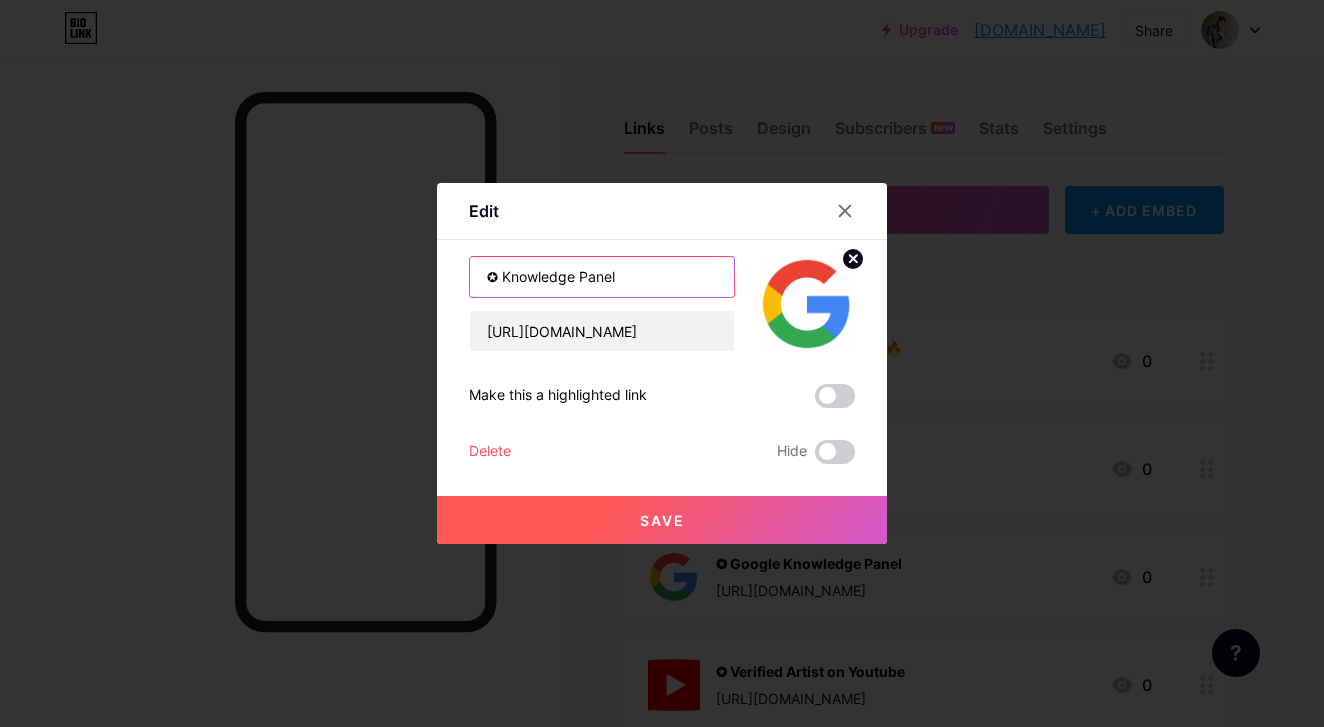 type on "✪ Knowledge Panel" 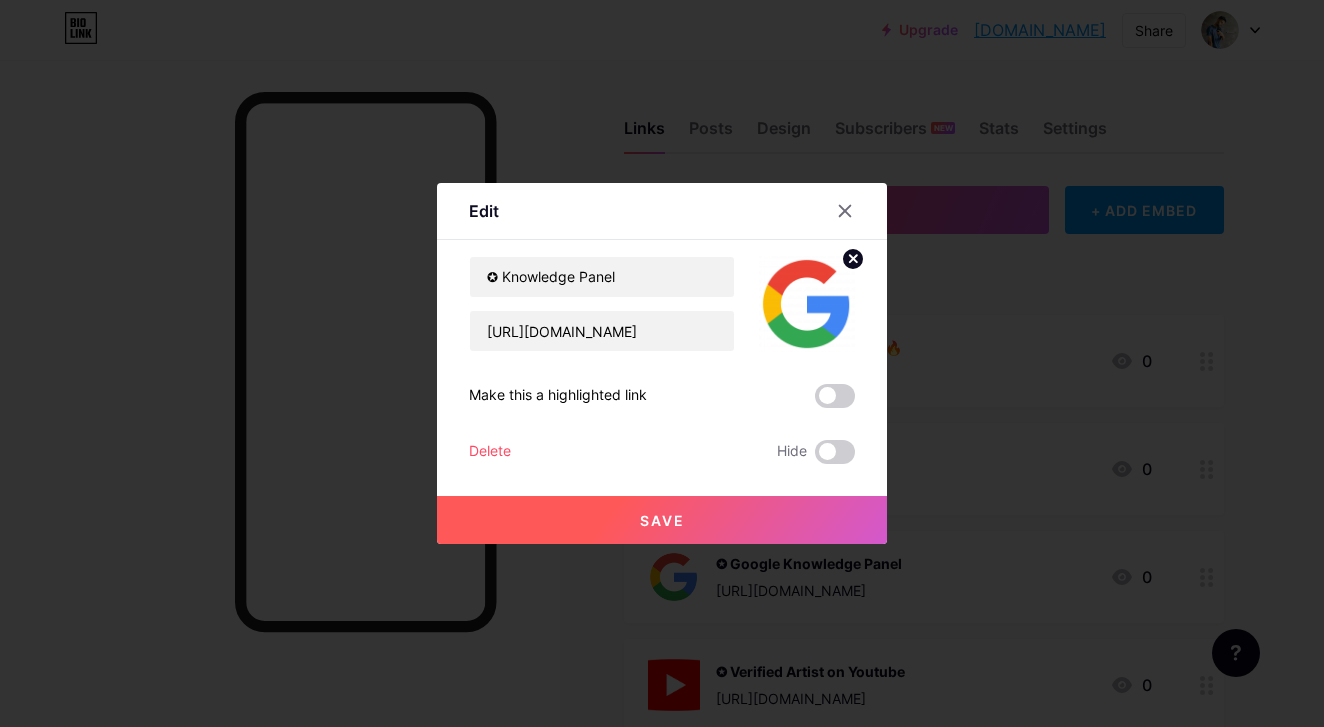 click on "Save" at bounding box center (662, 520) 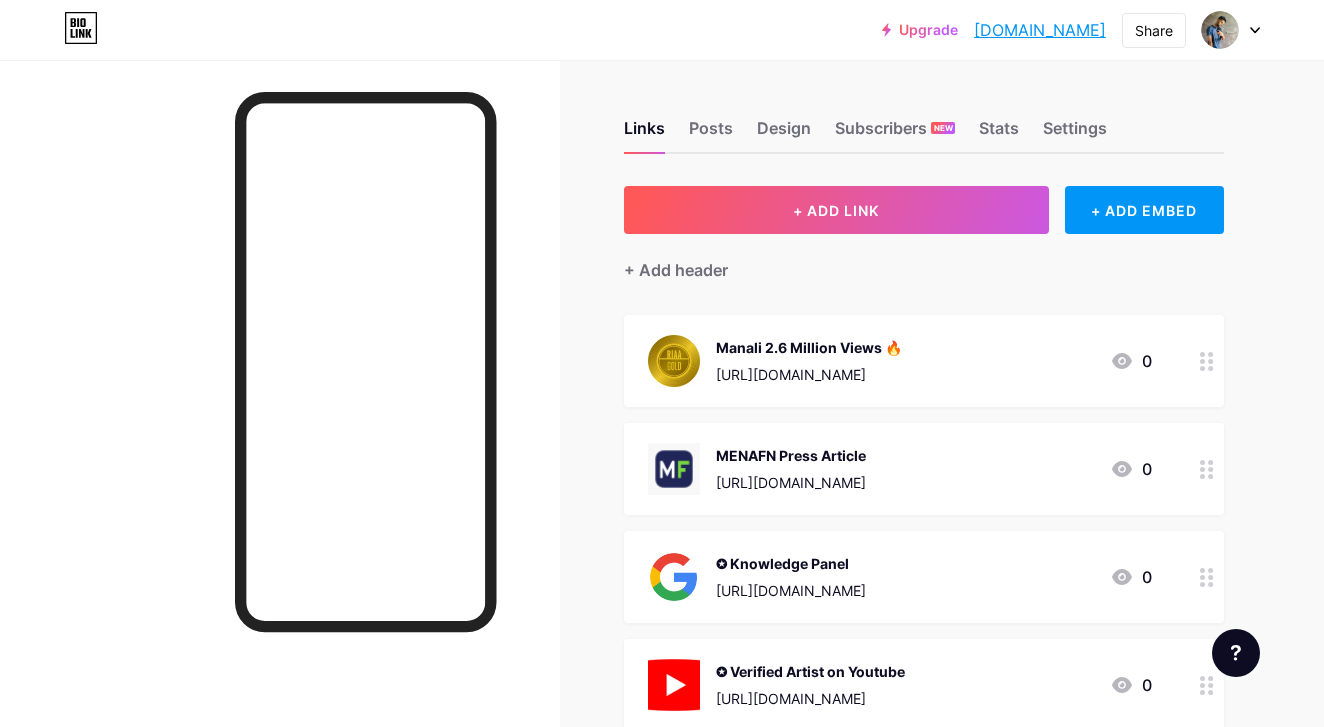 click on "[URL][DOMAIN_NAME]" at bounding box center [791, 482] 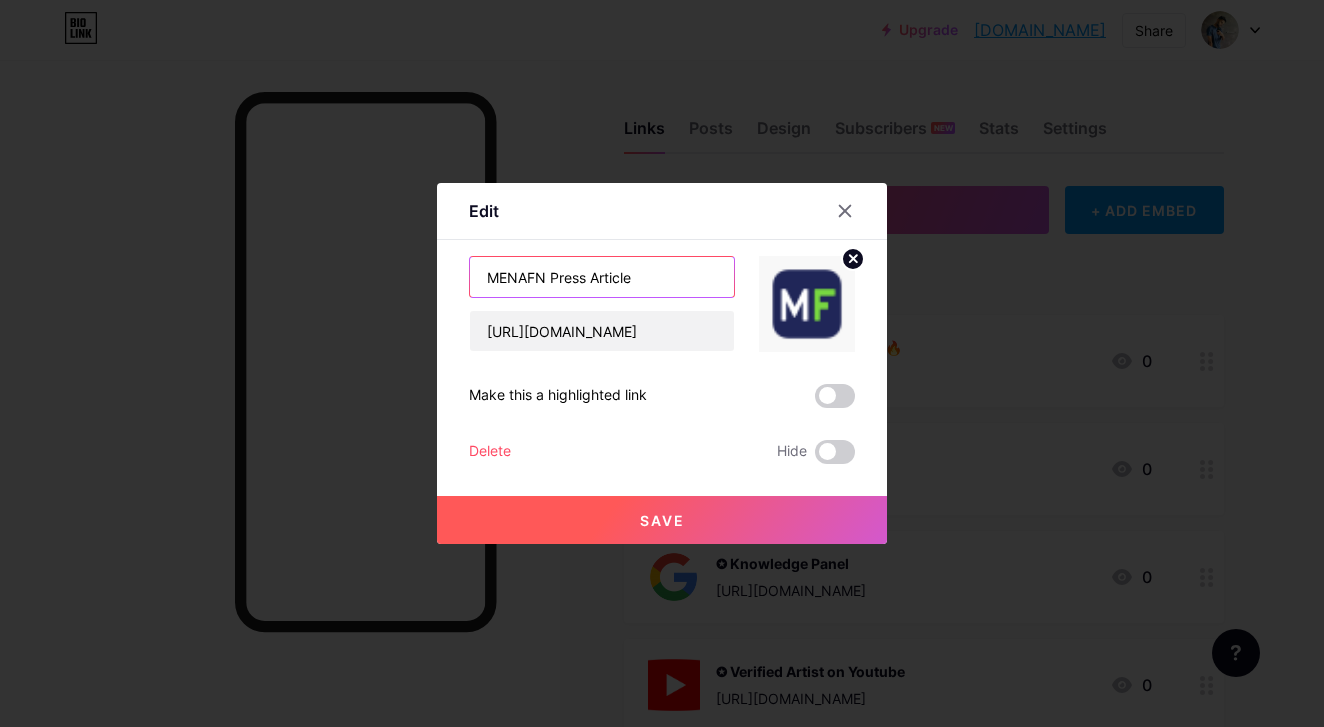 drag, startPoint x: 546, startPoint y: 273, endPoint x: 480, endPoint y: 267, distance: 66.27216 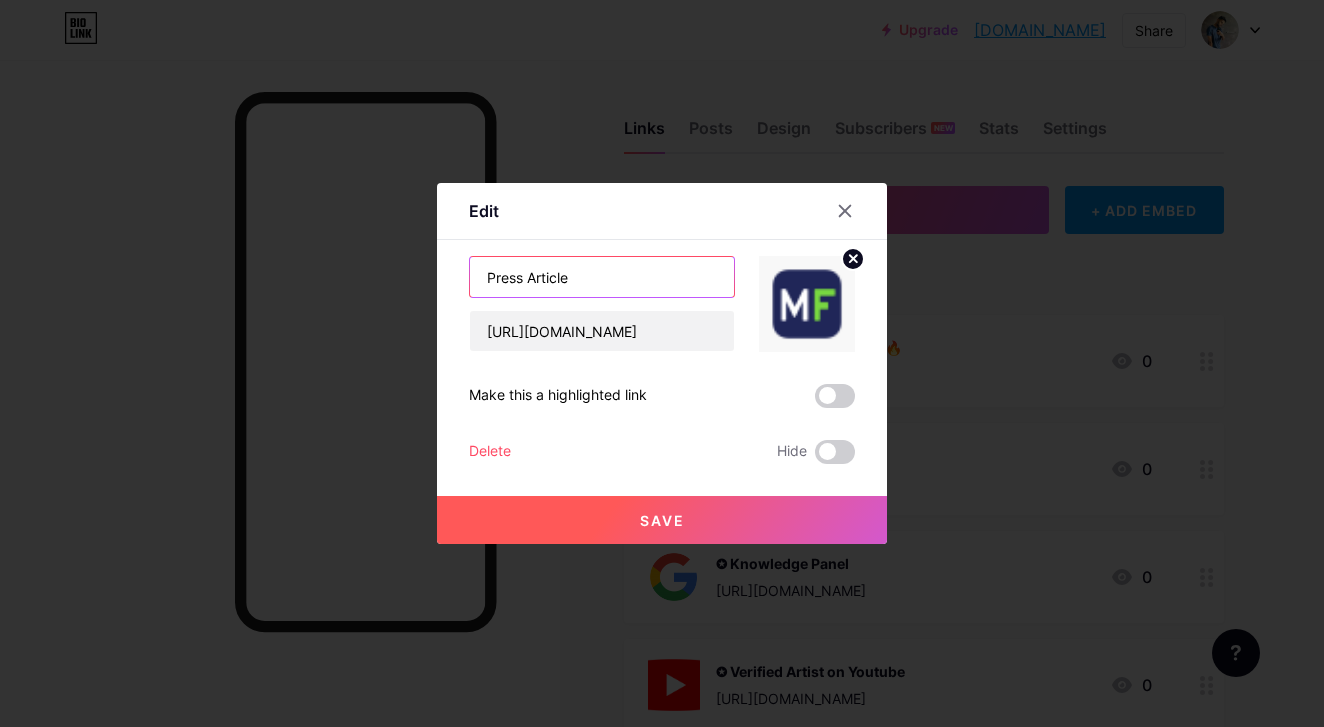 click on "Press Article" at bounding box center (602, 277) 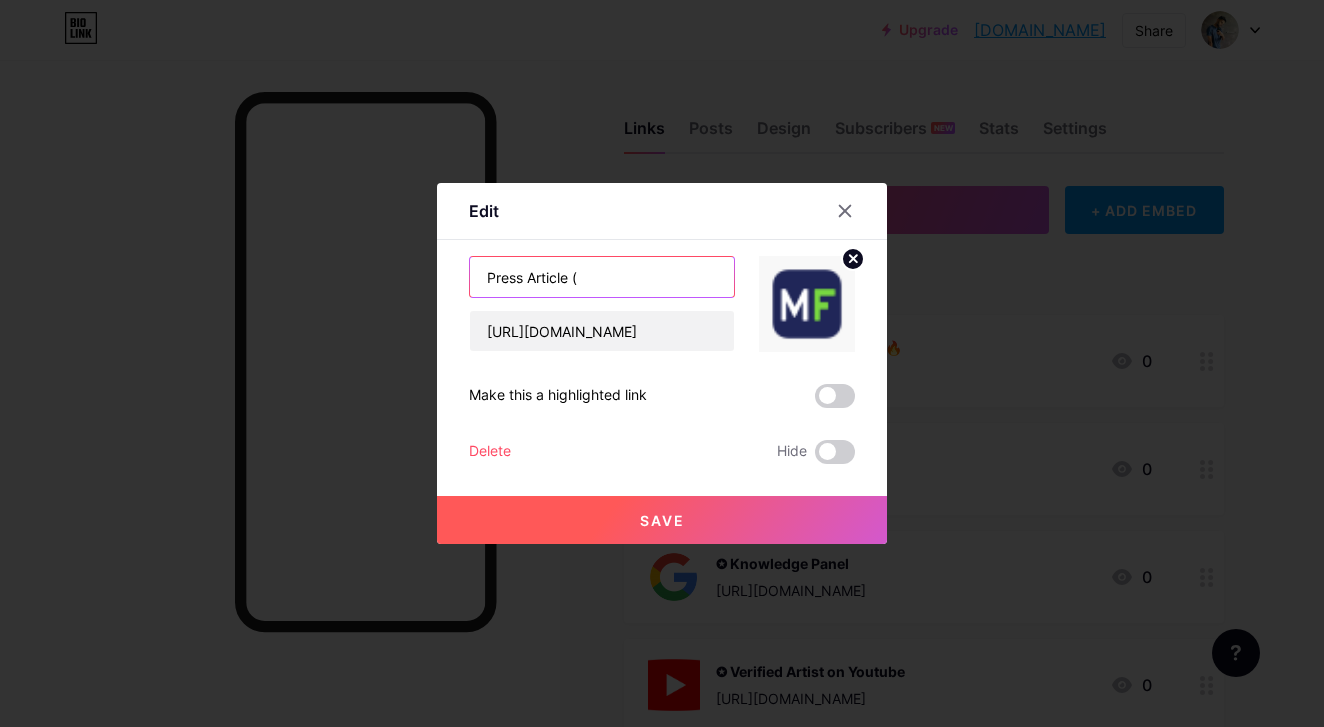 paste on "MENAFN" 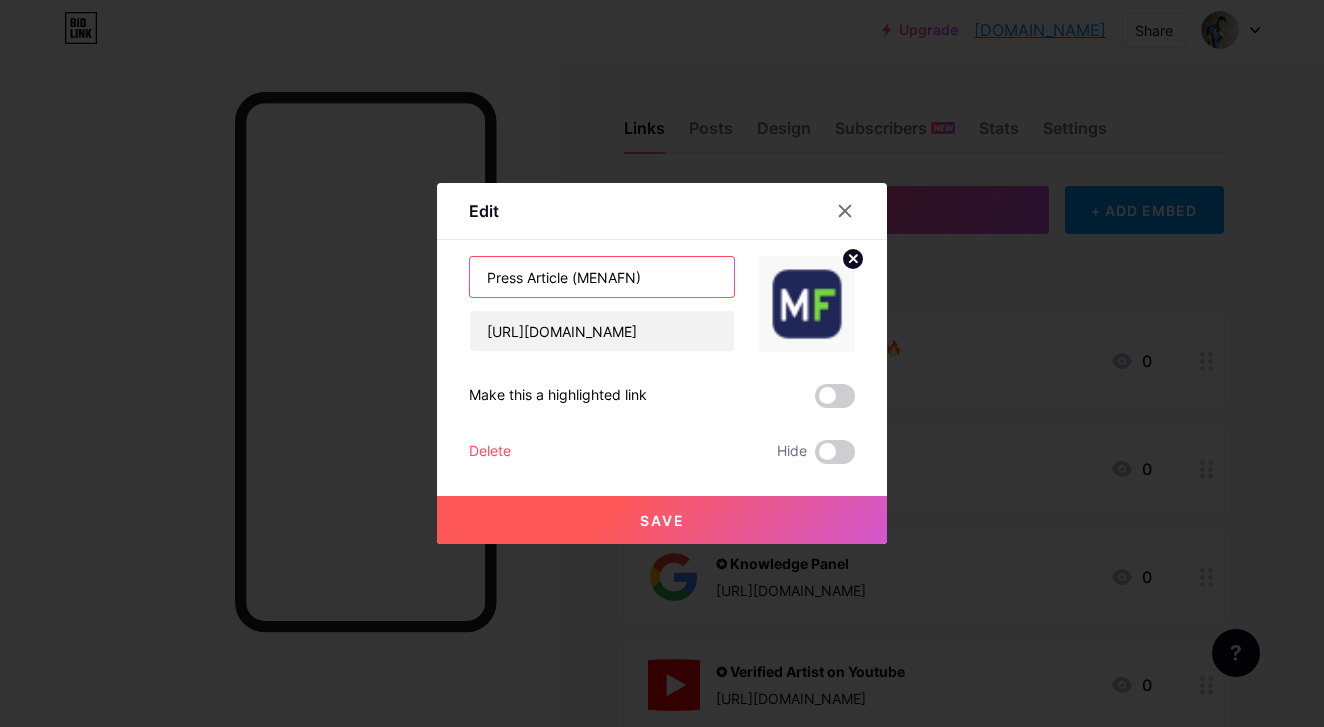 type on "Press Article (MENAFN)" 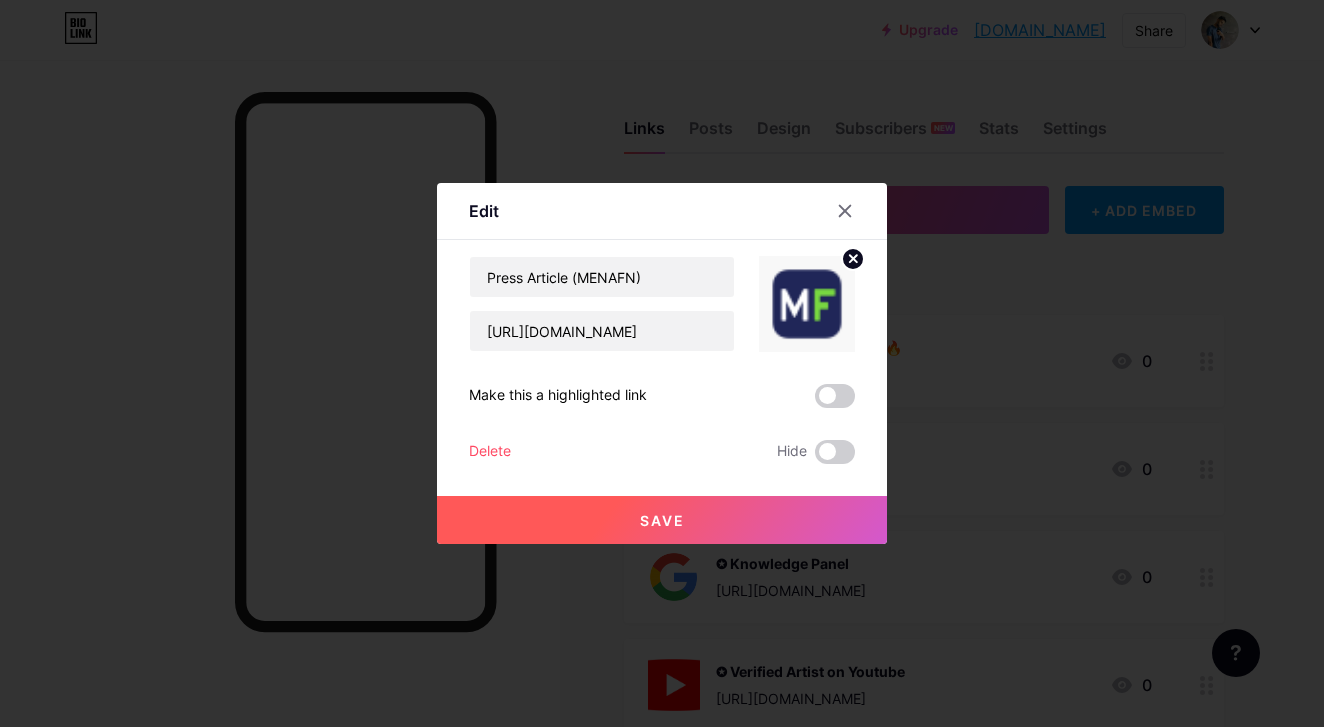 click on "Save" at bounding box center [662, 520] 